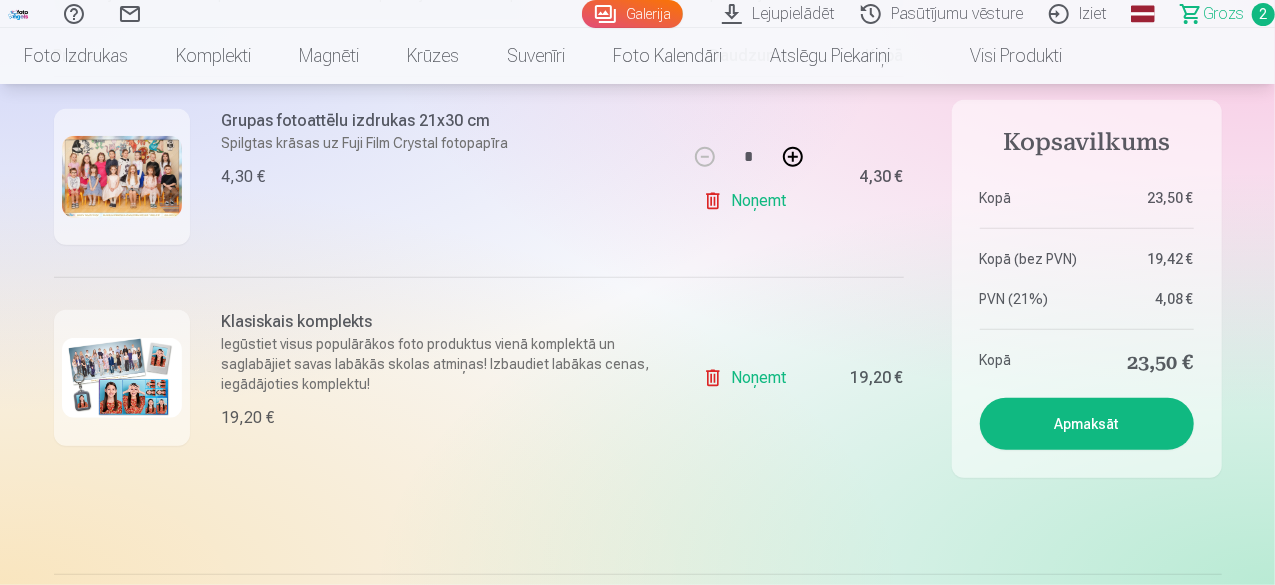 scroll, scrollTop: 400, scrollLeft: 0, axis: vertical 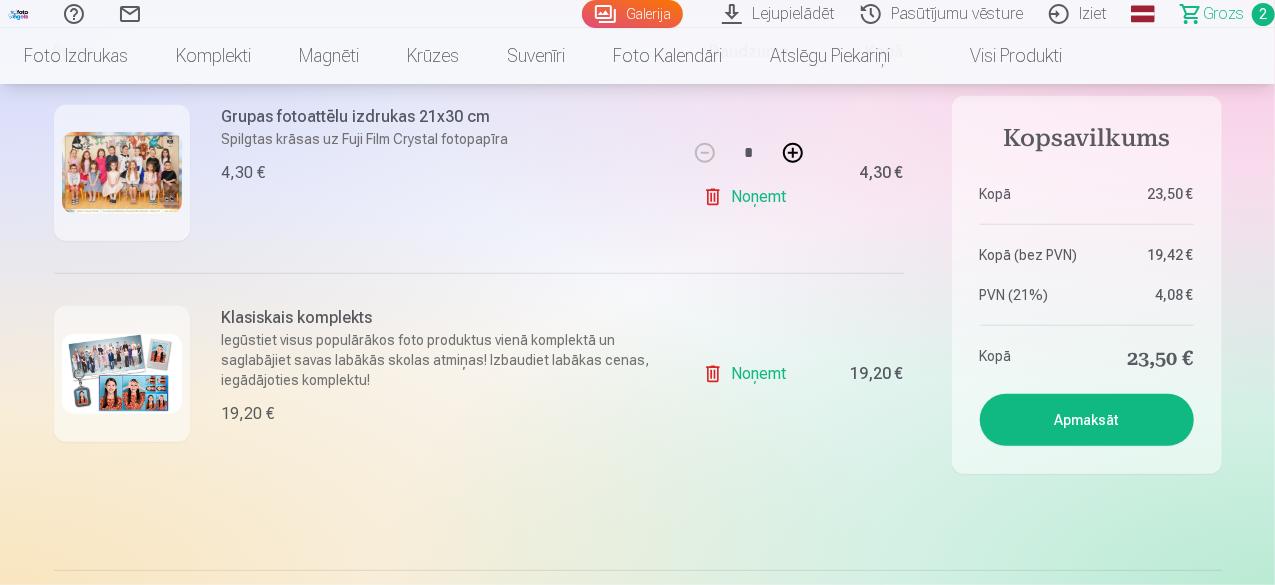 click at bounding box center [122, 374] 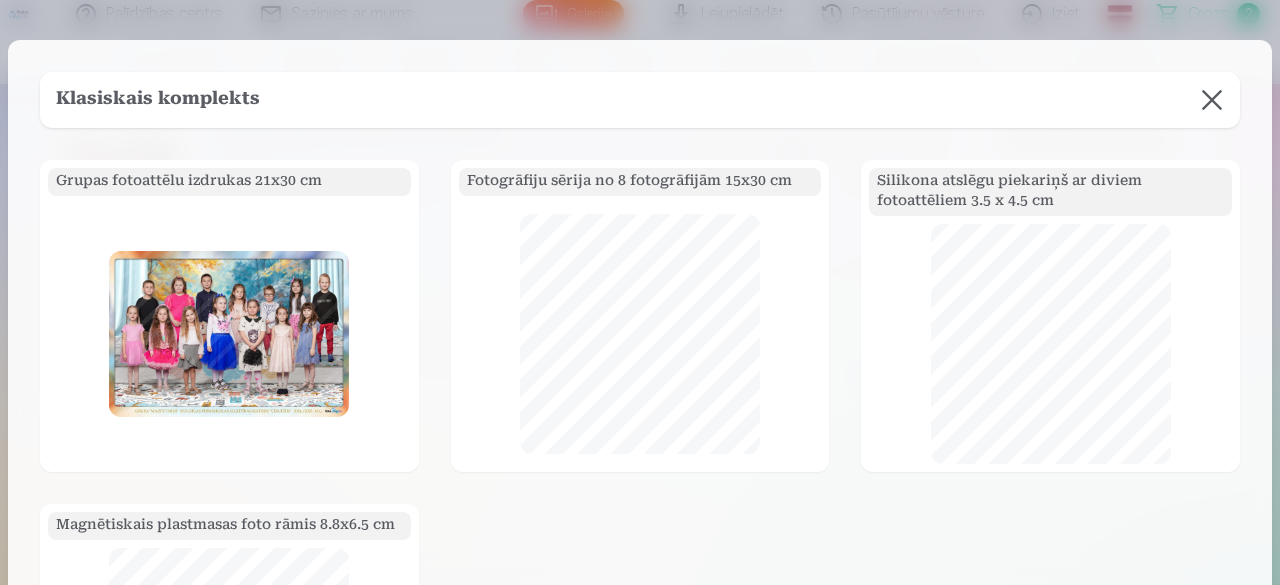 click at bounding box center (1212, 100) 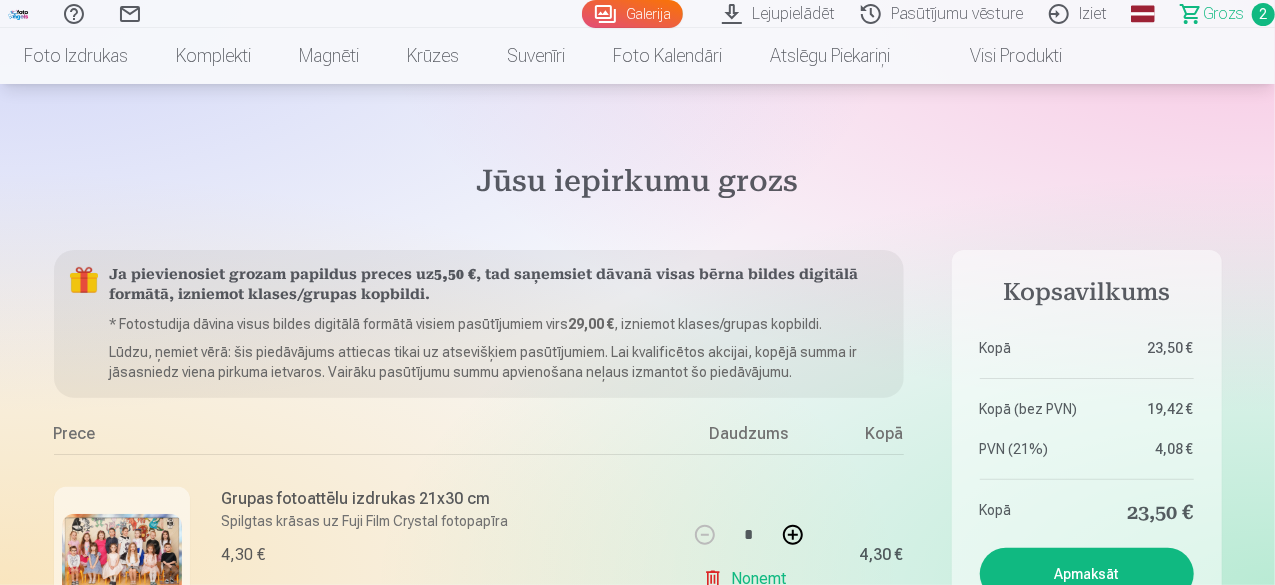 scroll, scrollTop: 0, scrollLeft: 0, axis: both 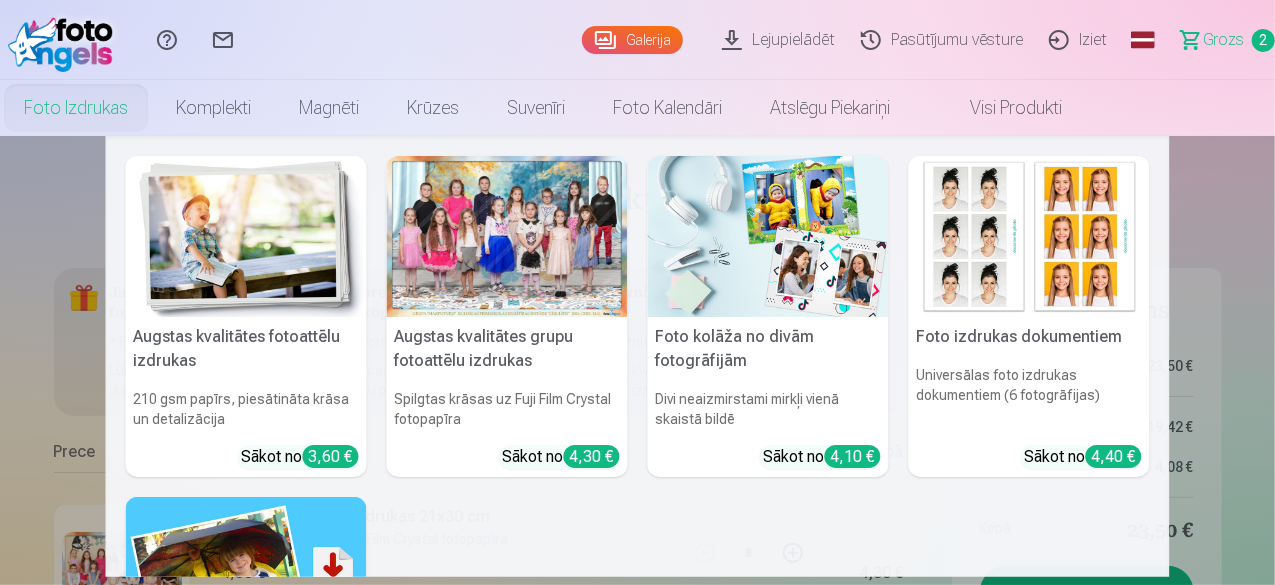 click on "Foto izdrukas" at bounding box center [76, 108] 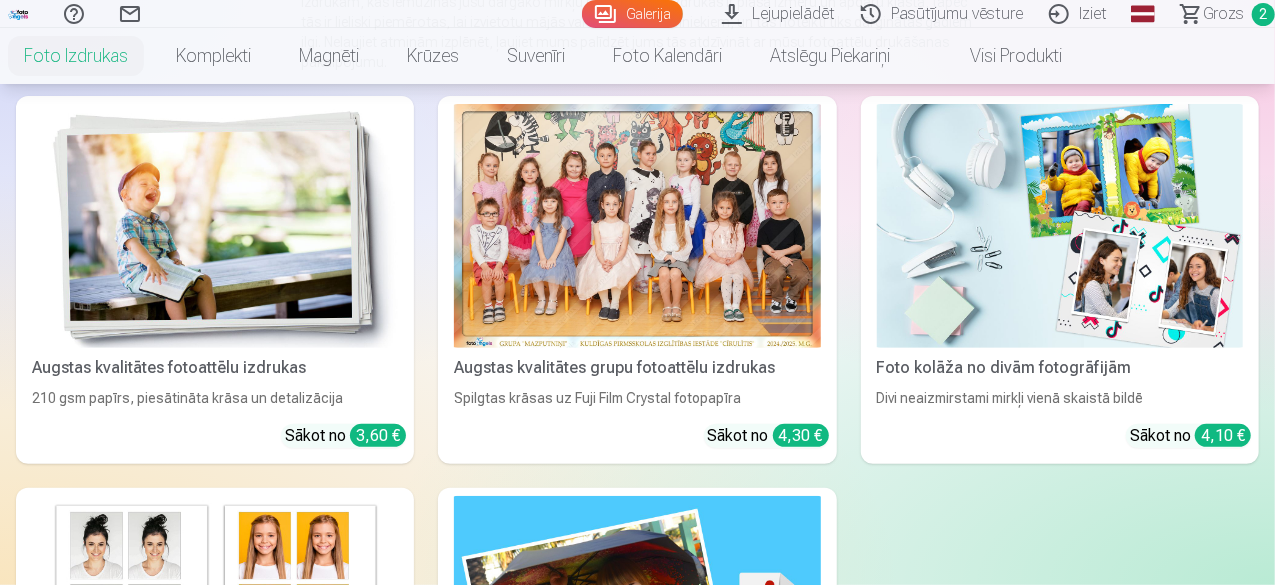 scroll, scrollTop: 100, scrollLeft: 0, axis: vertical 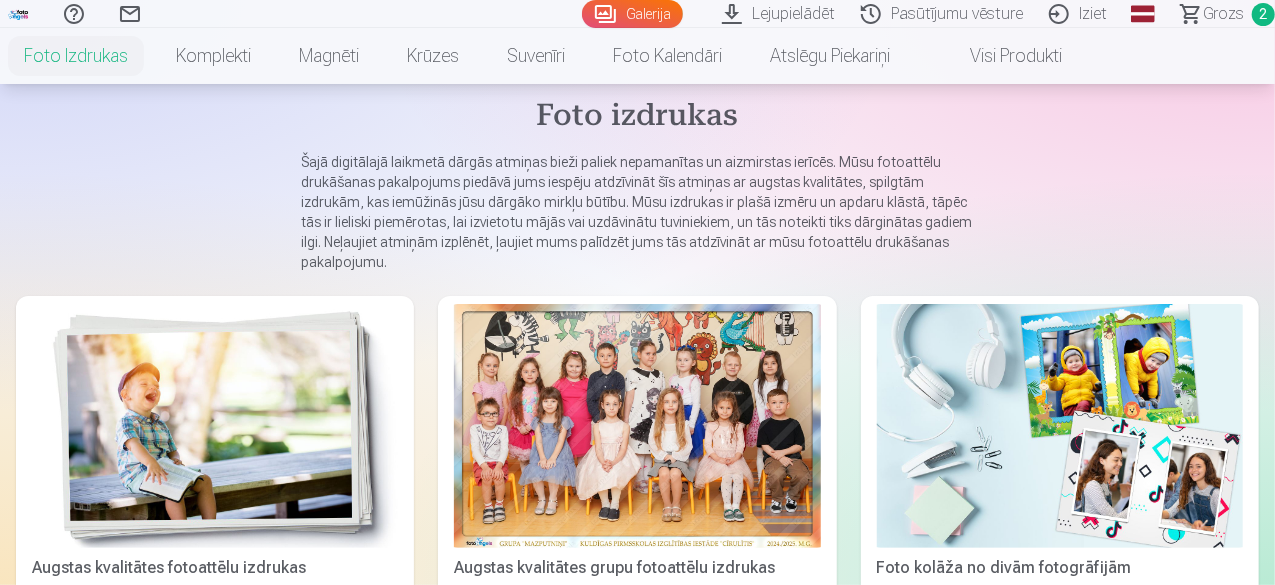 click on "Grozs 2" at bounding box center (1219, 14) 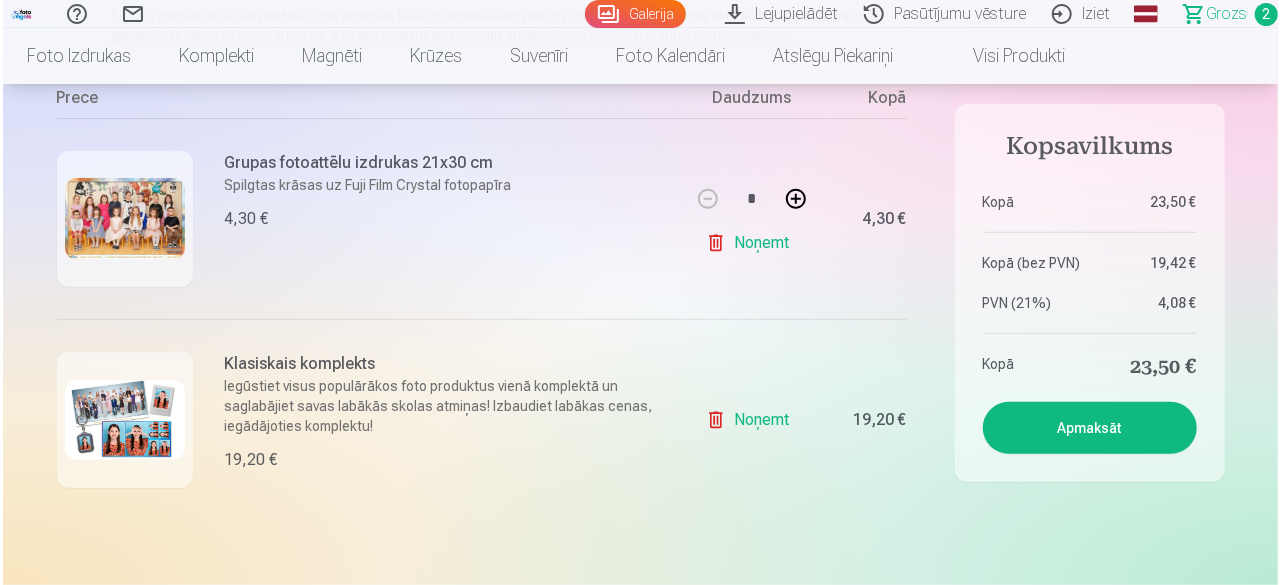 scroll, scrollTop: 400, scrollLeft: 0, axis: vertical 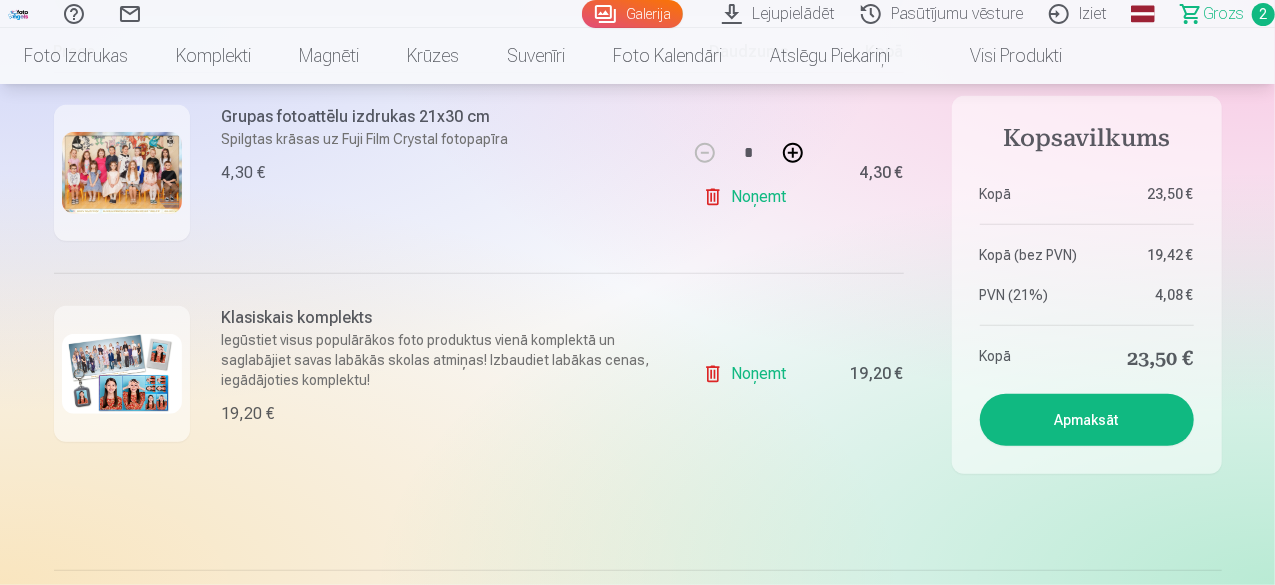 click at bounding box center [122, 374] 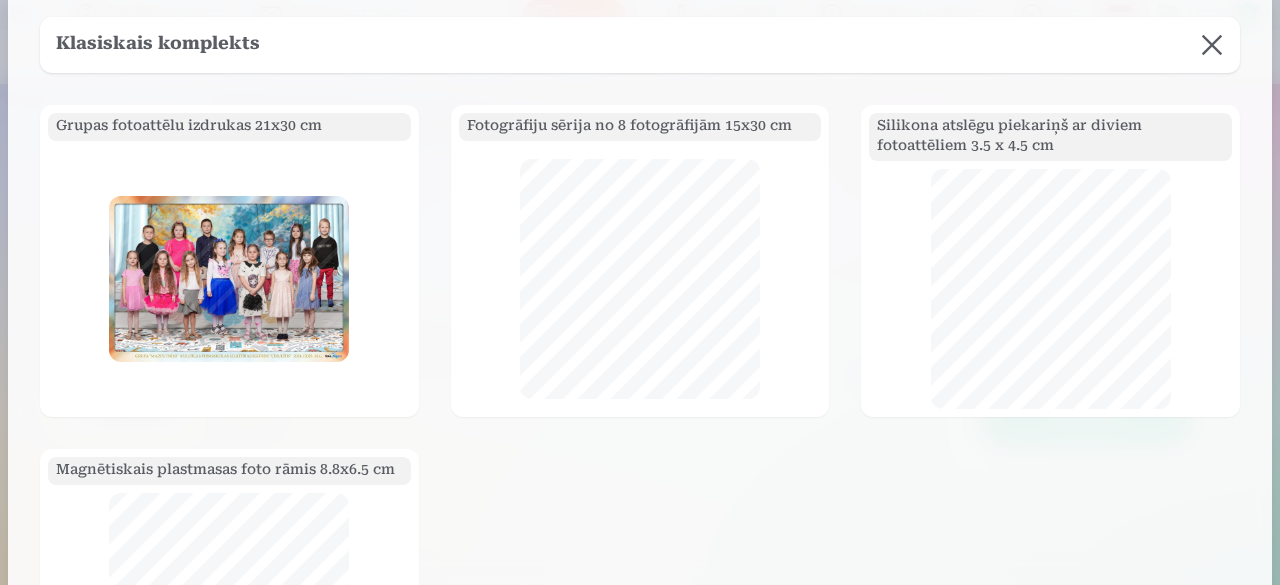 scroll, scrollTop: 100, scrollLeft: 0, axis: vertical 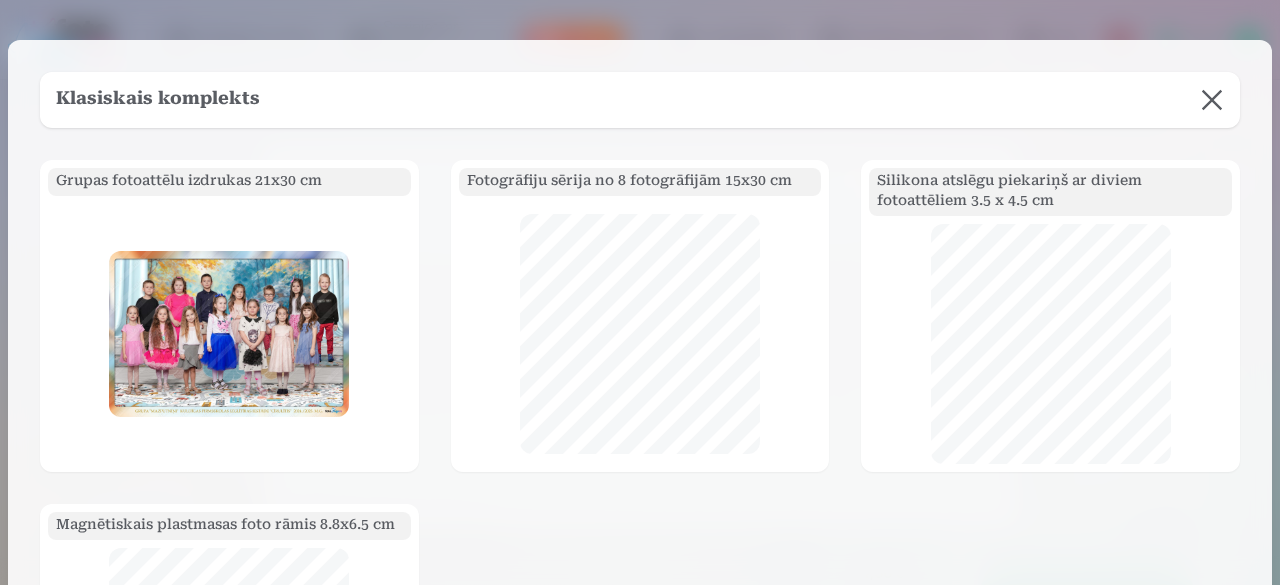 click on "Fotogrāfiju sērija no 8 fotogrāfijām 15x30 cm" at bounding box center (640, 182) 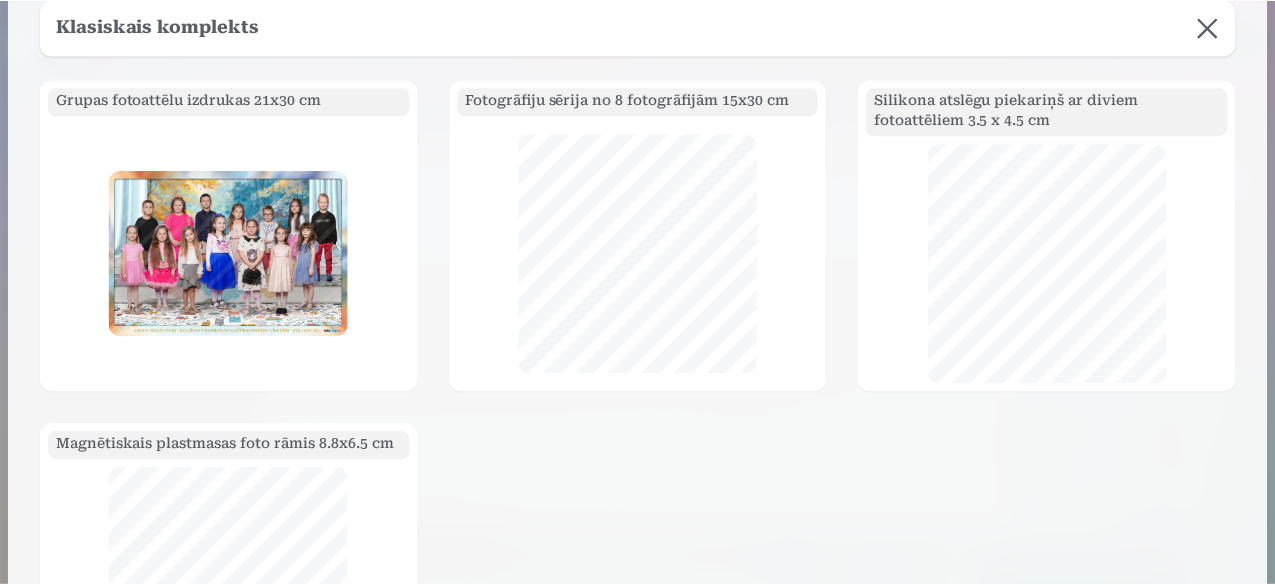 scroll, scrollTop: 0, scrollLeft: 0, axis: both 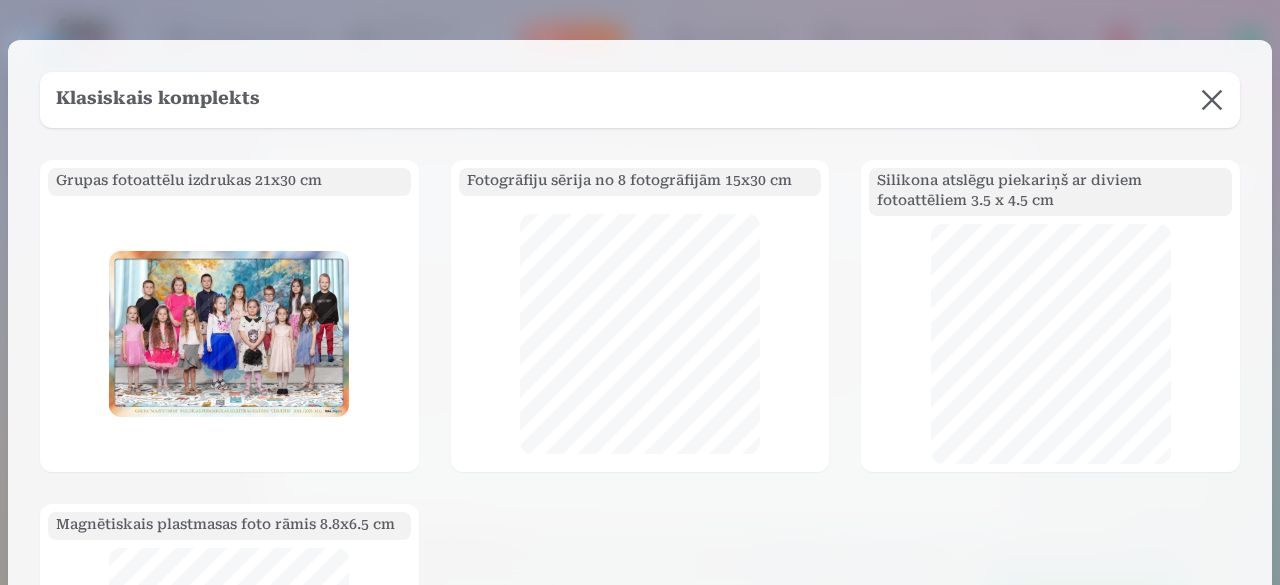 click at bounding box center [1212, 100] 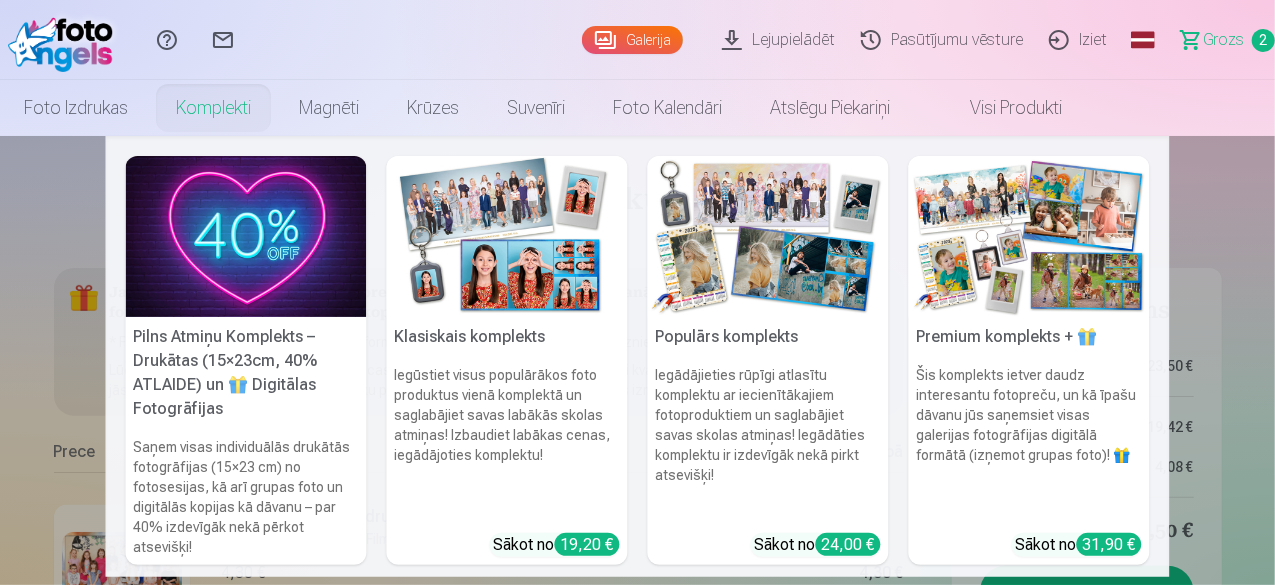 click at bounding box center (507, 236) 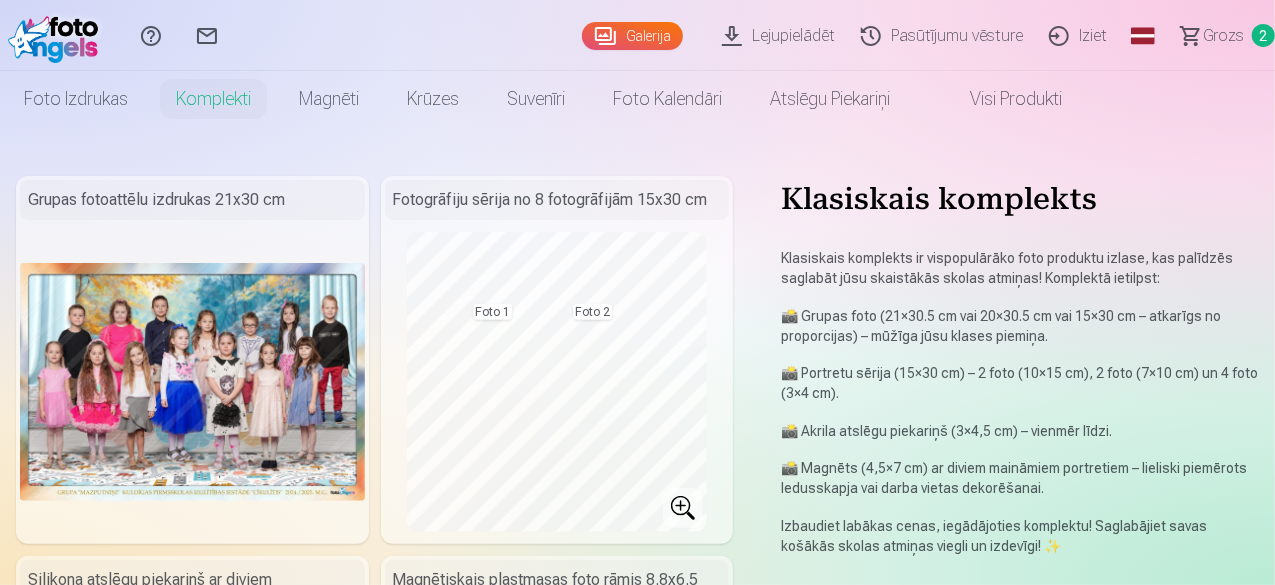 scroll, scrollTop: 0, scrollLeft: 0, axis: both 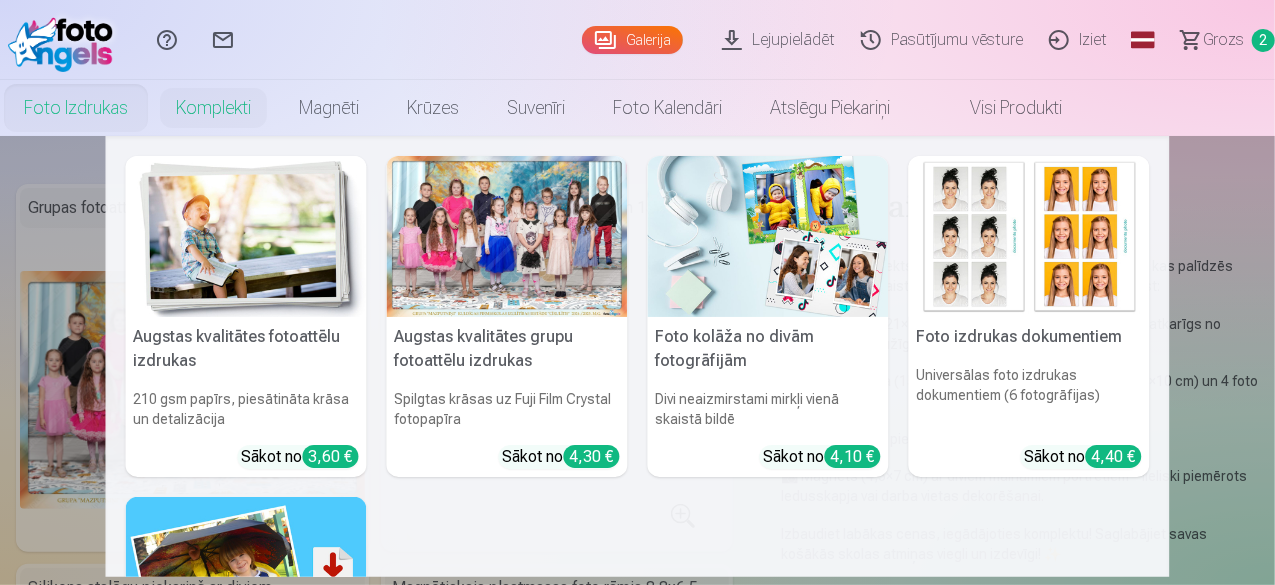 click at bounding box center (507, 236) 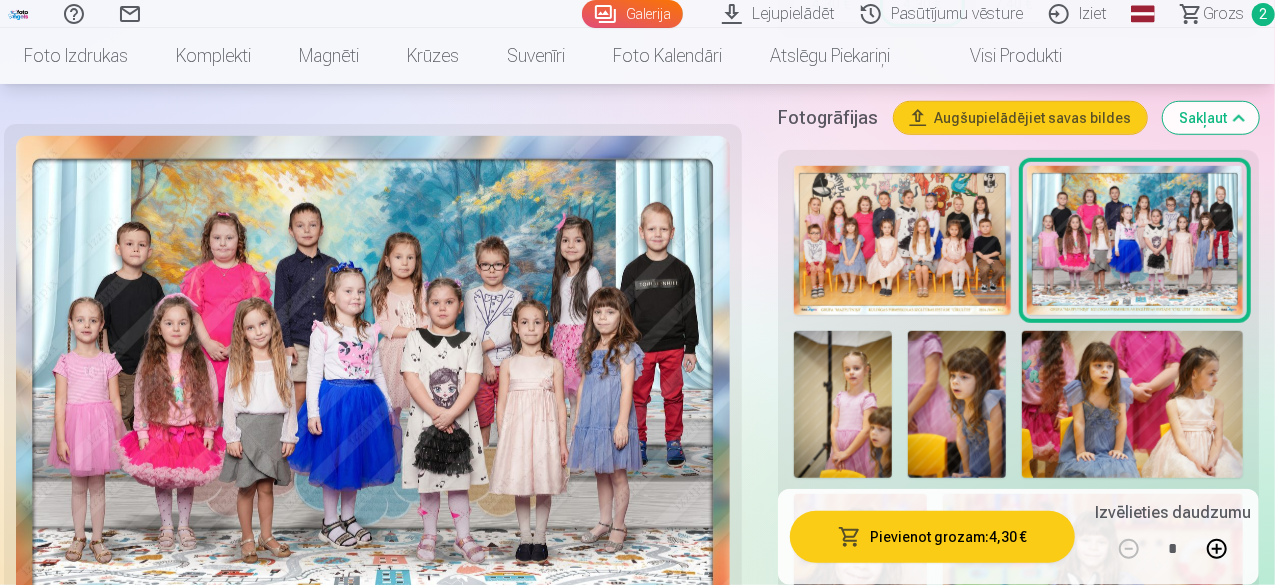 scroll, scrollTop: 300, scrollLeft: 0, axis: vertical 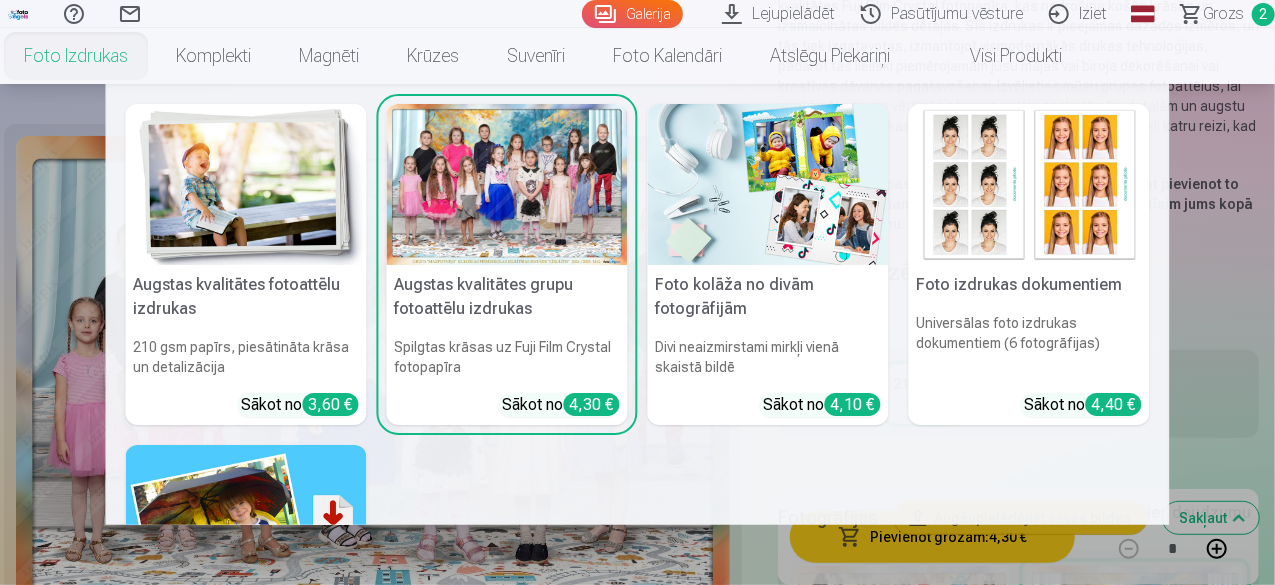 click at bounding box center [246, 184] 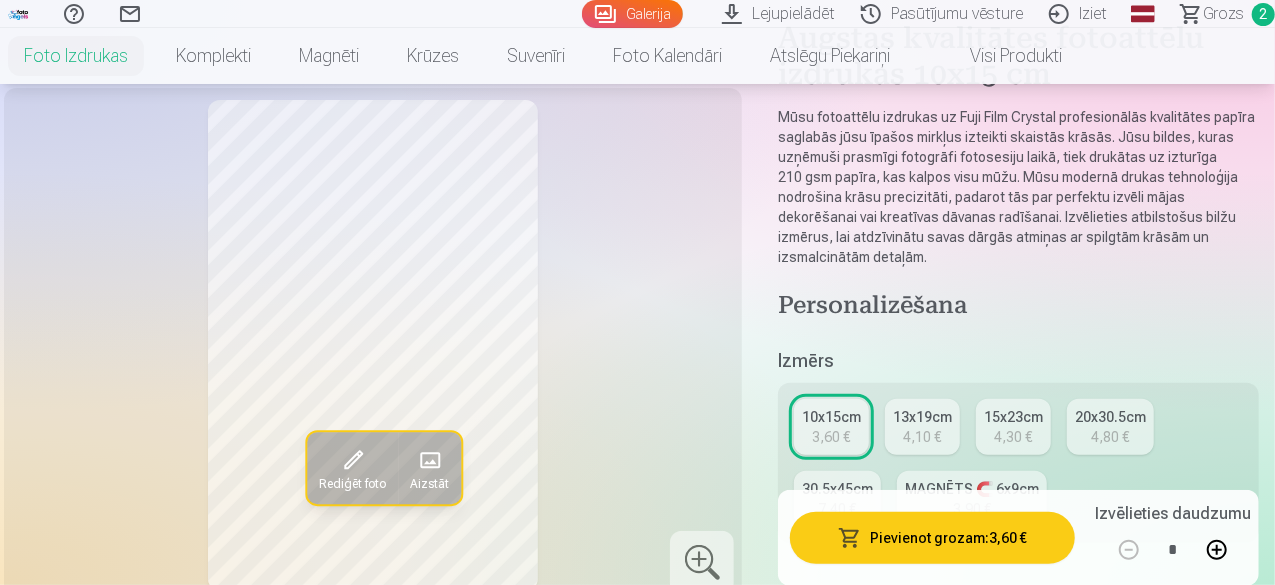 scroll, scrollTop: 200, scrollLeft: 0, axis: vertical 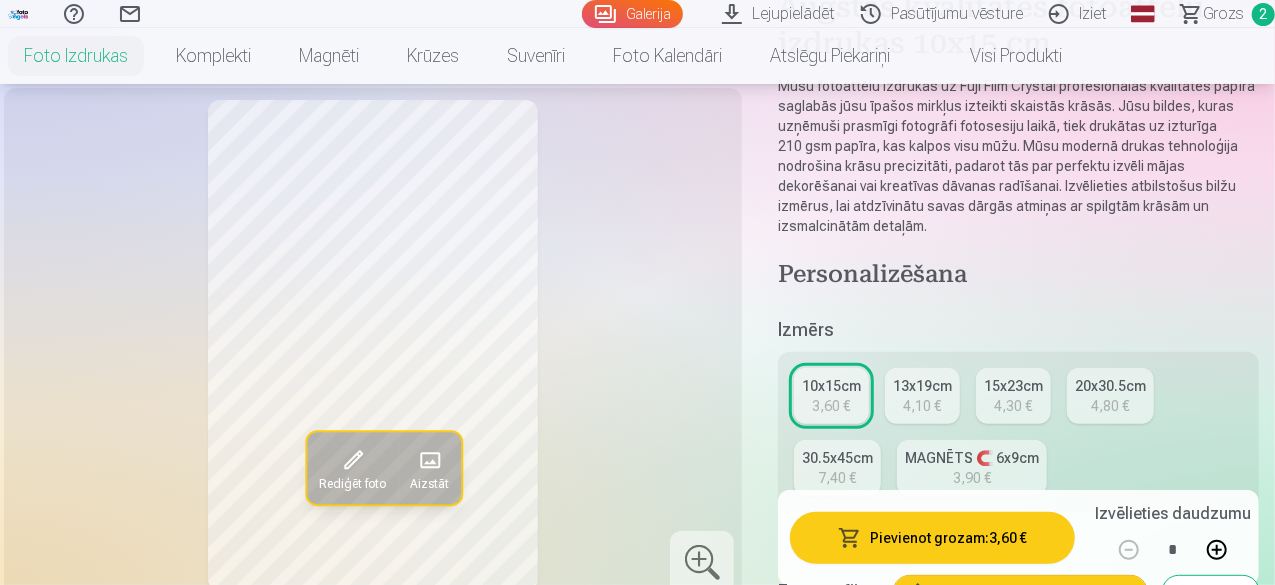 click on "20x30.5cm 4,80 €" at bounding box center (1110, 396) 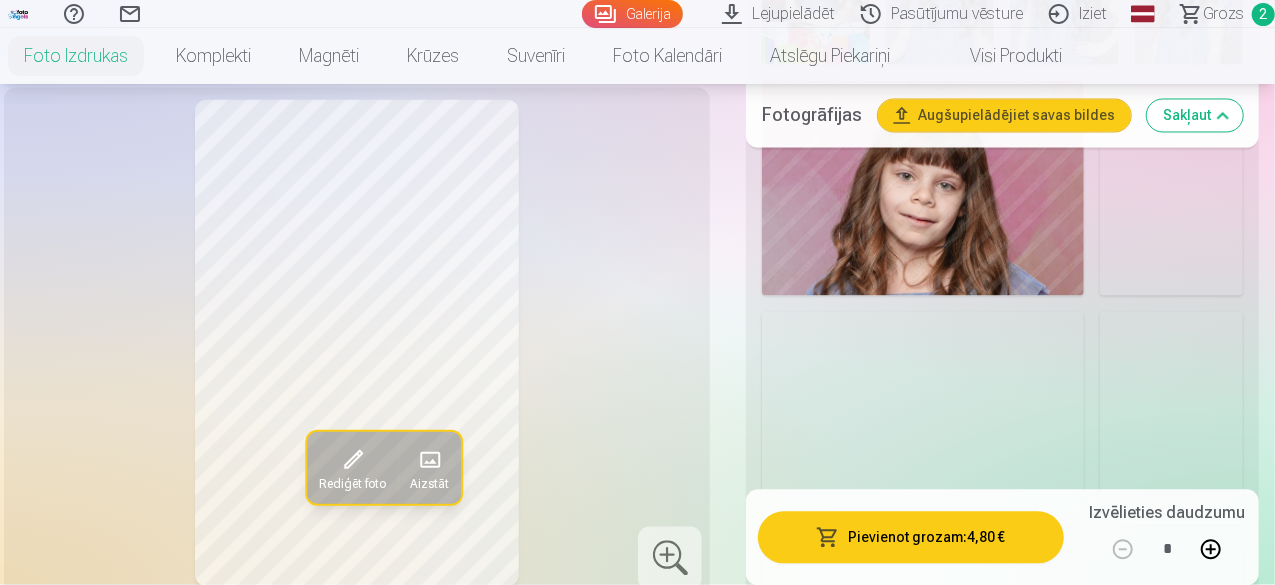 scroll, scrollTop: 2000, scrollLeft: 0, axis: vertical 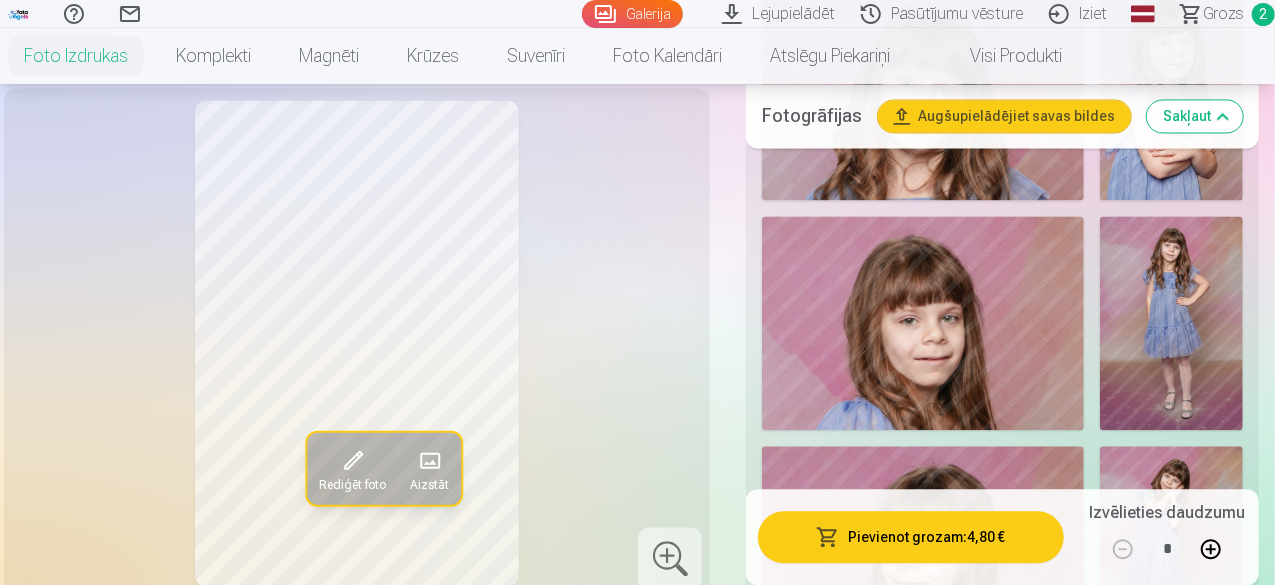 click at bounding box center [1171, 323] 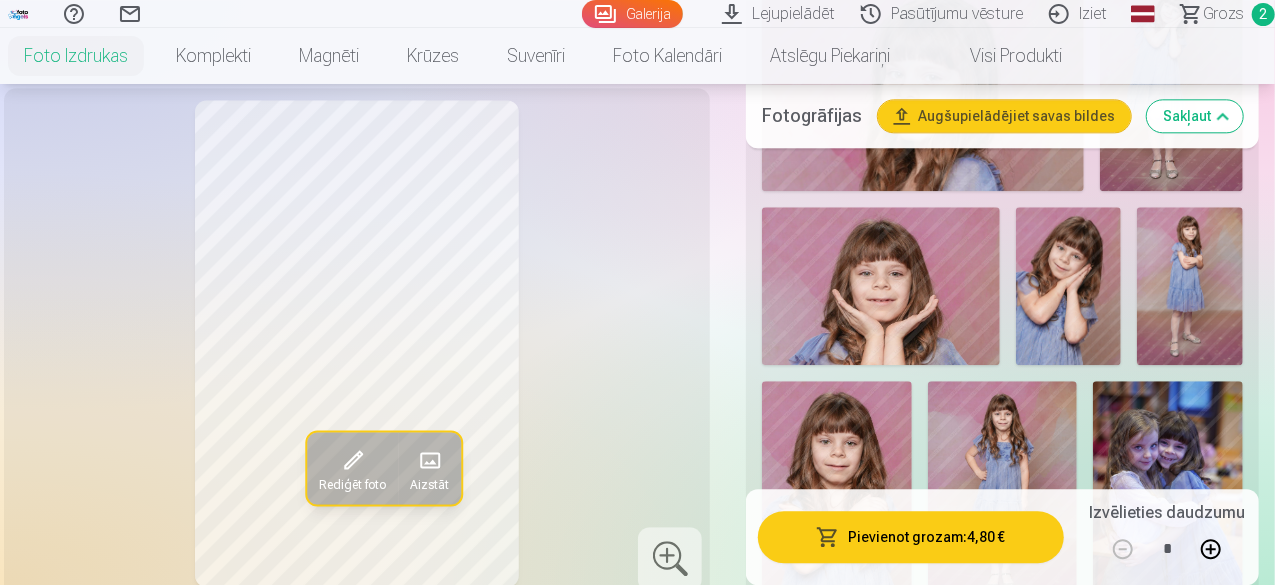 scroll, scrollTop: 2500, scrollLeft: 0, axis: vertical 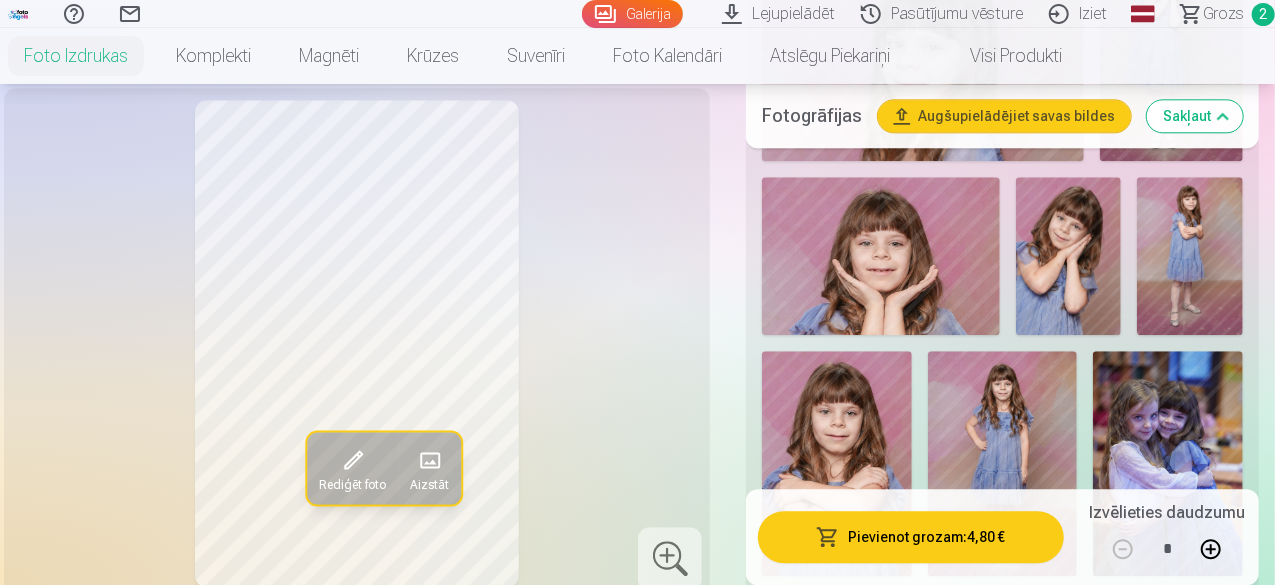 click at bounding box center (1003, 463) 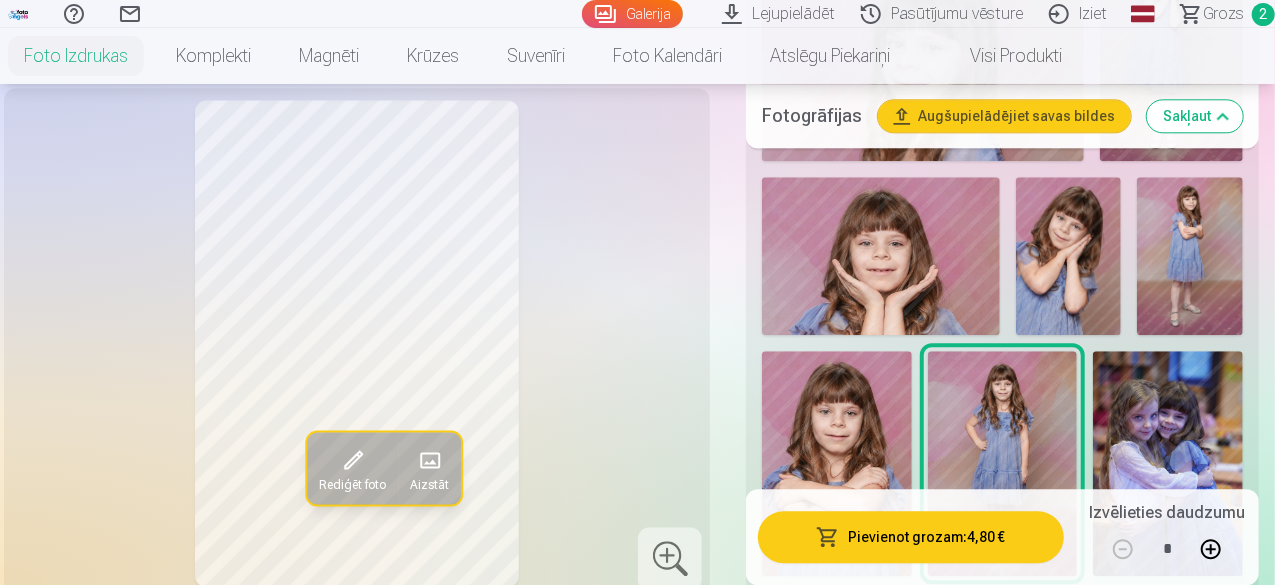 click at bounding box center (1003, 463) 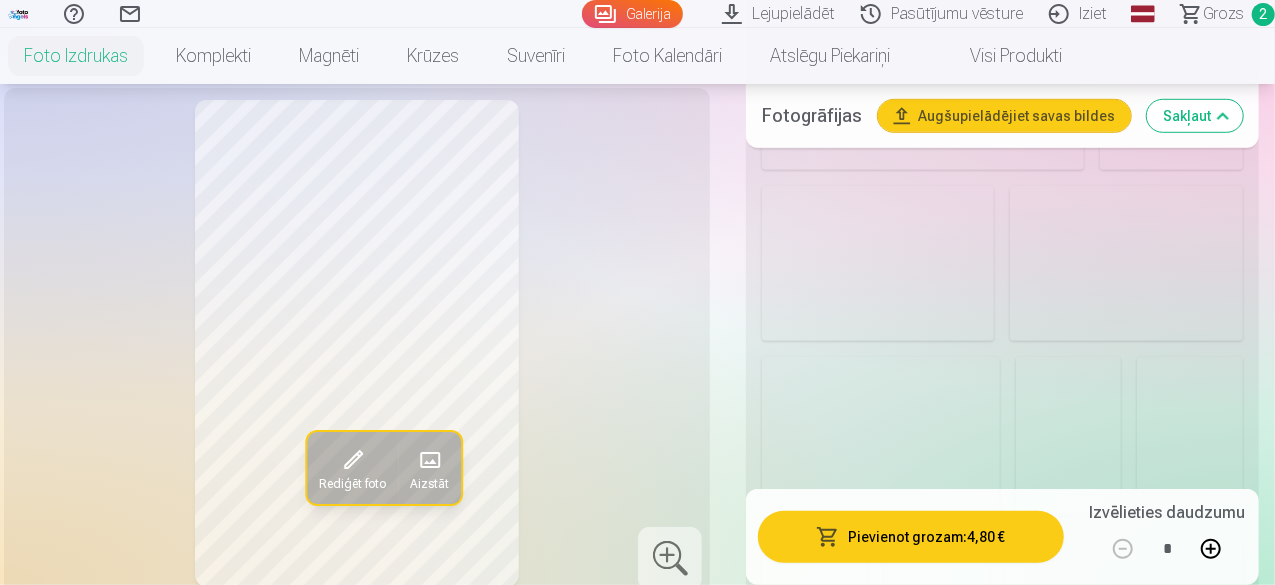 scroll, scrollTop: 4600, scrollLeft: 0, axis: vertical 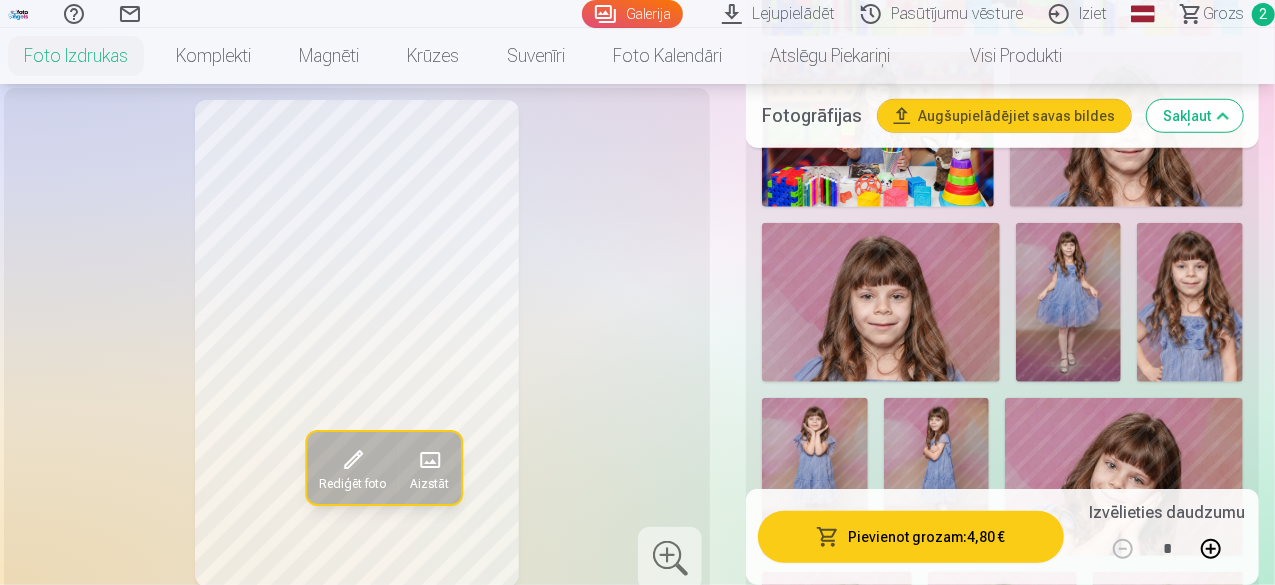click at bounding box center (1069, 302) 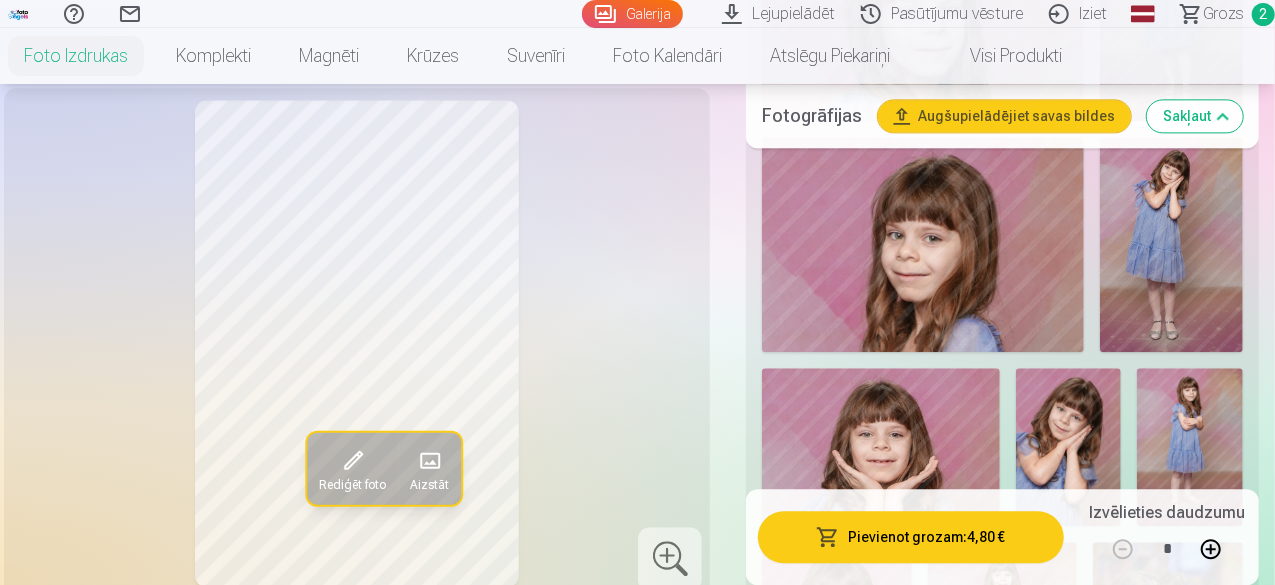 scroll, scrollTop: 2600, scrollLeft: 0, axis: vertical 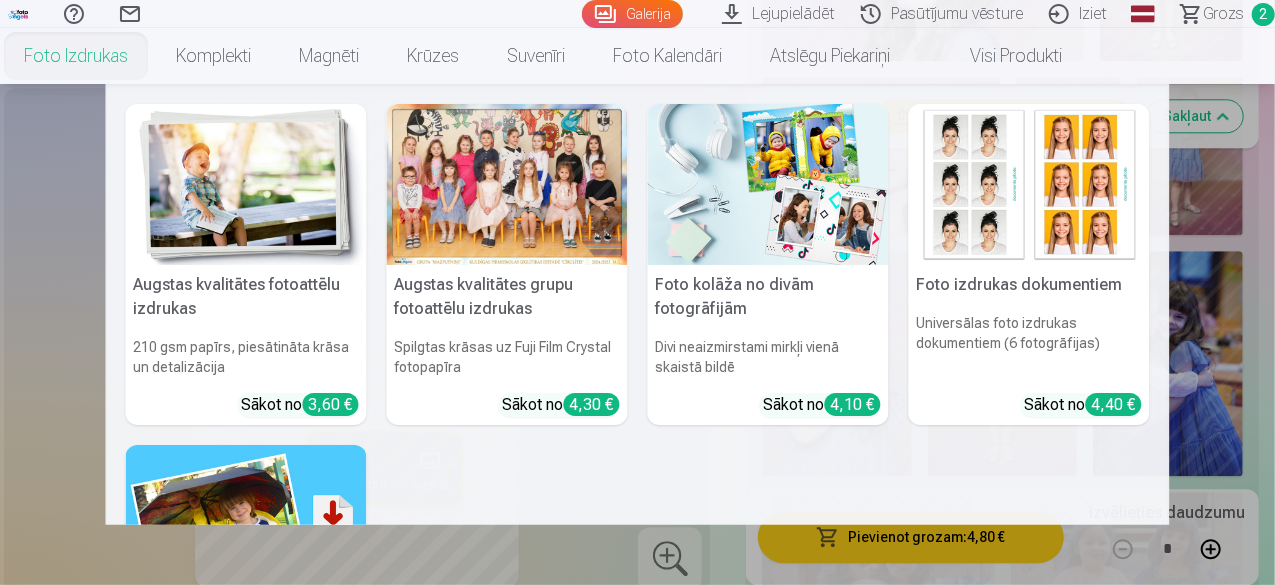 click on "Foto izdrukas" at bounding box center (76, 56) 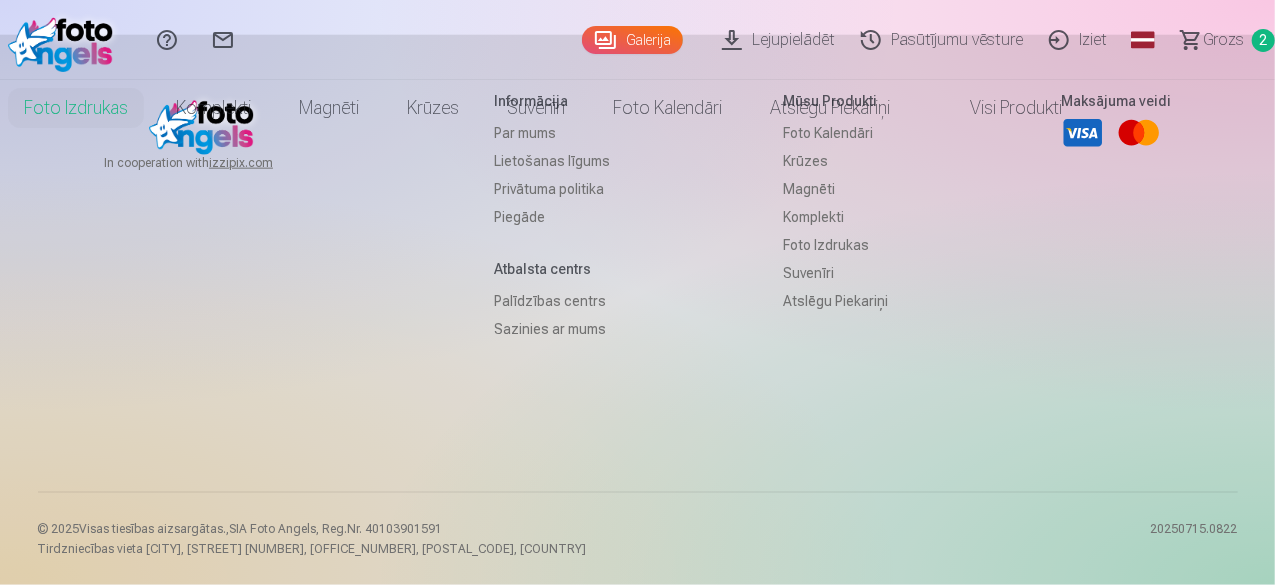 scroll, scrollTop: 0, scrollLeft: 0, axis: both 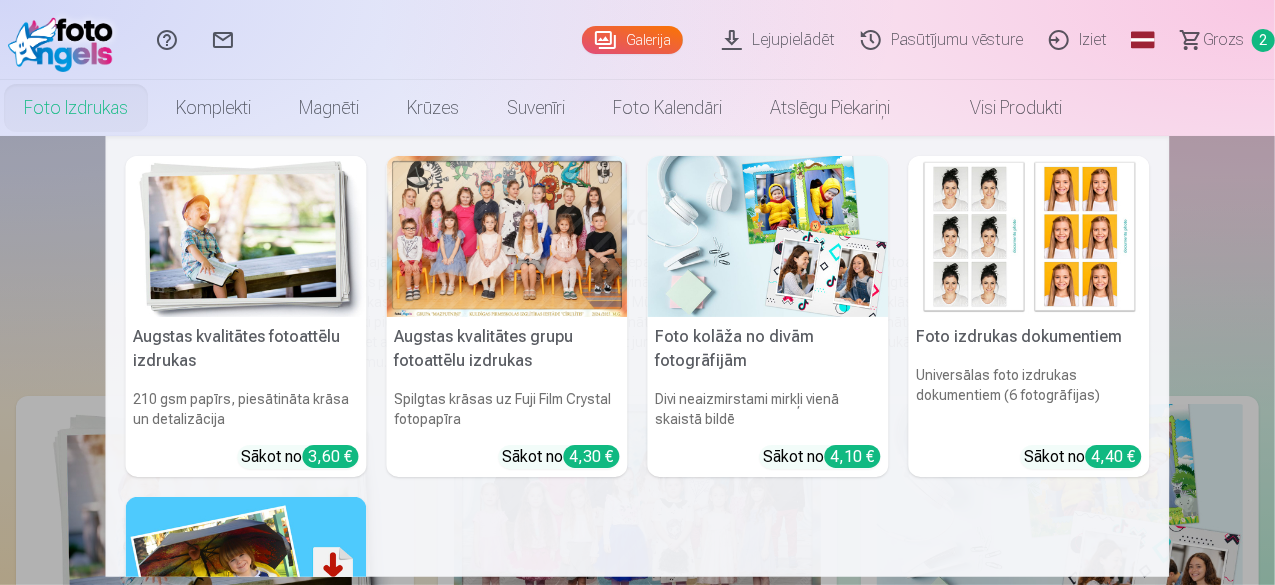 click on "Foto izdrukas" at bounding box center [76, 108] 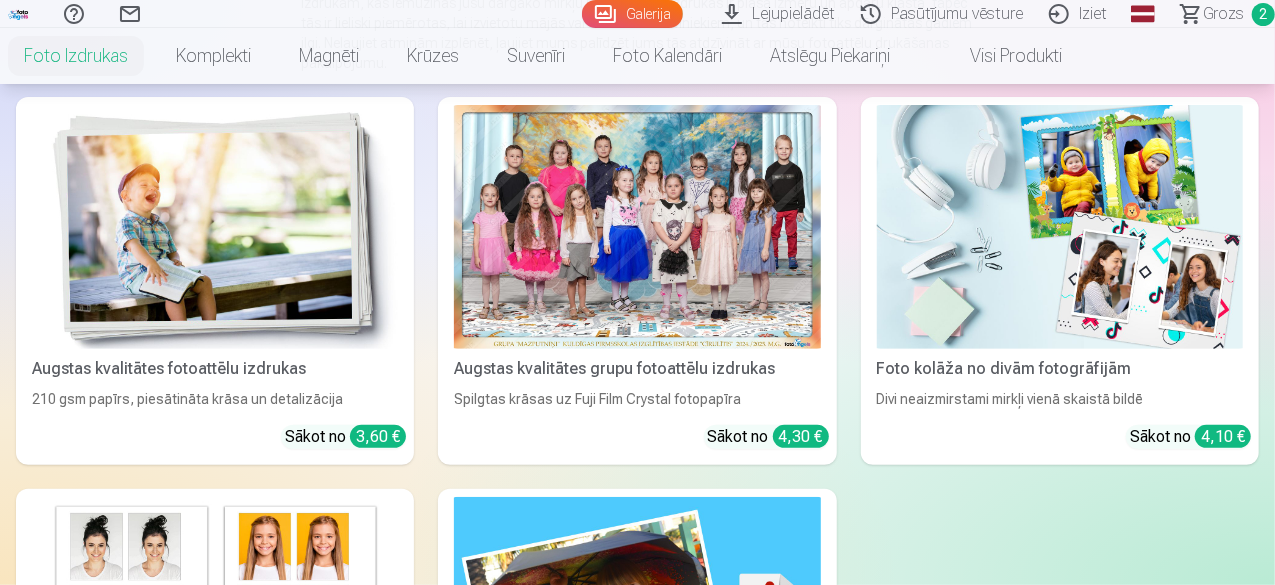 scroll, scrollTop: 300, scrollLeft: 0, axis: vertical 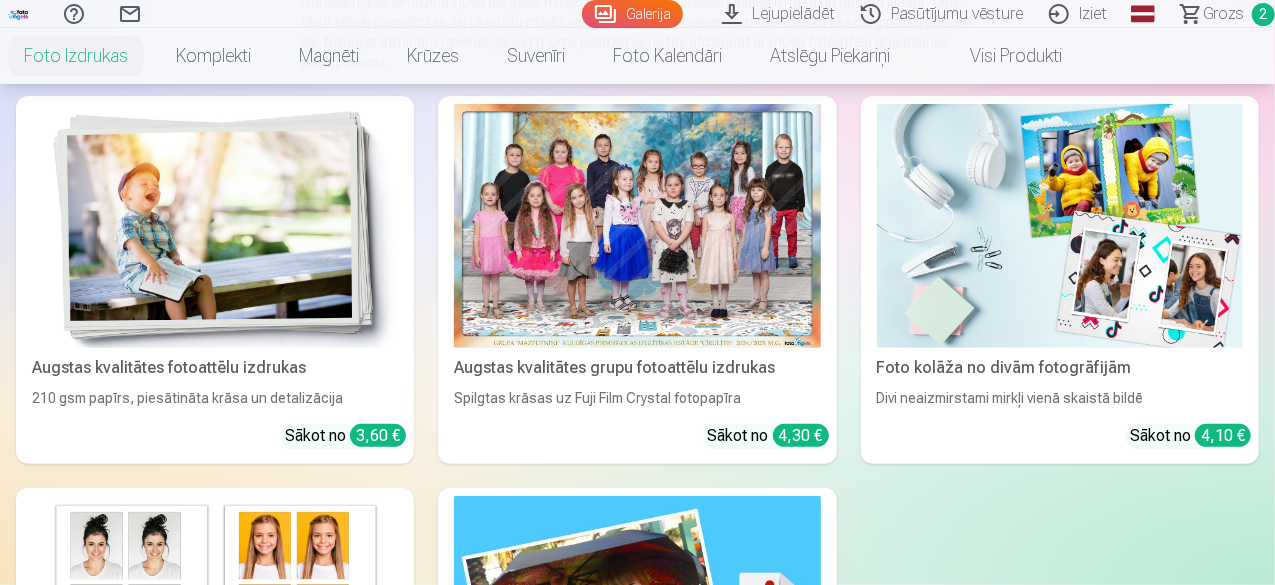click at bounding box center [1060, 226] 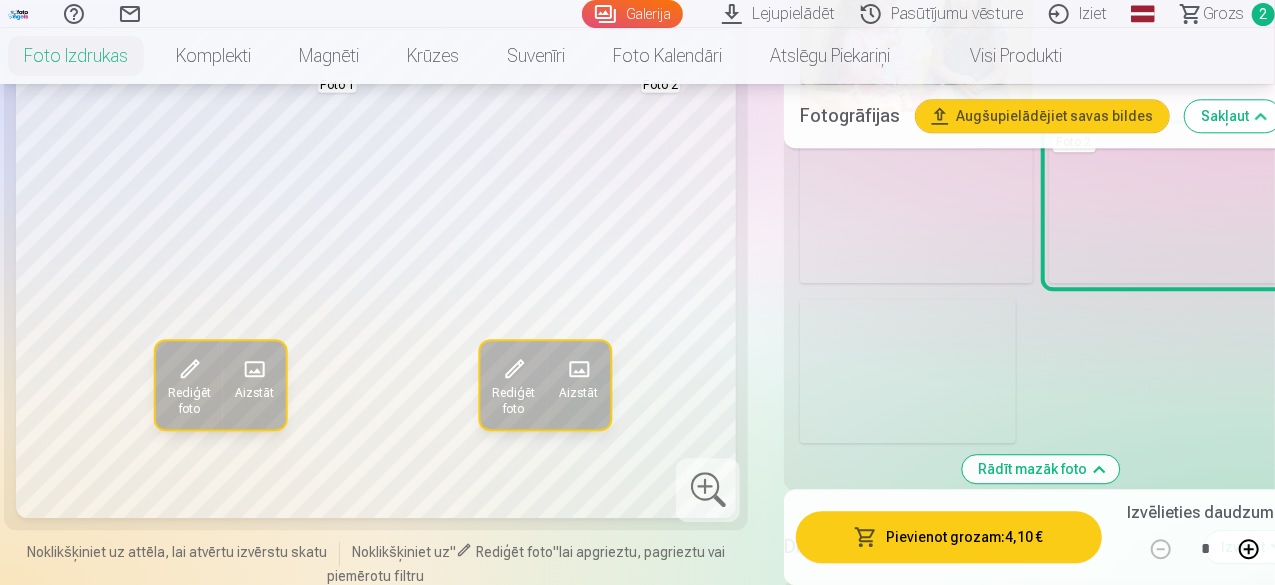 scroll, scrollTop: 6500, scrollLeft: 0, axis: vertical 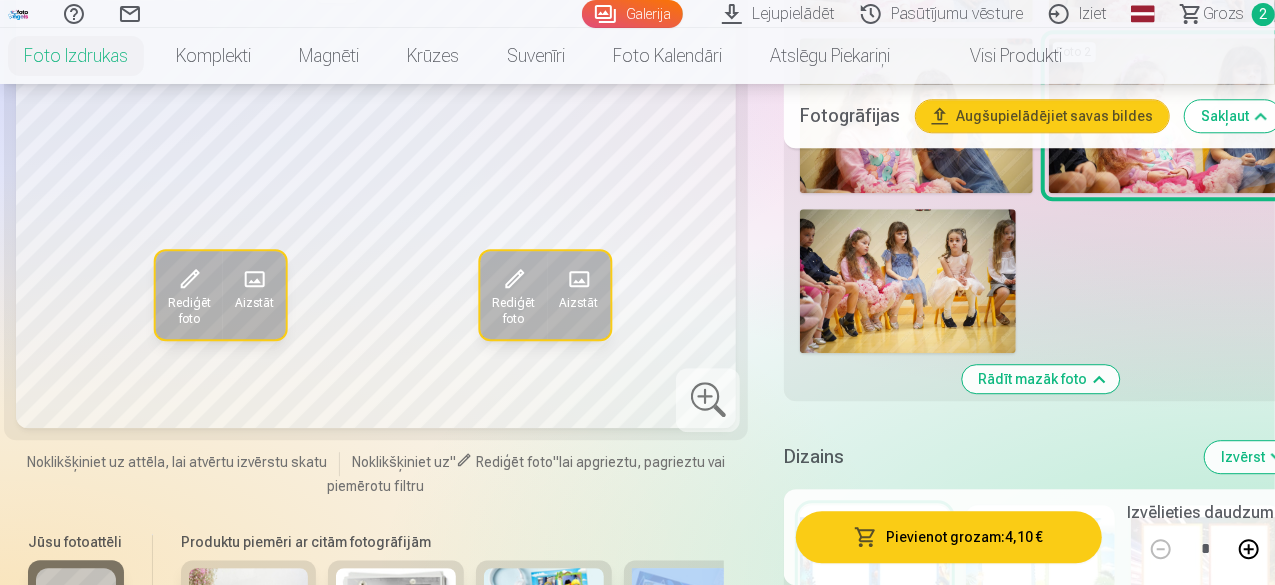 drag, startPoint x: 671, startPoint y: 487, endPoint x: 732, endPoint y: 487, distance: 61 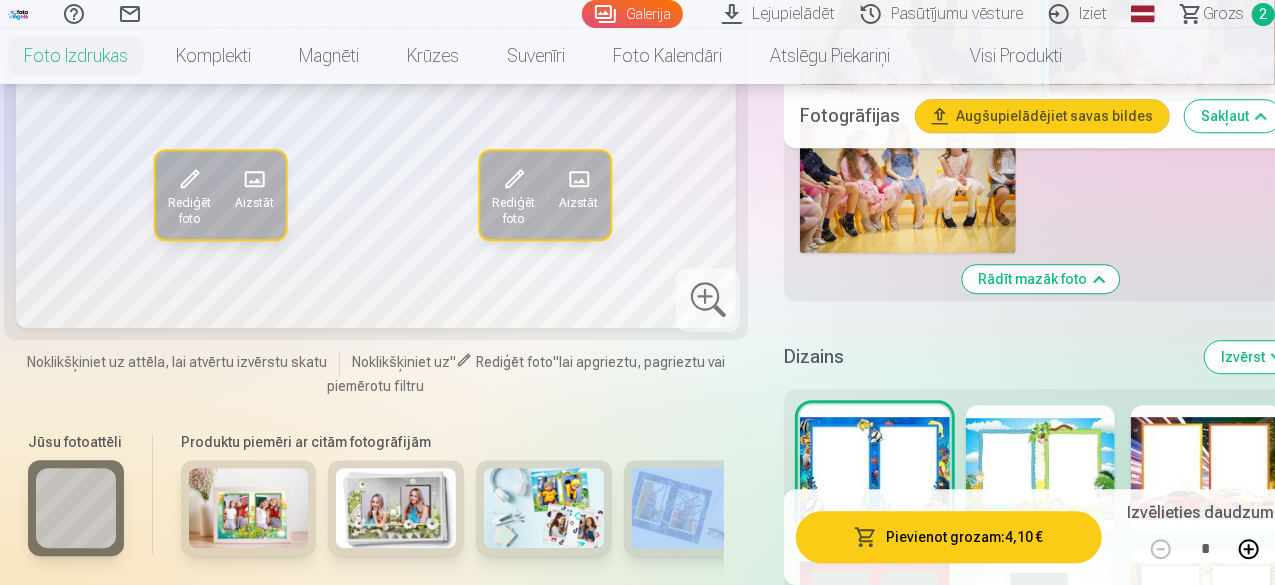 scroll, scrollTop: 6800, scrollLeft: 0, axis: vertical 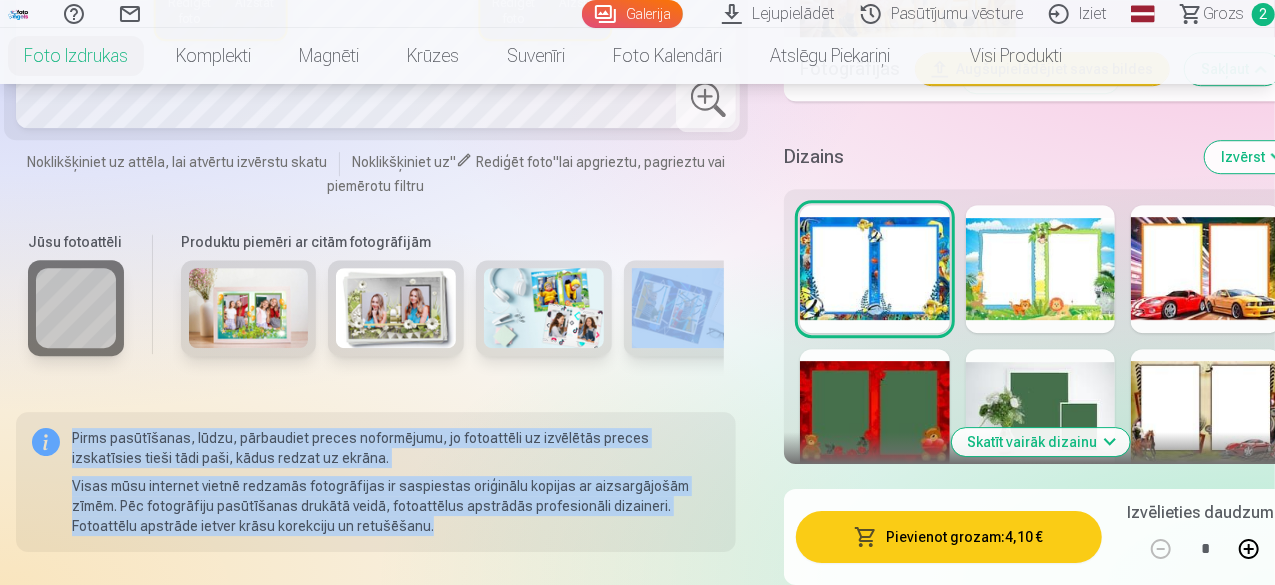 click on "Skatīt vairāk dizainu" at bounding box center [1041, 442] 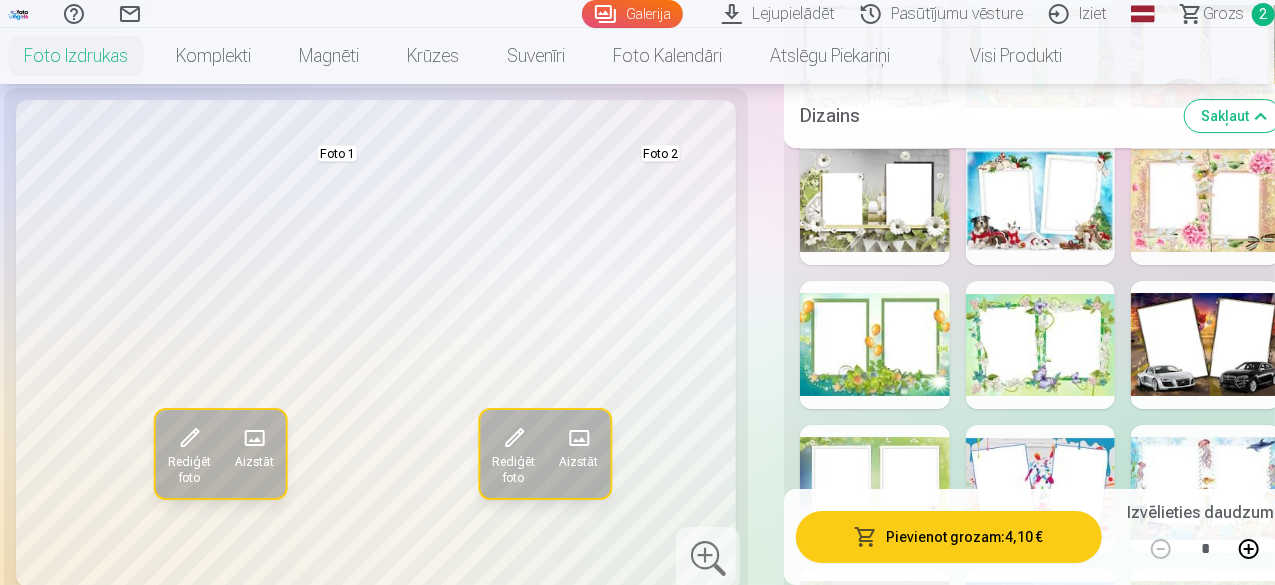 scroll, scrollTop: 7400, scrollLeft: 0, axis: vertical 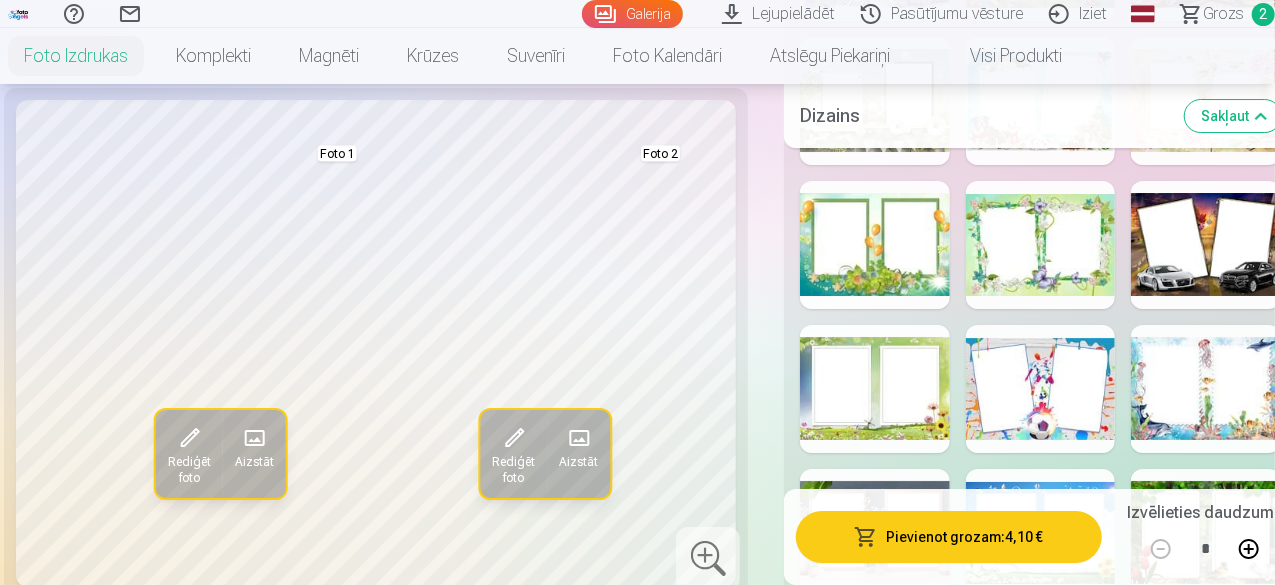 click at bounding box center (1206, 389) 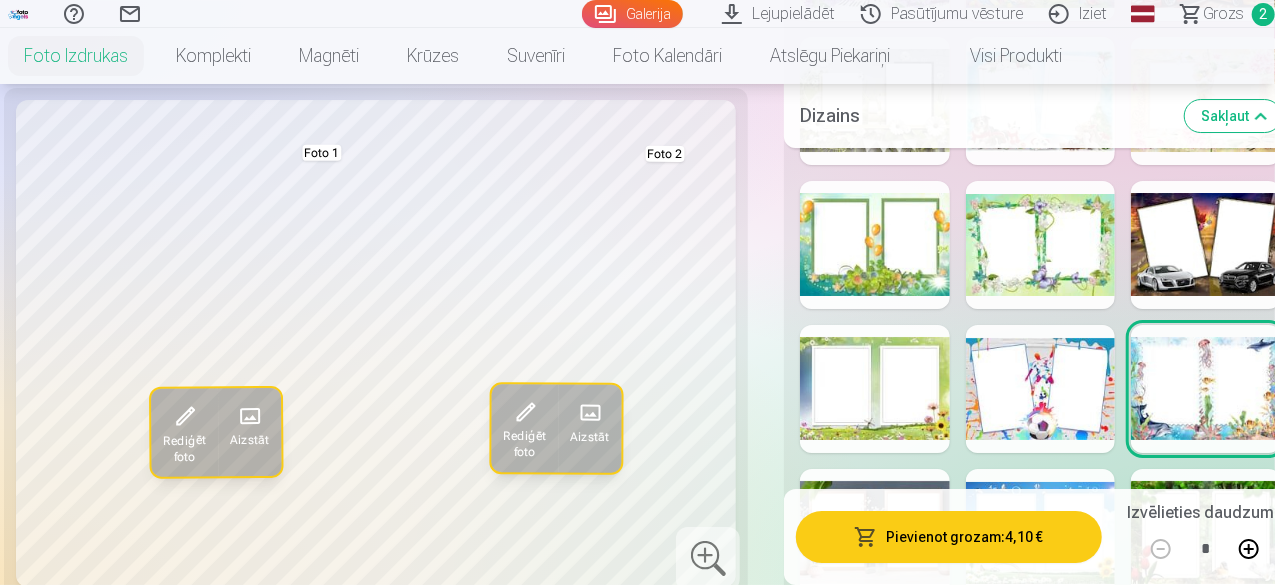 scroll, scrollTop: 7300, scrollLeft: 0, axis: vertical 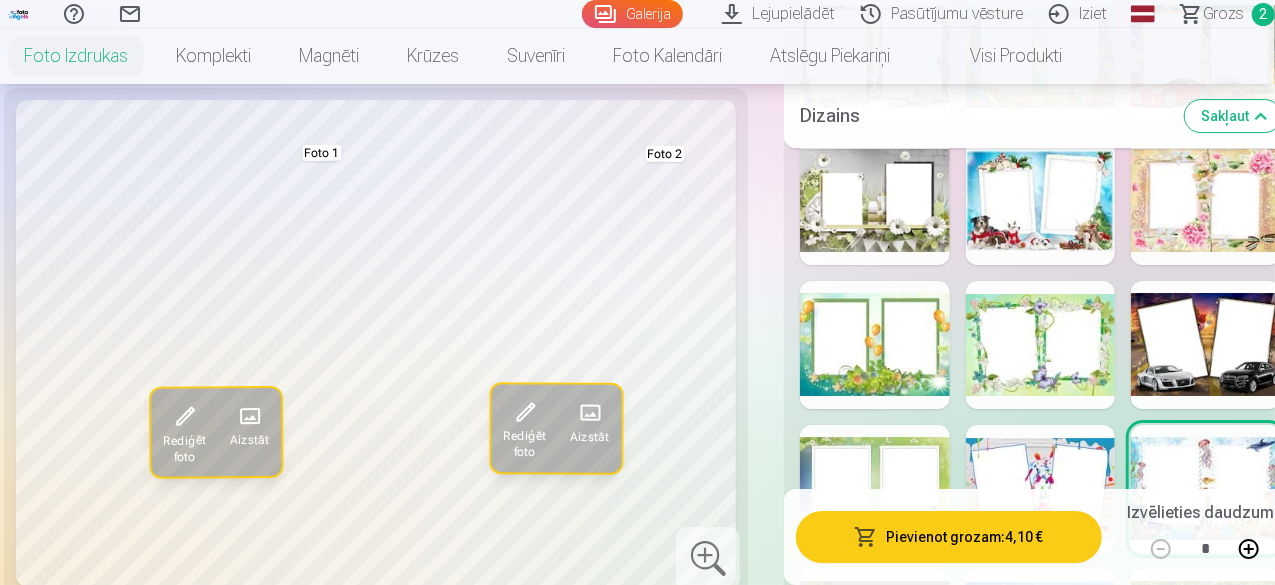 click at bounding box center (875, 633) 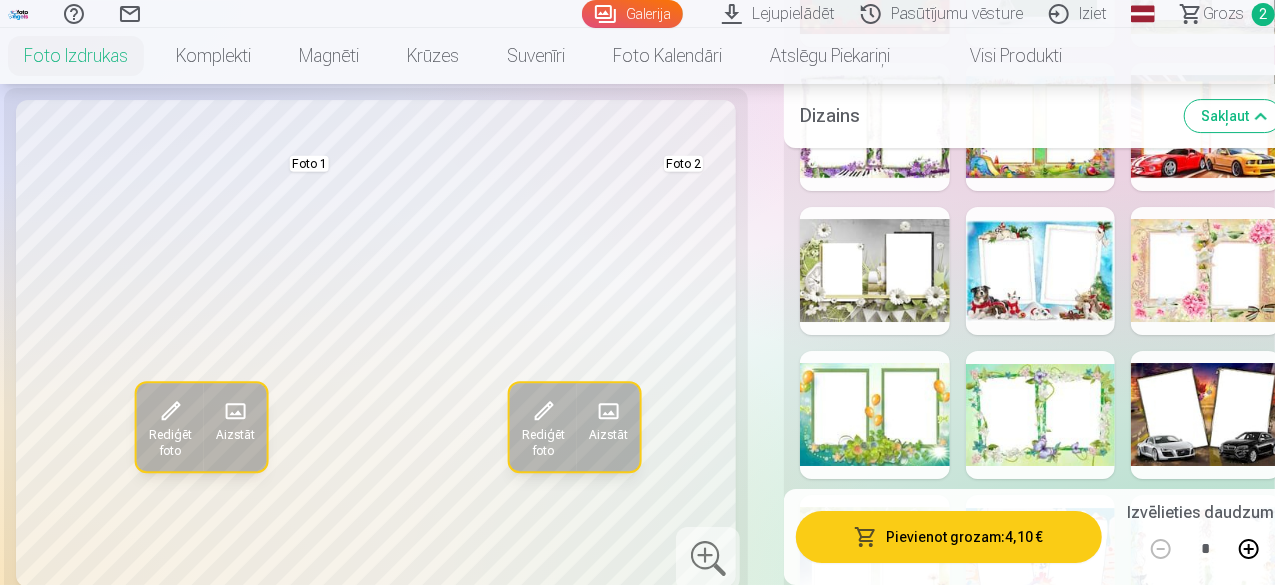 scroll, scrollTop: 7200, scrollLeft: 0, axis: vertical 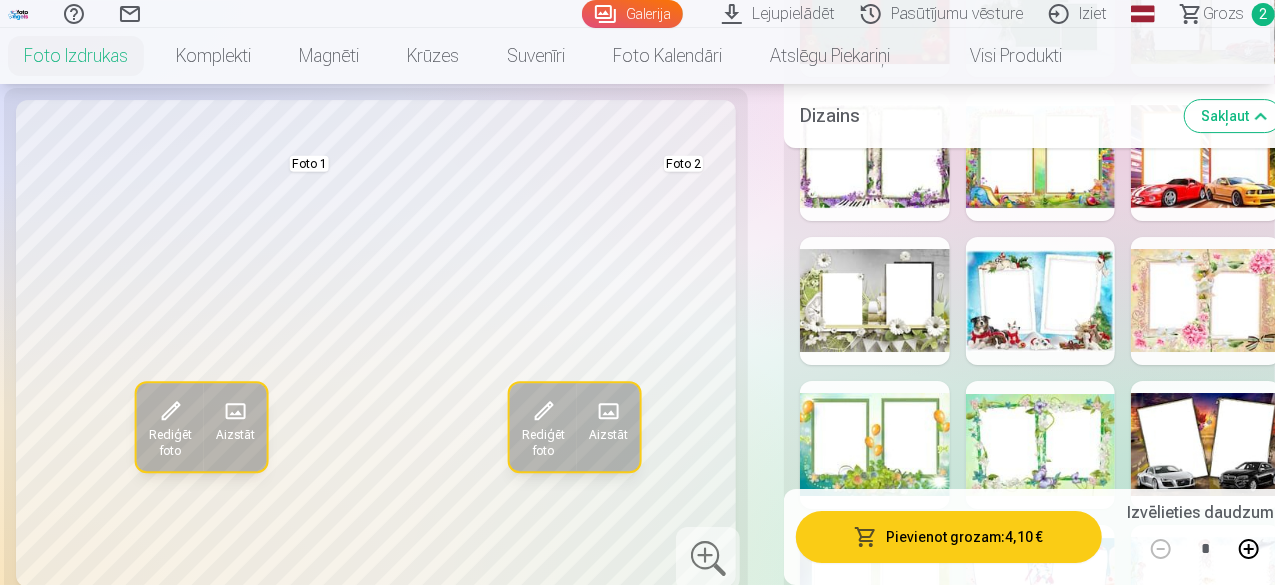 click at bounding box center (1041, 445) 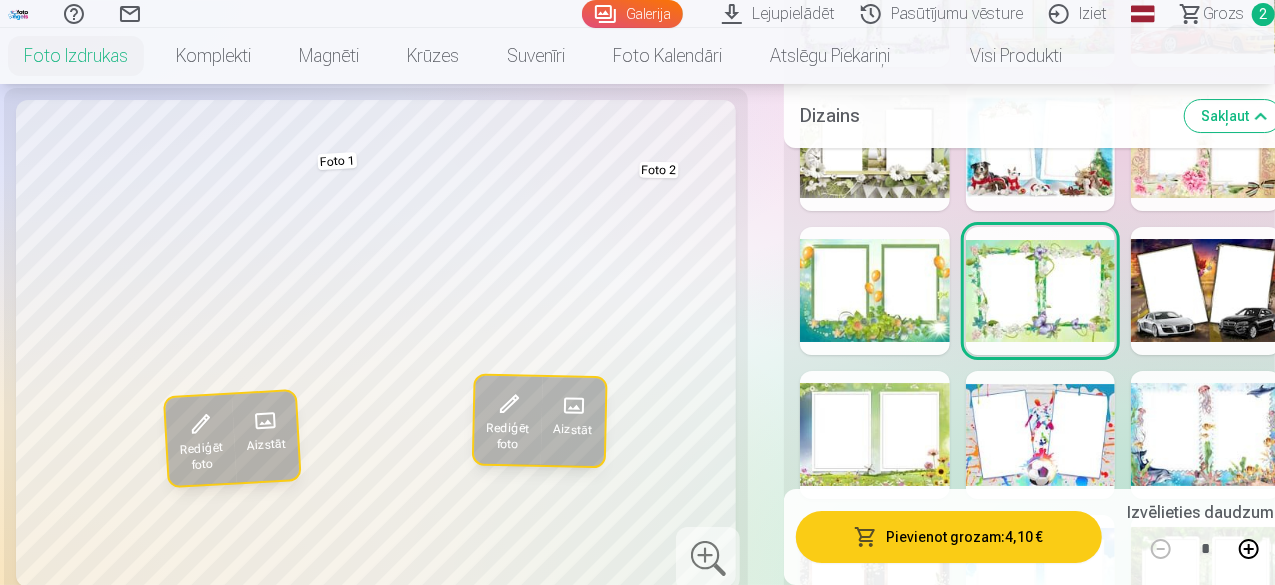scroll, scrollTop: 7400, scrollLeft: 0, axis: vertical 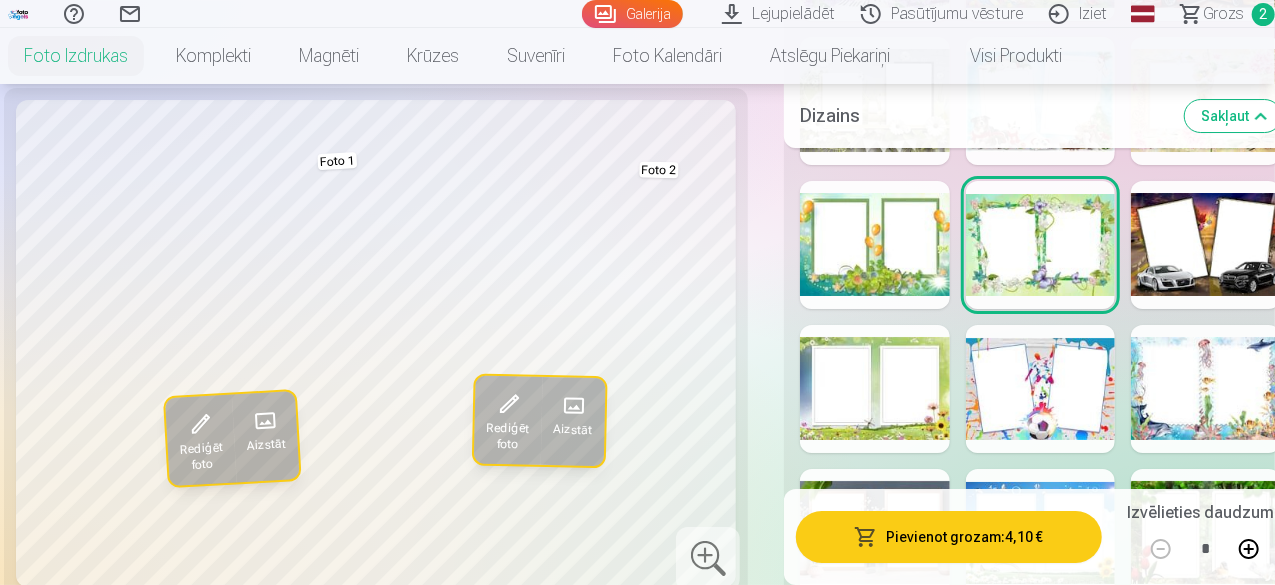 click at bounding box center [1206, 389] 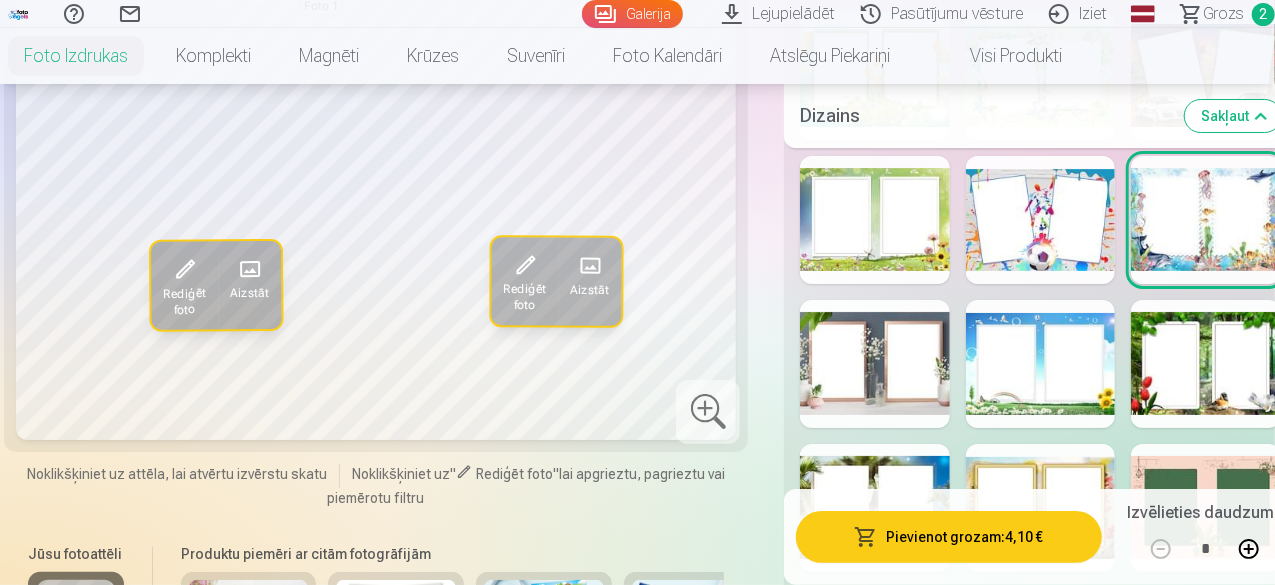 scroll, scrollTop: 7600, scrollLeft: 0, axis: vertical 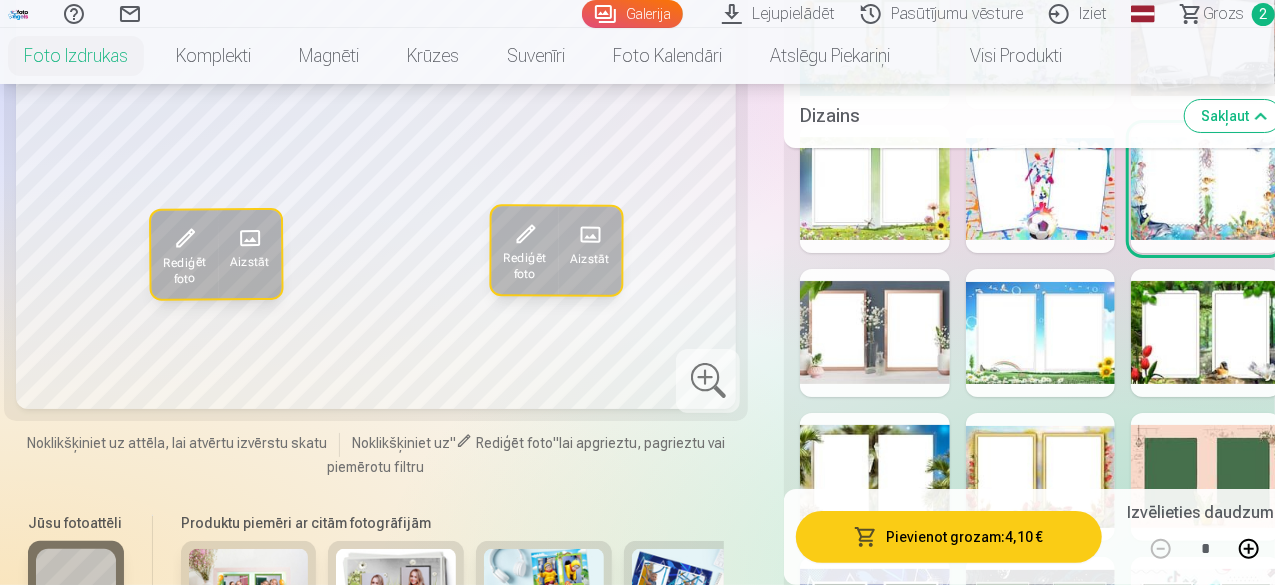 click at bounding box center (1206, 477) 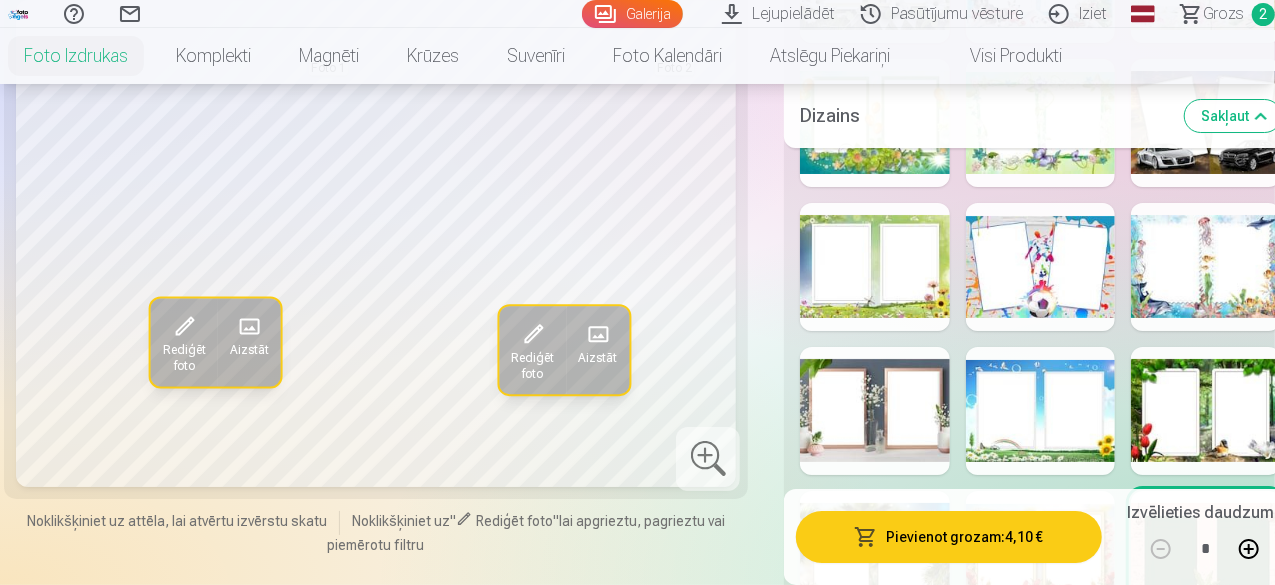 scroll, scrollTop: 7500, scrollLeft: 0, axis: vertical 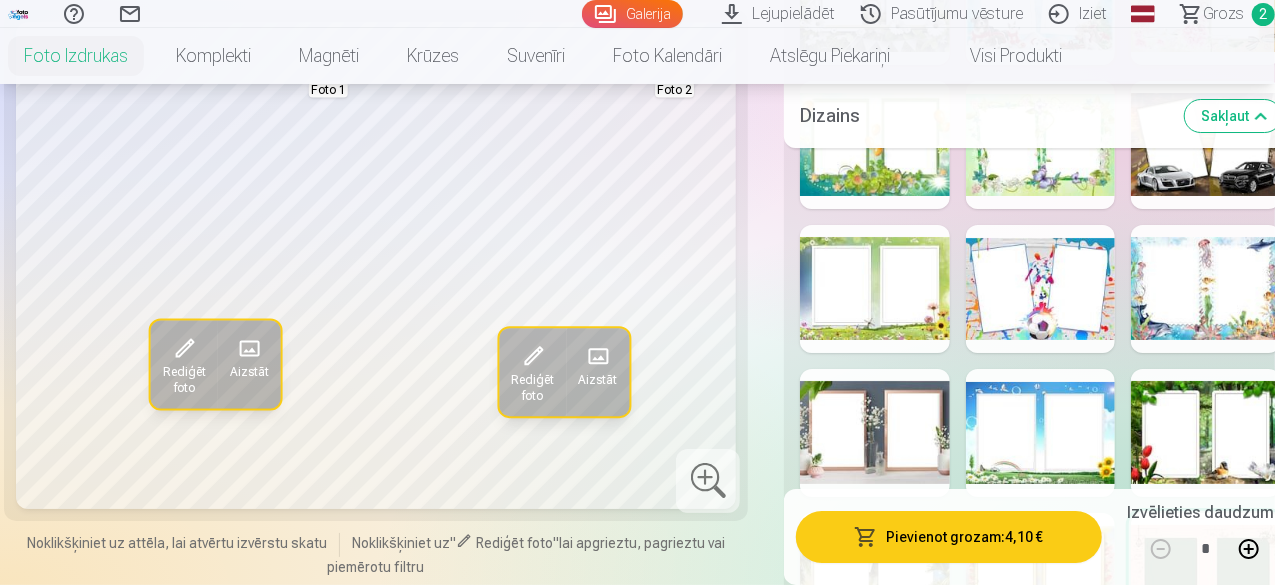 click at bounding box center [1041, 577] 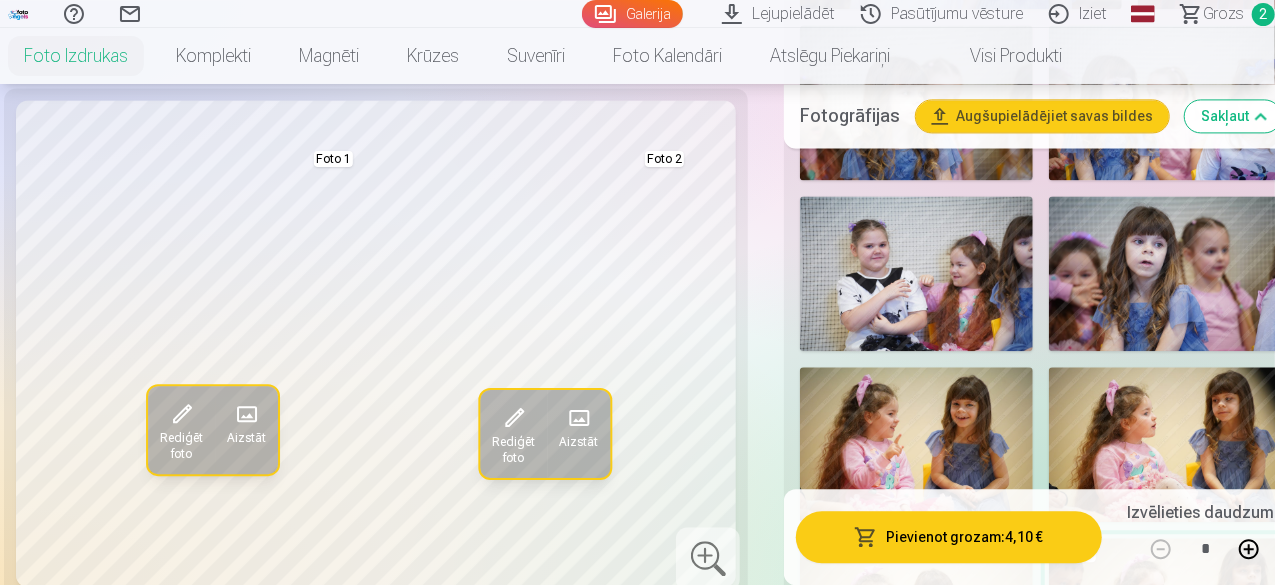 scroll, scrollTop: 5600, scrollLeft: 0, axis: vertical 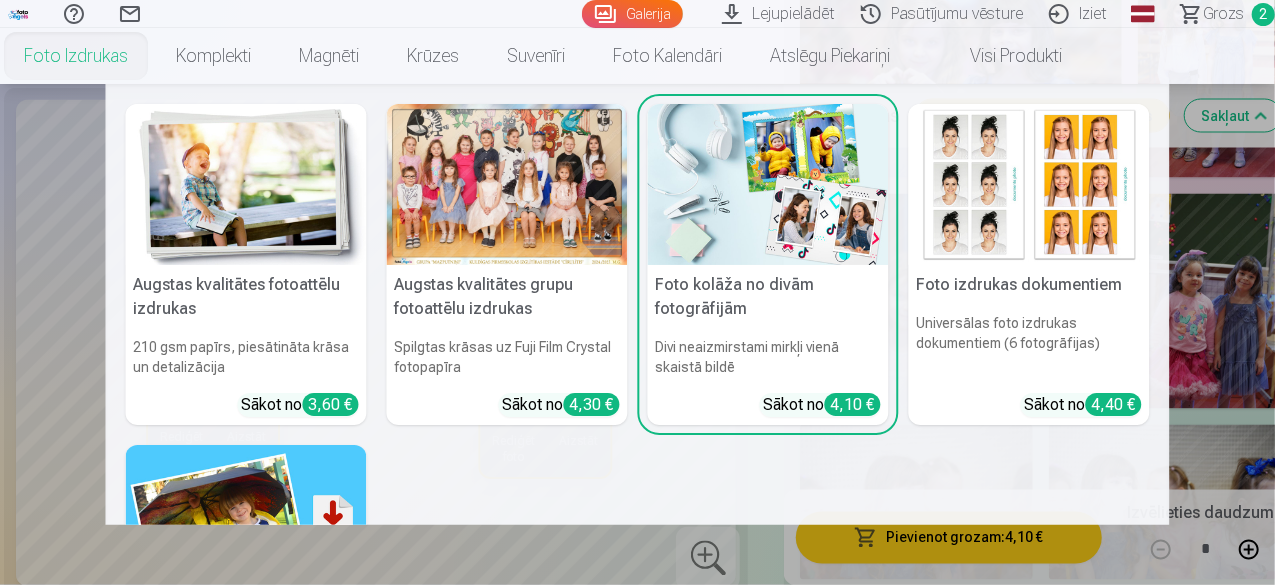click on "Foto izdrukas" at bounding box center (76, 56) 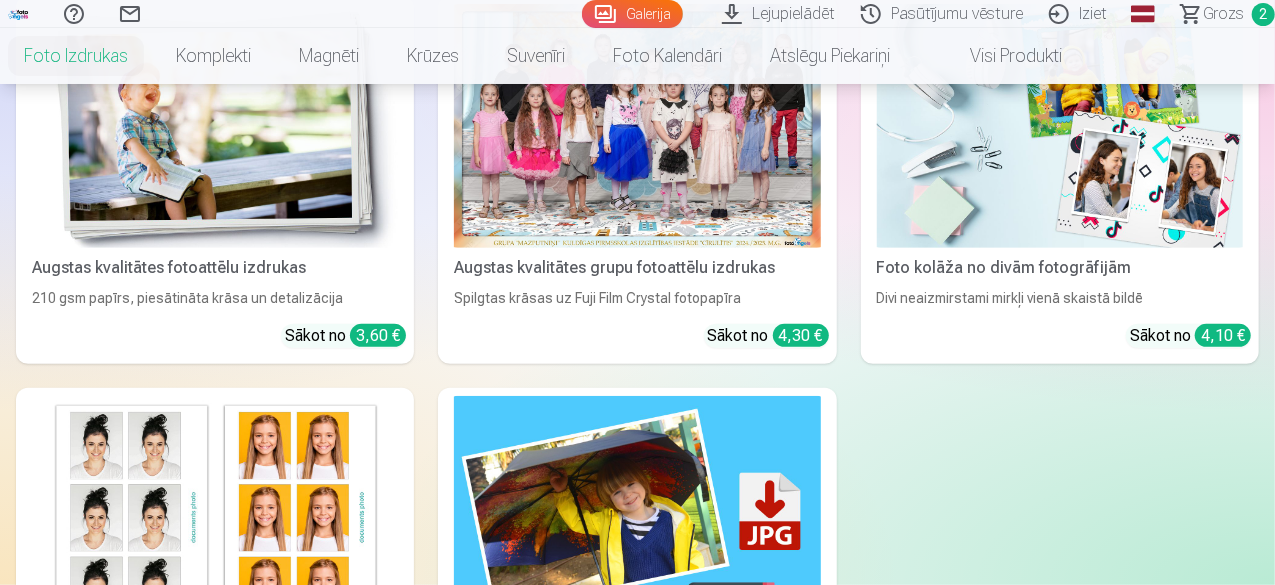 scroll, scrollTop: 300, scrollLeft: 0, axis: vertical 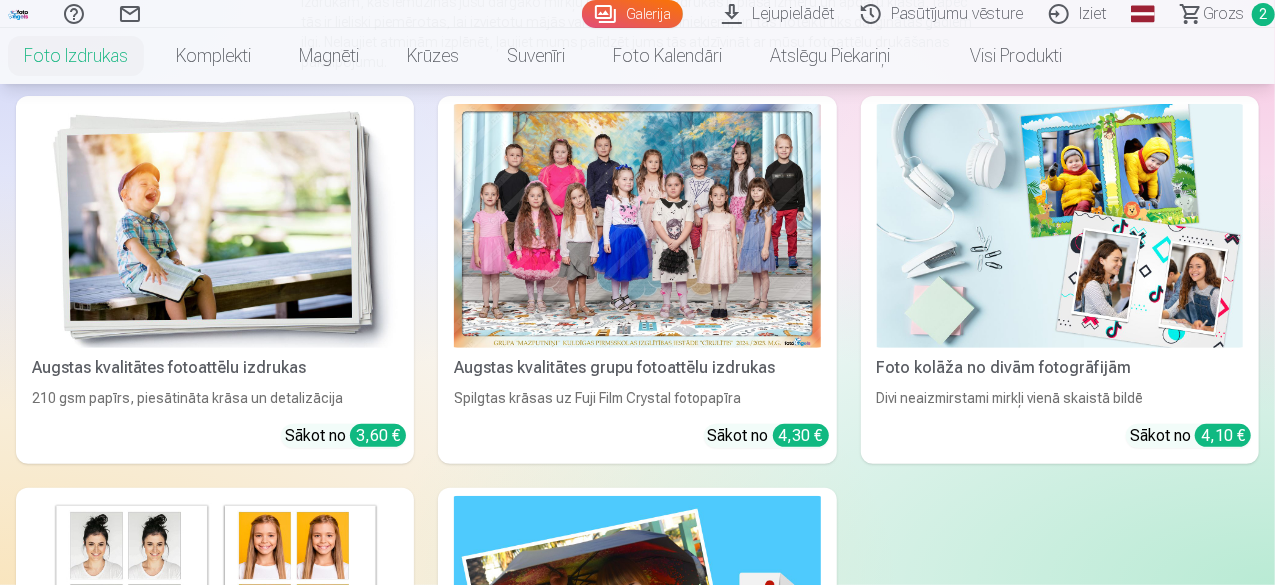 click at bounding box center (215, 226) 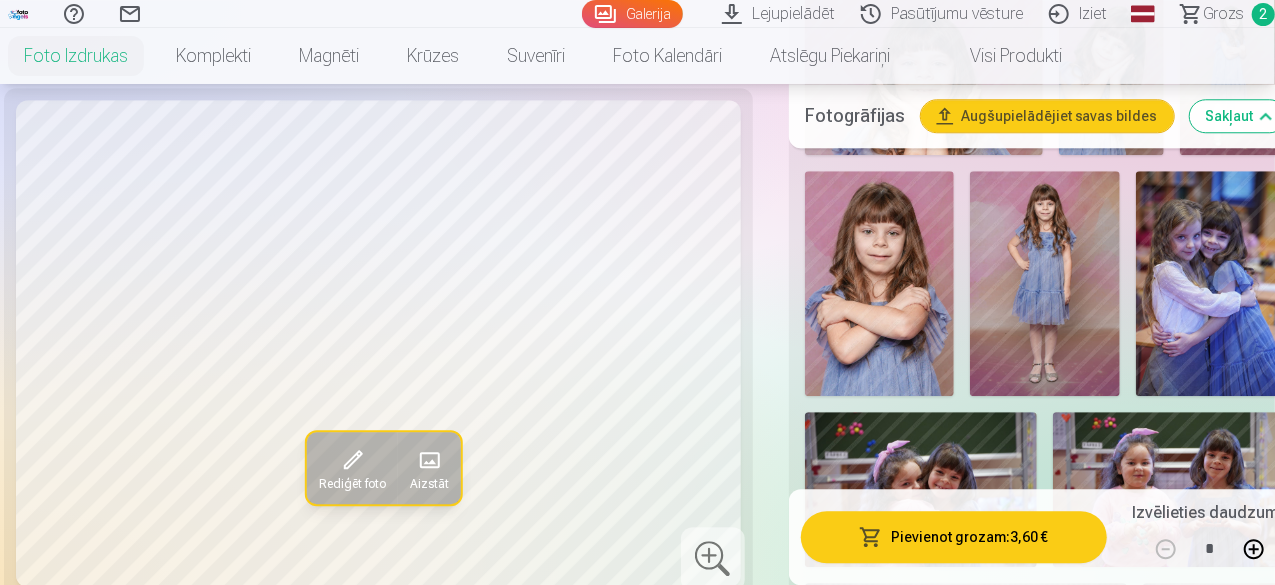 scroll, scrollTop: 2700, scrollLeft: 0, axis: vertical 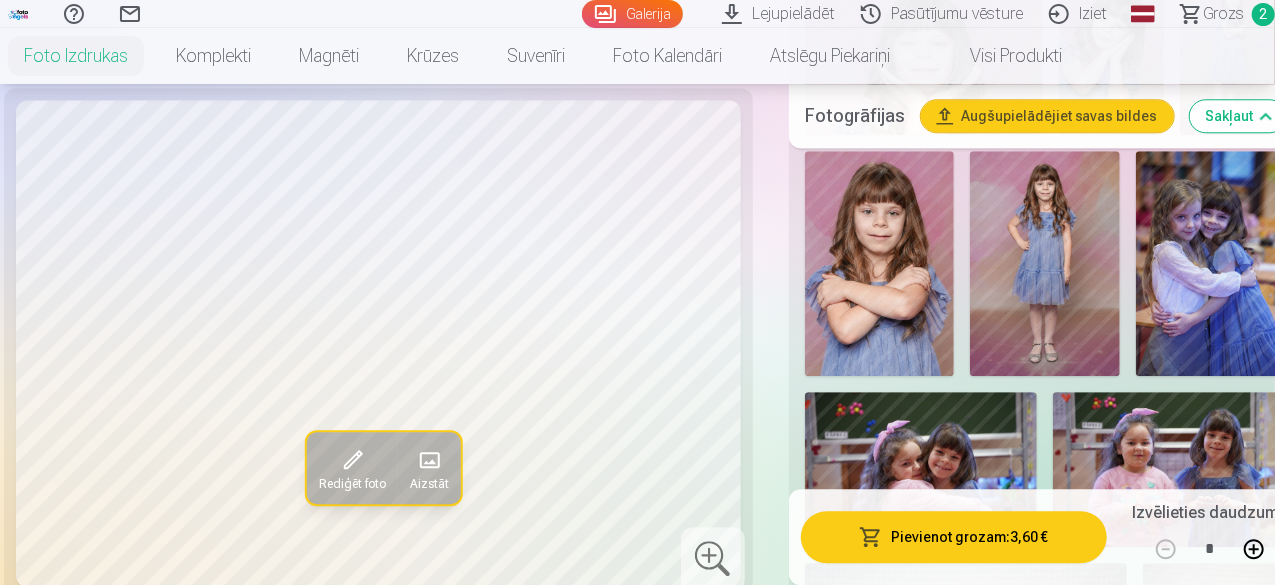 drag, startPoint x: 756, startPoint y: 232, endPoint x: 754, endPoint y: 315, distance: 83.02409 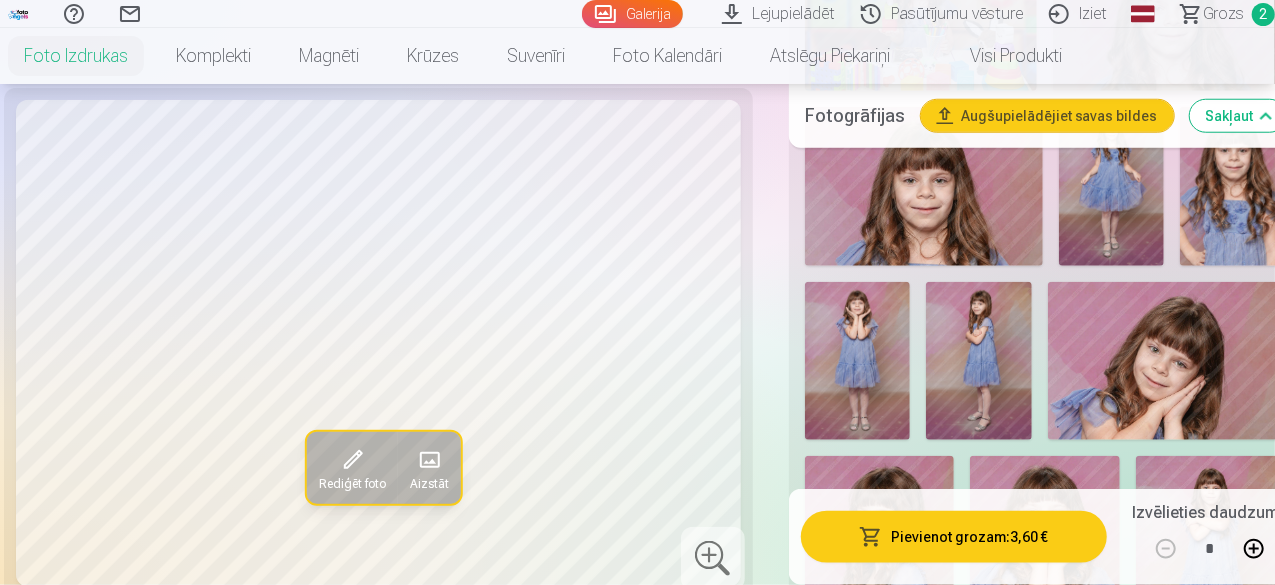 scroll, scrollTop: 4764, scrollLeft: 0, axis: vertical 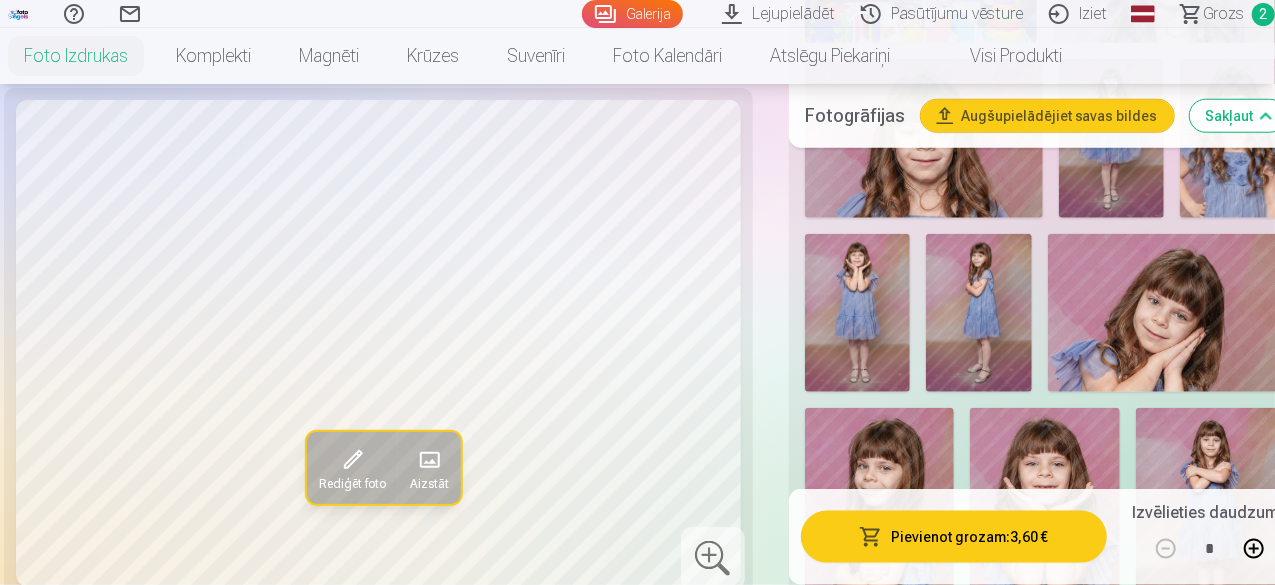 click at bounding box center [1045, 520] 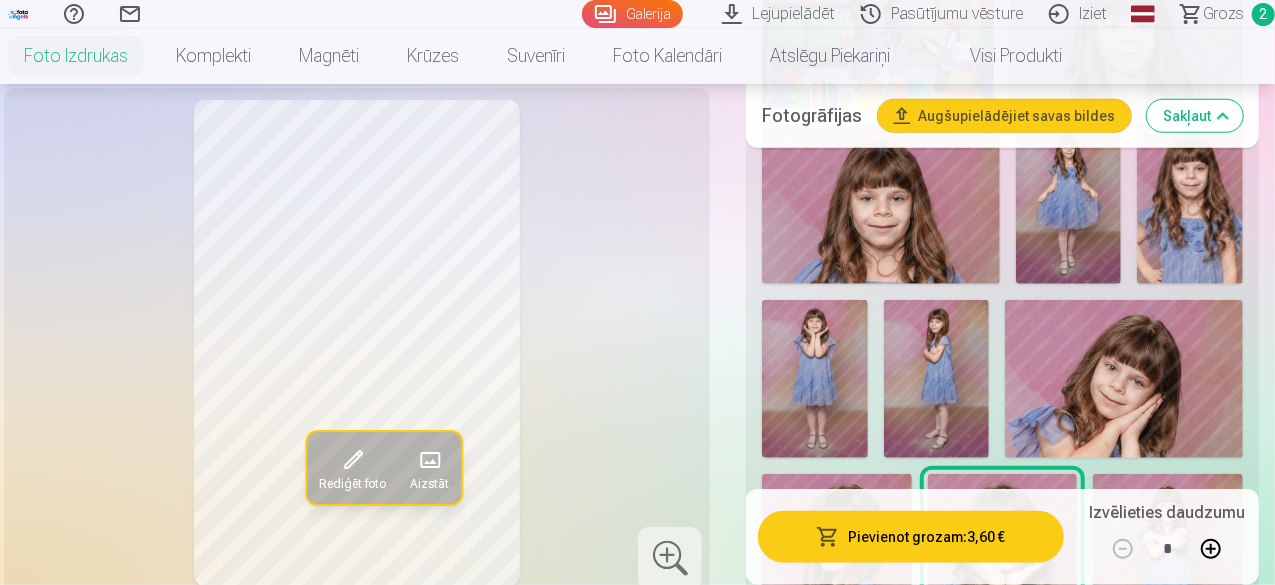 scroll, scrollTop: 4464, scrollLeft: 0, axis: vertical 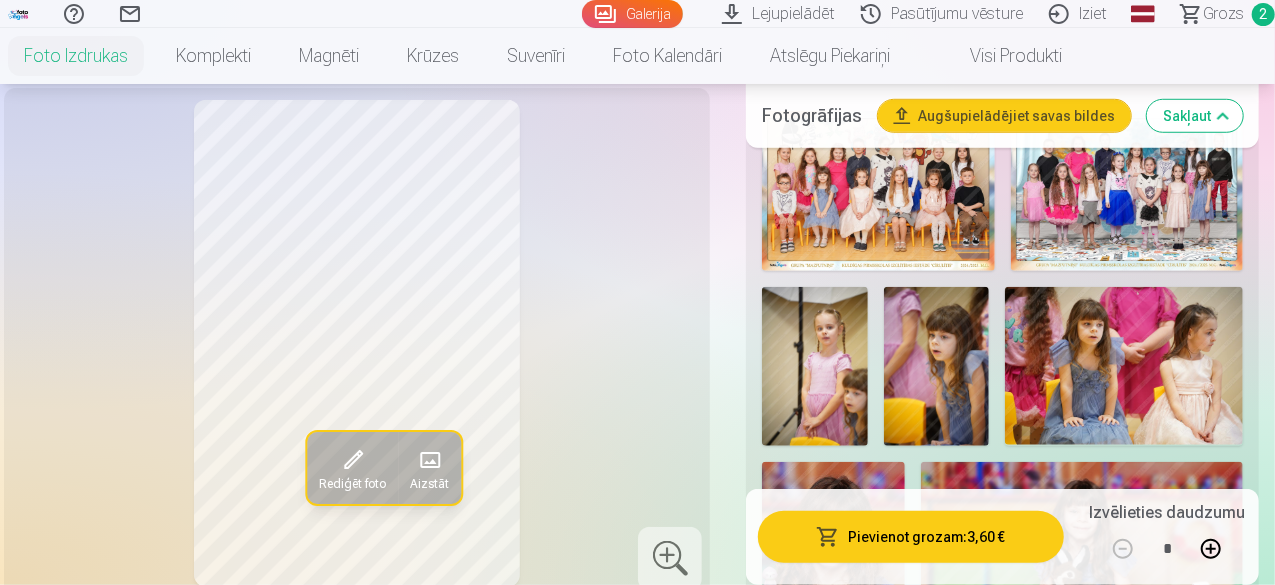 click on "Rediģēt foto Aizstāt Noklikšķiniet uz attēla, lai atvērtu izvērstu skatu Noklikšķiniet uz  " Rediģēt foto "  lai apgrieztu, pagrieztu vai piemērotu filtru Jūsu fotoattēli Produktu piemēri ar citām fotogrāfijām Pirms pasūtīšanas, lūdzu, pārbaudiet preces noformējumu, jo fotoattēli uz izvēlētās preces izskatīsies tieši tādi paši, kādus redzat uz ekrāna. Visas mūsu internet vietnē redzamās fotogrāfijas ir saspiestas oriģinālu kopijas ar aizsargājošām zīmēm. Pēc fotogrāfiju pasūtīšanas drukātā veidā, fotoattēlus apstrādās profesionāli dizaineri. Fotoattēlu apstrāde ietver krāsu korekciju un retušēšanu. Augstas kvalitātes fotoattēlu izdrukas 10x15 cm
Personalizēšana Izmērs 10x15cm 3,60 € 13x19cm 4,10 € 15x23cm 4,30 € 20x30.5cm 4,80 € 30.5x45cm 7,40 € MAGNĒTS 🧲 6x9cm 3,90 € Fotogrāfijas Augšupielādējiet savas bildes Sakļaut Rādīt mazāk foto DizainsIzērst Noņemiet dizainu Abstraktie 12 Mākslinieki 45 Dzīvnieki" at bounding box center (637, 3193) 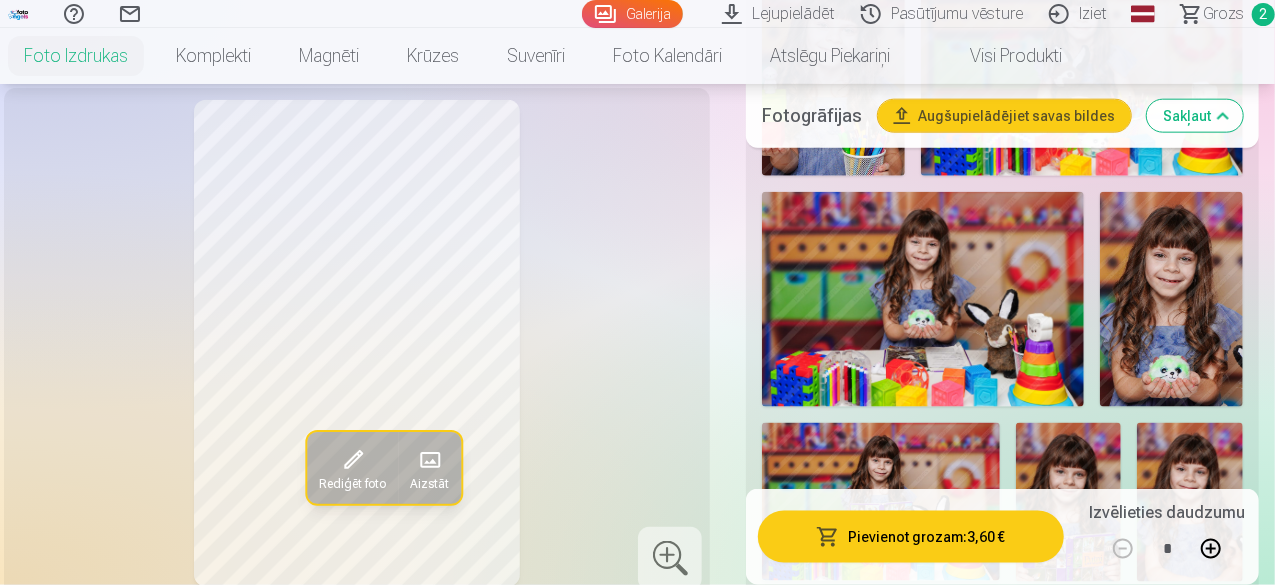 click on "Rediģēt foto Aizstāt" at bounding box center [357, 343] 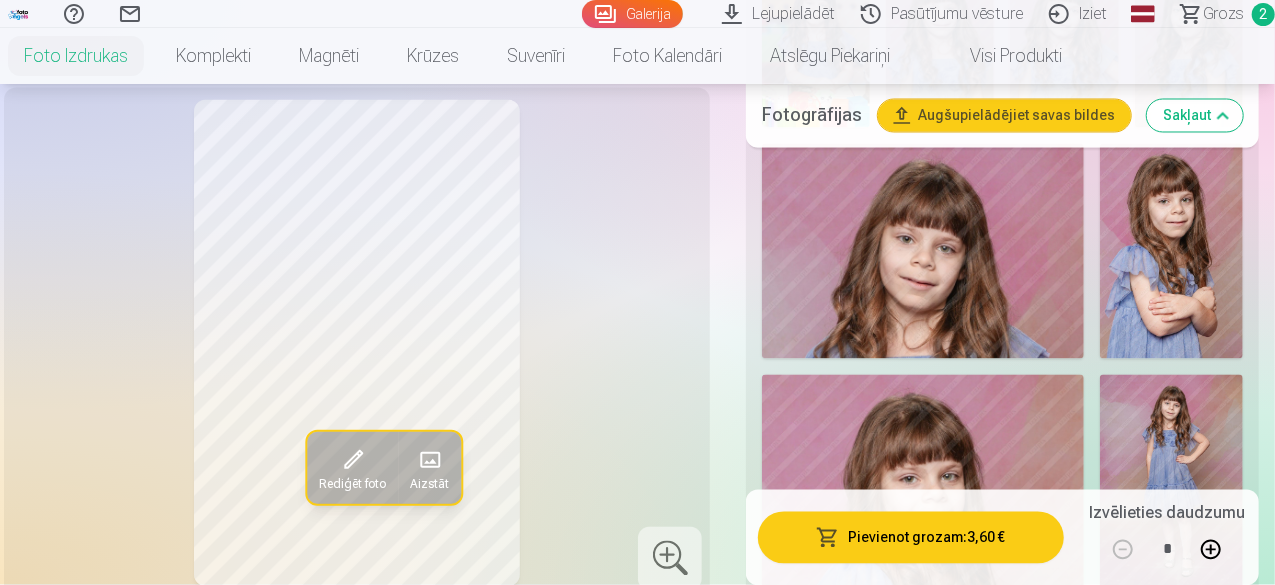 scroll, scrollTop: 1909, scrollLeft: 0, axis: vertical 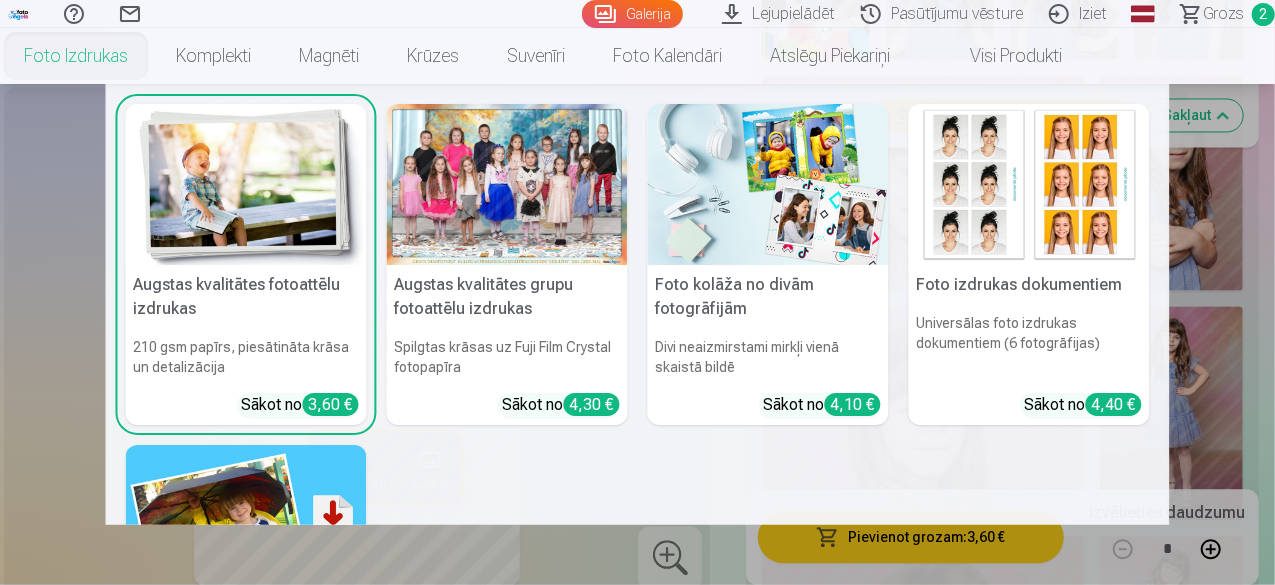 click on "Foto izdrukas" at bounding box center (76, 56) 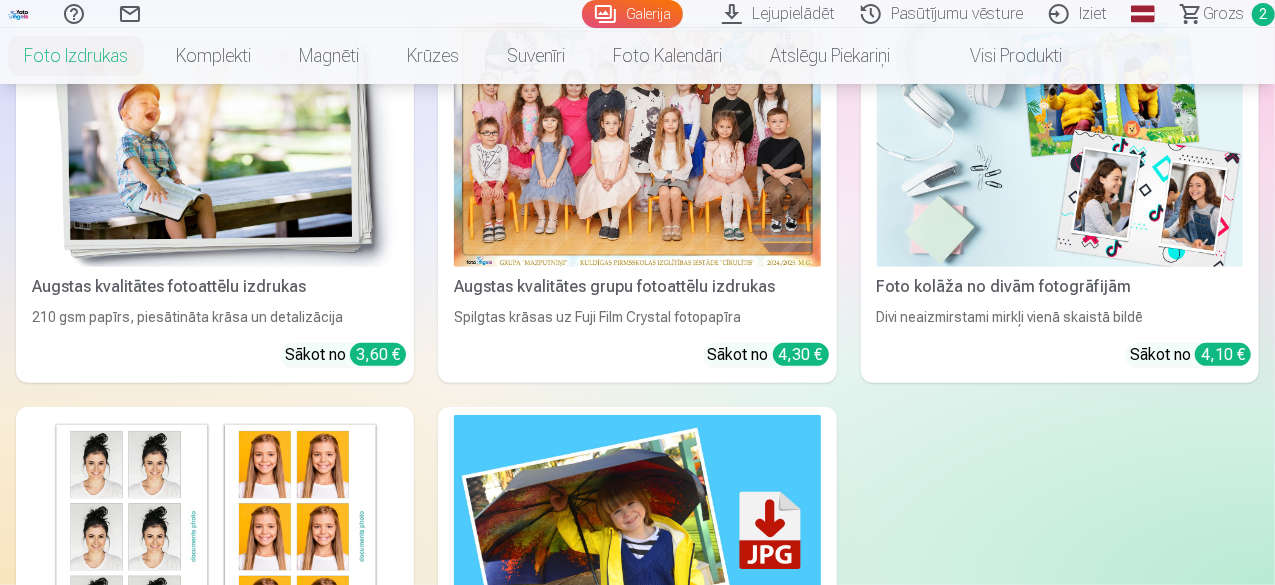 scroll, scrollTop: 400, scrollLeft: 0, axis: vertical 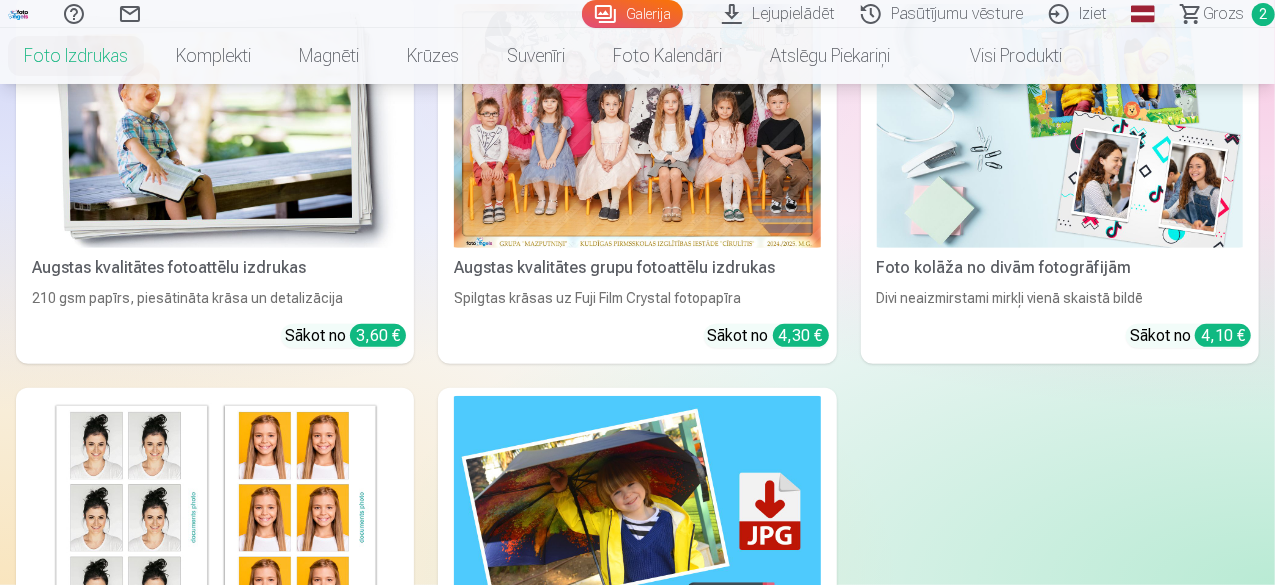 click at bounding box center (215, 126) 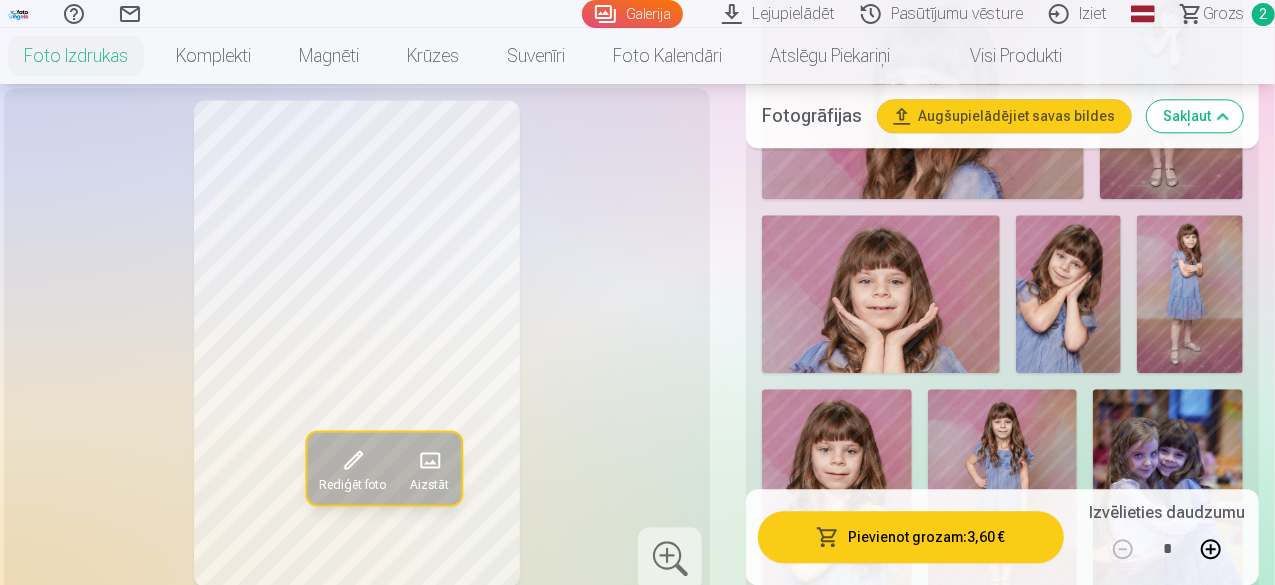 scroll, scrollTop: 2600, scrollLeft: 0, axis: vertical 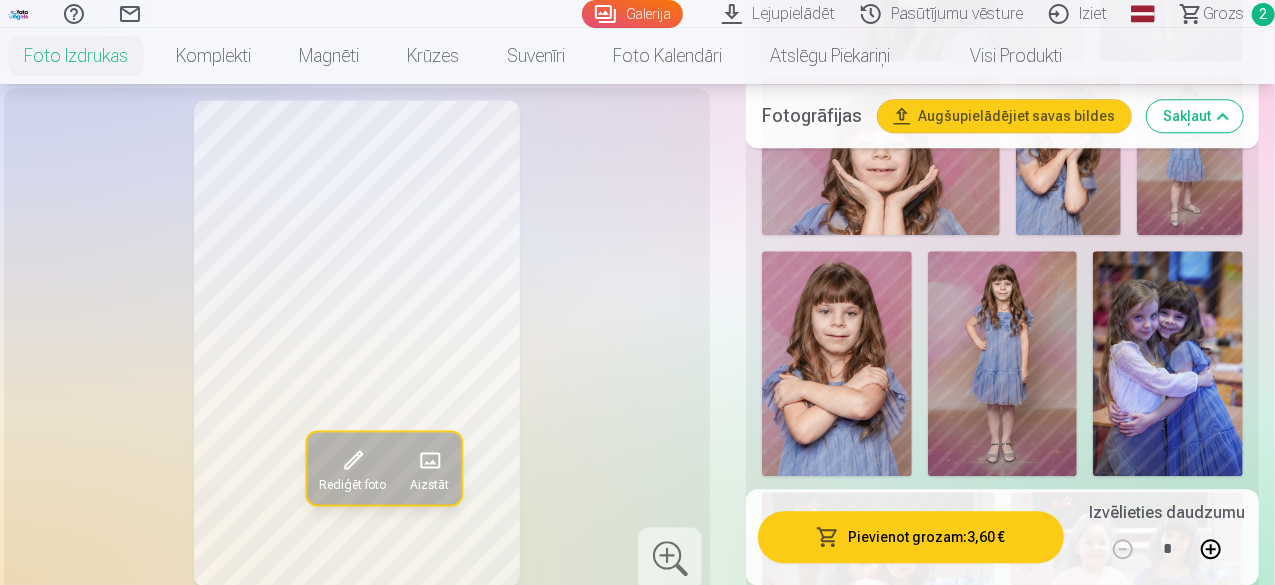 click at bounding box center (1003, 363) 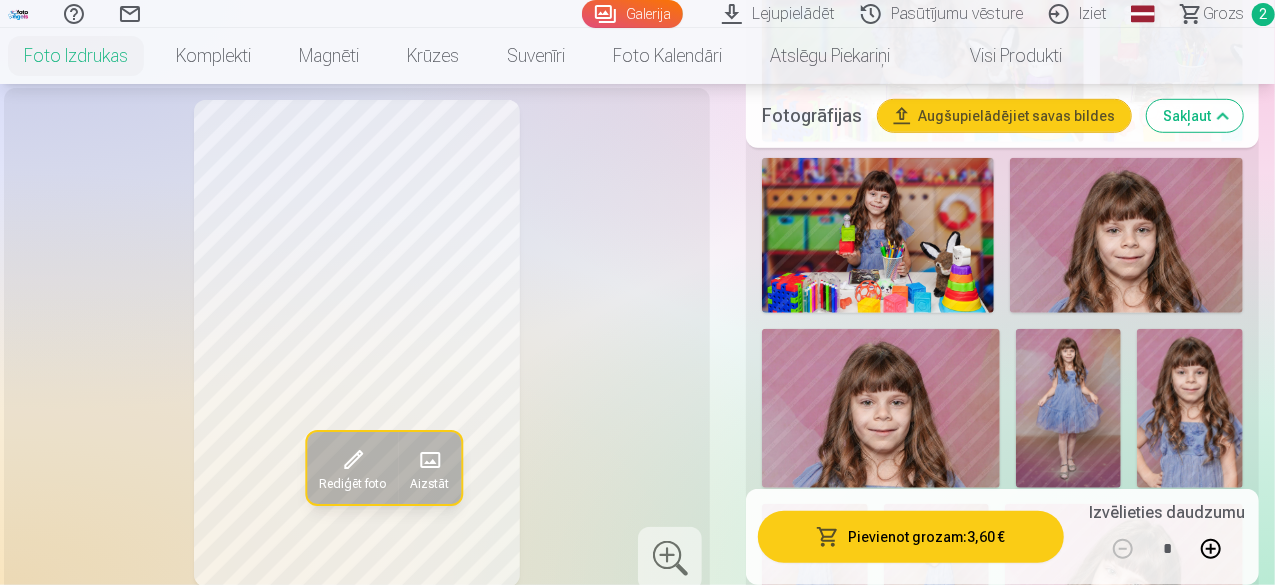 scroll, scrollTop: 4600, scrollLeft: 0, axis: vertical 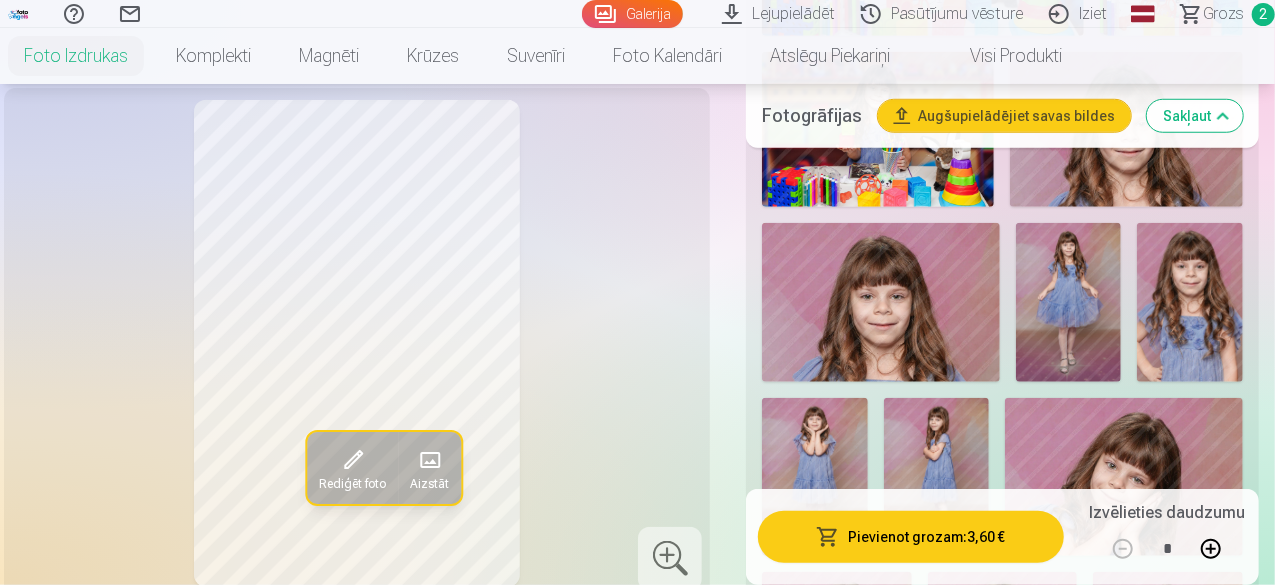 click at bounding box center [1069, 302] 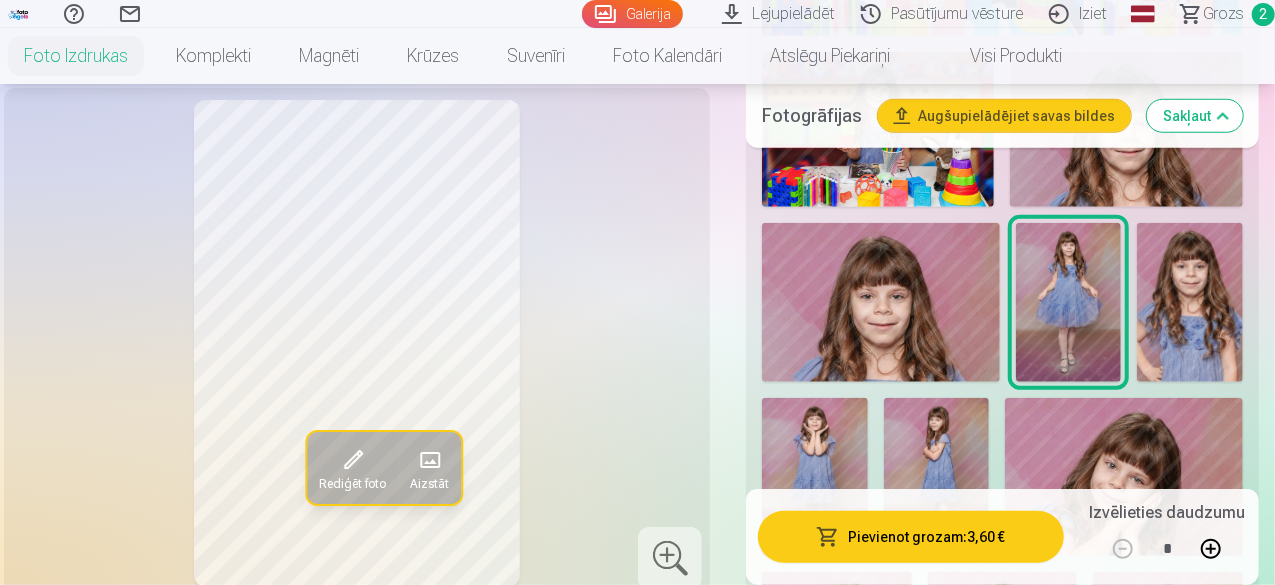 click at bounding box center [937, 477] 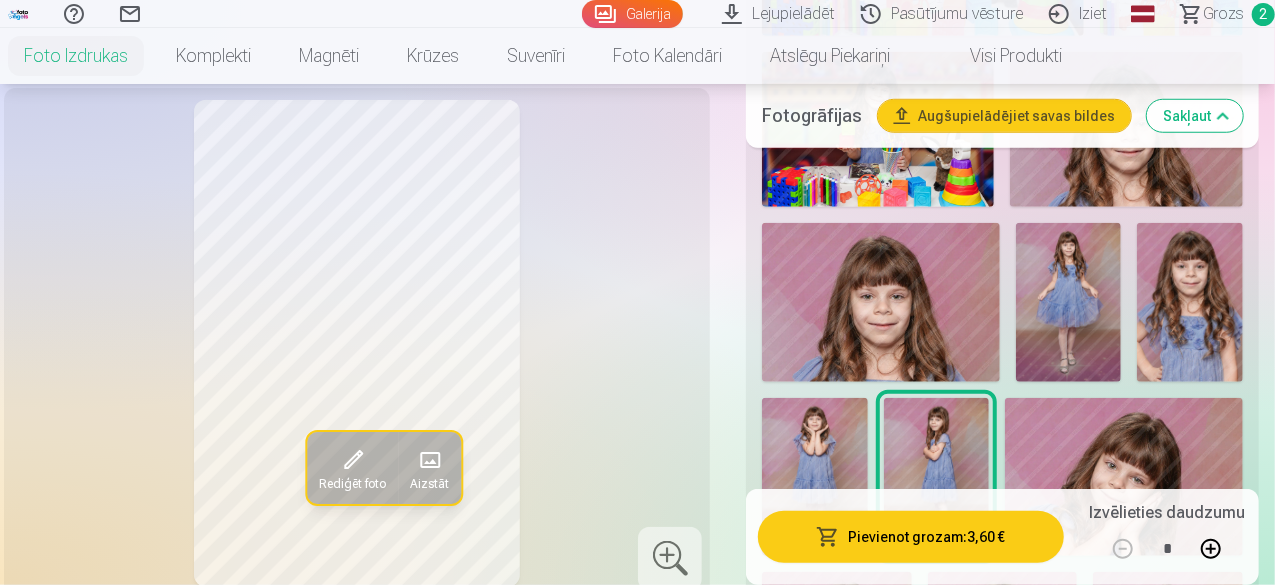 click at bounding box center [1002, -754] 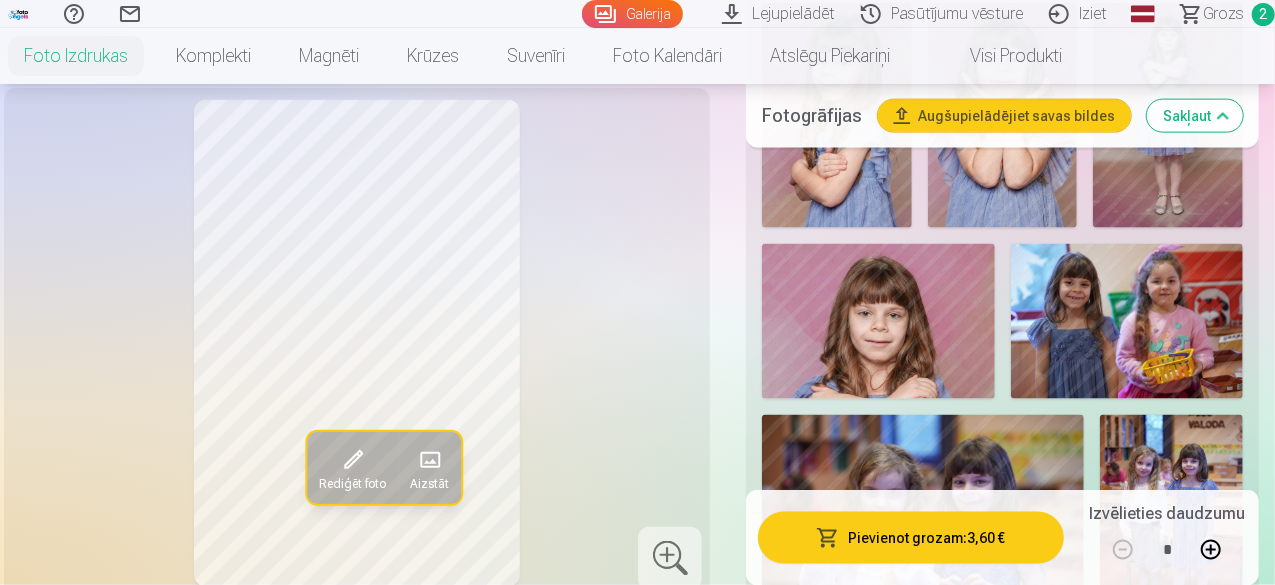 scroll, scrollTop: 5200, scrollLeft: 0, axis: vertical 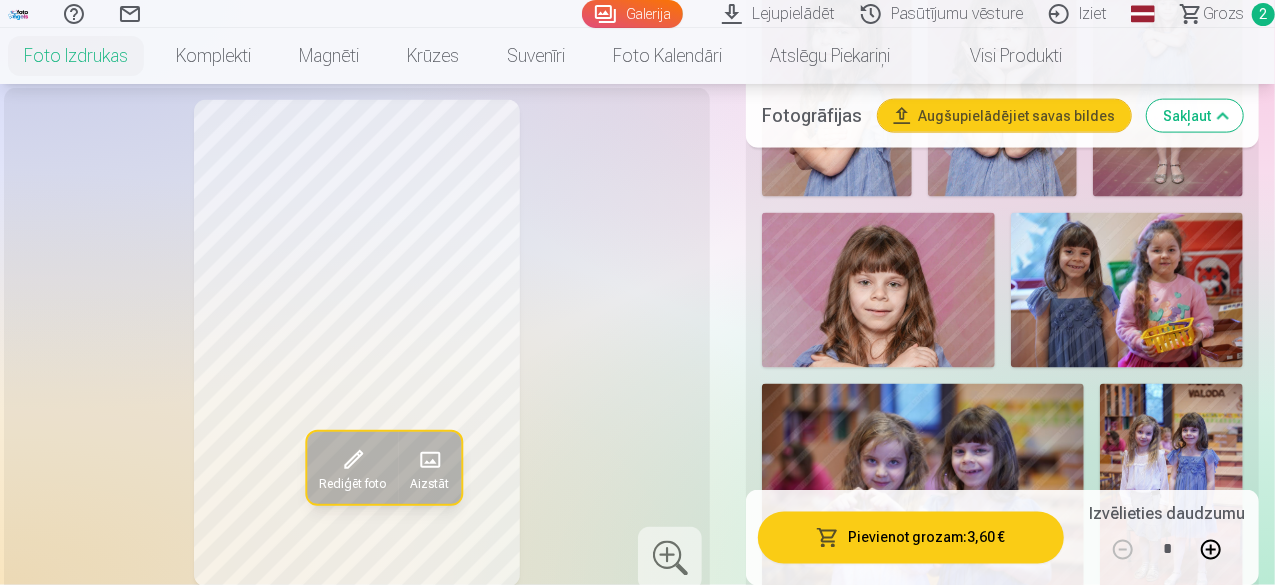click at bounding box center (1171, 491) 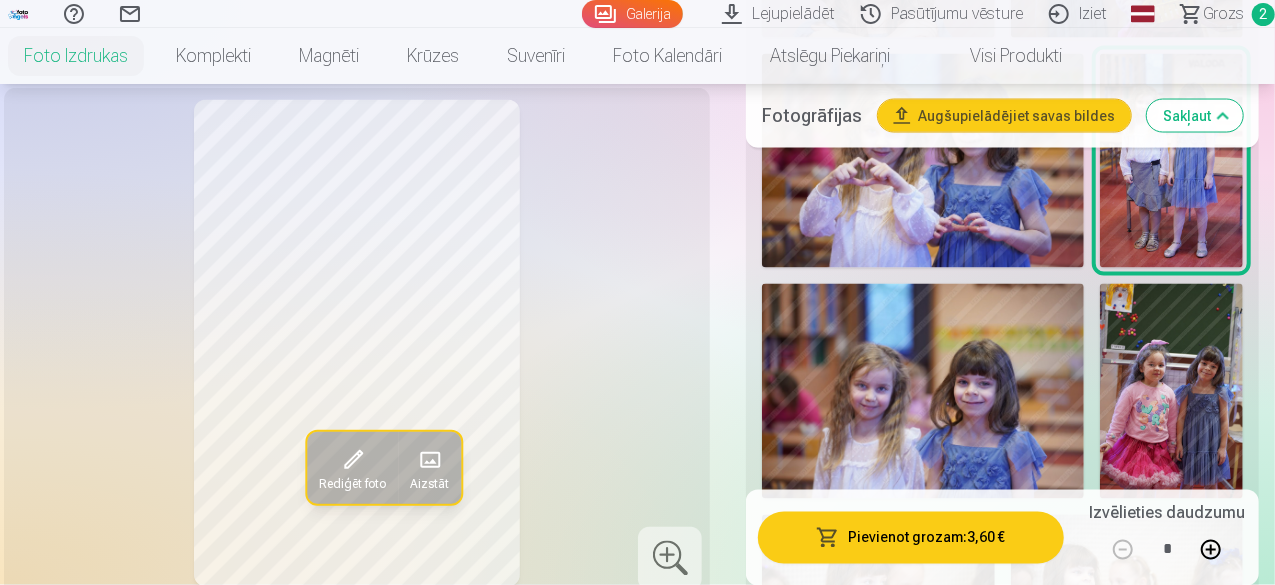 scroll, scrollTop: 5500, scrollLeft: 0, axis: vertical 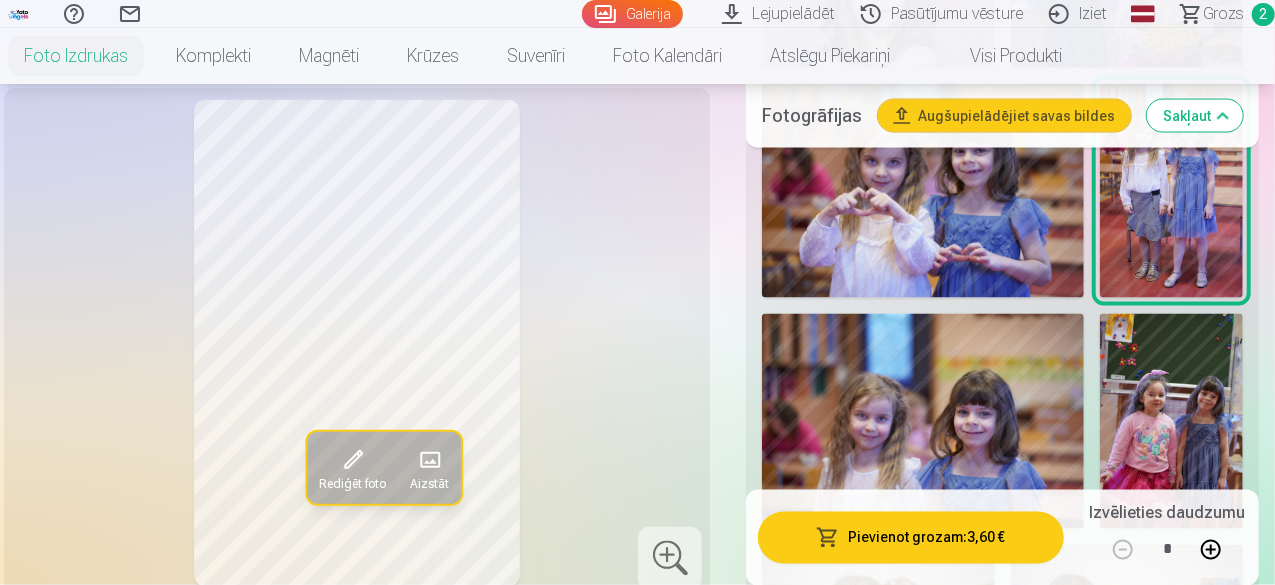 click at bounding box center (923, 421) 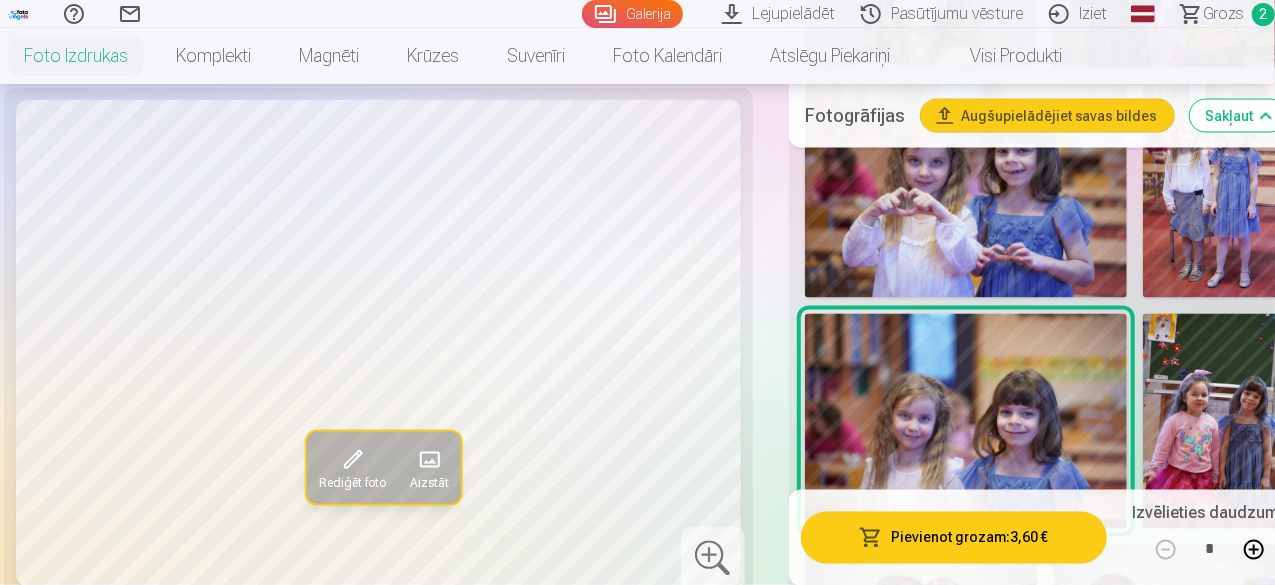 click at bounding box center [1214, 421] 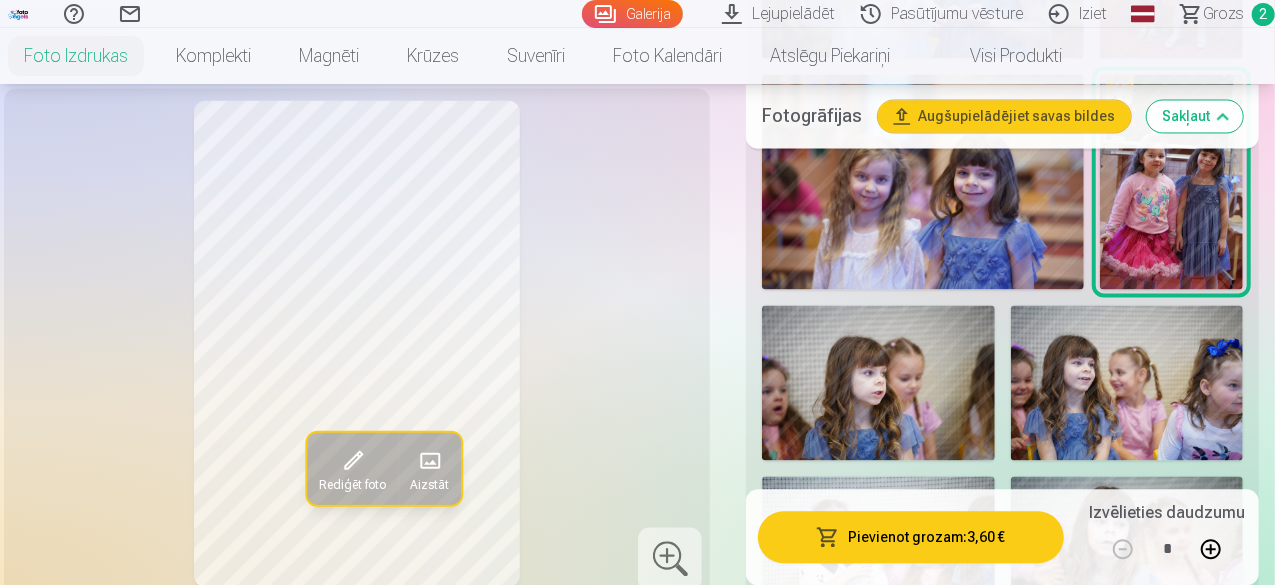 scroll, scrollTop: 5800, scrollLeft: 0, axis: vertical 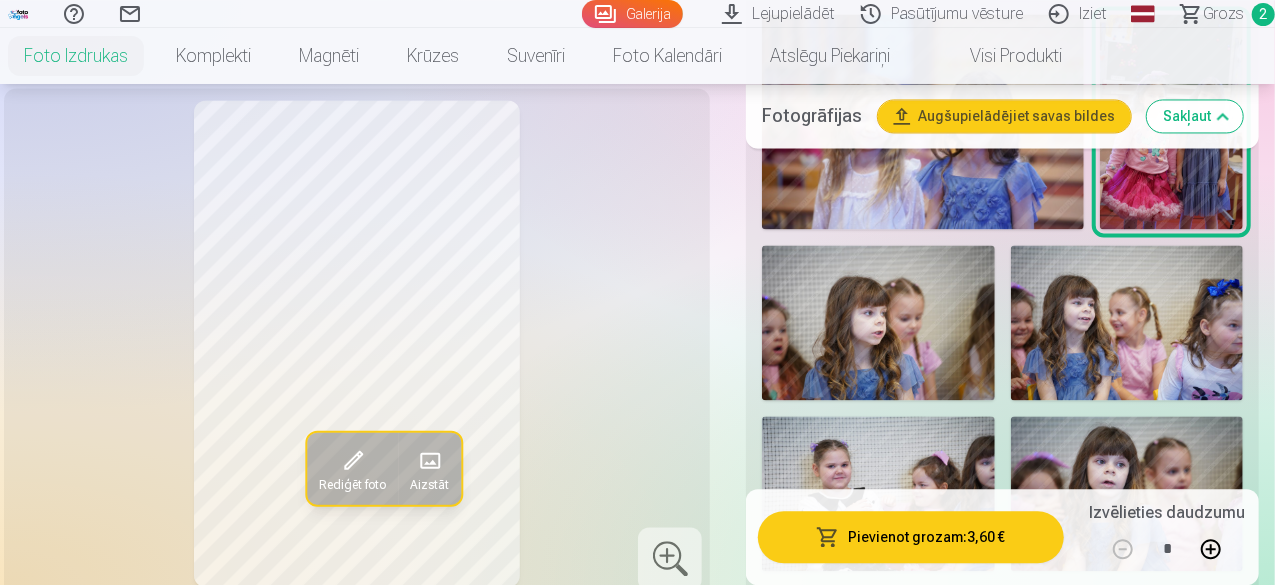 click at bounding box center [1002, -1954] 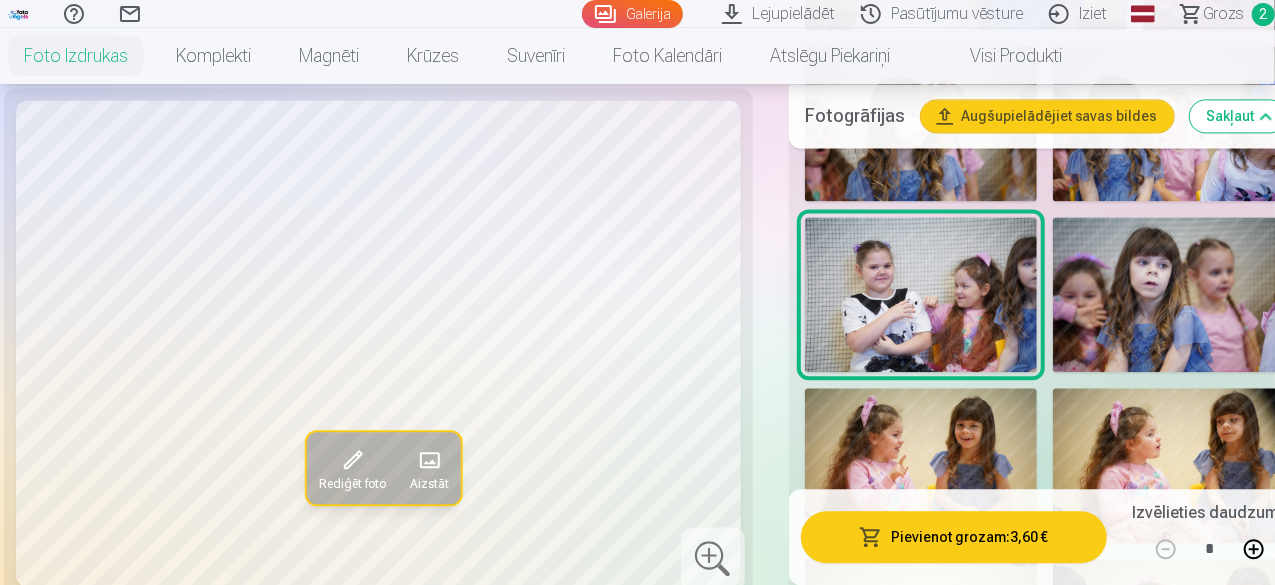 scroll, scrollTop: 6000, scrollLeft: 0, axis: vertical 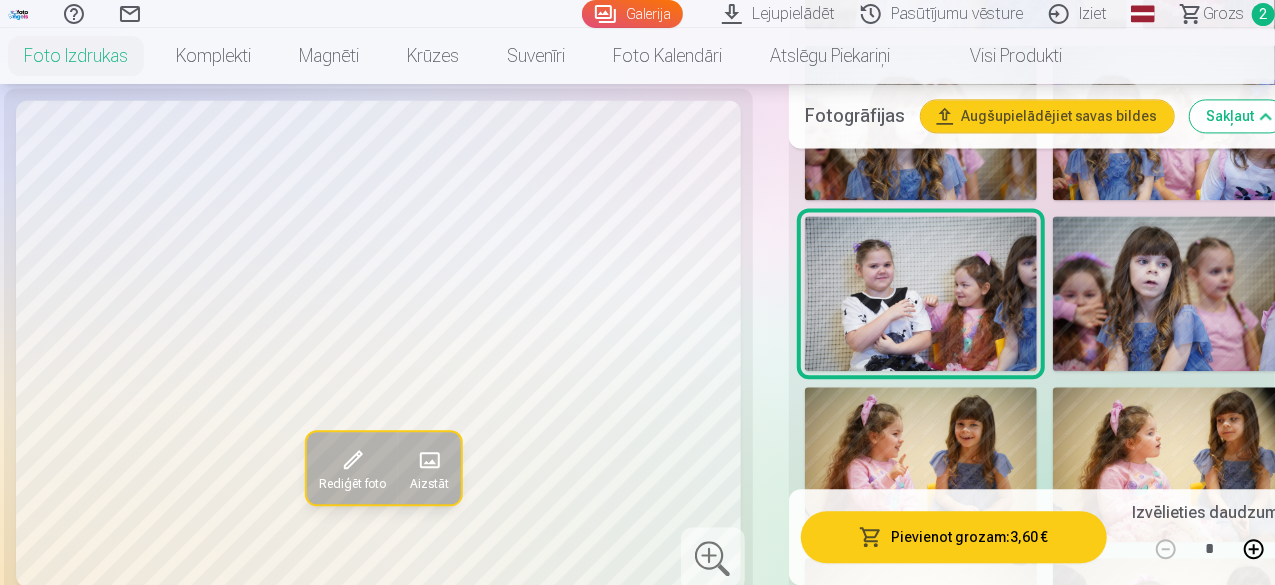 click at bounding box center (921, 464) 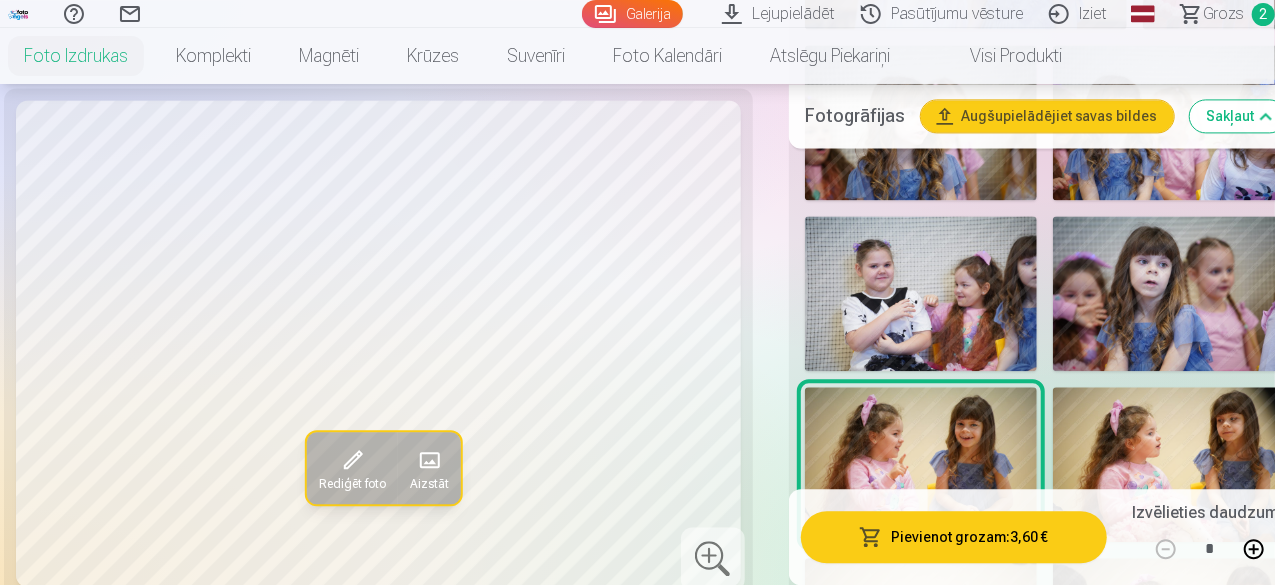 click at bounding box center (1169, 464) 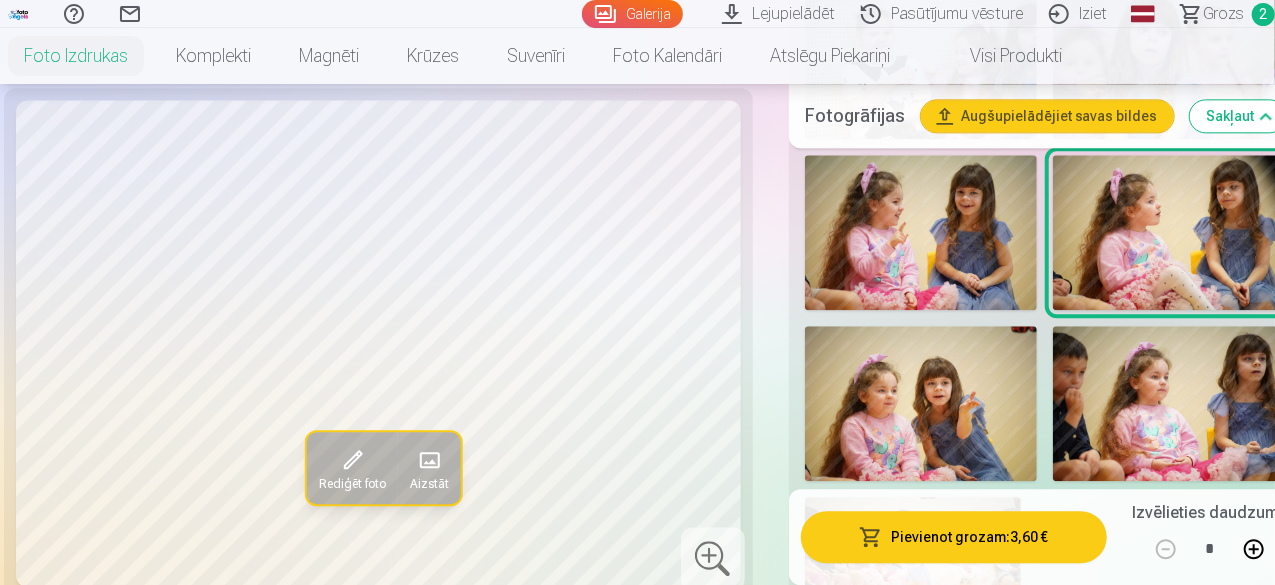 scroll, scrollTop: 6300, scrollLeft: 0, axis: vertical 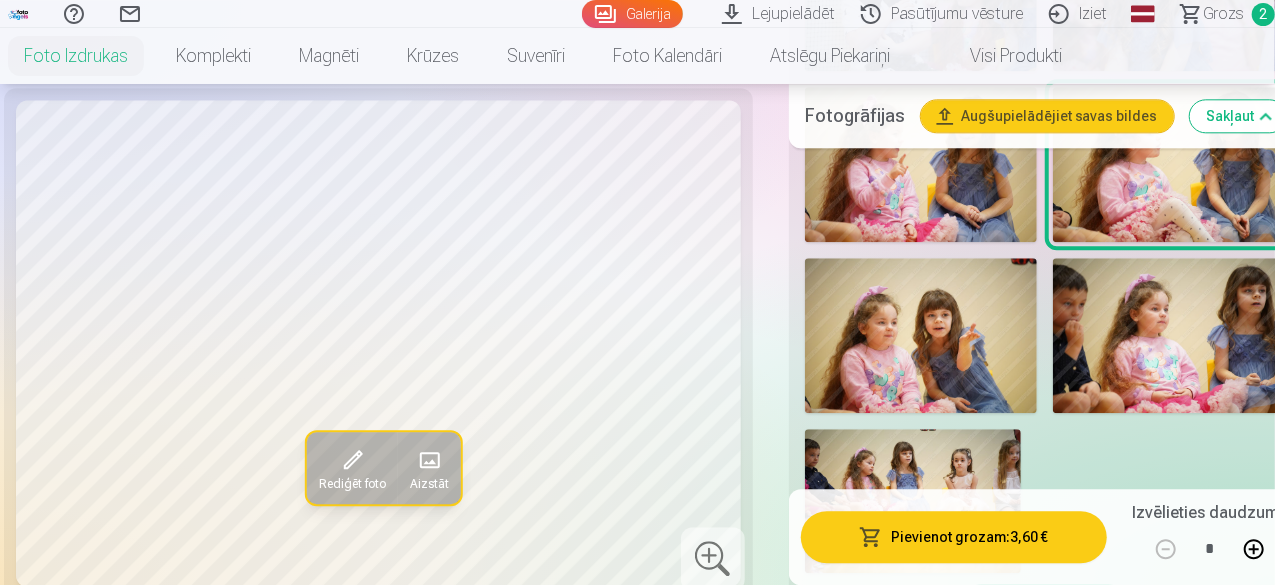 click at bounding box center [921, 335] 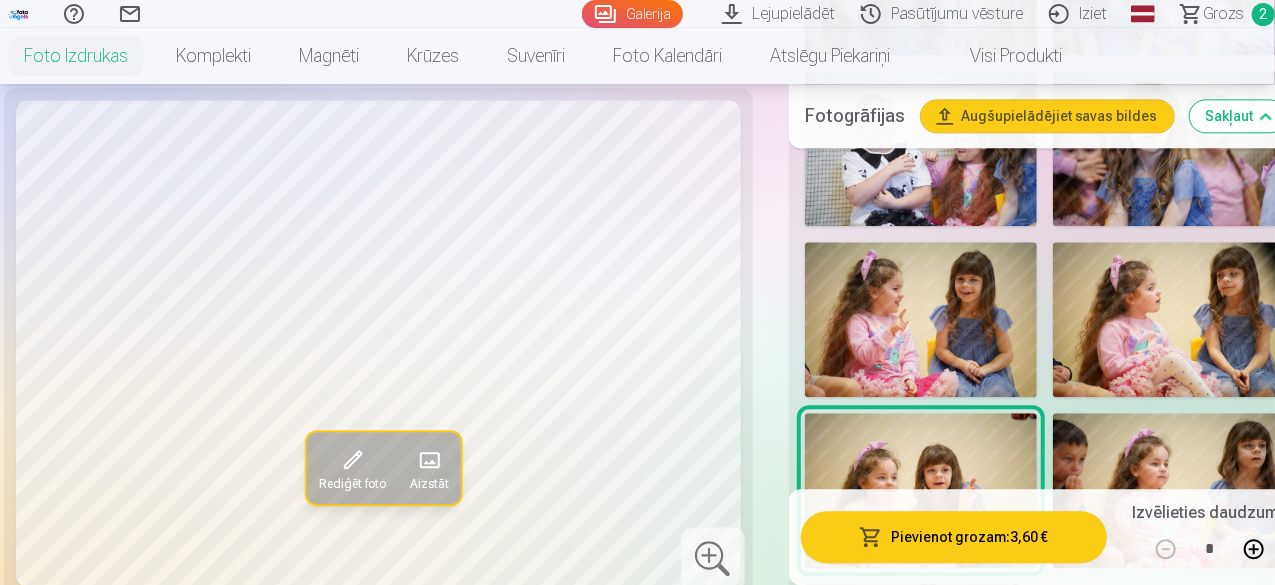 scroll, scrollTop: 6100, scrollLeft: 0, axis: vertical 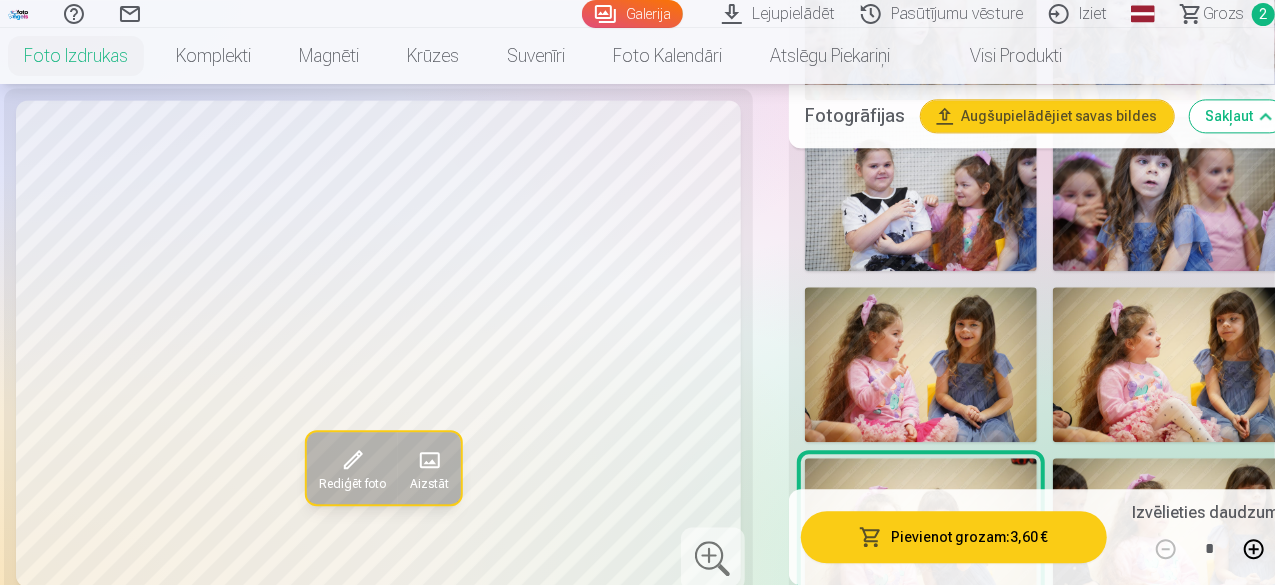 click at bounding box center [1169, 535] 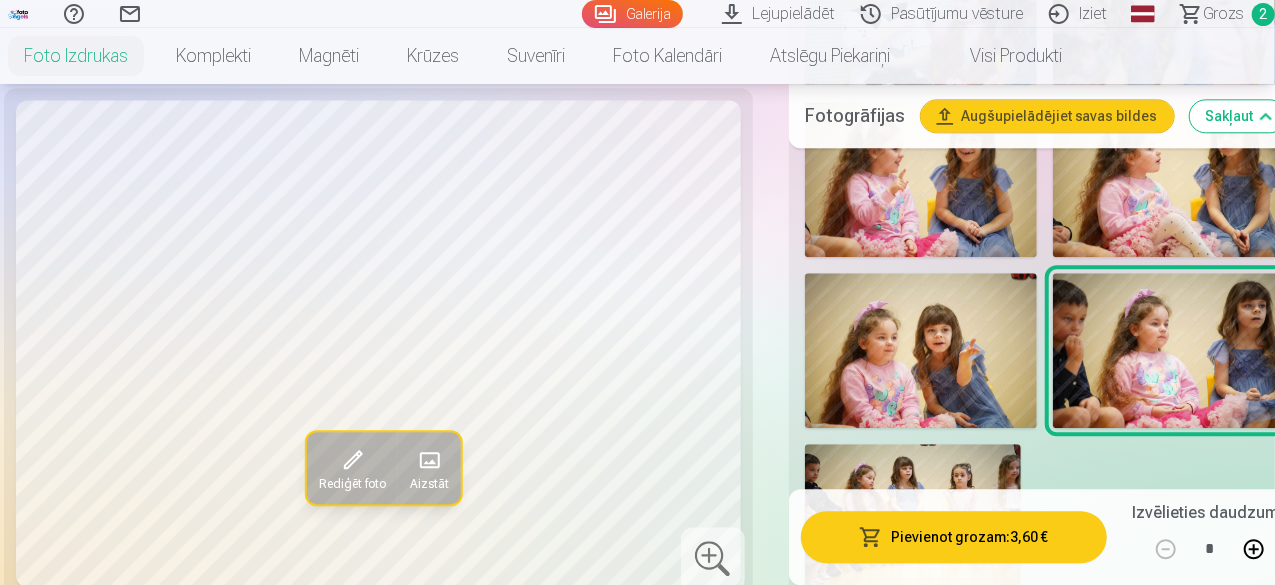 scroll, scrollTop: 6300, scrollLeft: 0, axis: vertical 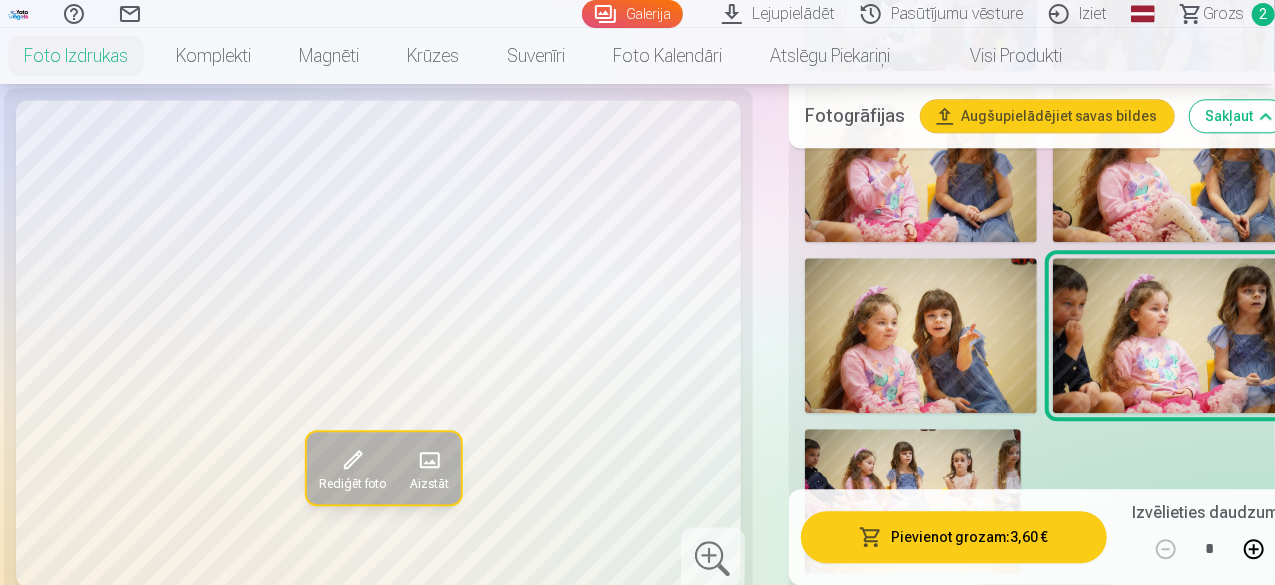 click at bounding box center (913, 501) 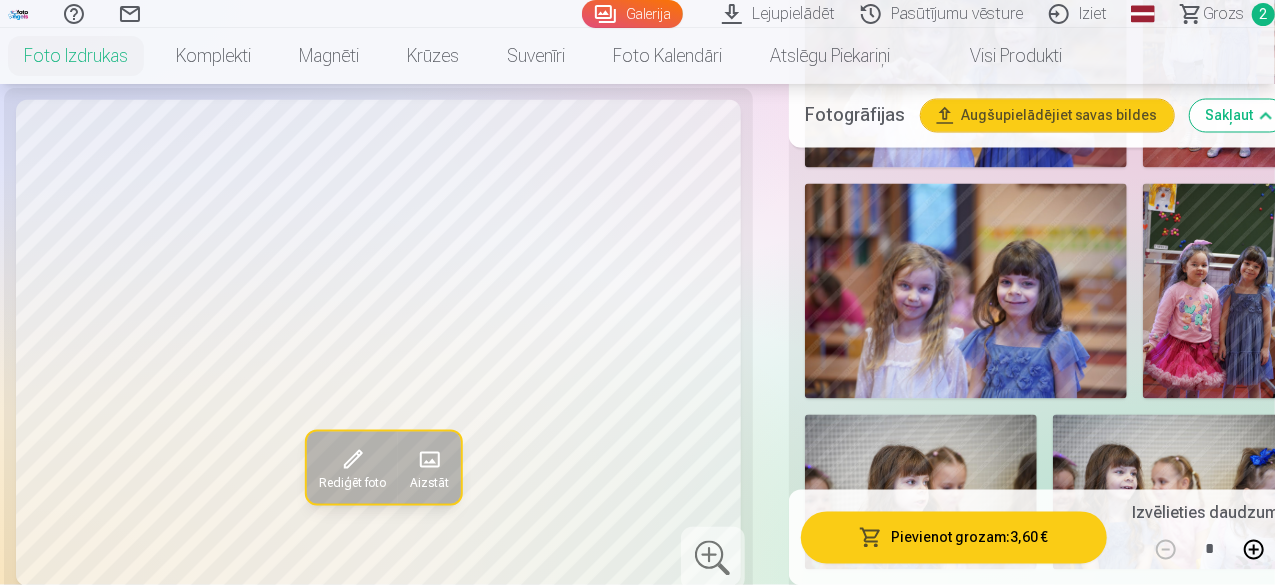 scroll, scrollTop: 5600, scrollLeft: 0, axis: vertical 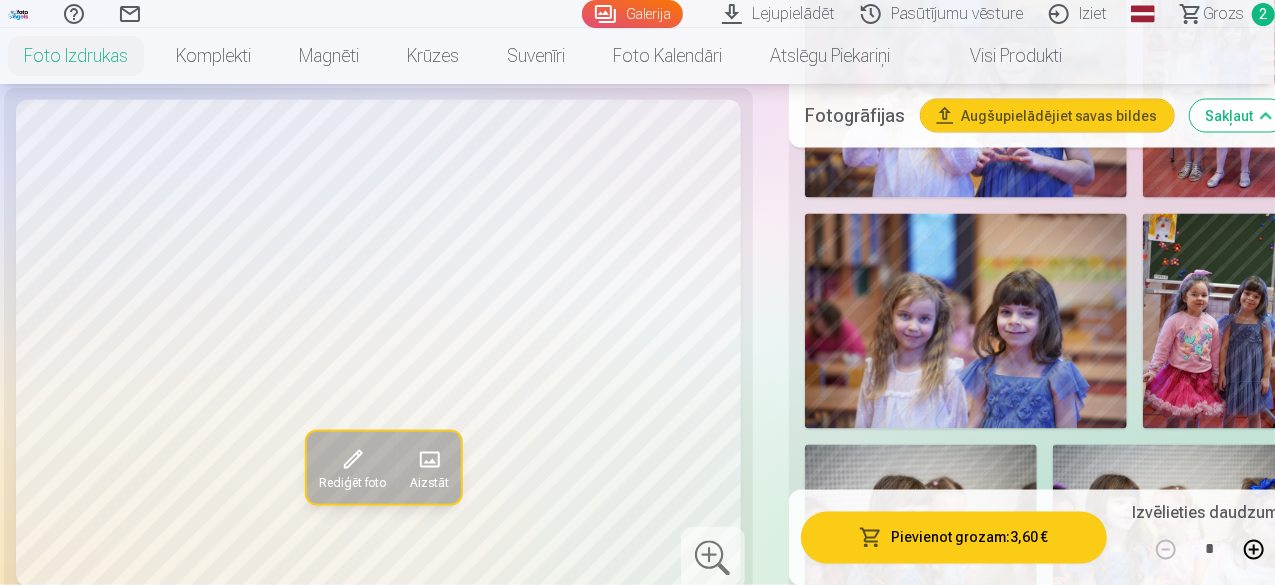 click at bounding box center [921, 522] 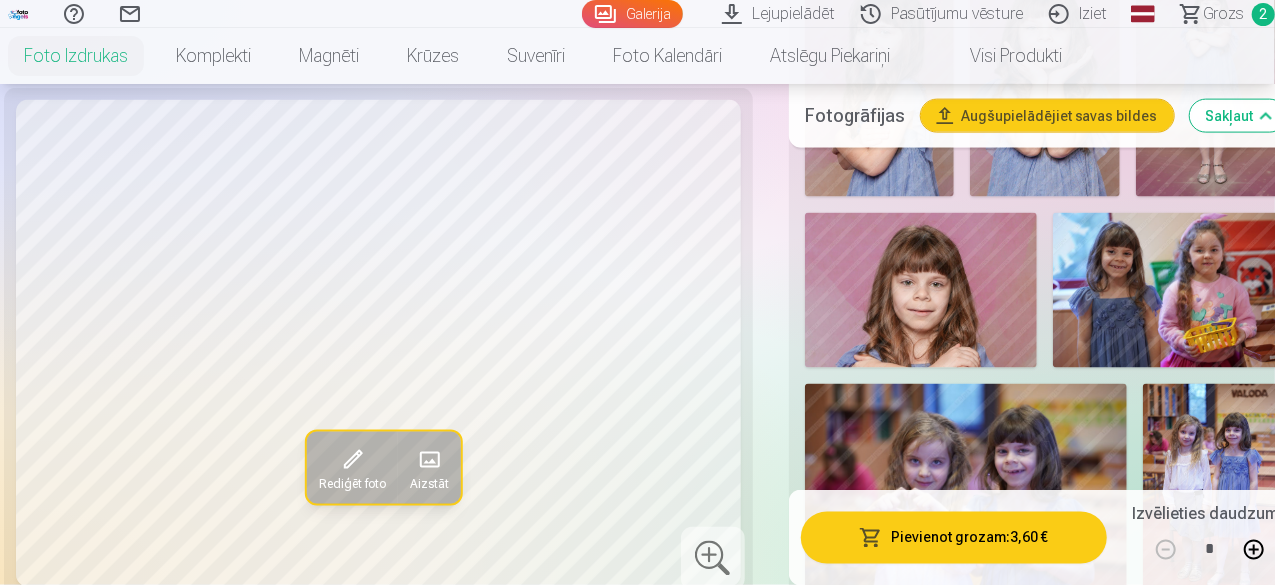 scroll, scrollTop: 5200, scrollLeft: 0, axis: vertical 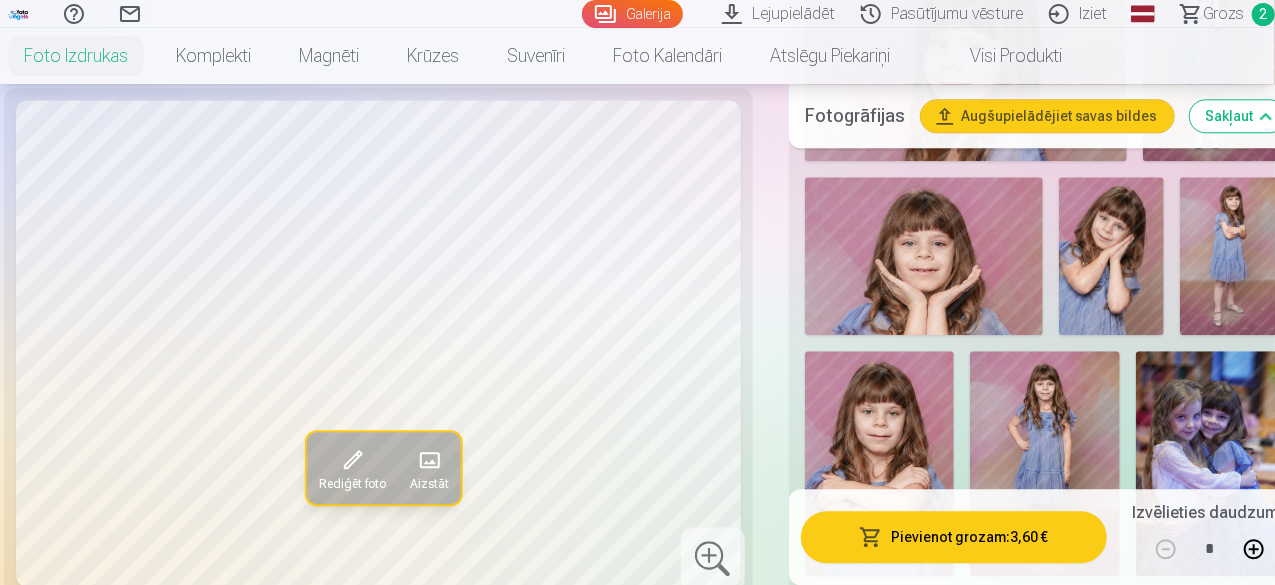 click at bounding box center (1211, 463) 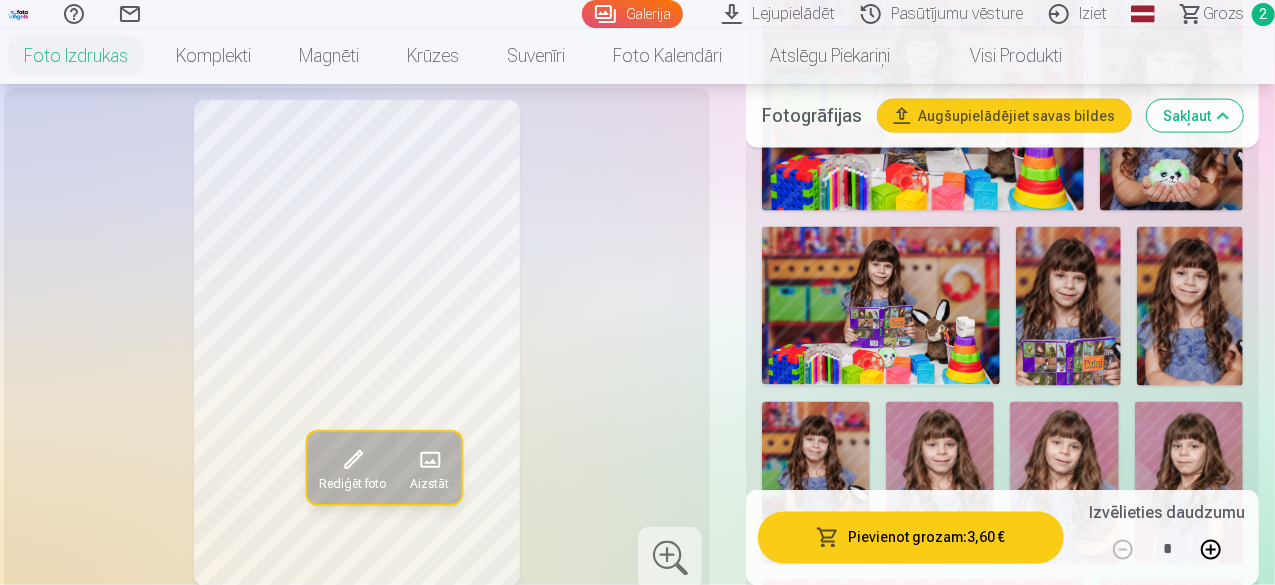 scroll, scrollTop: 1400, scrollLeft: 0, axis: vertical 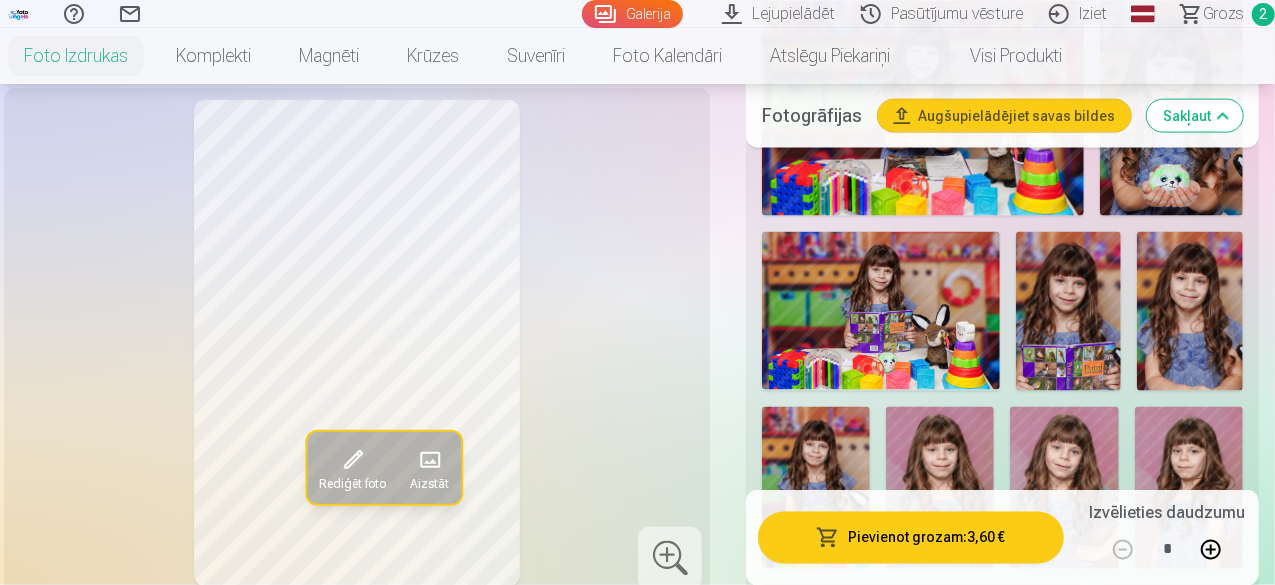 click on "Grozs" at bounding box center [1223, 14] 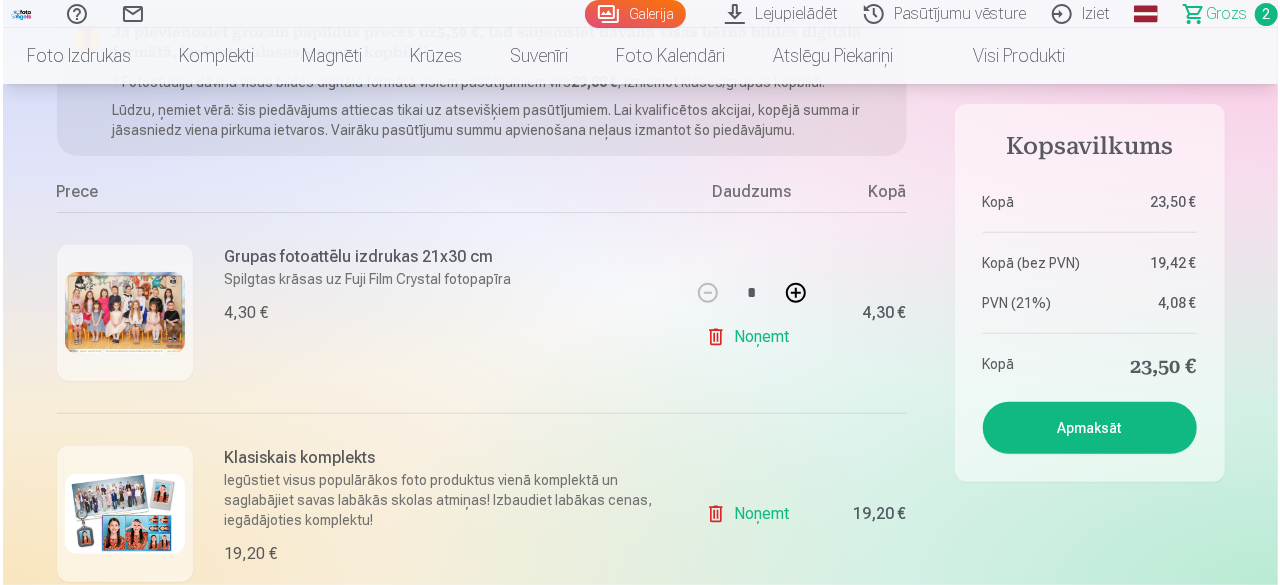 scroll, scrollTop: 300, scrollLeft: 0, axis: vertical 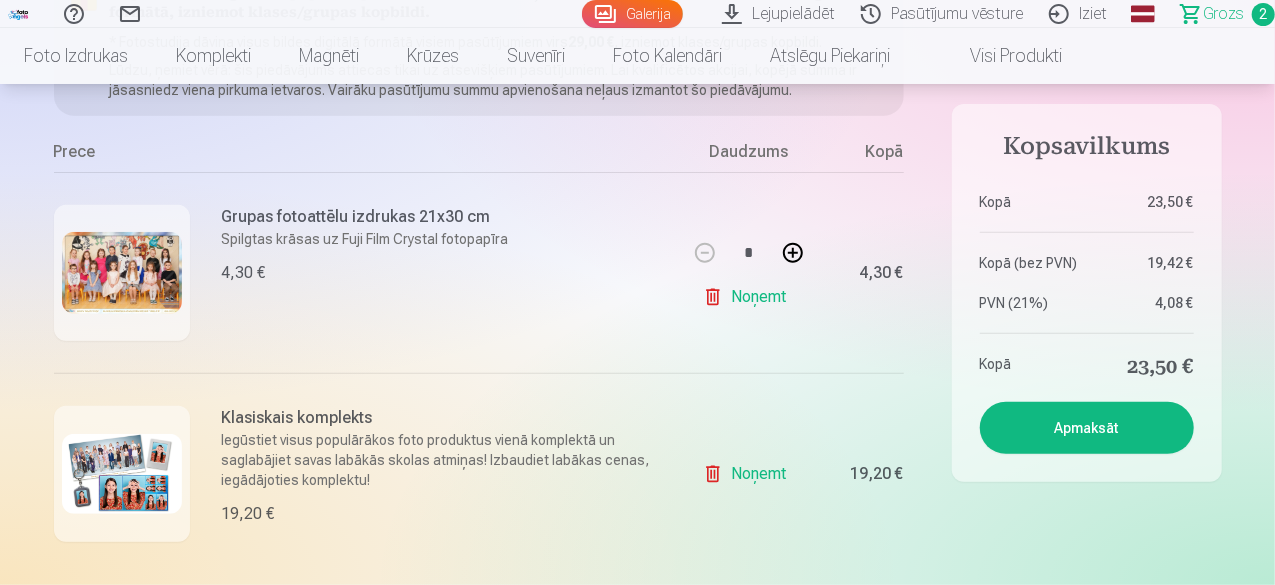 click at bounding box center [122, 273] 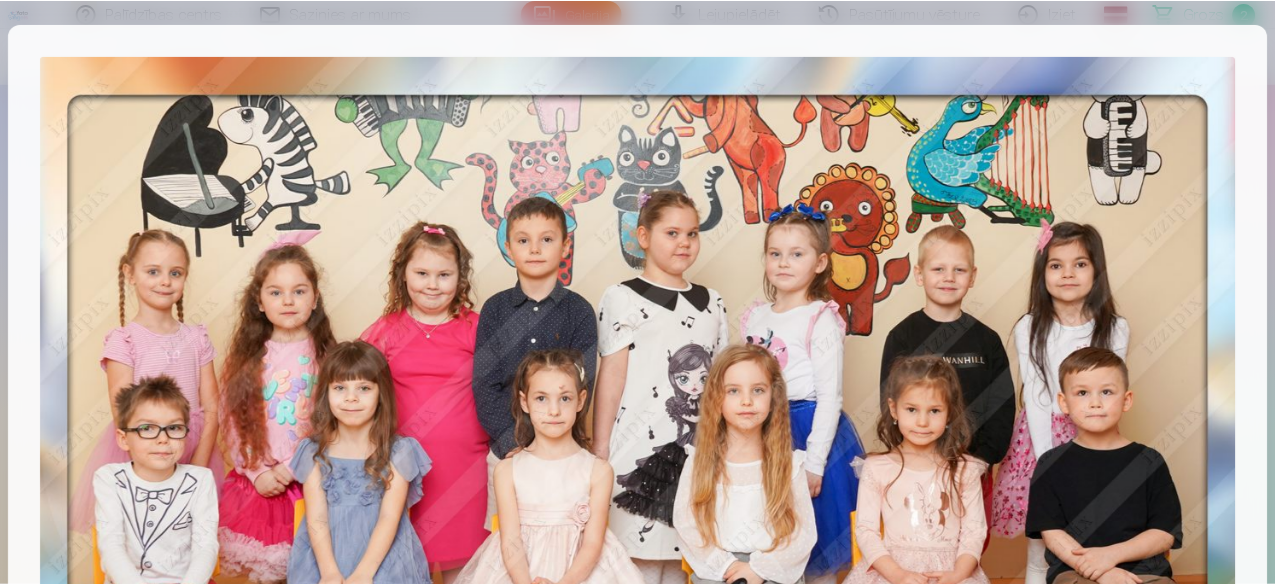 scroll, scrollTop: 0, scrollLeft: 0, axis: both 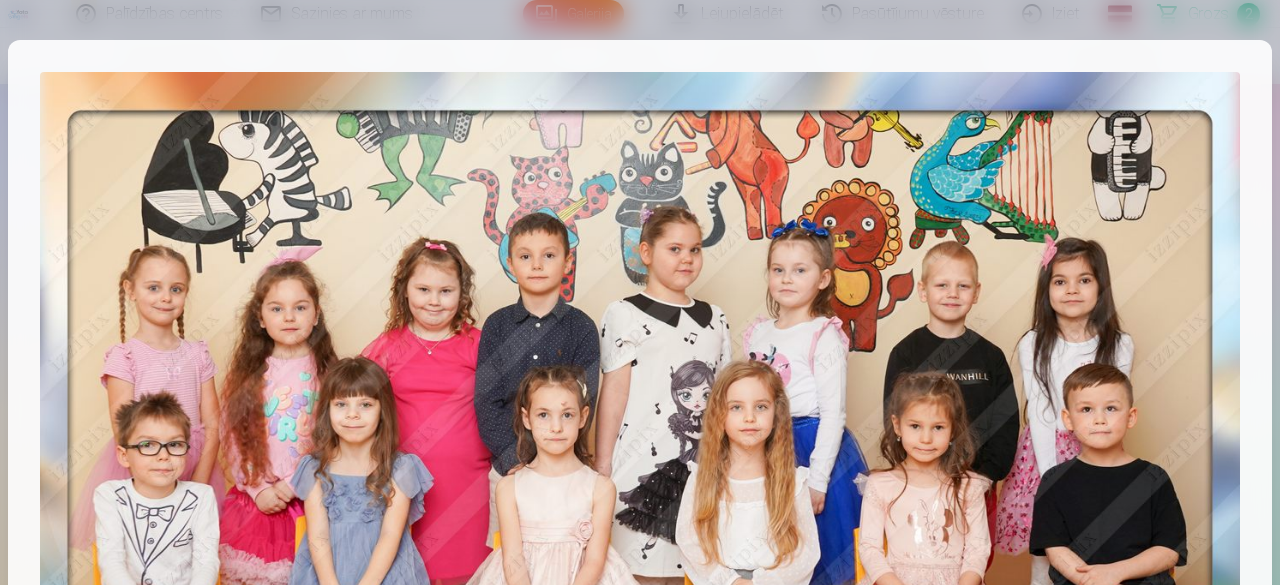 click at bounding box center [640, 292] 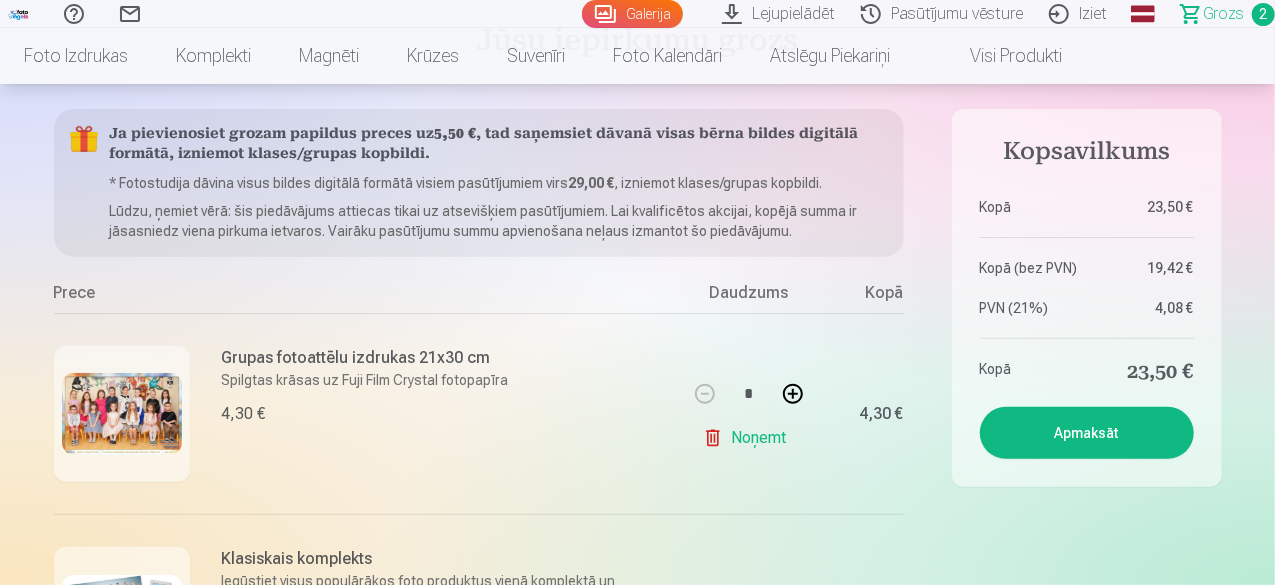 scroll, scrollTop: 0, scrollLeft: 0, axis: both 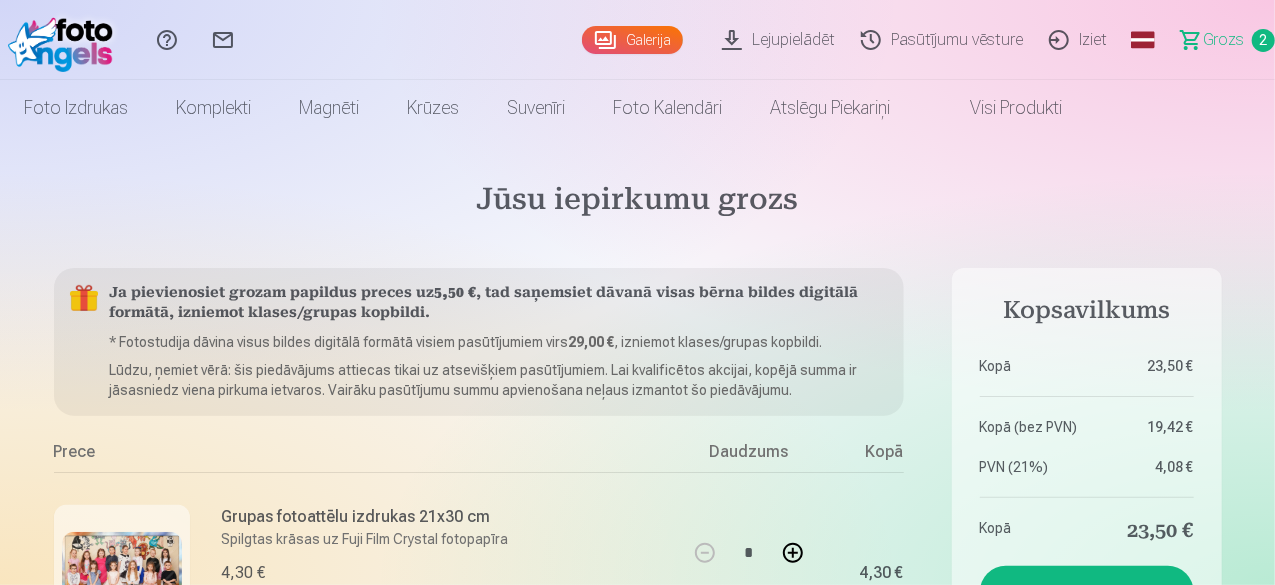 click on "Foto izdrukas Augstas kvalitātes fotoattēlu izdrukas 210 gsm papīrs, piesātināta krāsa un detalizācija Sākot no  3,60 € Augstas kvalitātes grupu fotoattēlu izdrukas Spilgtas krāsas uz Fuji Film Crystal fotopapīra Sākot no  4,30 € Foto kolāža no divām fotogrāfijām Divi neaizmirstami mirkļi vienā skaistā bildē Sākot no  4,10 € Foto izdrukas dokumentiem Universālas foto izdrukas dokumentiem (6 fotogrāfijas) Sākot no  4,40 € Augstas izšķirtspējas digitālais fotoattēls JPG formātā Iemūžiniet savas atmiņas ērtā digitālā veidā Sākot no  6,00 € See all products Komplekti Pilns Atmiņu Komplekts – Drukātas (15×23cm, 40% ATLAIDE) un 🎁 Digitālas Fotogrāfijas   Saņem visas individuālās drukātās fotogrāfijas (15×23 cm) no fotosesijas, kā arī grupas foto un digitālās kopijas kā dāvanu – par 40% izdevīgāk nekā pērkot atsevišķi! Klasiskais komplekts Sākot no  19,20 € Populārs komplekts Sākot no  24,00 € Premium komplekts + 🎁" at bounding box center [637, 108] 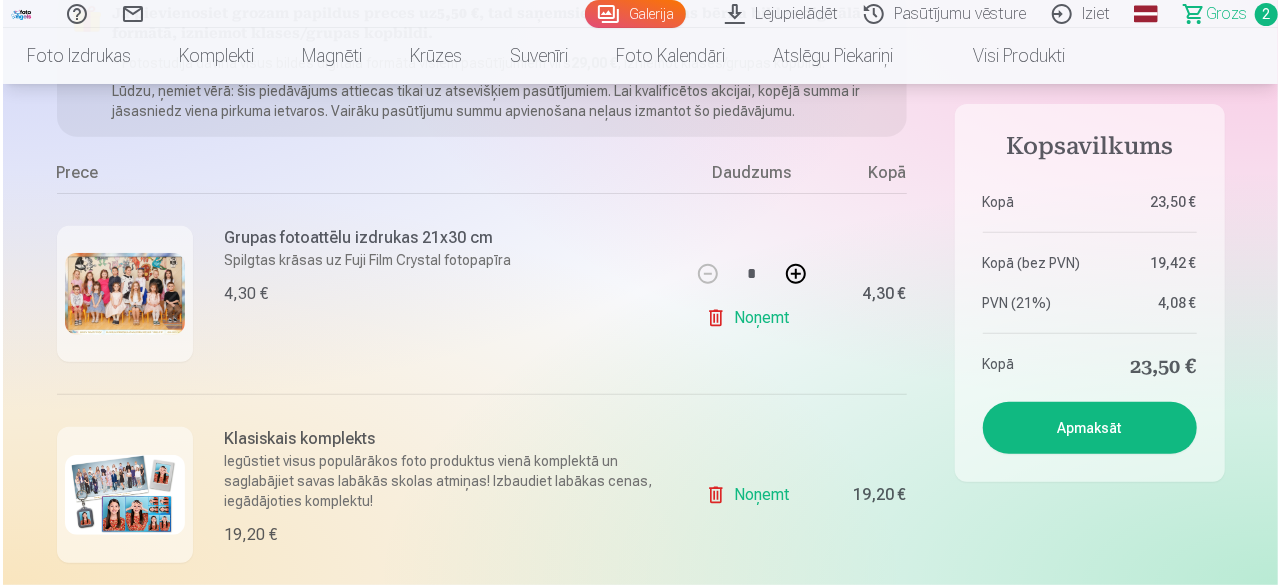 scroll, scrollTop: 400, scrollLeft: 0, axis: vertical 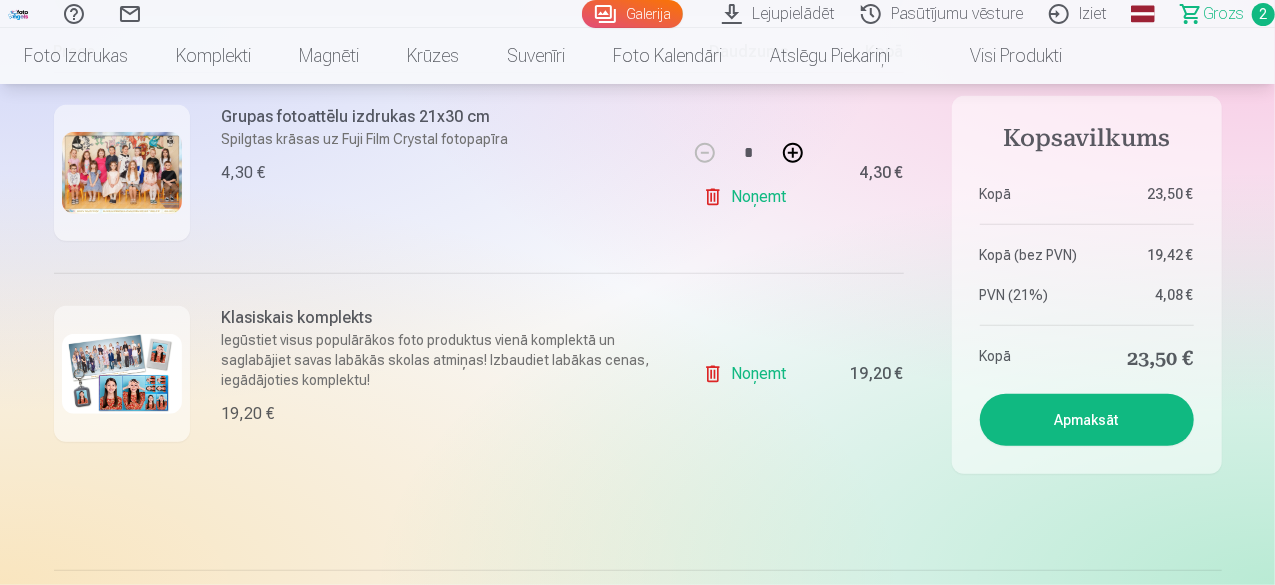 click at bounding box center [122, 374] 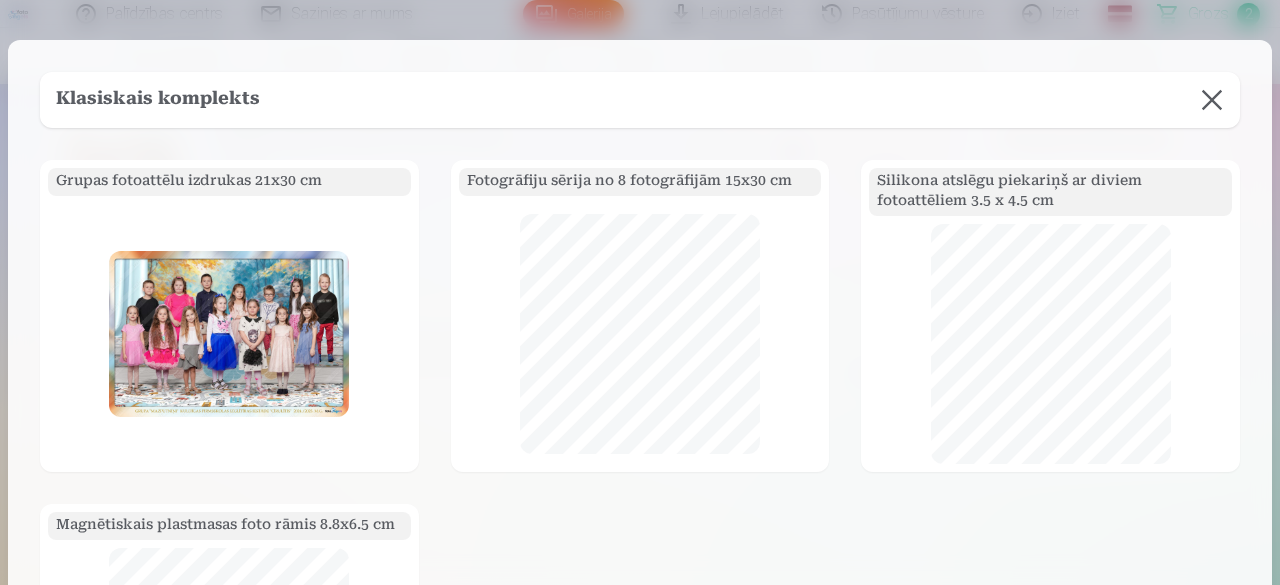 click at bounding box center (229, 333) 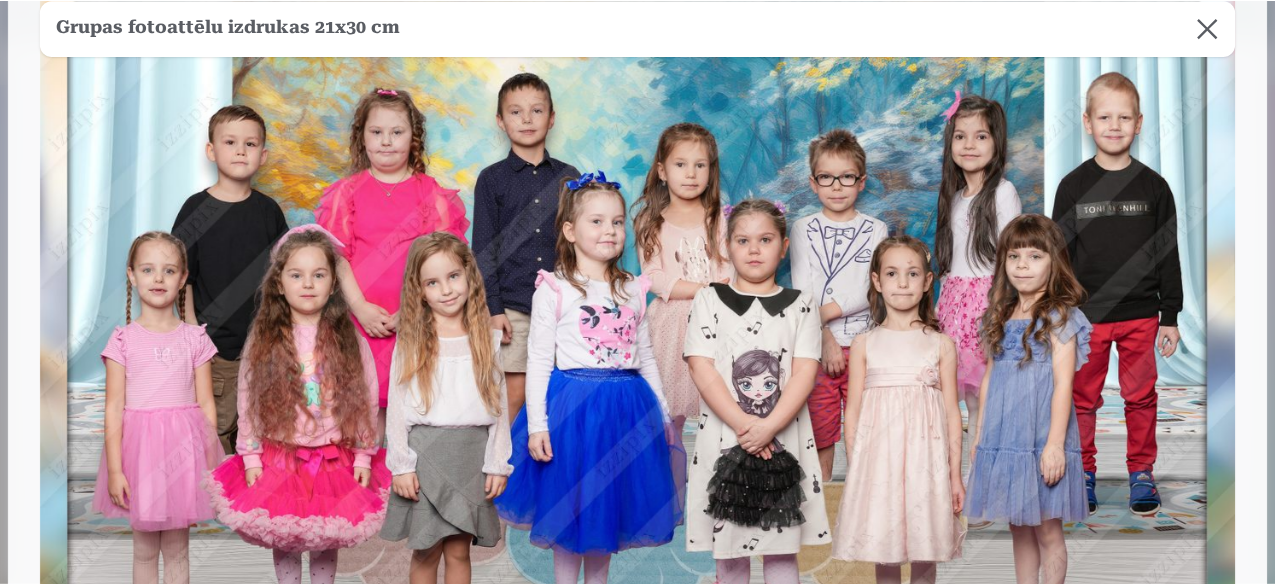 scroll, scrollTop: 100, scrollLeft: 0, axis: vertical 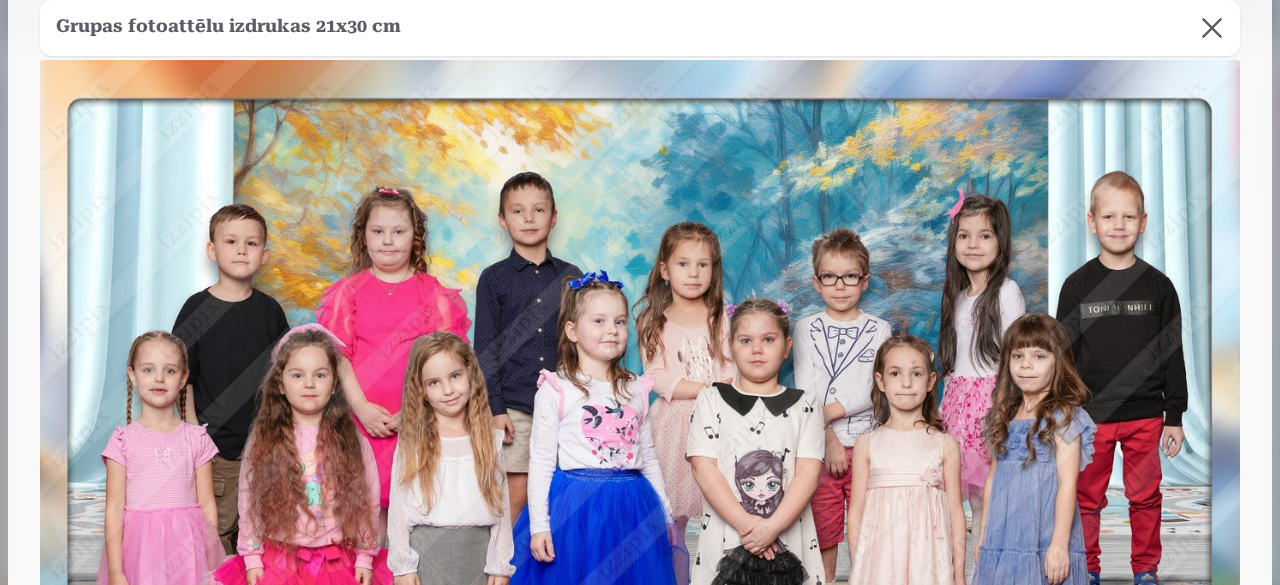click at bounding box center [1212, 28] 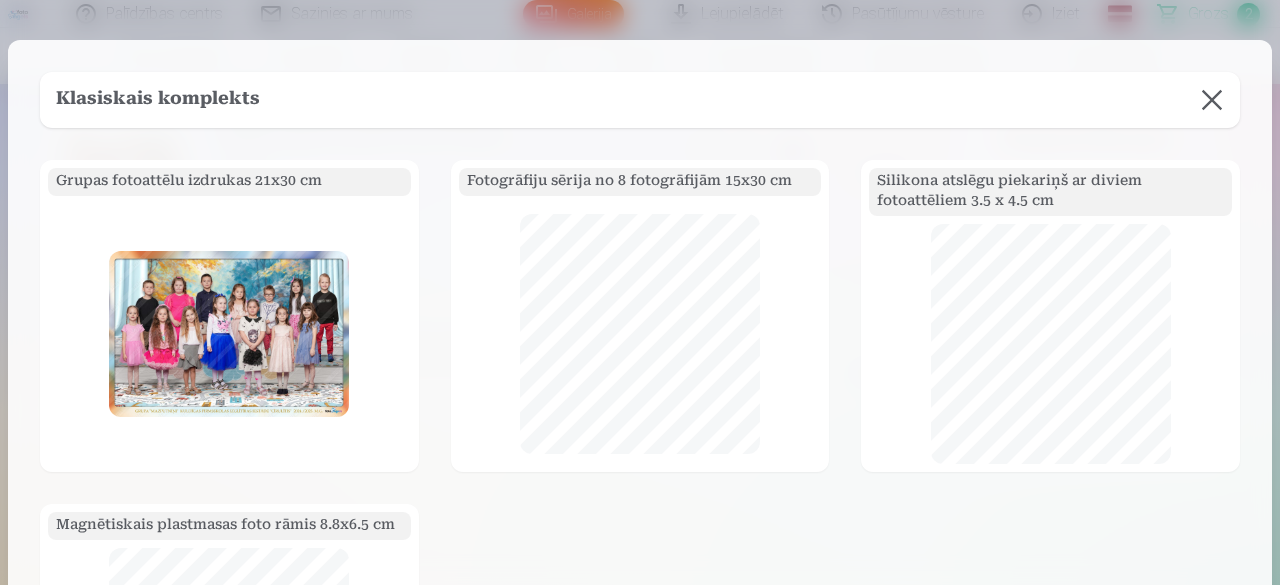 click at bounding box center [1212, 100] 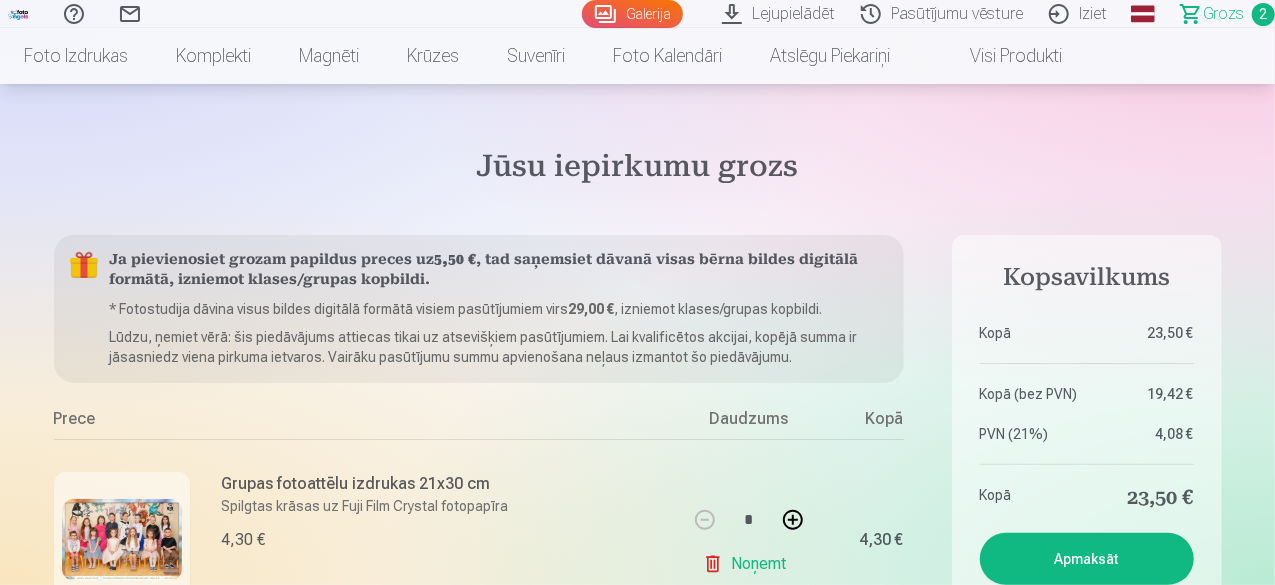 scroll, scrollTop: 0, scrollLeft: 0, axis: both 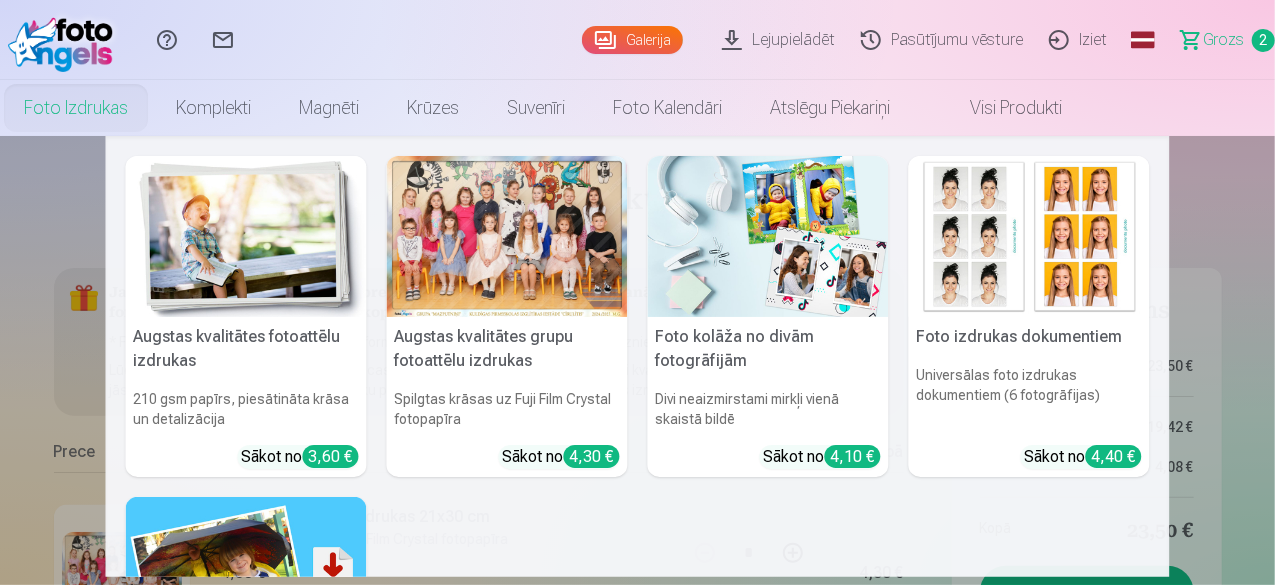 click at bounding box center [246, 236] 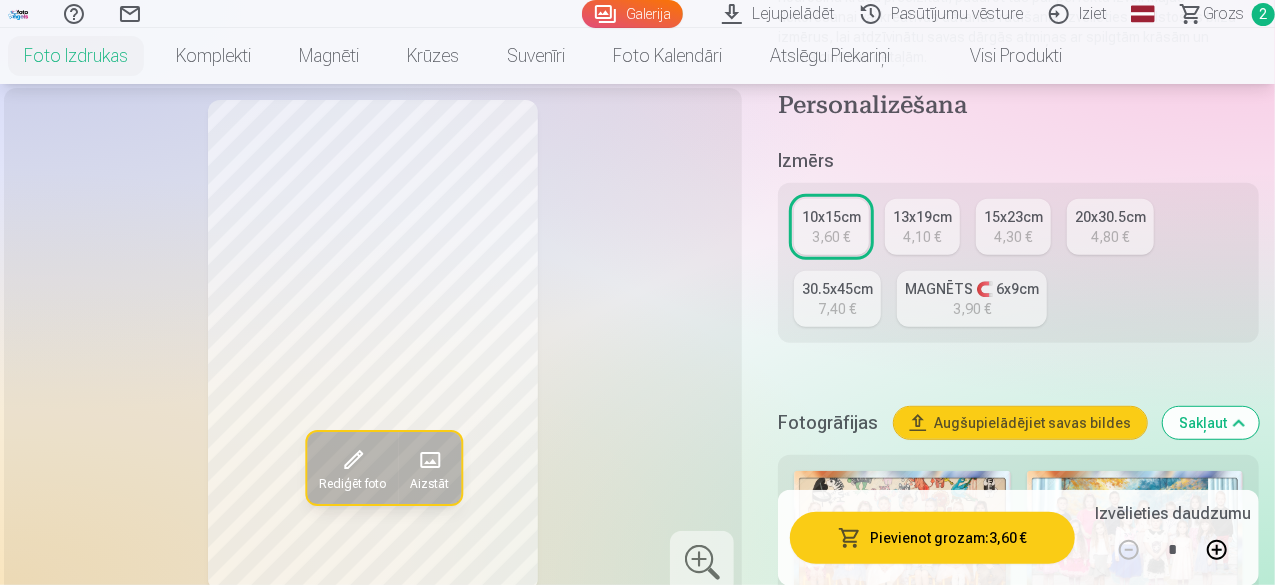 scroll, scrollTop: 400, scrollLeft: 0, axis: vertical 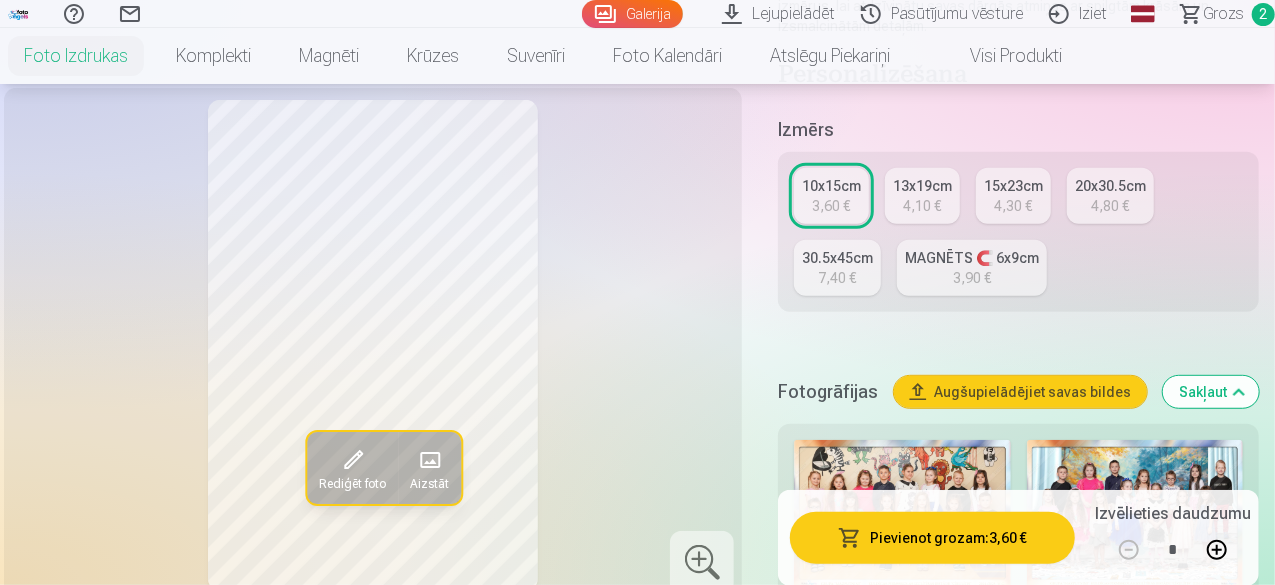 click on "4,30 €" at bounding box center (1014, 206) 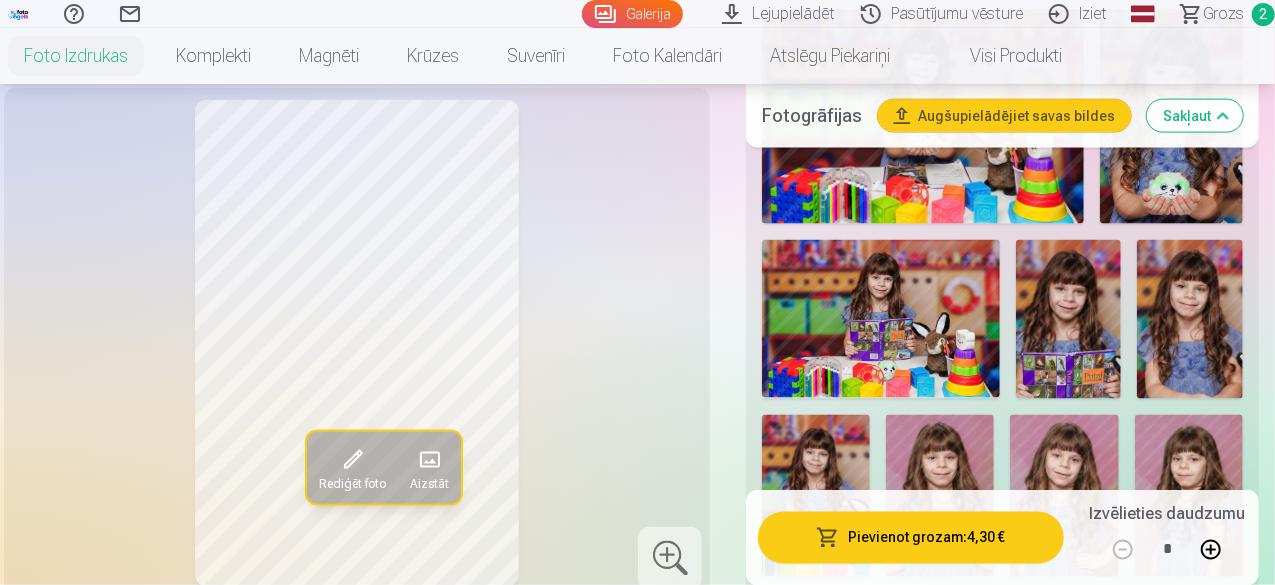 scroll, scrollTop: 1400, scrollLeft: 0, axis: vertical 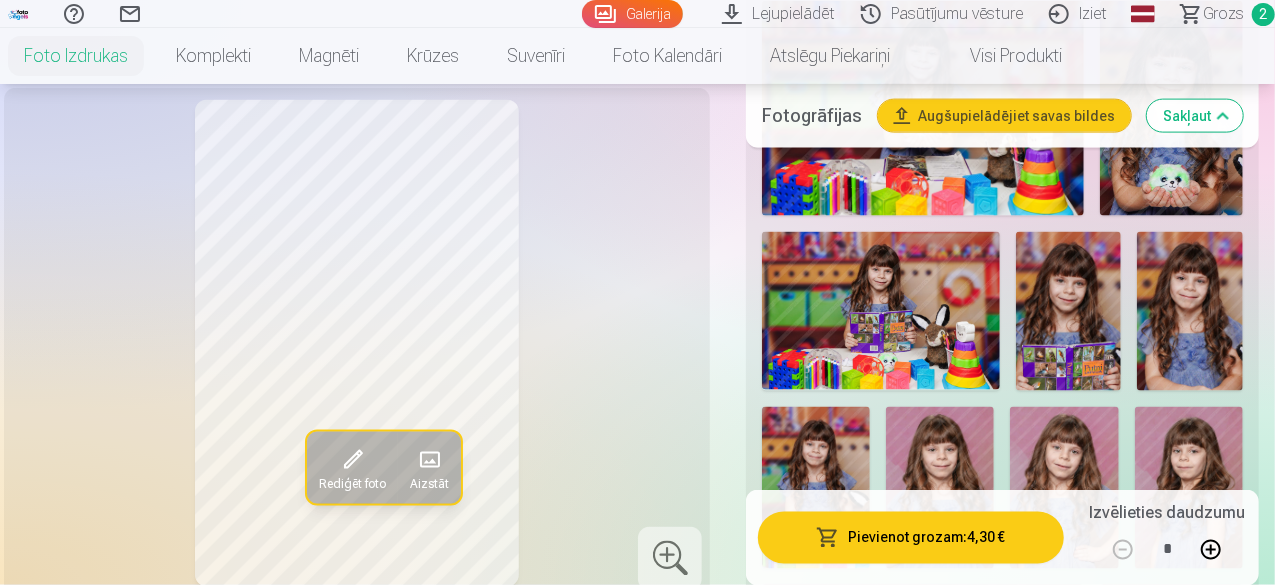 click at bounding box center [1190, 311] 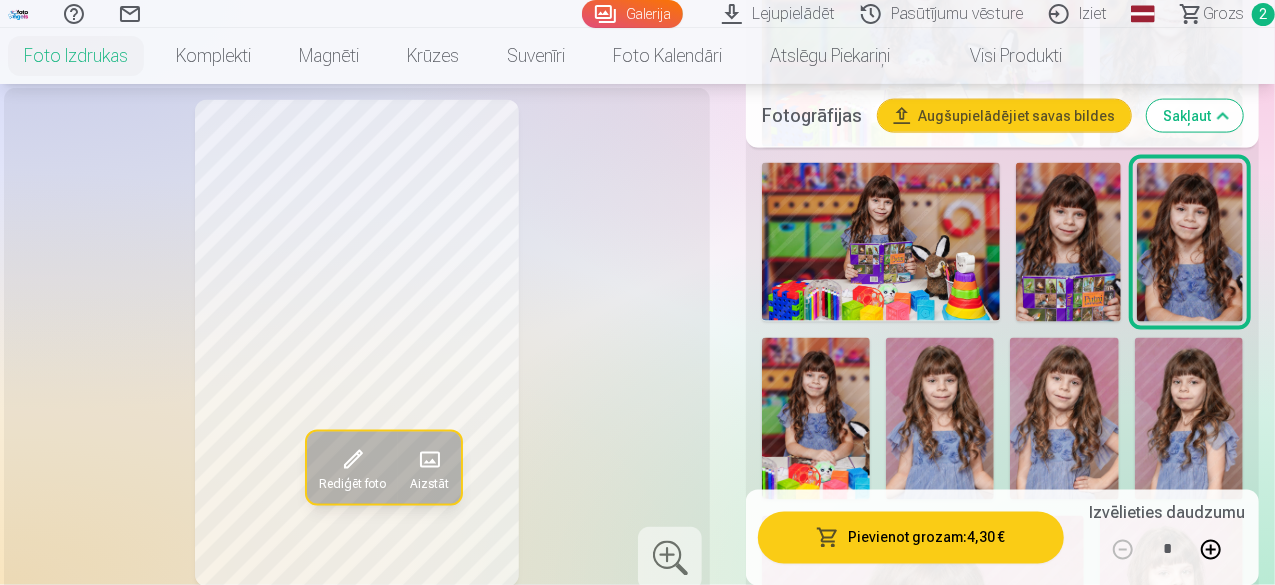 scroll, scrollTop: 1500, scrollLeft: 0, axis: vertical 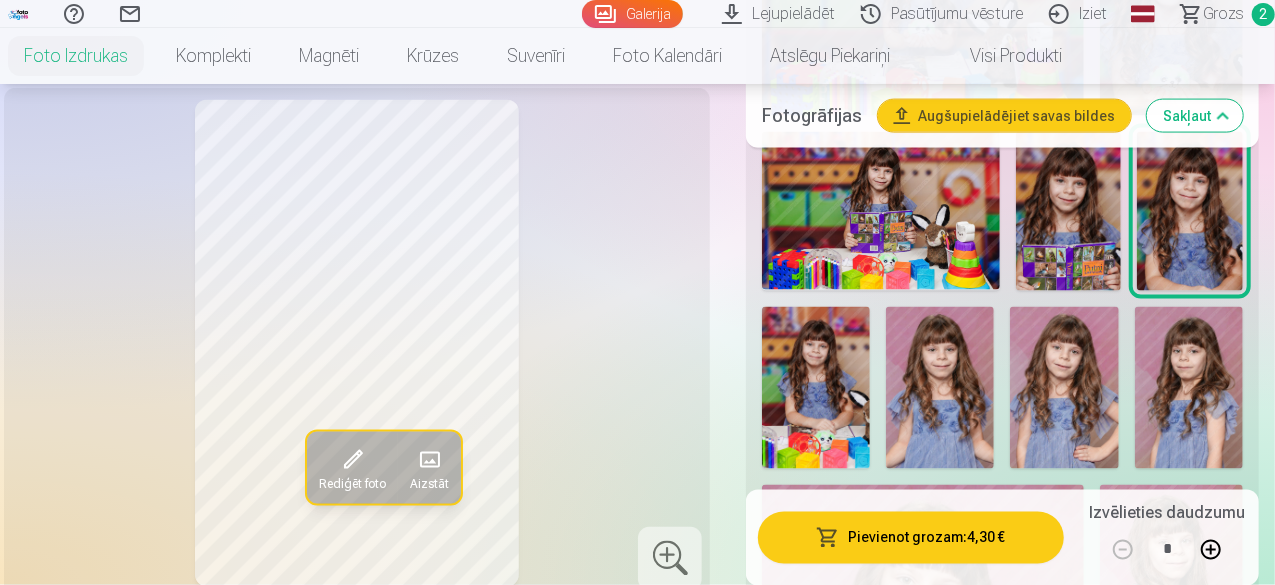click at bounding box center [816, 388] 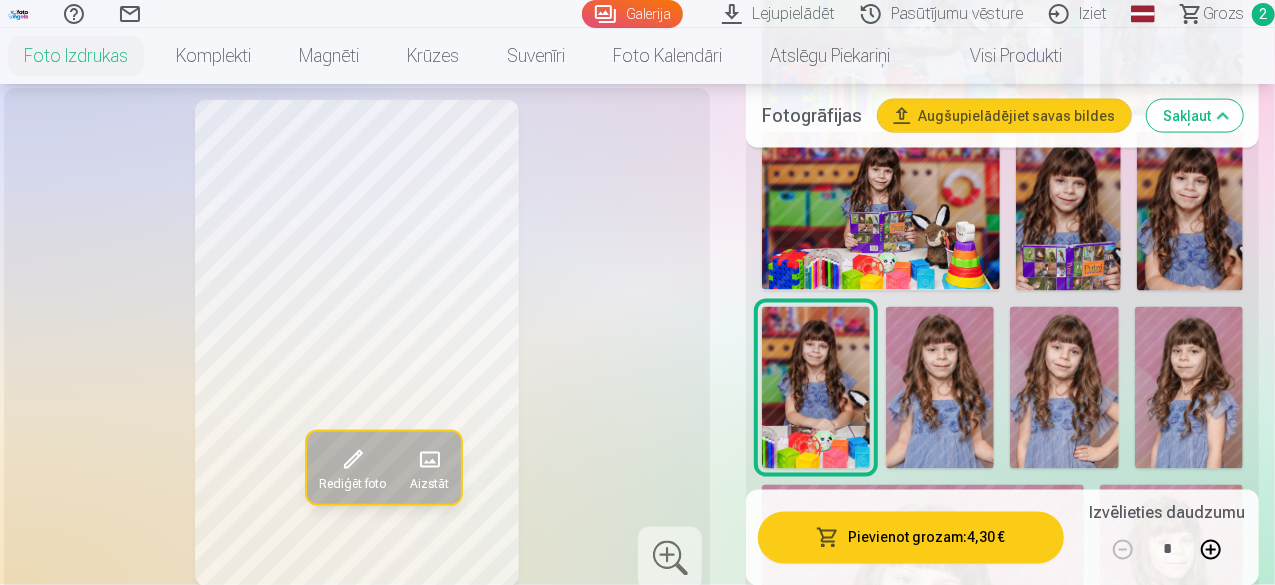 click at bounding box center [940, 388] 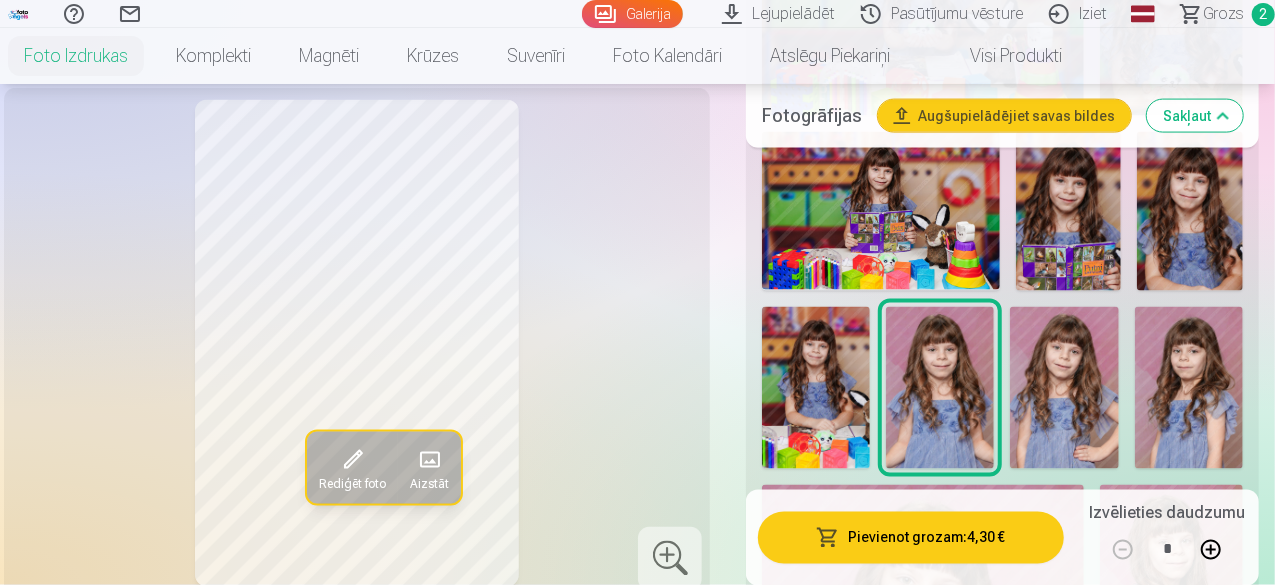 click at bounding box center [1064, 388] 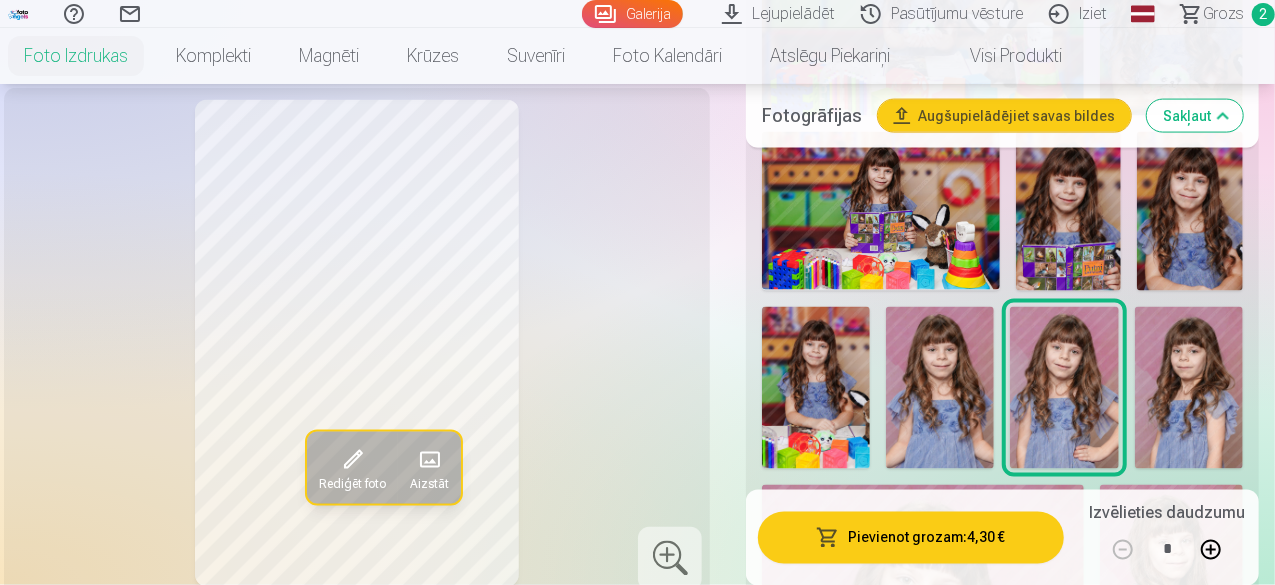 click at bounding box center (1189, 388) 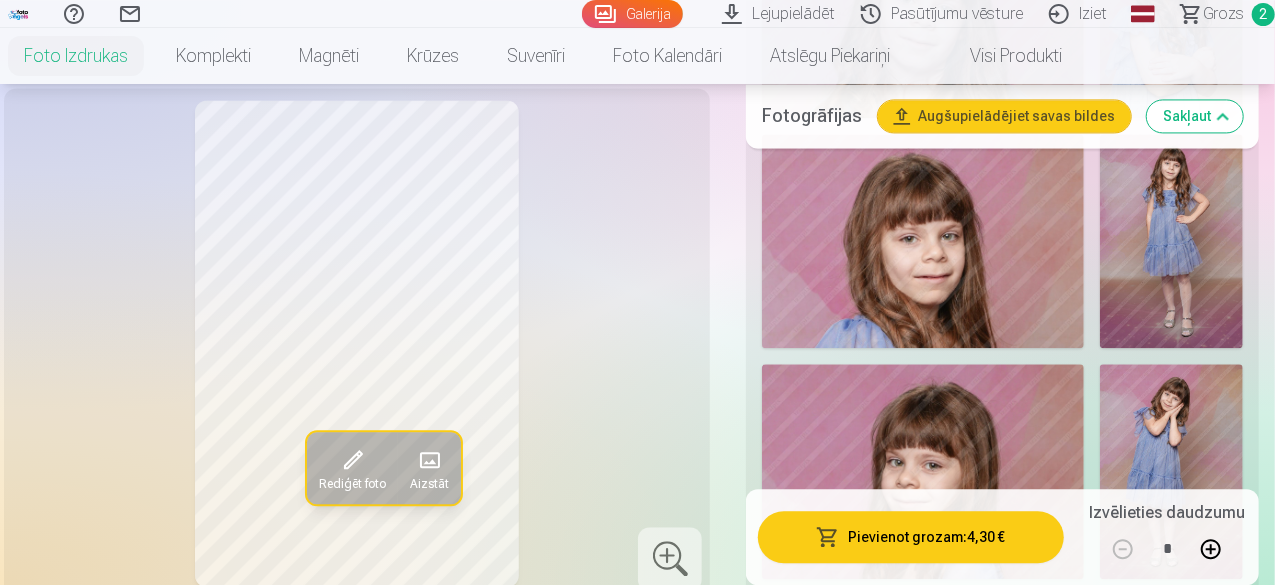 scroll, scrollTop: 2100, scrollLeft: 0, axis: vertical 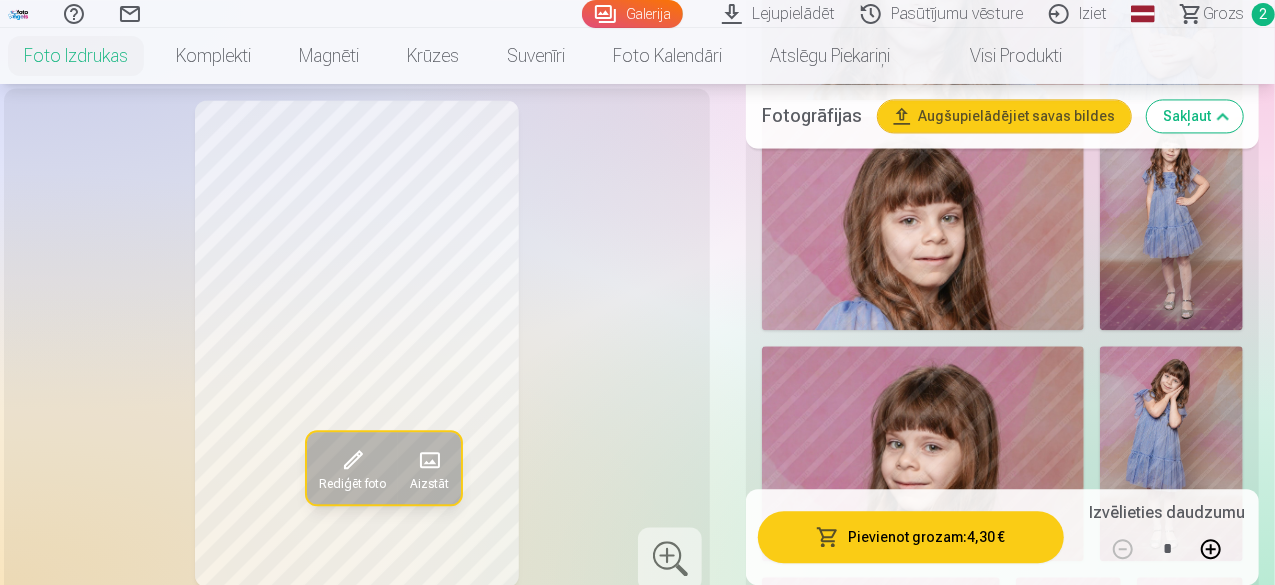 click at bounding box center [1171, 223] 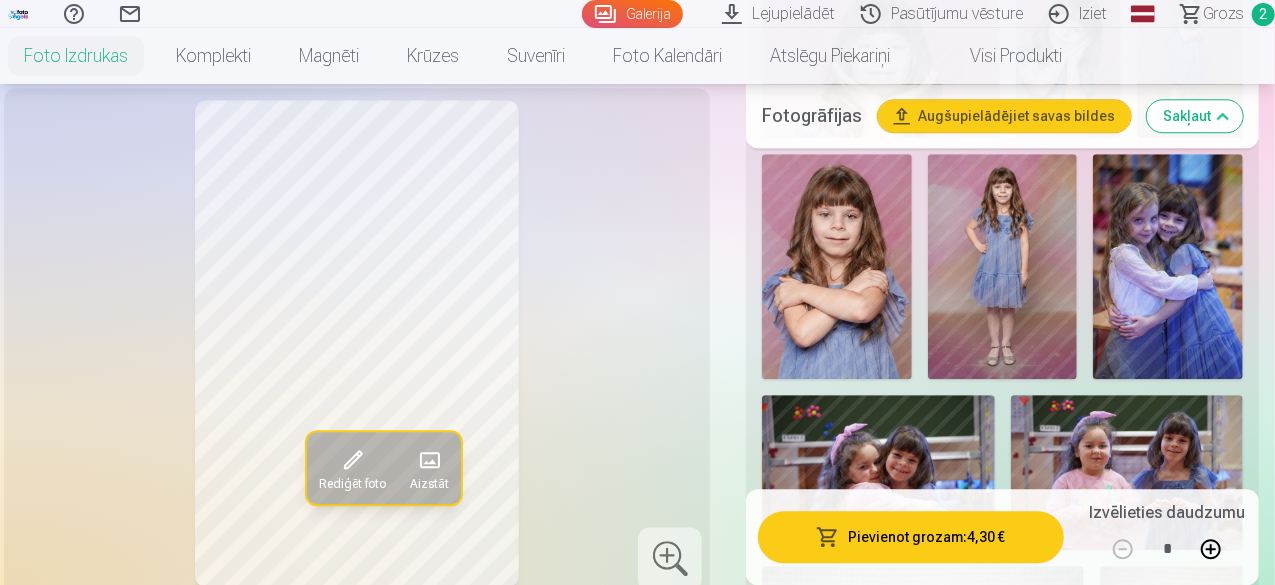 scroll, scrollTop: 2700, scrollLeft: 0, axis: vertical 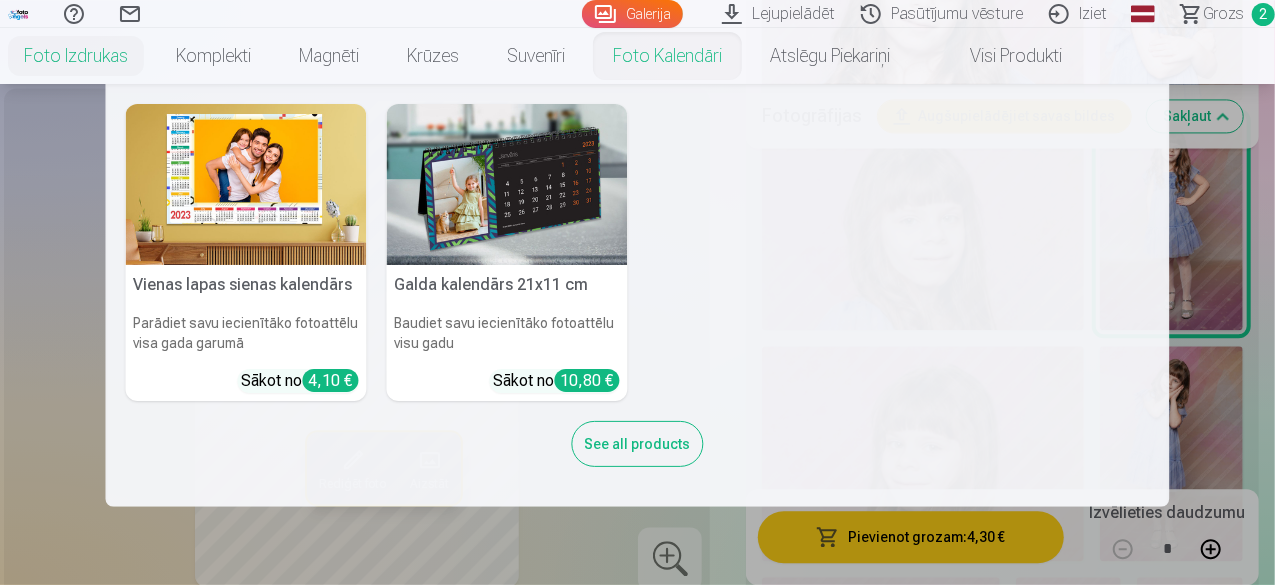 click on "Foto kalendāri" at bounding box center [667, 56] 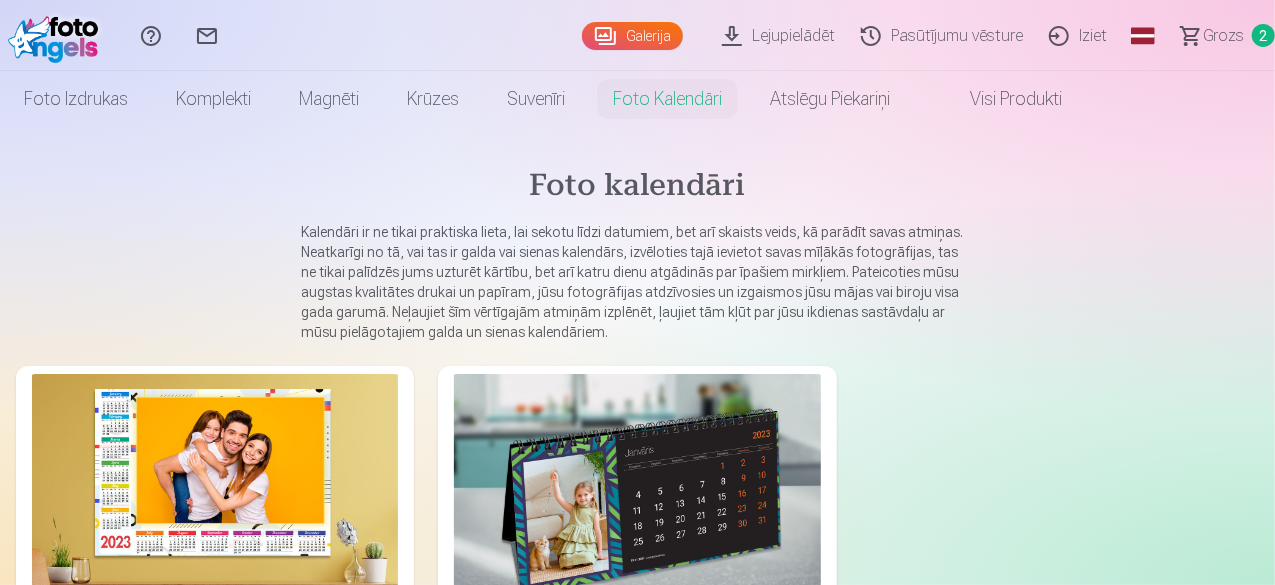 scroll, scrollTop: 0, scrollLeft: 0, axis: both 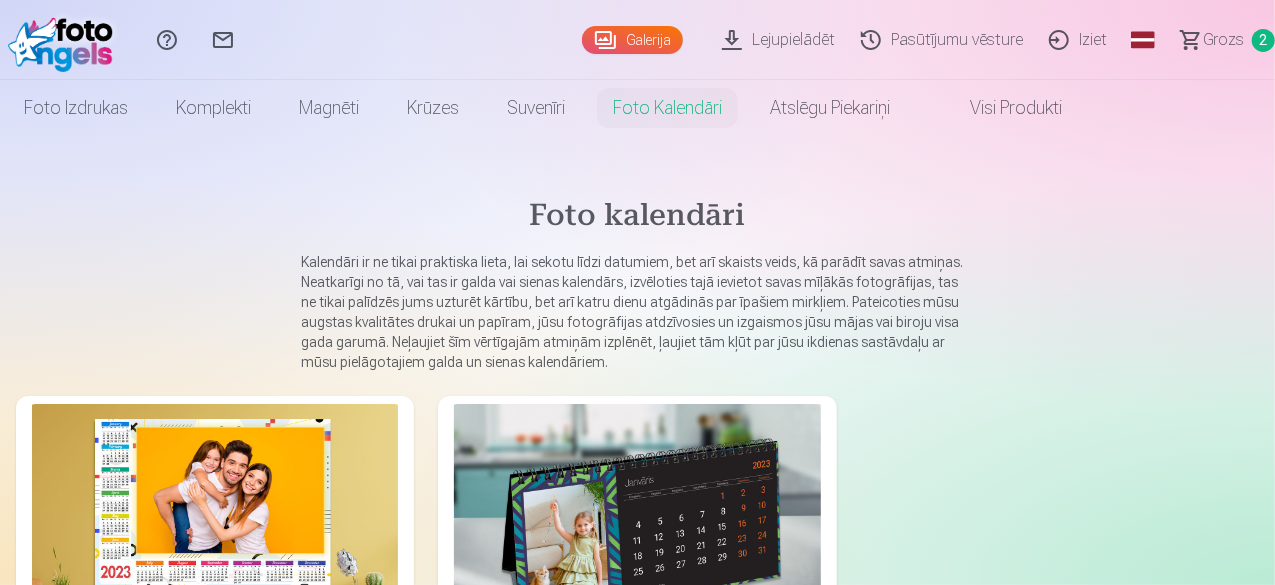click on "Grozs" at bounding box center [1223, 40] 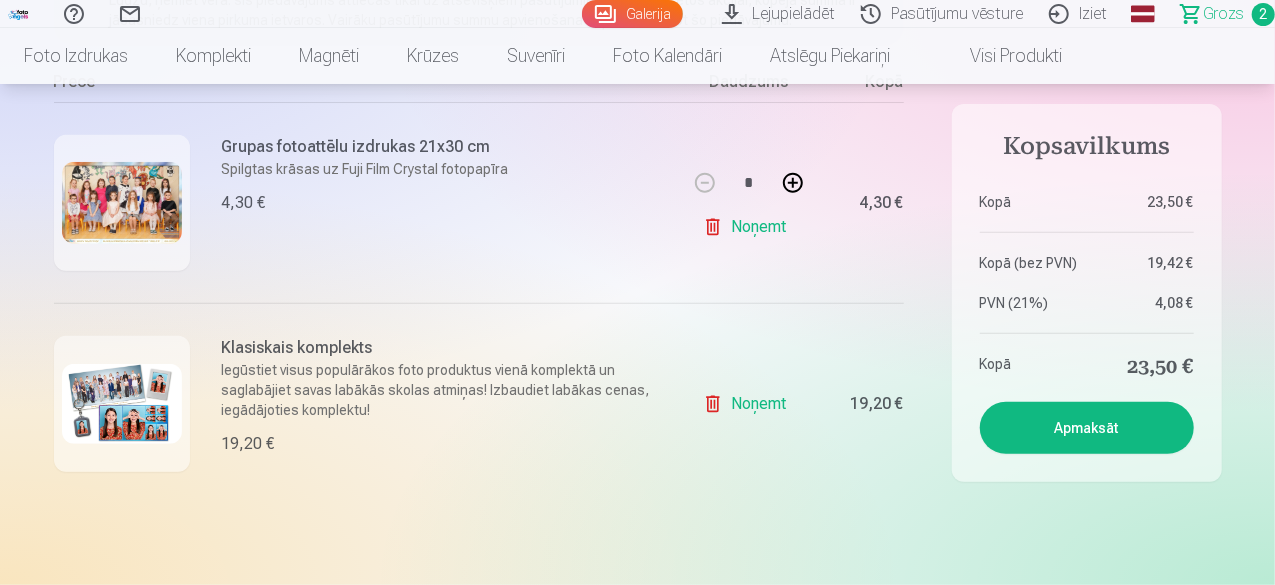 scroll, scrollTop: 400, scrollLeft: 0, axis: vertical 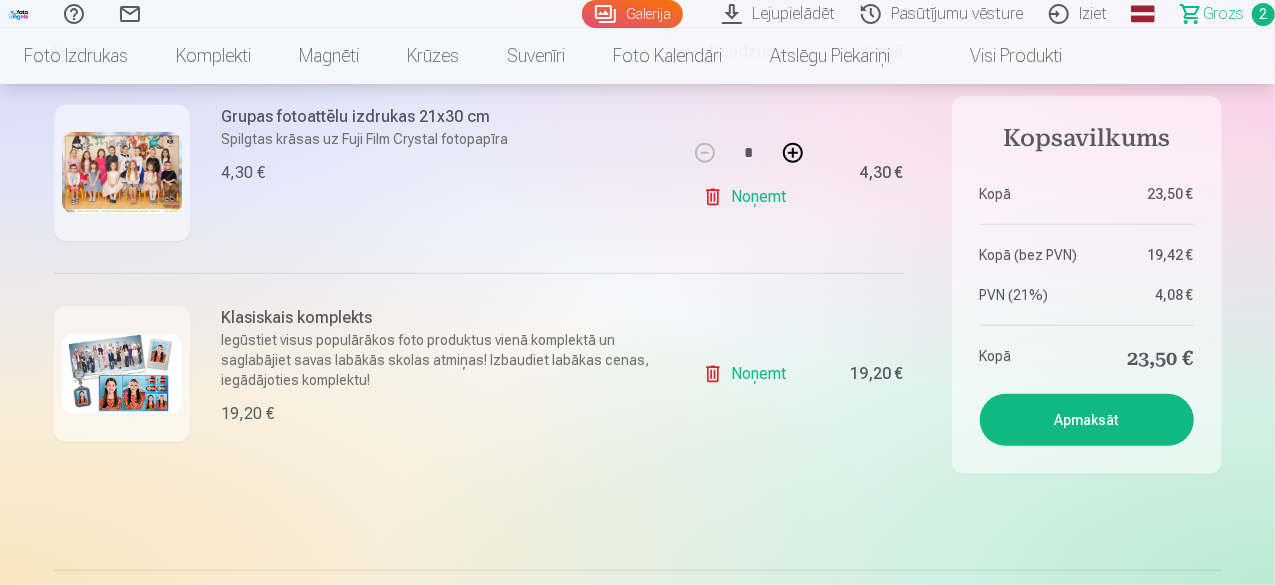 click on "Klasiskais komplekts" at bounding box center (442, 318) 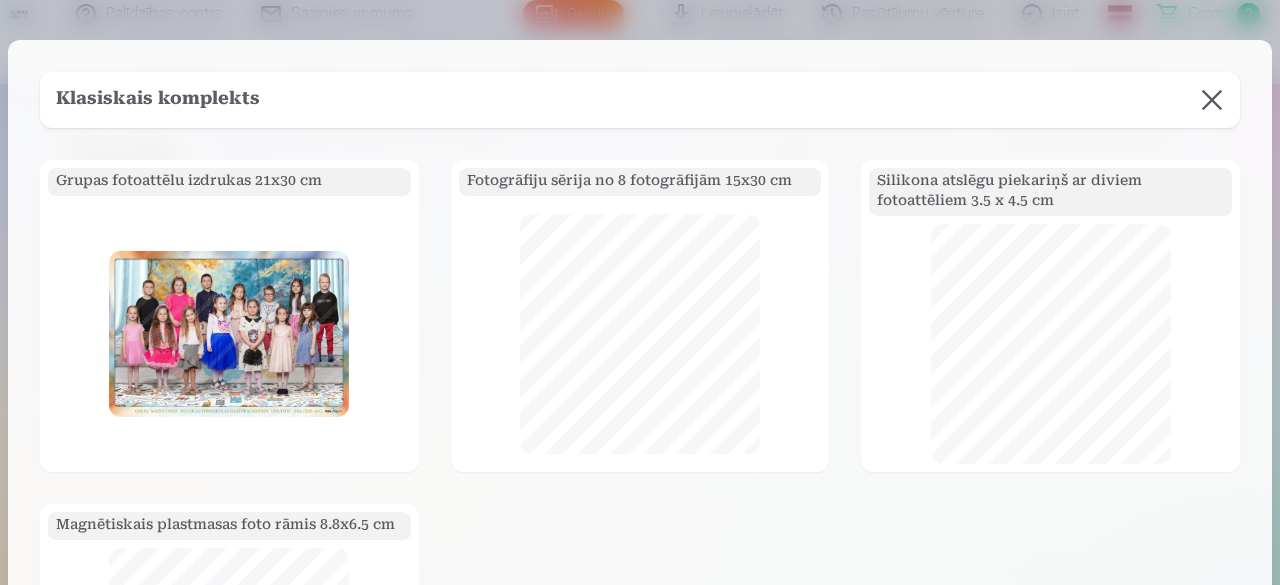 click at bounding box center (1212, 100) 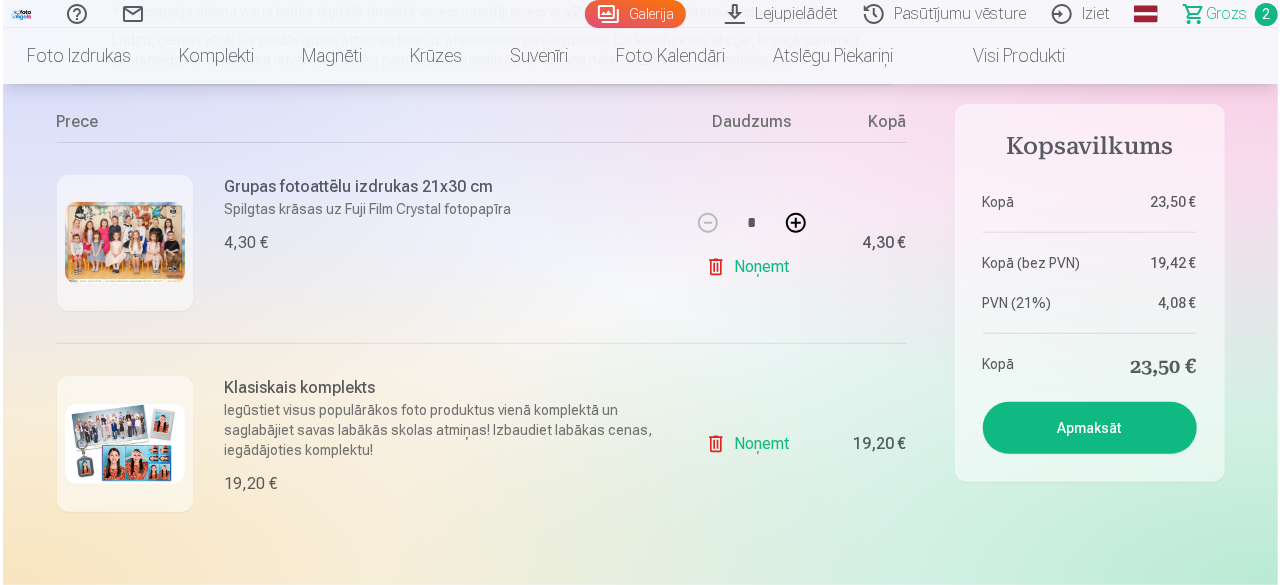 scroll, scrollTop: 300, scrollLeft: 0, axis: vertical 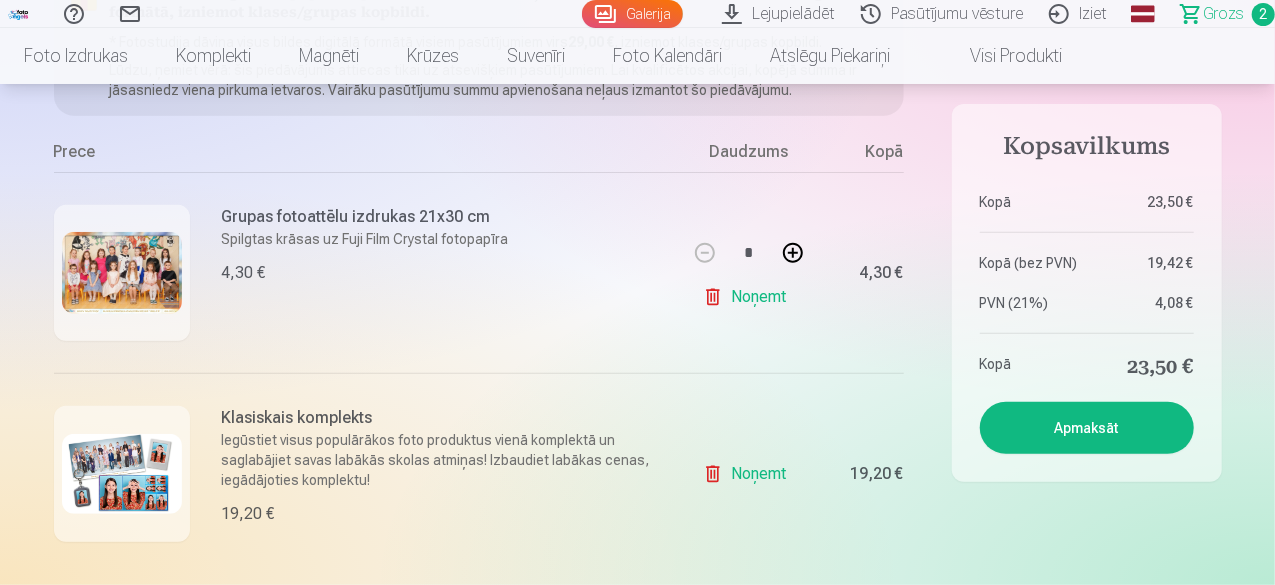 click at bounding box center (122, 273) 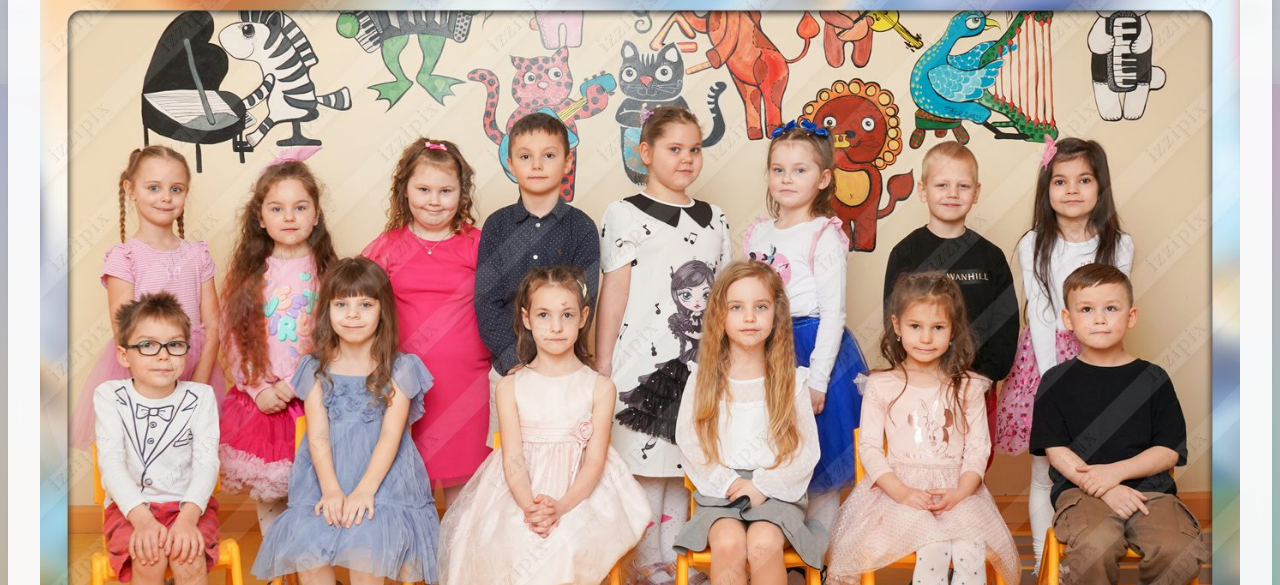 scroll, scrollTop: 0, scrollLeft: 0, axis: both 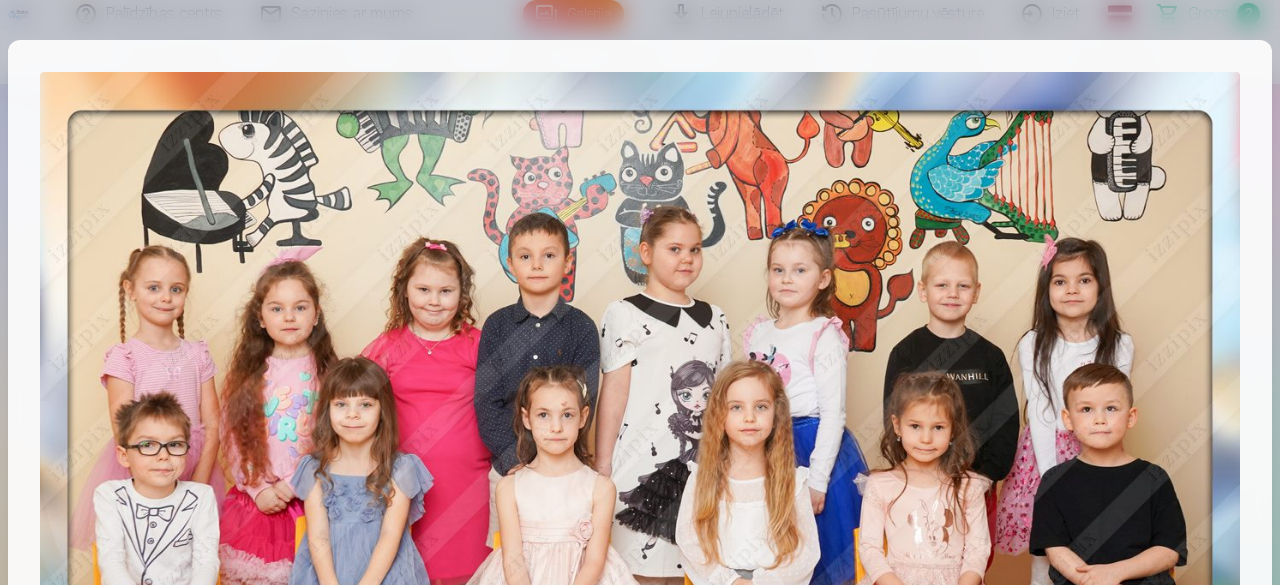 click at bounding box center (640, 292) 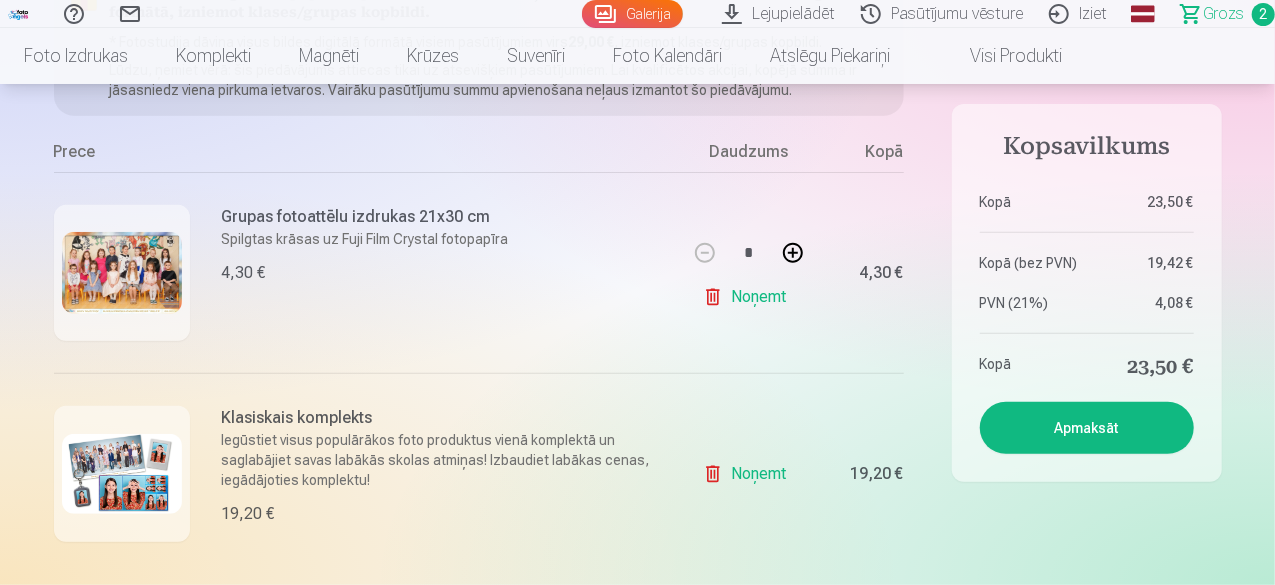 click at bounding box center [122, 474] 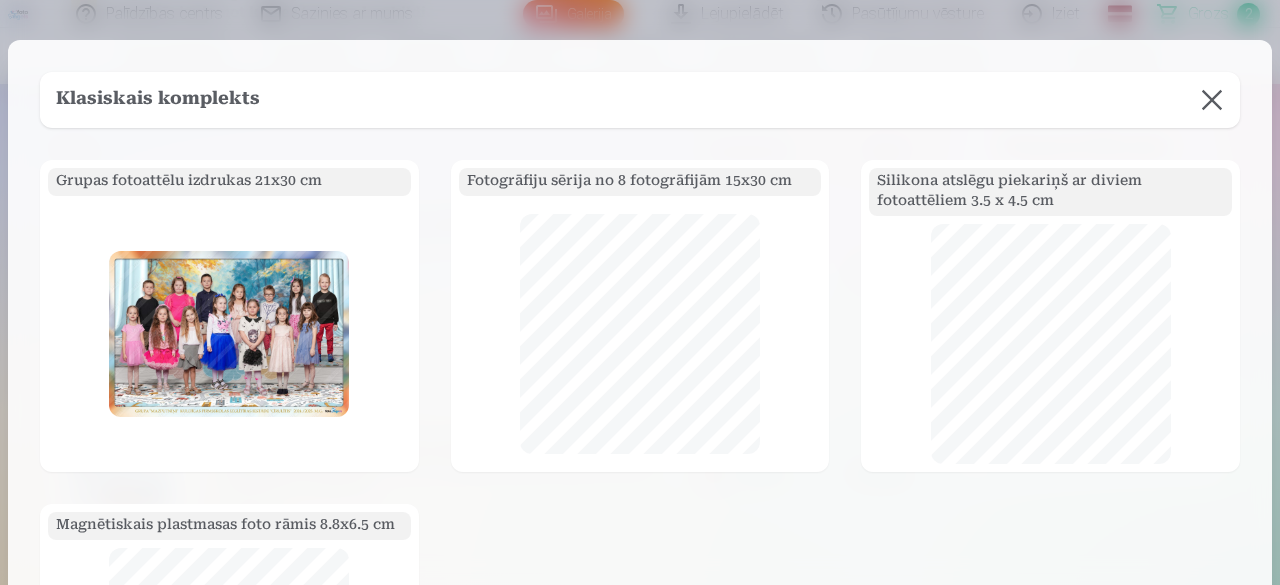click at bounding box center (229, 333) 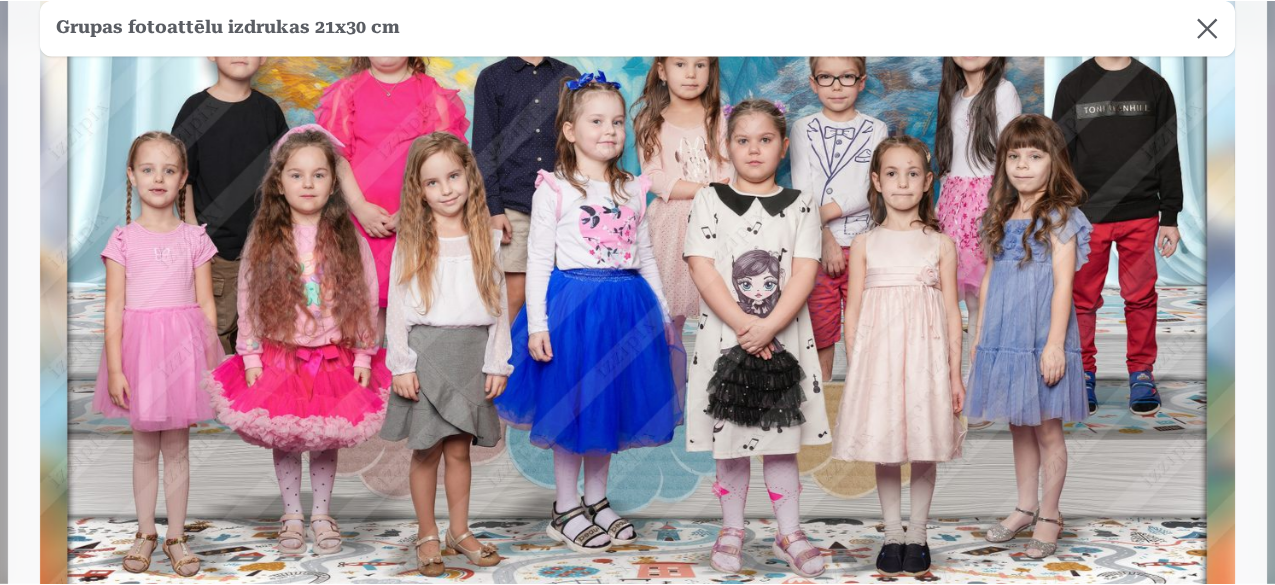 scroll, scrollTop: 200, scrollLeft: 0, axis: vertical 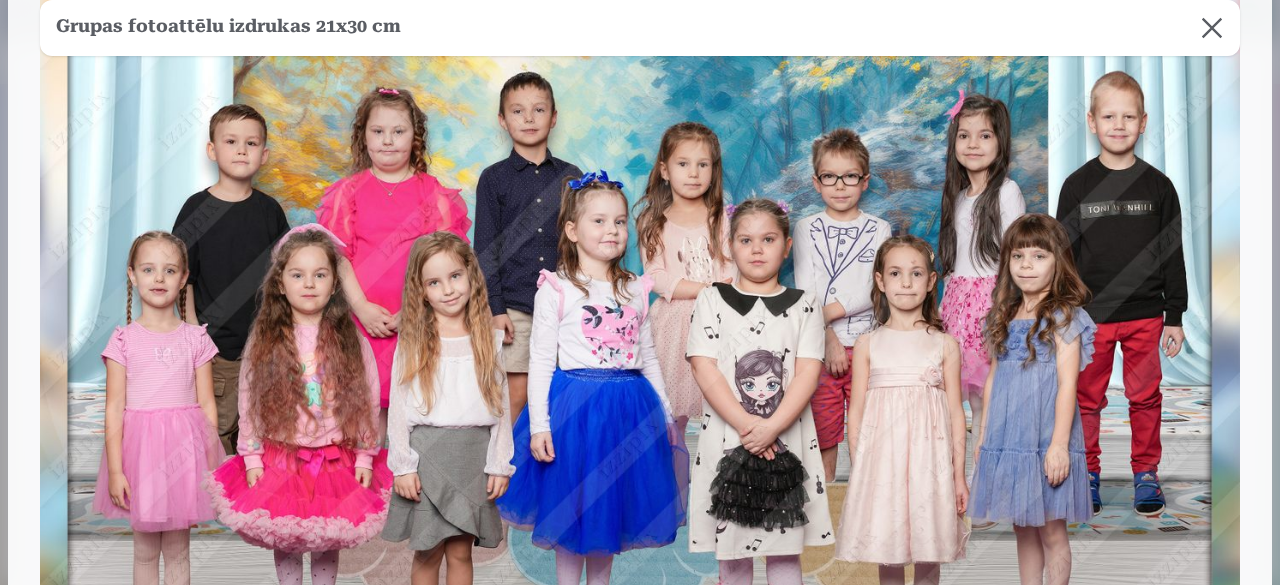 click at bounding box center (1212, 28) 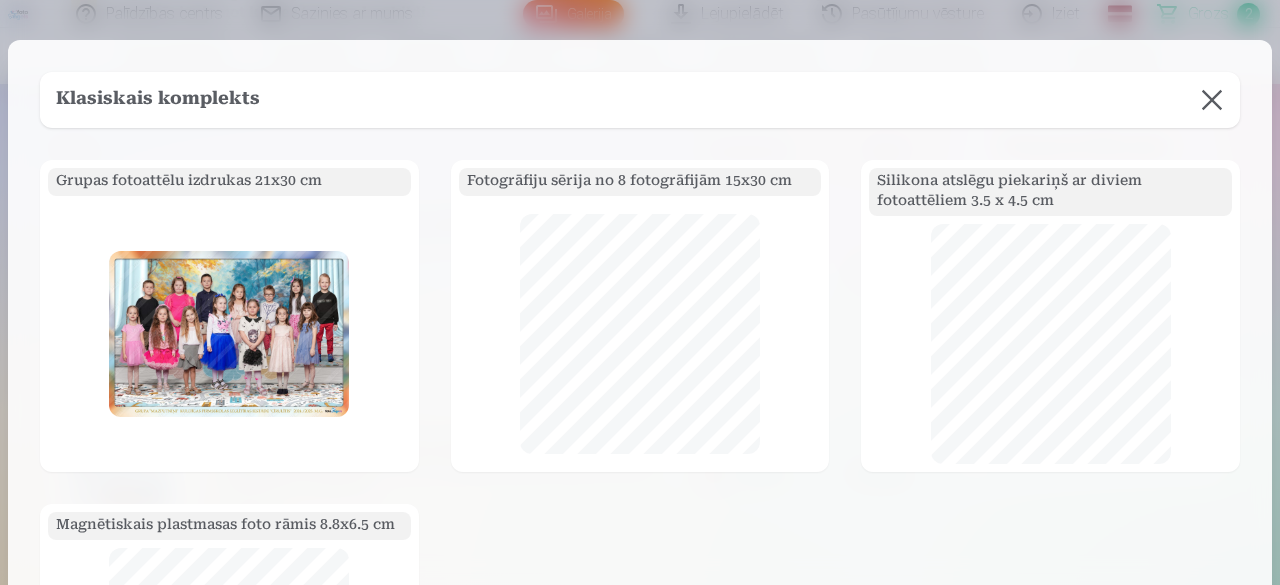 click at bounding box center [1212, 100] 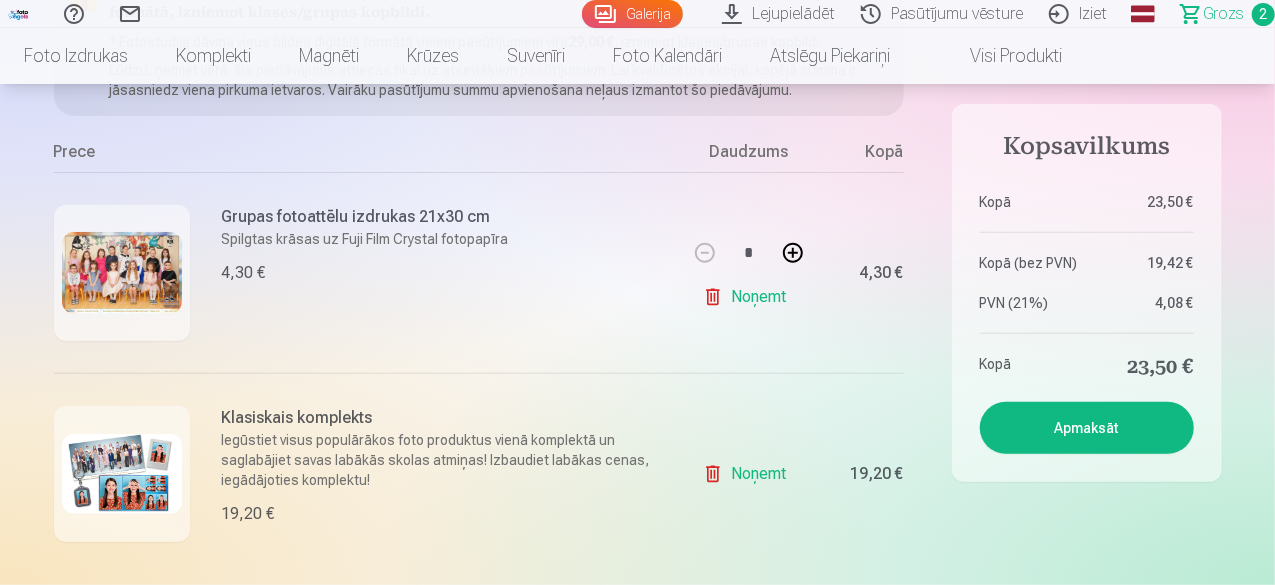 click on "Grozs" at bounding box center [1223, 14] 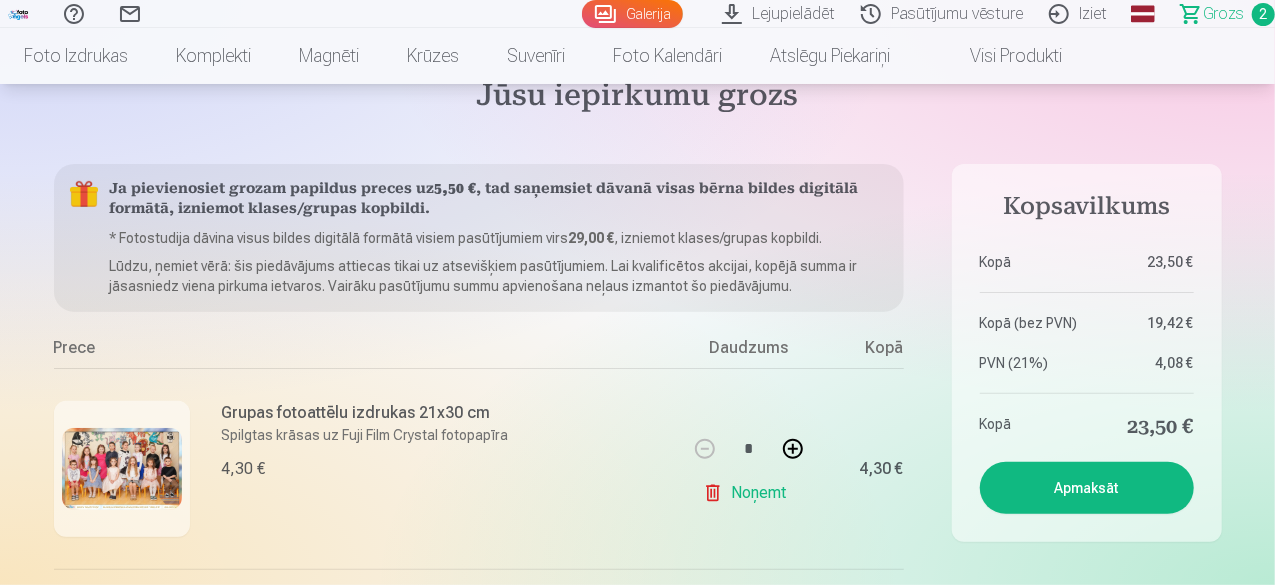 scroll, scrollTop: 0, scrollLeft: 0, axis: both 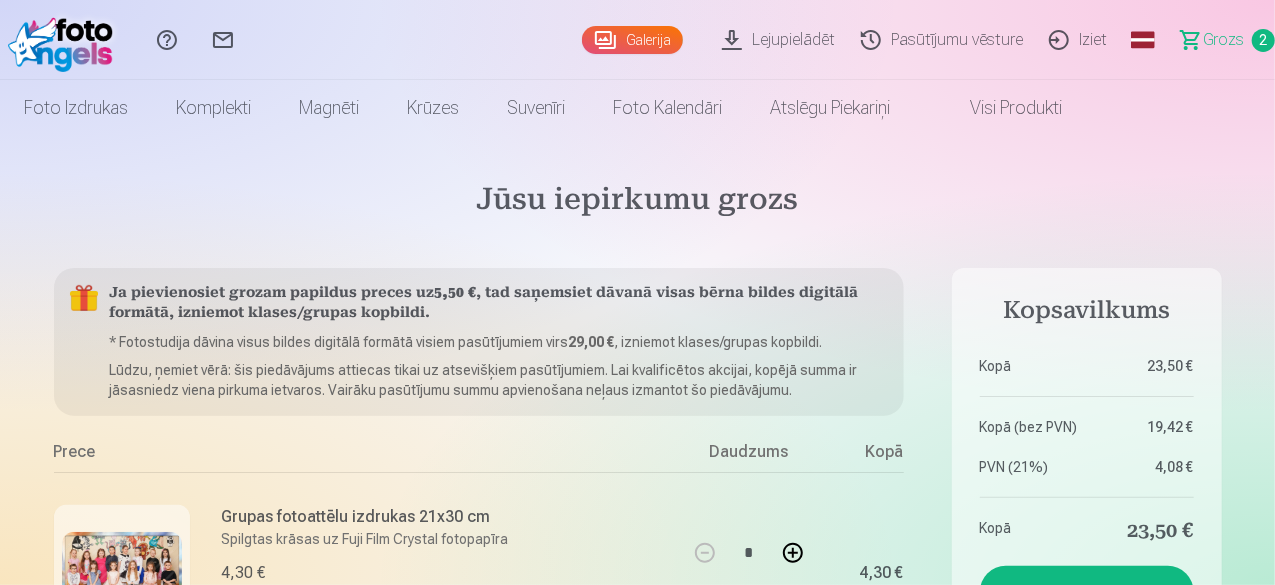click on "Visi produkti" at bounding box center [1000, 108] 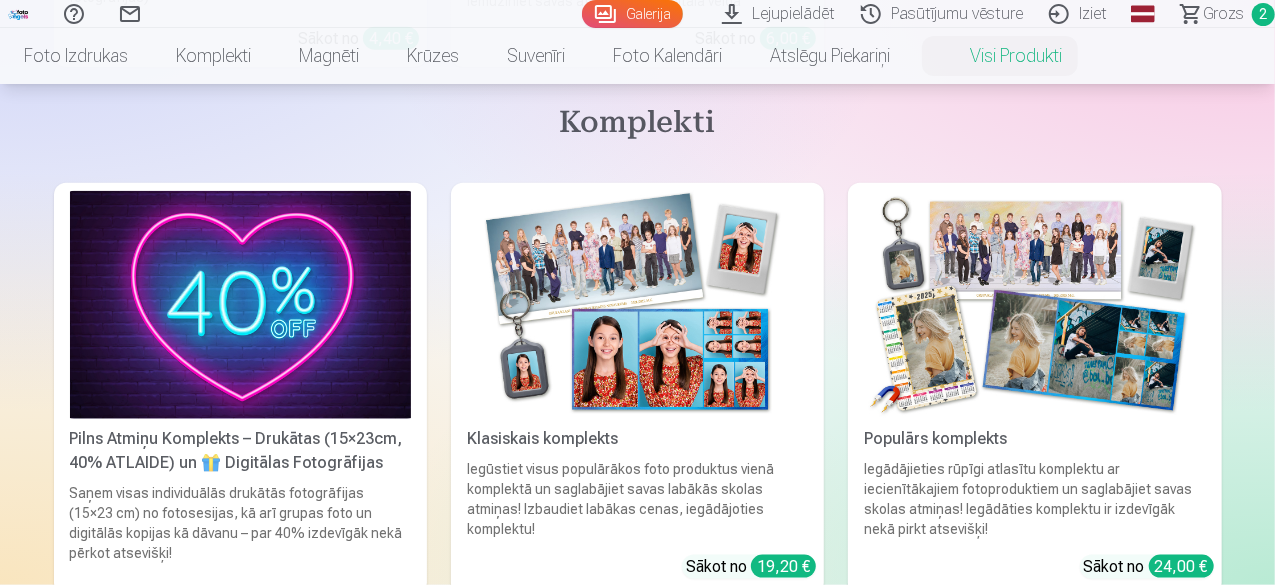 scroll, scrollTop: 900, scrollLeft: 0, axis: vertical 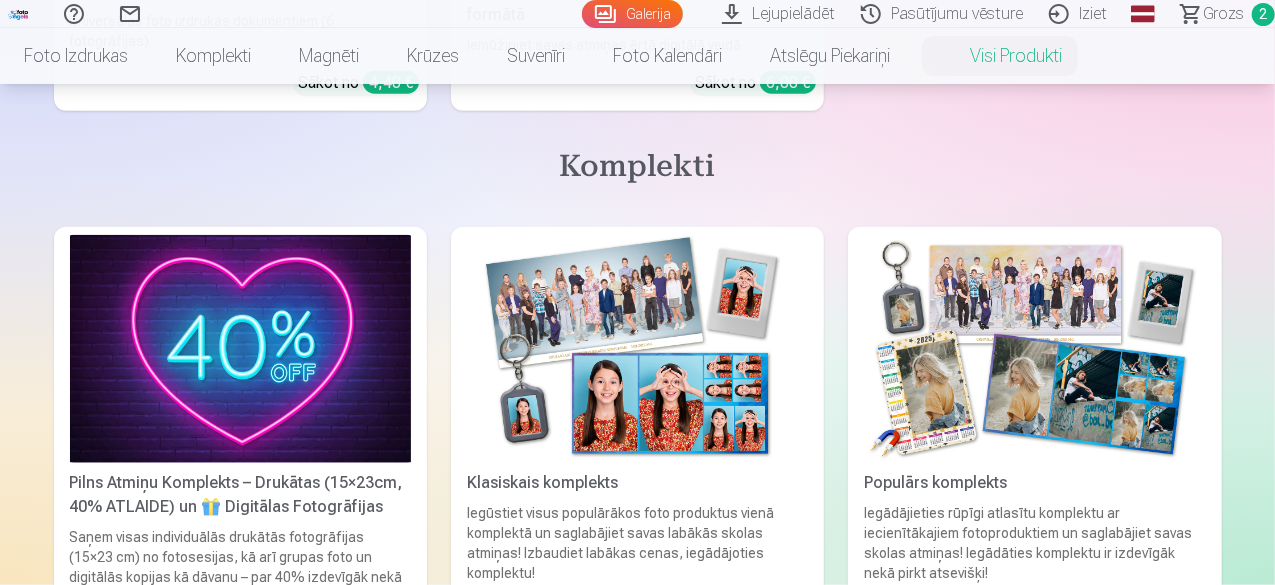 click at bounding box center (240, 785) 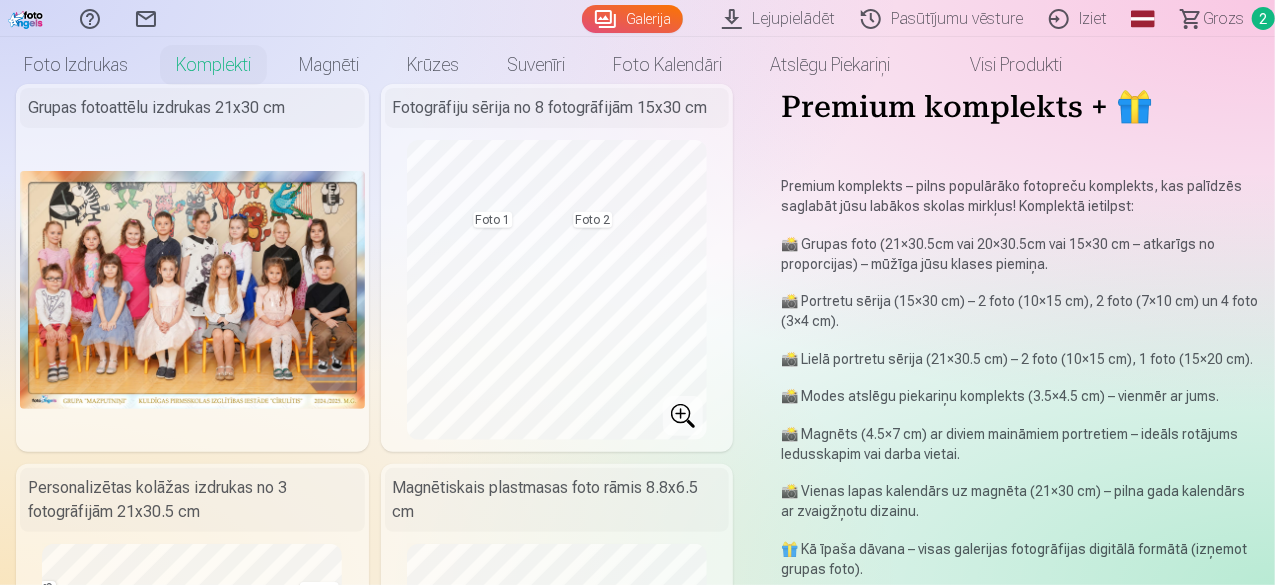 scroll, scrollTop: 0, scrollLeft: 0, axis: both 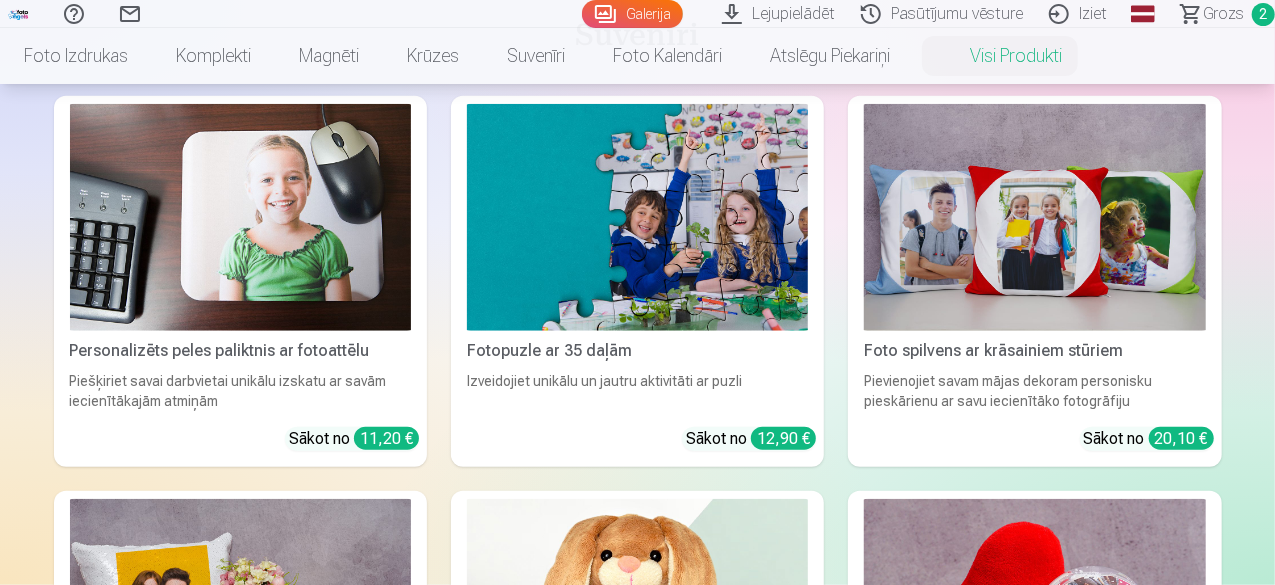 click on "Grozs" at bounding box center [1223, 14] 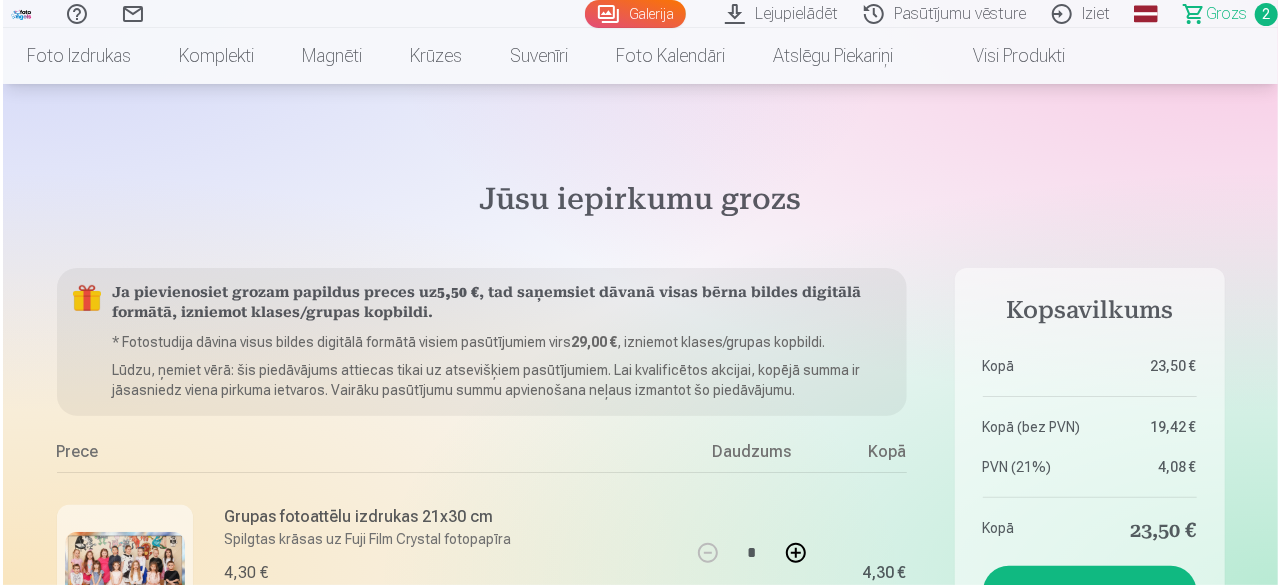 scroll, scrollTop: 400, scrollLeft: 0, axis: vertical 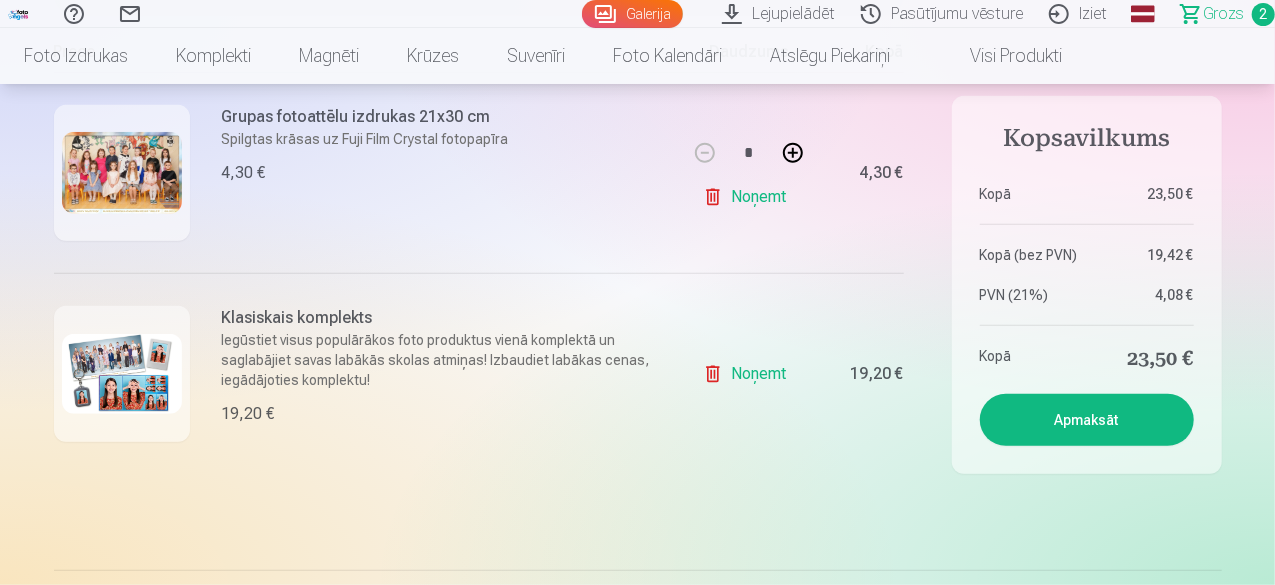 click at bounding box center [122, 374] 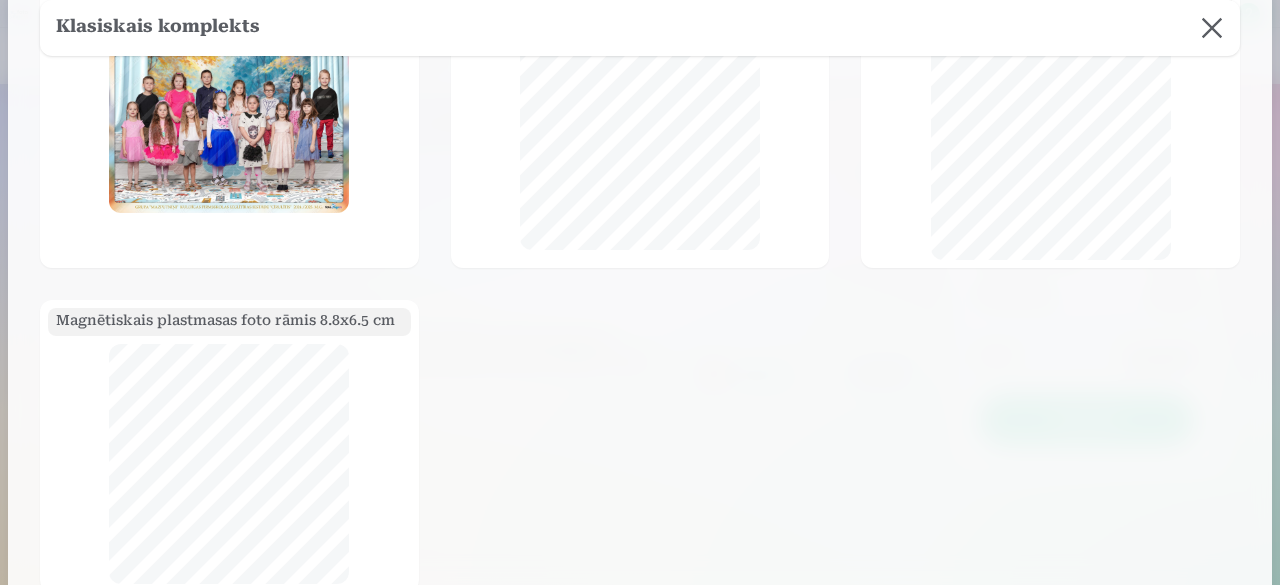 scroll, scrollTop: 100, scrollLeft: 0, axis: vertical 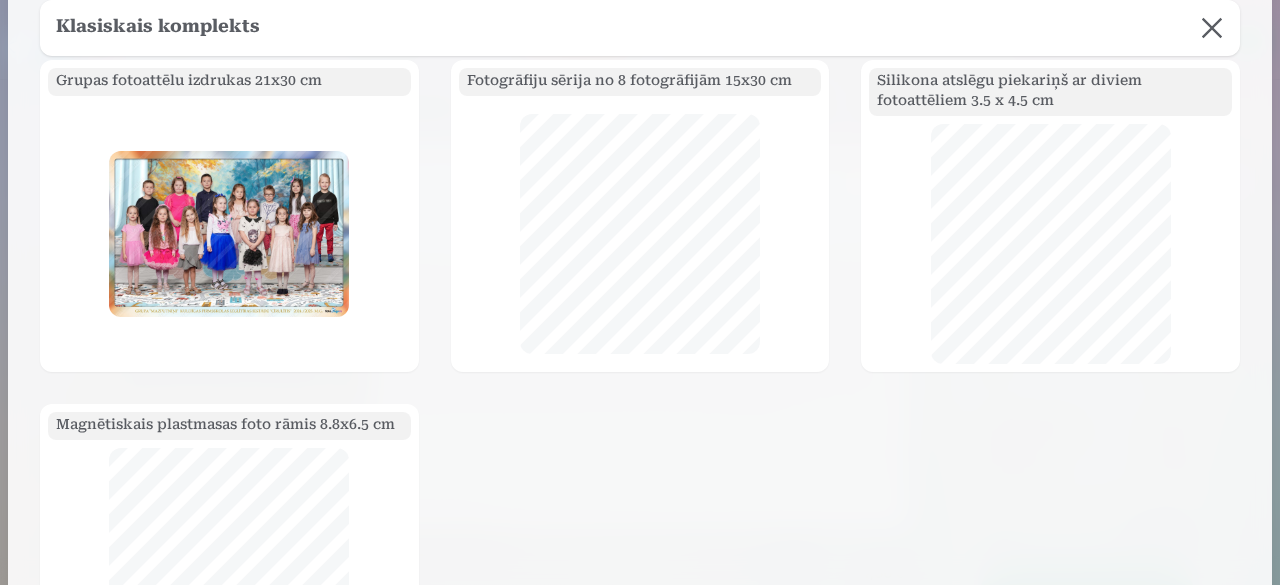 click on "Silikona atslēgu piekariņš ar diviem fotoattēliem 3.5 x 4.5 cm" at bounding box center [1050, 92] 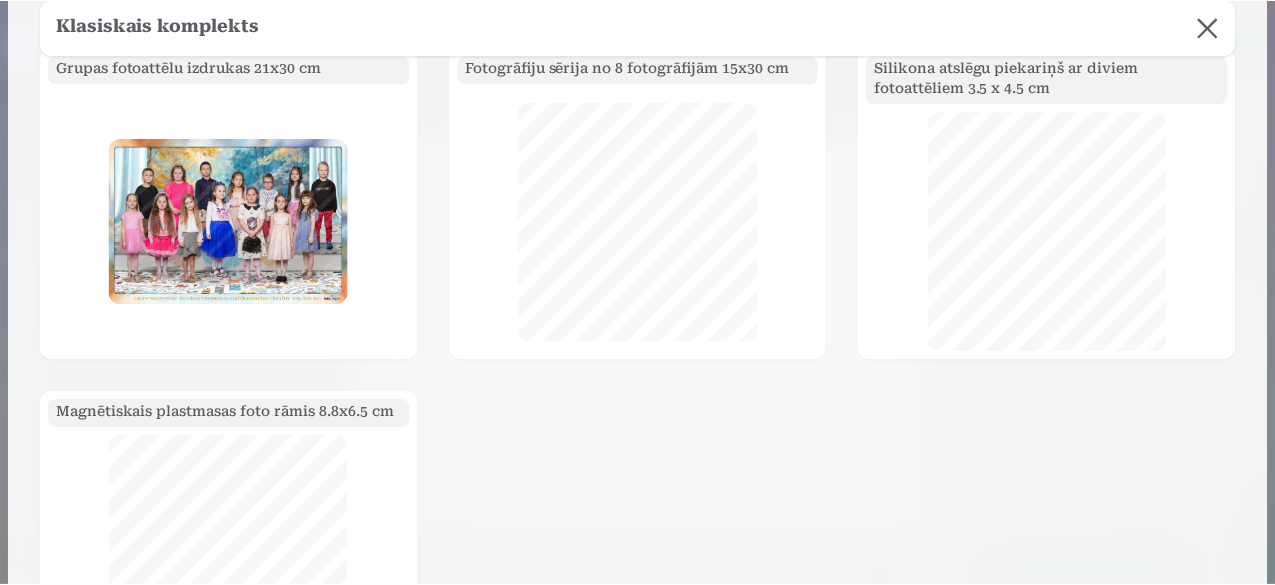 scroll, scrollTop: 100, scrollLeft: 0, axis: vertical 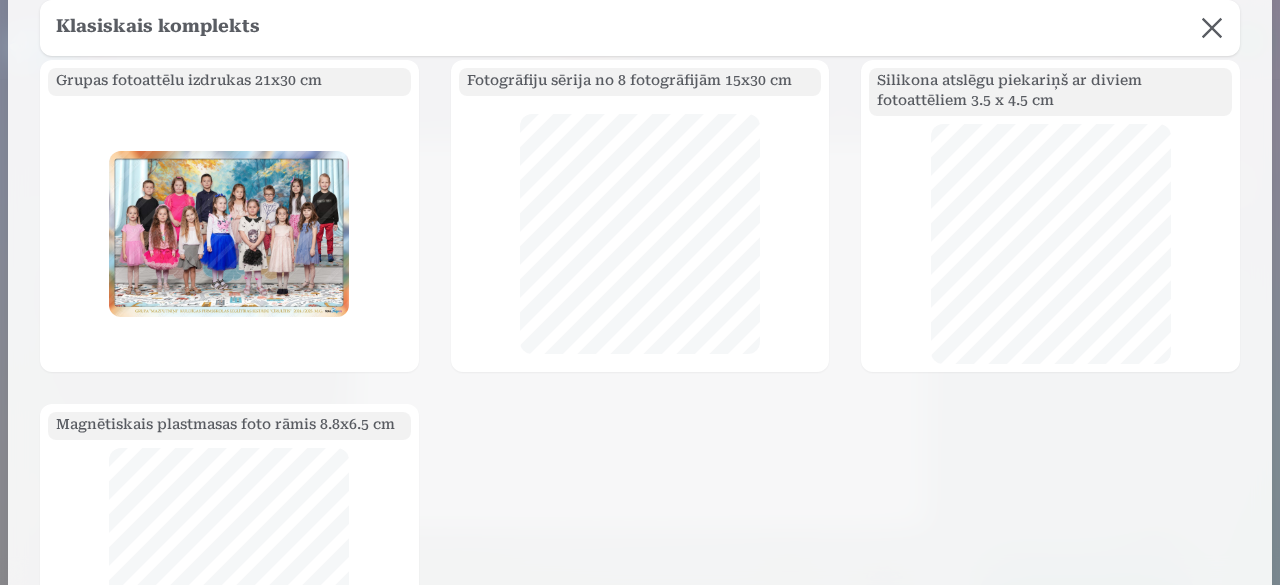 click at bounding box center (1212, 28) 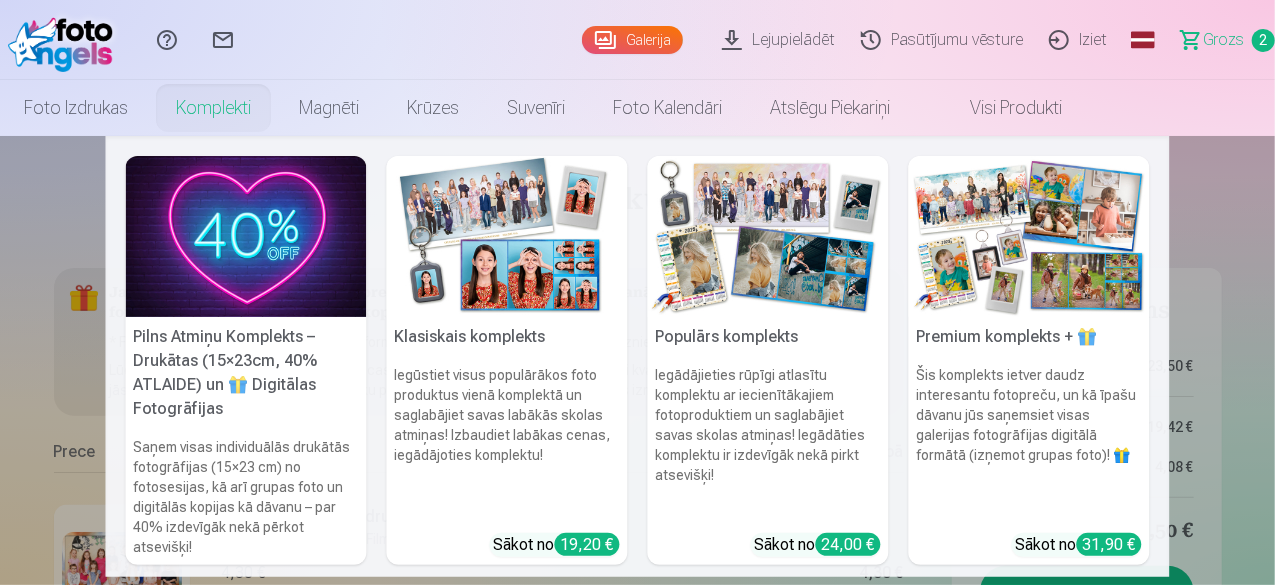 click at bounding box center [507, 236] 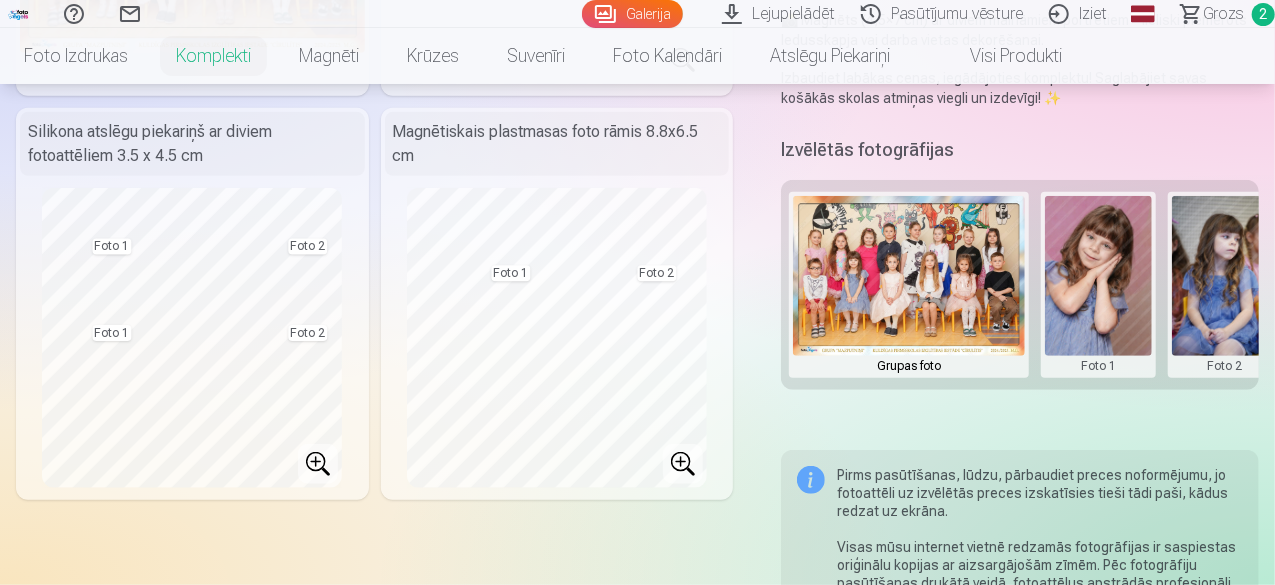 scroll, scrollTop: 500, scrollLeft: 0, axis: vertical 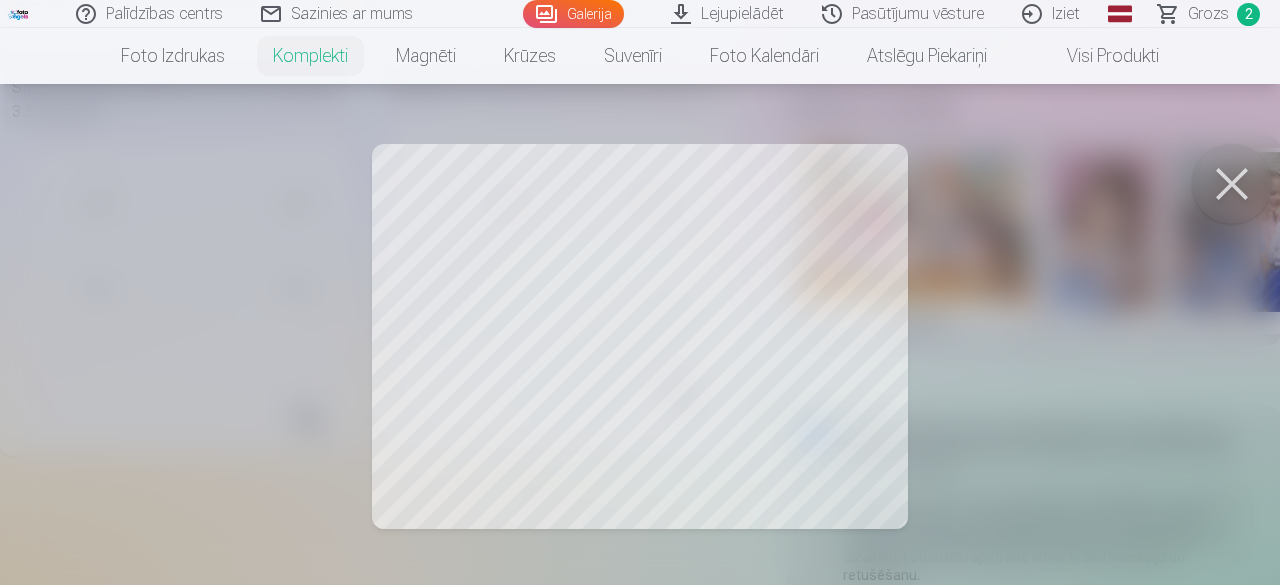 click at bounding box center (640, 292) 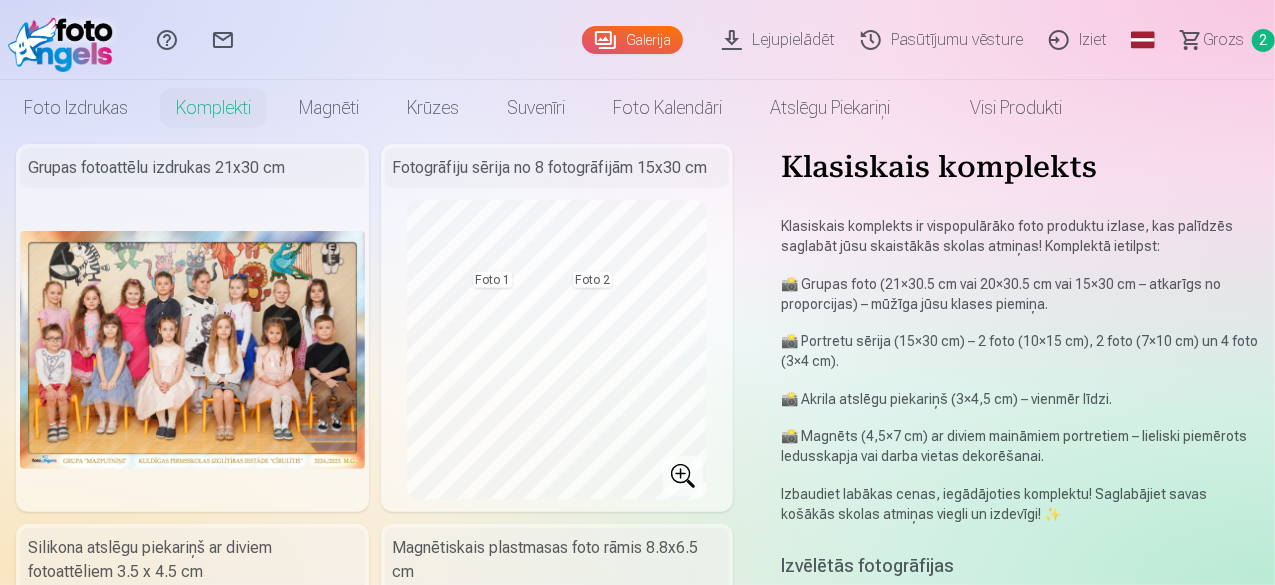 scroll, scrollTop: 0, scrollLeft: 0, axis: both 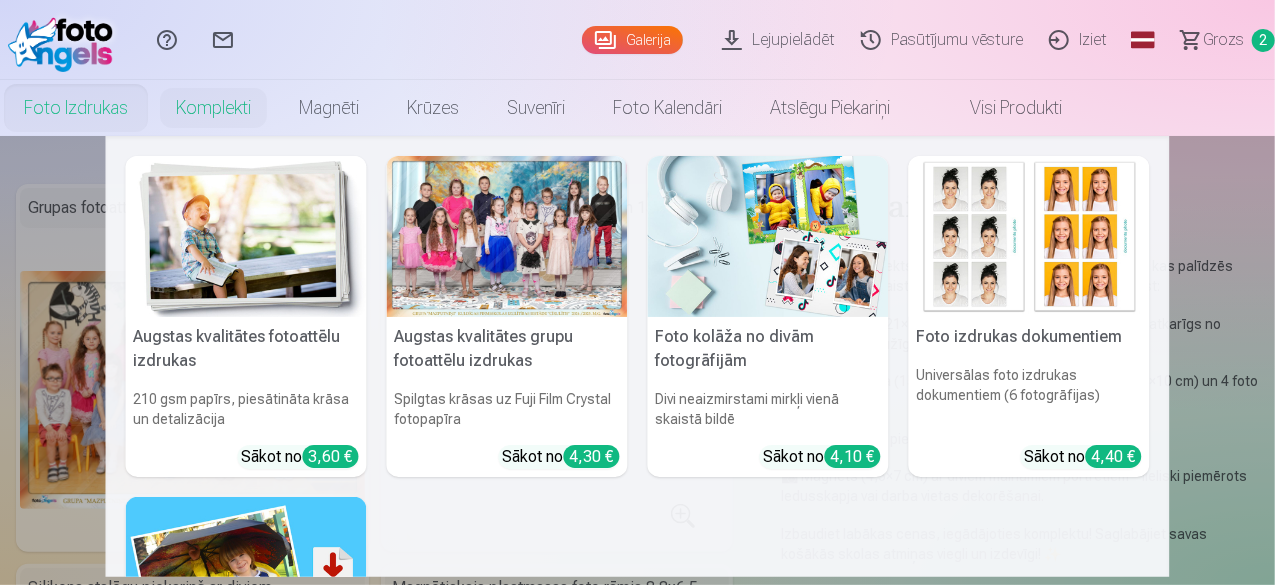 click on "Foto izdrukas" at bounding box center [76, 108] 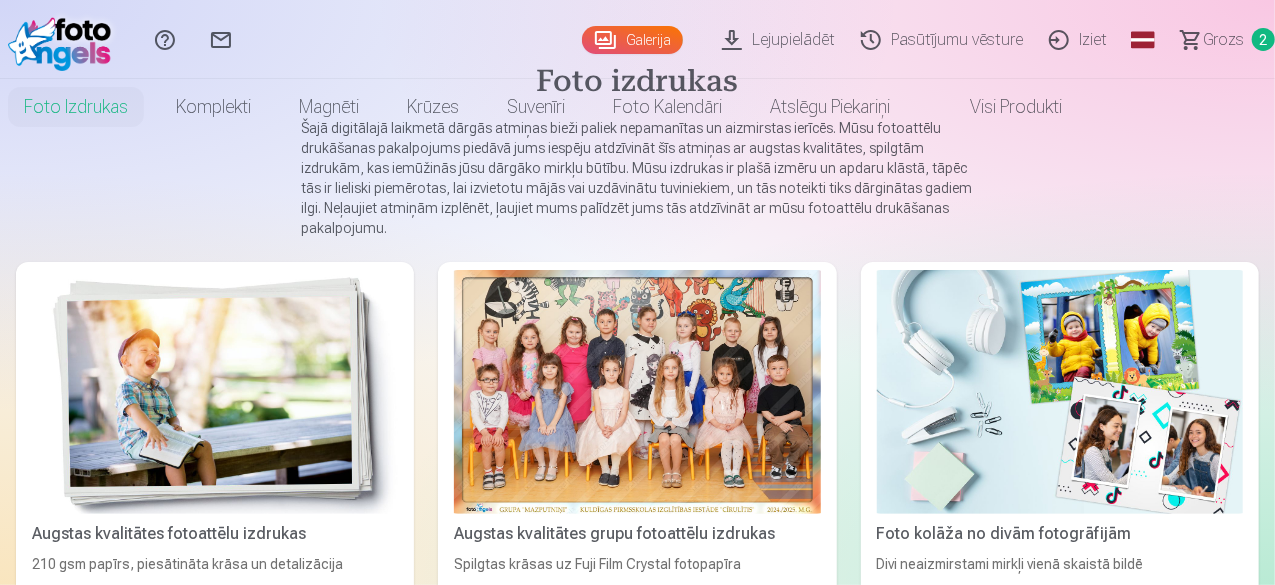 scroll, scrollTop: 300, scrollLeft: 0, axis: vertical 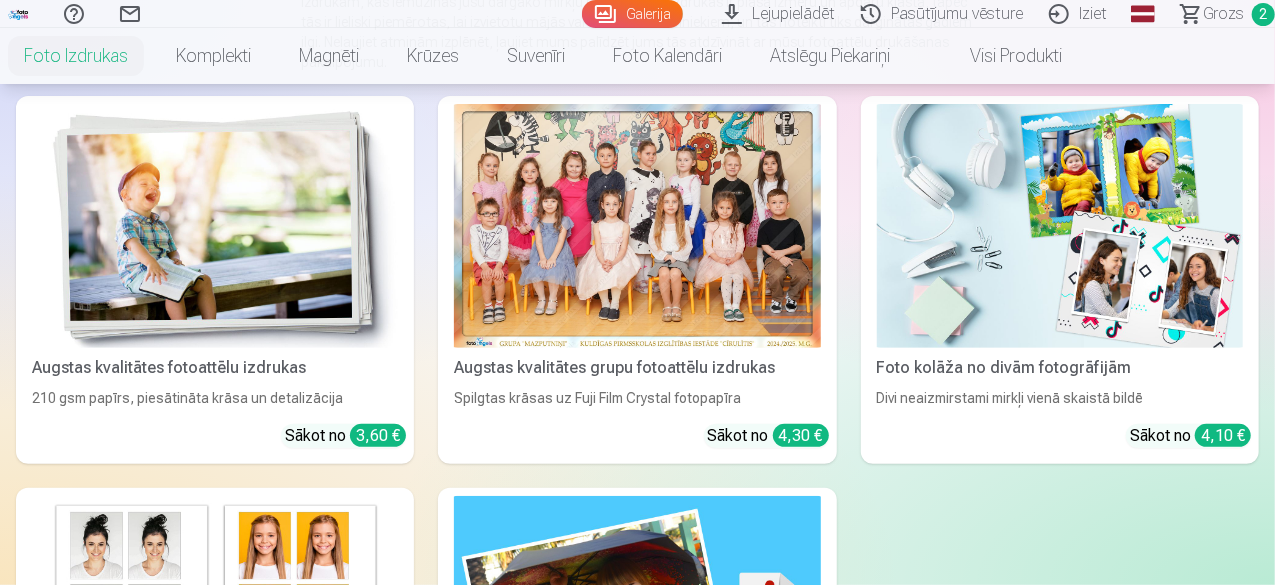 click at bounding box center [1060, 226] 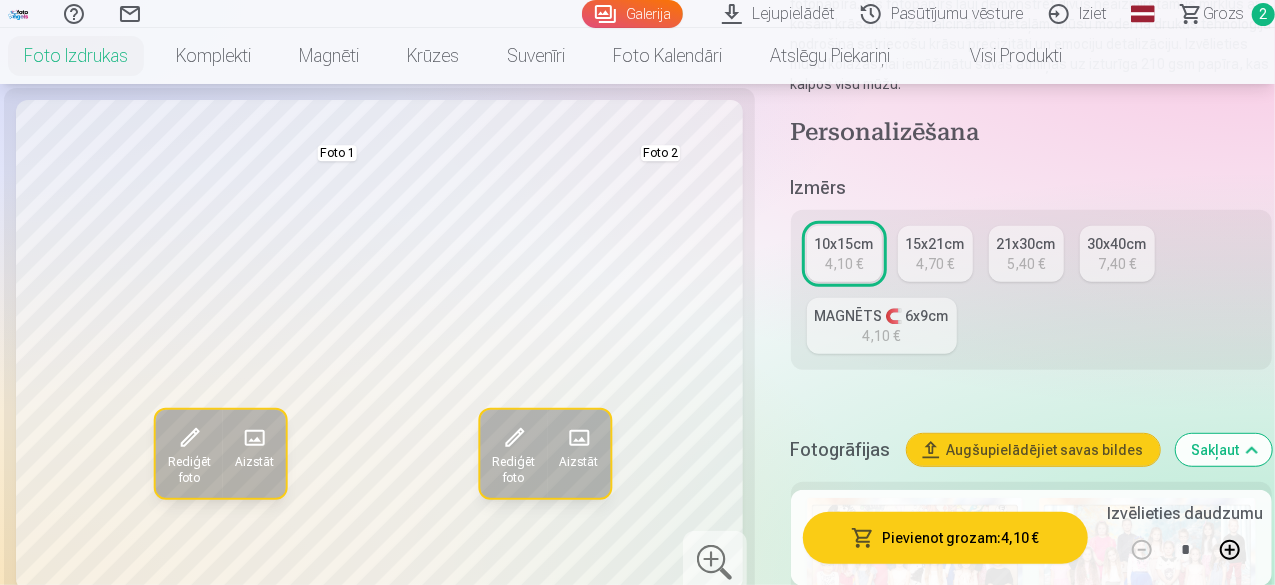 scroll, scrollTop: 400, scrollLeft: 0, axis: vertical 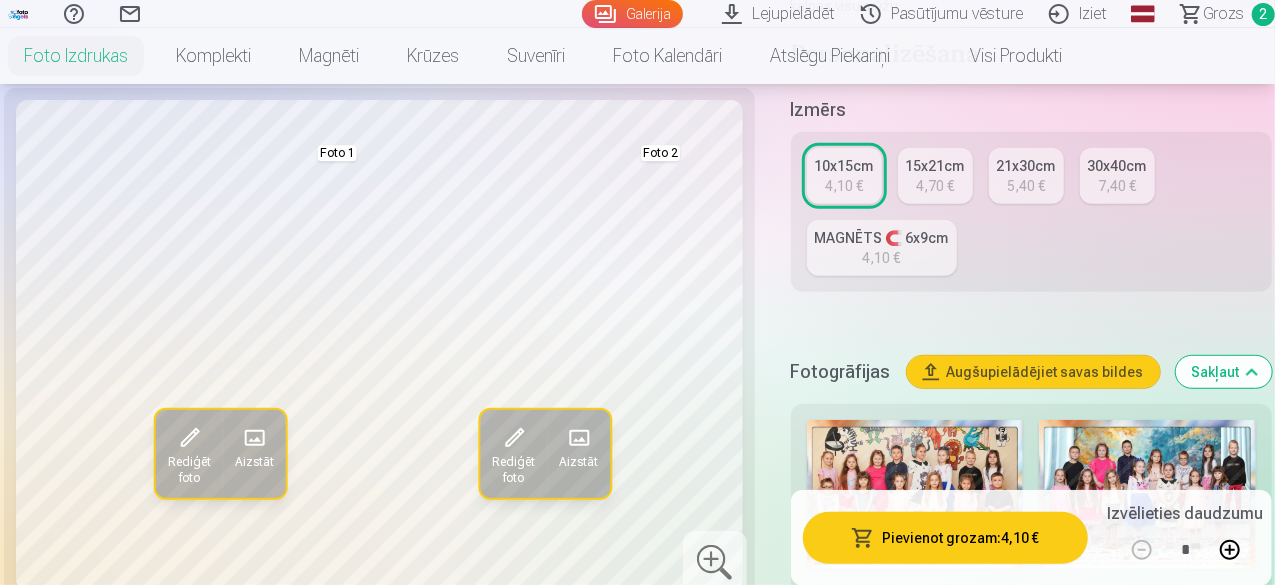 click on "4,10 €" at bounding box center (844, 186) 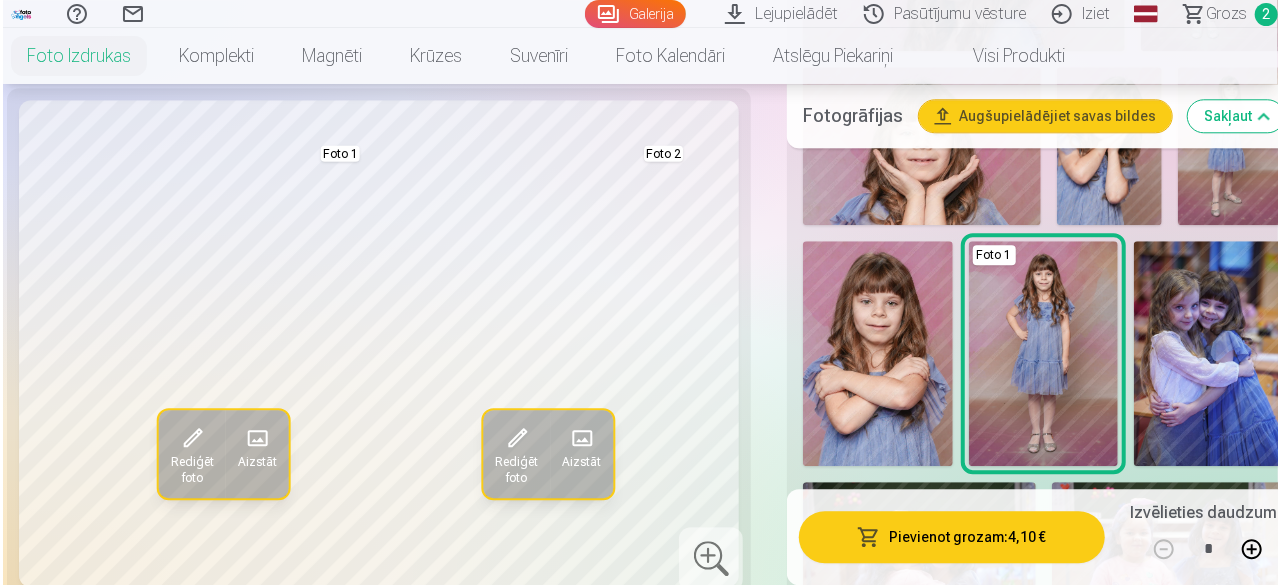scroll, scrollTop: 2600, scrollLeft: 0, axis: vertical 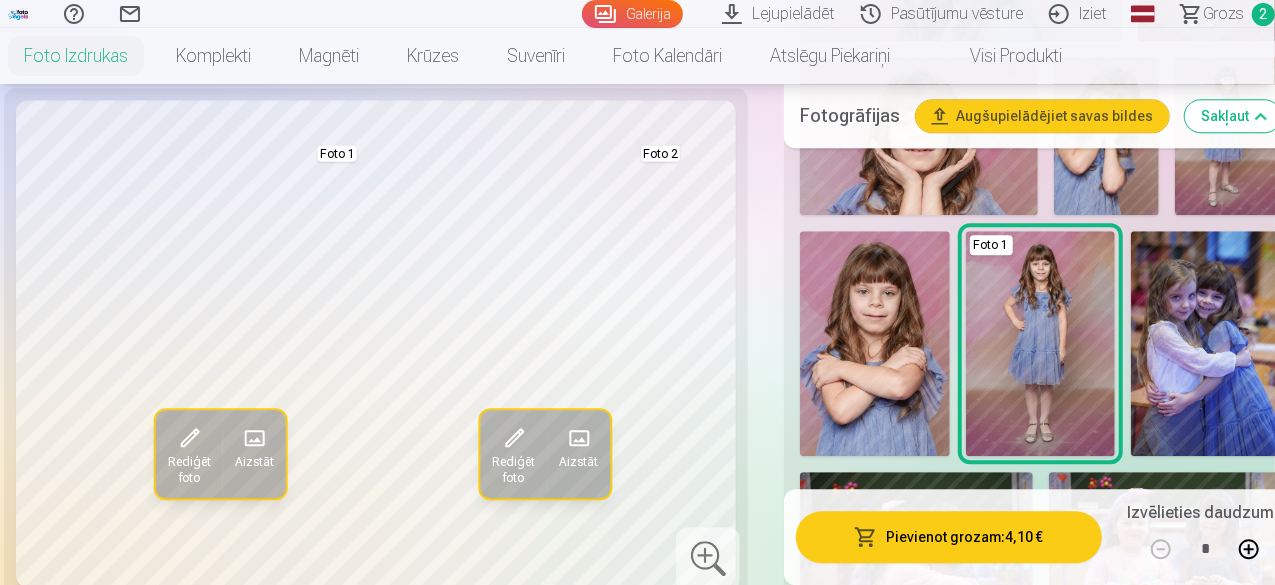 click at bounding box center [254, 438] 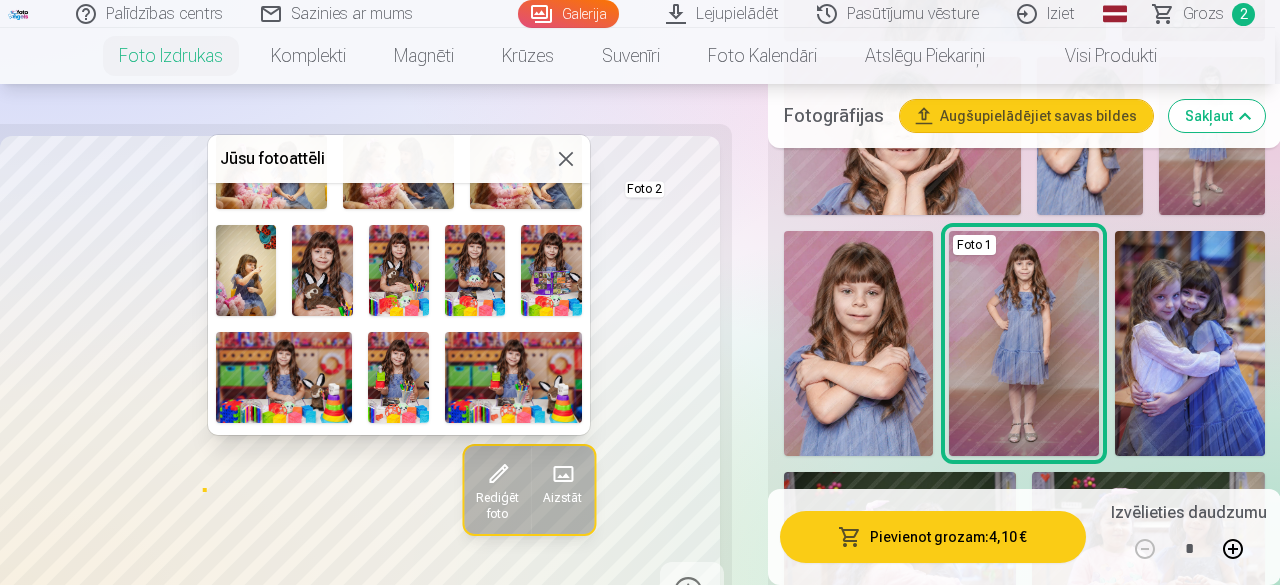 scroll, scrollTop: 1100, scrollLeft: 0, axis: vertical 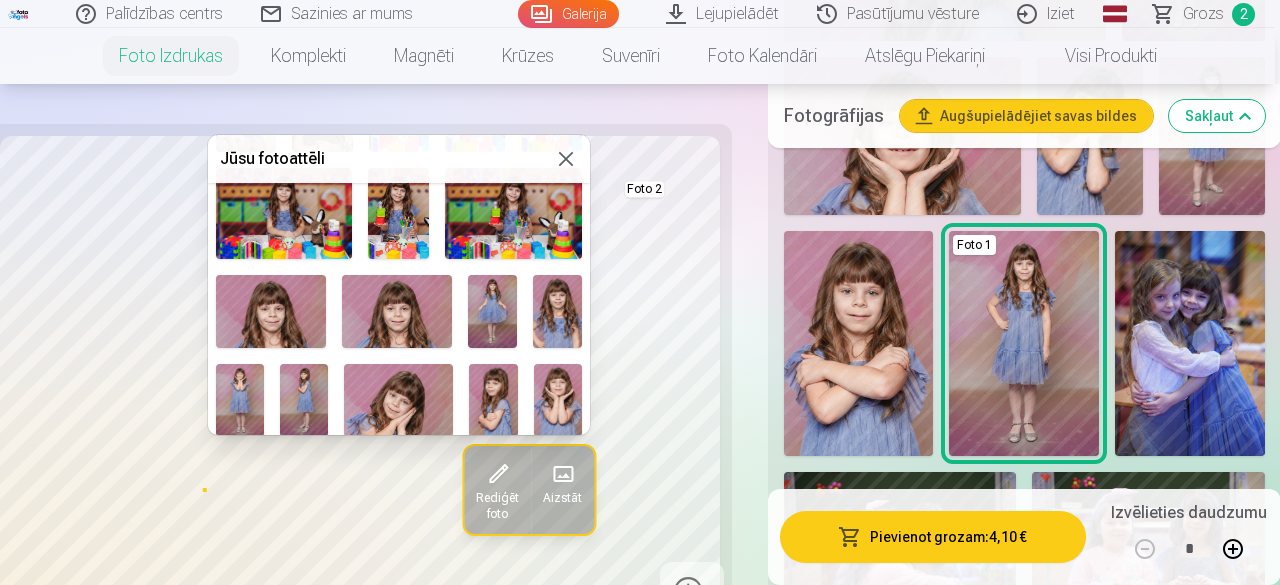 click at bounding box center [492, 311] 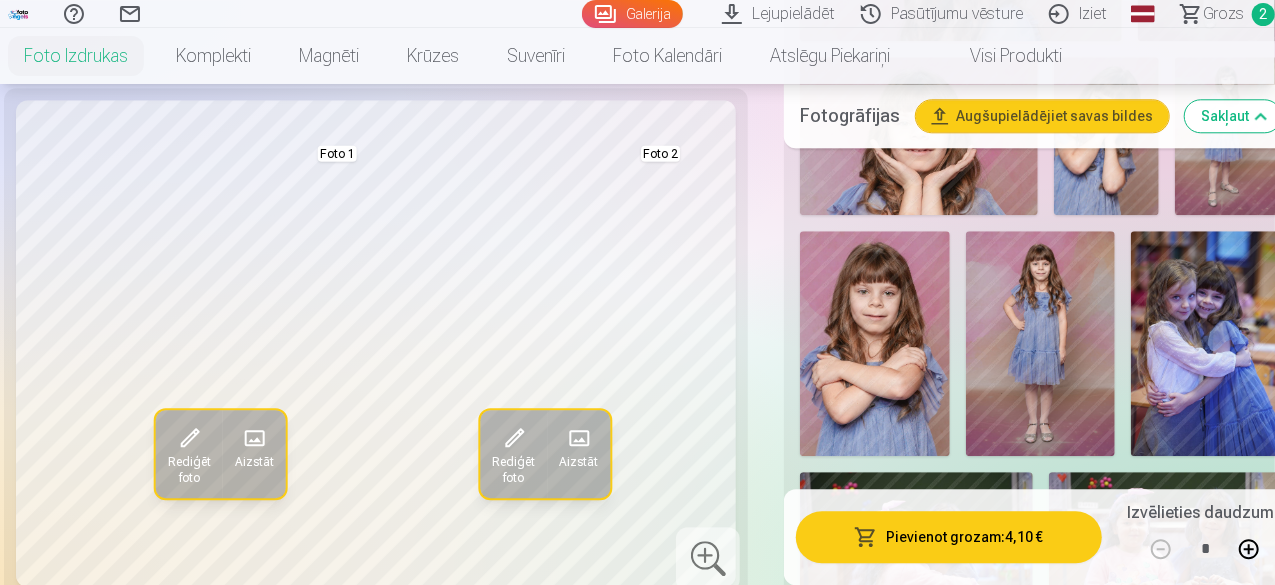 click at bounding box center (189, 438) 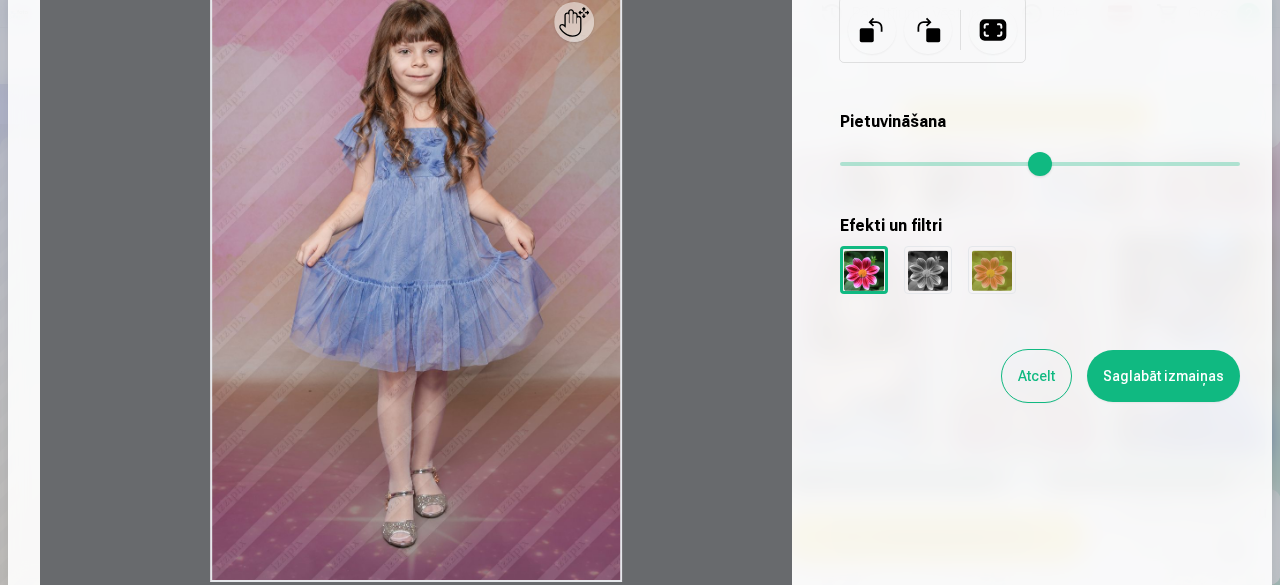 scroll, scrollTop: 200, scrollLeft: 0, axis: vertical 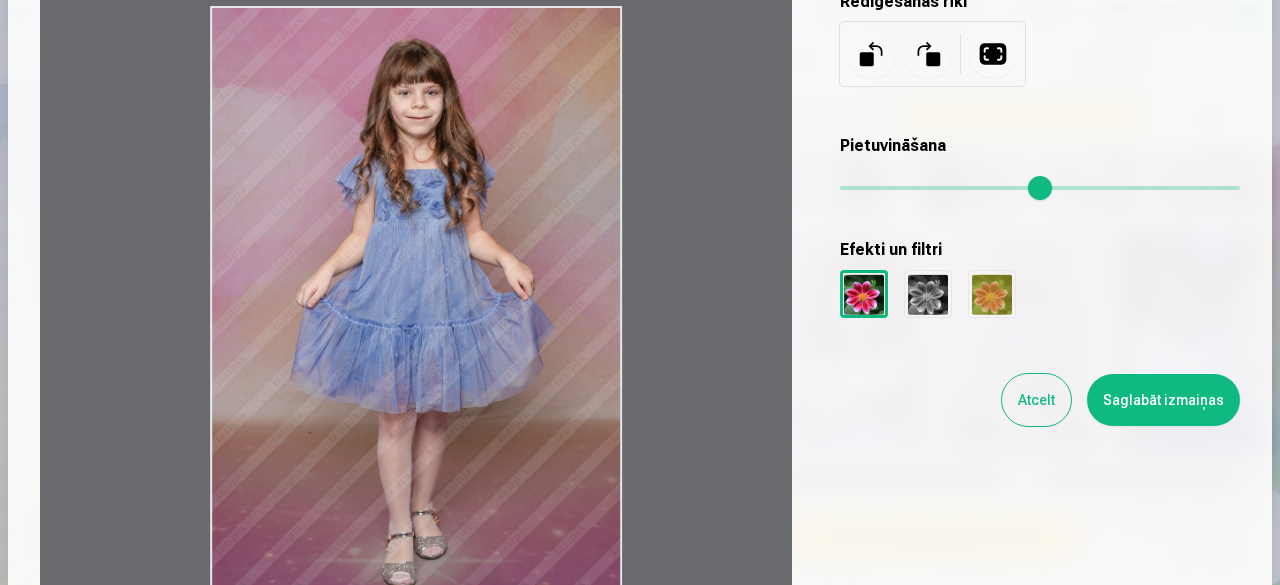 drag, startPoint x: 587, startPoint y: 52, endPoint x: 590, endPoint y: 81, distance: 29.15476 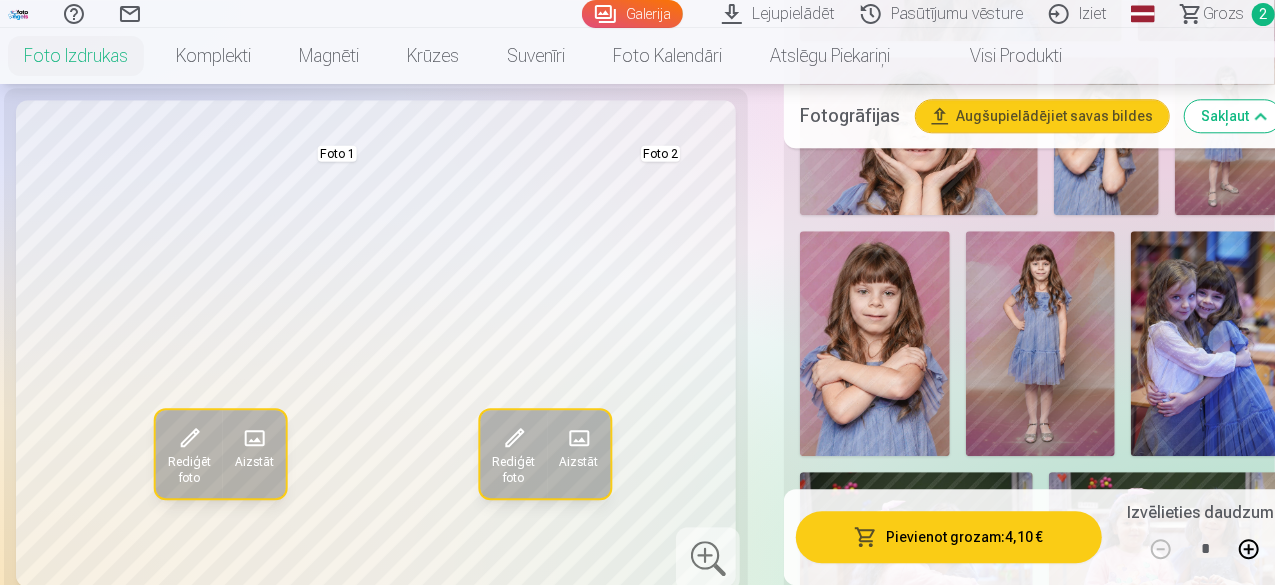 click at bounding box center [579, 438] 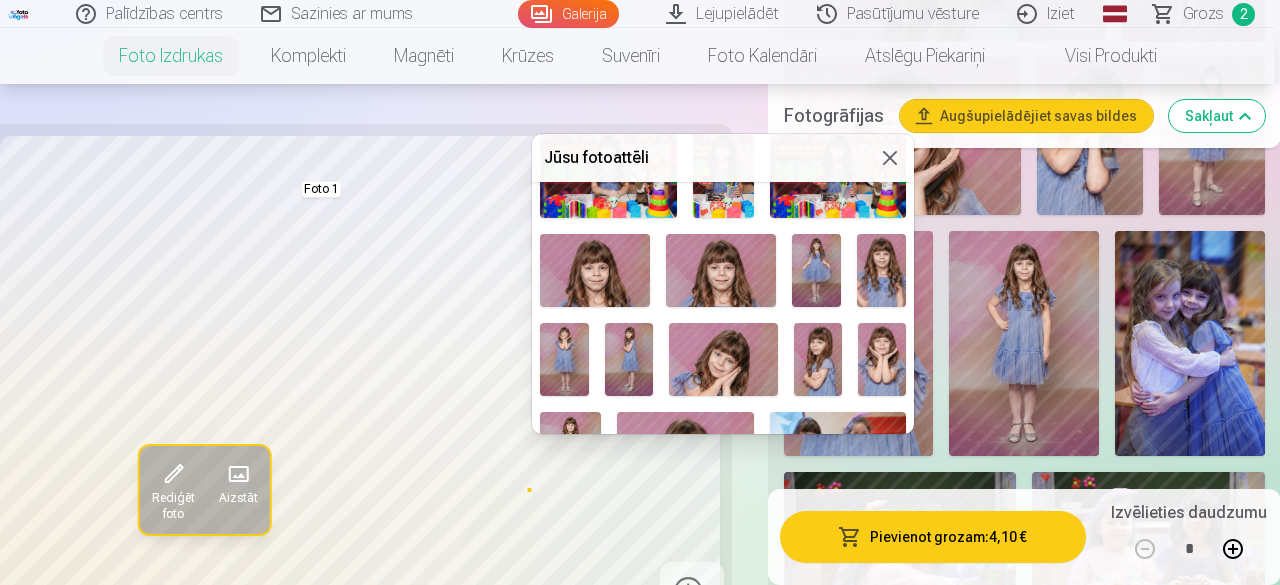 scroll, scrollTop: 946, scrollLeft: 0, axis: vertical 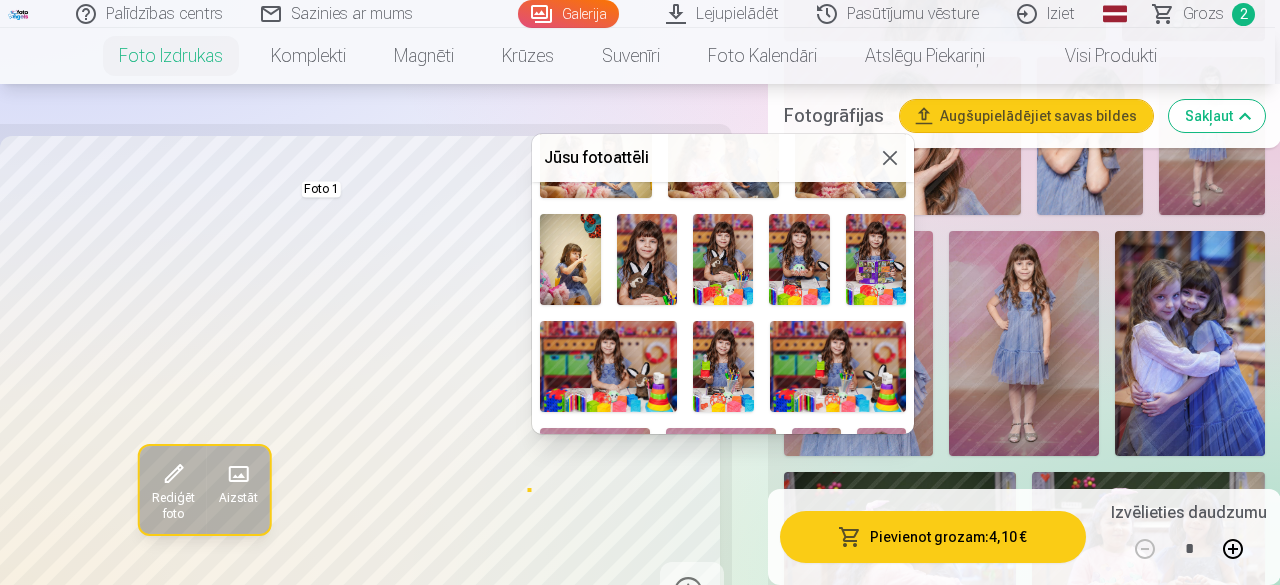 click at bounding box center (647, 259) 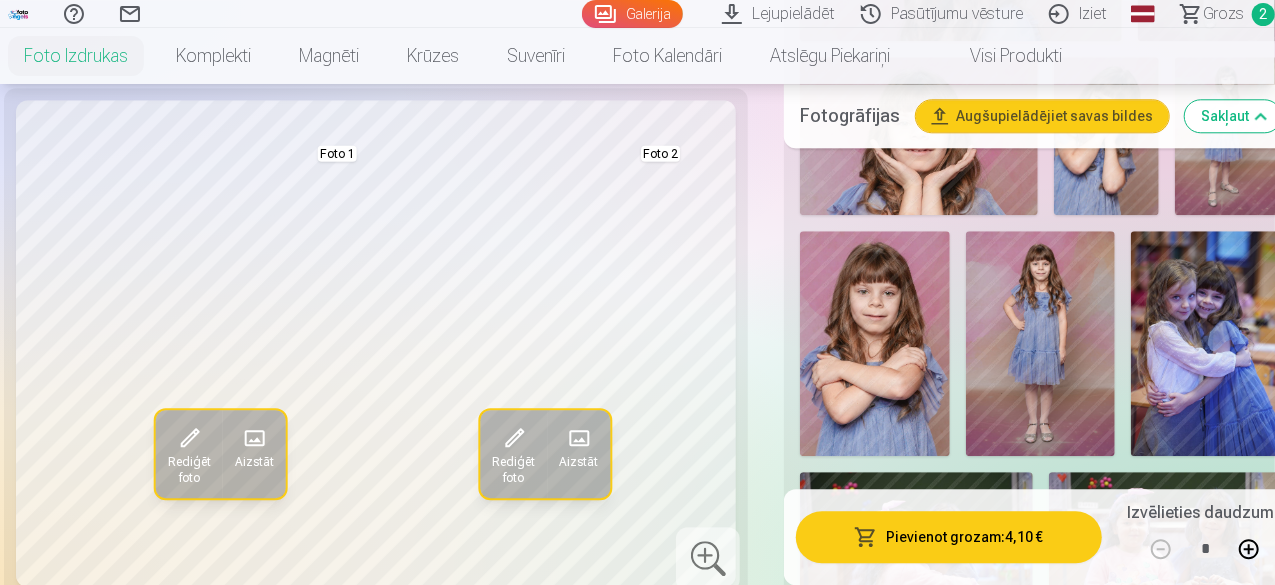 click at bounding box center (514, 438) 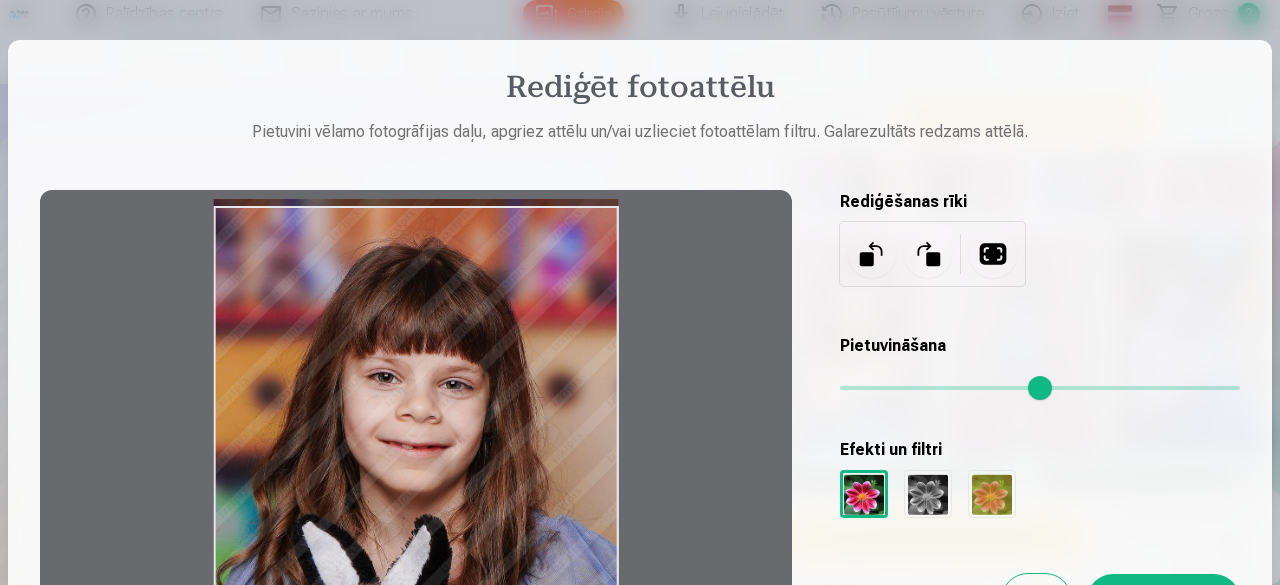 drag, startPoint x: 586, startPoint y: 255, endPoint x: 591, endPoint y: 217, distance: 38.327538 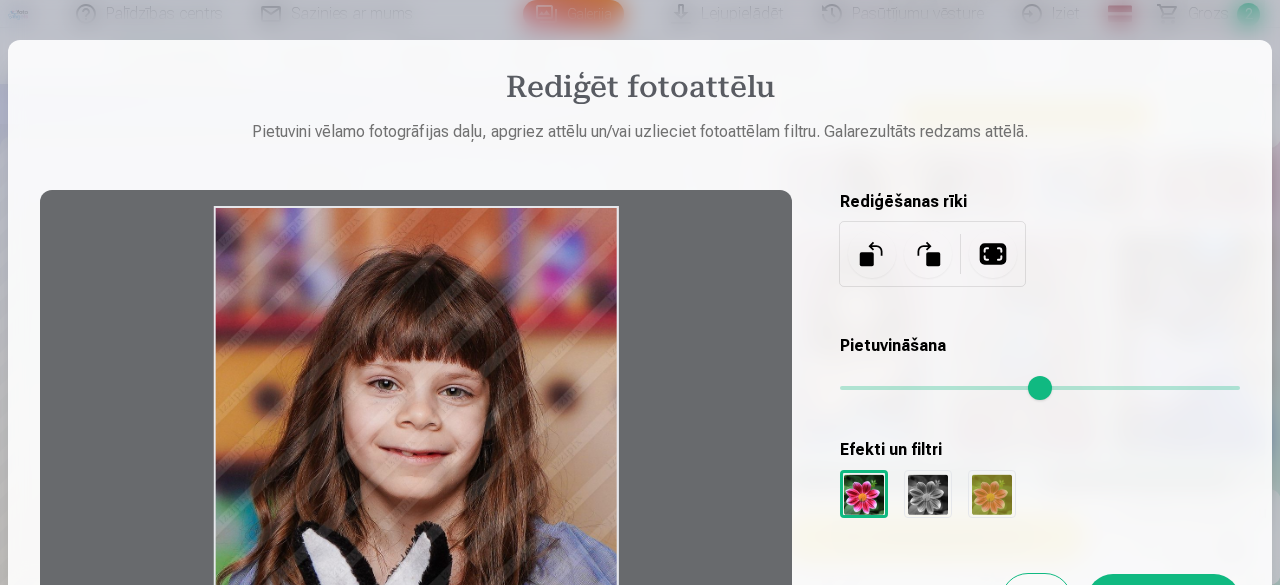 drag, startPoint x: 594, startPoint y: 258, endPoint x: 598, endPoint y: 295, distance: 37.215588 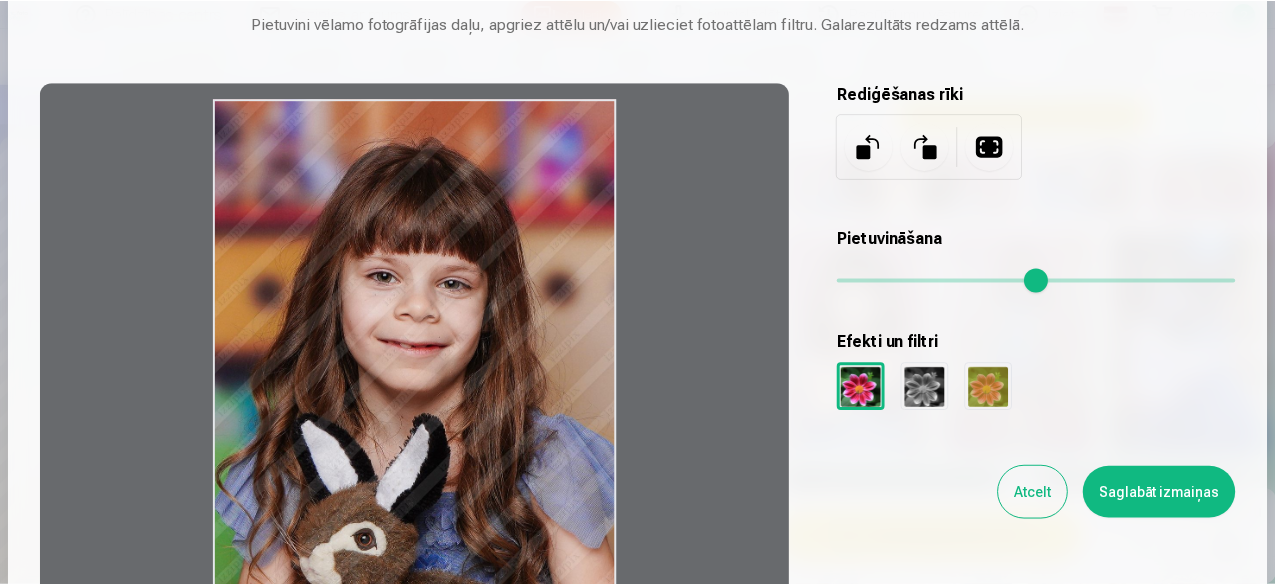 scroll, scrollTop: 300, scrollLeft: 0, axis: vertical 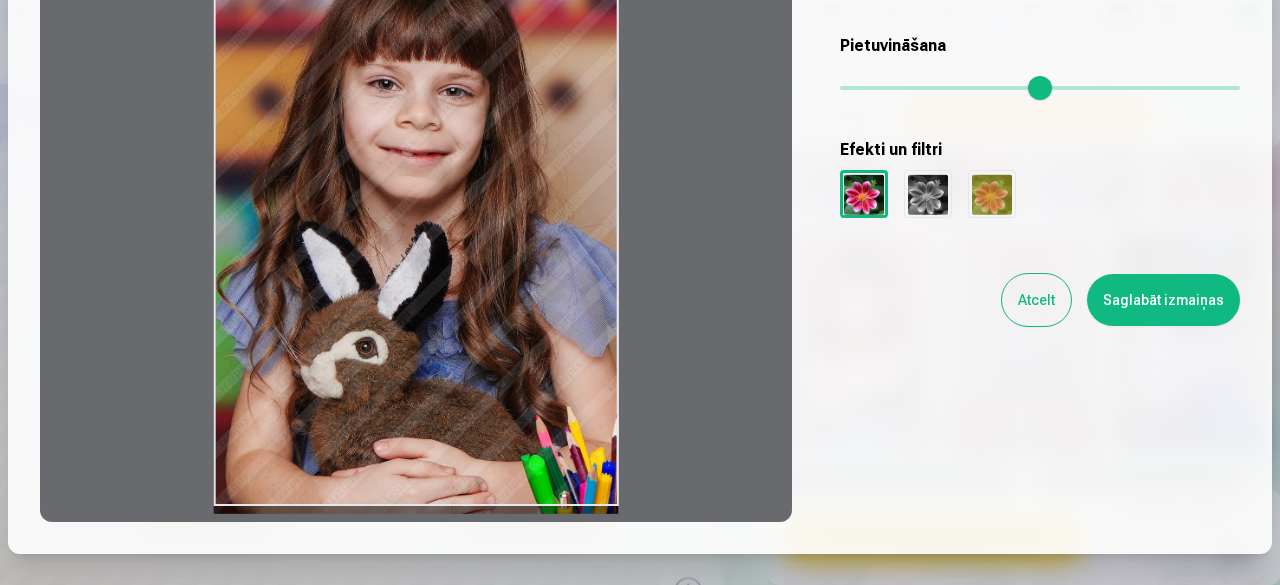 click on "Saglabāt izmaiņas" at bounding box center (1163, 300) 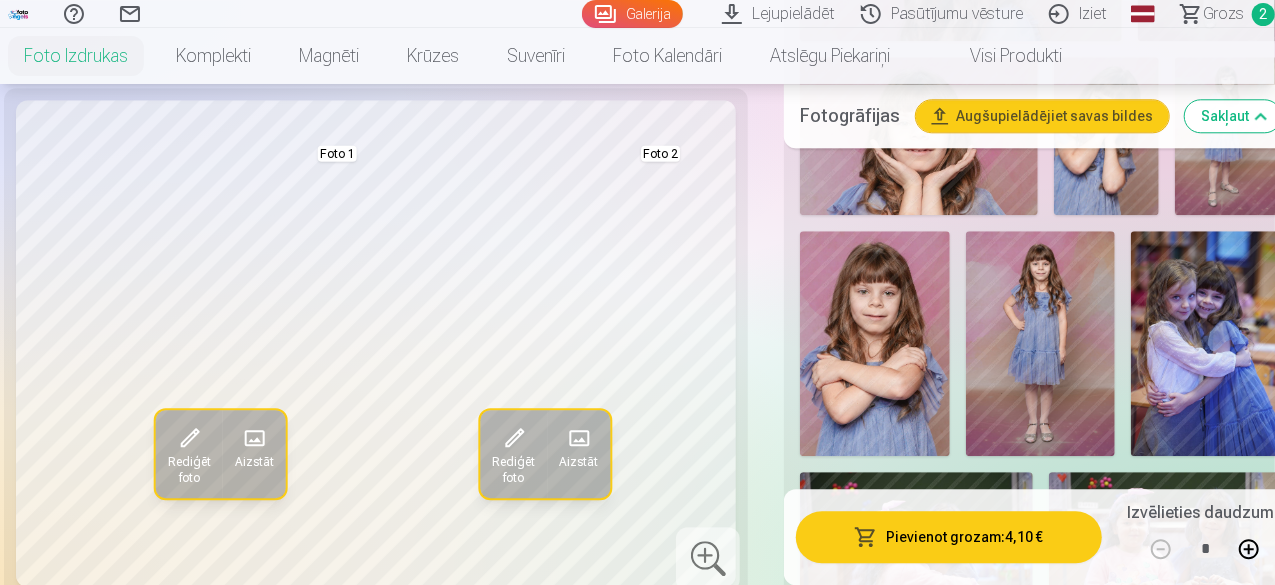 click on "Rediģēt foto Aizstāt Foto   1 Rediģēt foto Aizstāt Foto   2 Noklikšķiniet uz attēla, lai atvērtu izvērstu skatu Noklikšķiniet uz  " Rediģēt foto "  lai apgrieztu, pagrieztu vai piemērotu filtru Jūsu fotoattēli Produktu piemēri ar citām fotogrāfijām Pirms pasūtīšanas, lūdzu, pārbaudiet preces noformējumu, jo fotoattēli uz izvēlētās preces izskatīsies tieši tādi paši, kādus redzat uz ekrāna. Visas mūsu internet vietnē redzamās fotogrāfijas ir saspiestas oriģinālu kopijas ar aizsargājošām zīmēm. Pēc fotogrāfiju pasūtīšanas drukātā veidā, fotoattēlus apstrādās profesionāli dizaineri. Fotoattēlu apstrāde ietver krāsu korekciju un retušēšanu. Foto kolāža 10x15 cm no 2 fotogrāfijām
Personalizēšana Izmērs 10x15cm 4,10 € 15x21cm 4,70 € 21x30cm 5,40 € 30x40cm 7,40 € MAGNĒTS 🧲 6x9cm 4,10 € Fotogrāfijas Augšupielādējiet savas bildes Sakļaut Foto   2 Foto   1 Rādīt mazāk foto DizainsIzērst Skatīt vairāk dizainu :  *" at bounding box center [637, 1206] 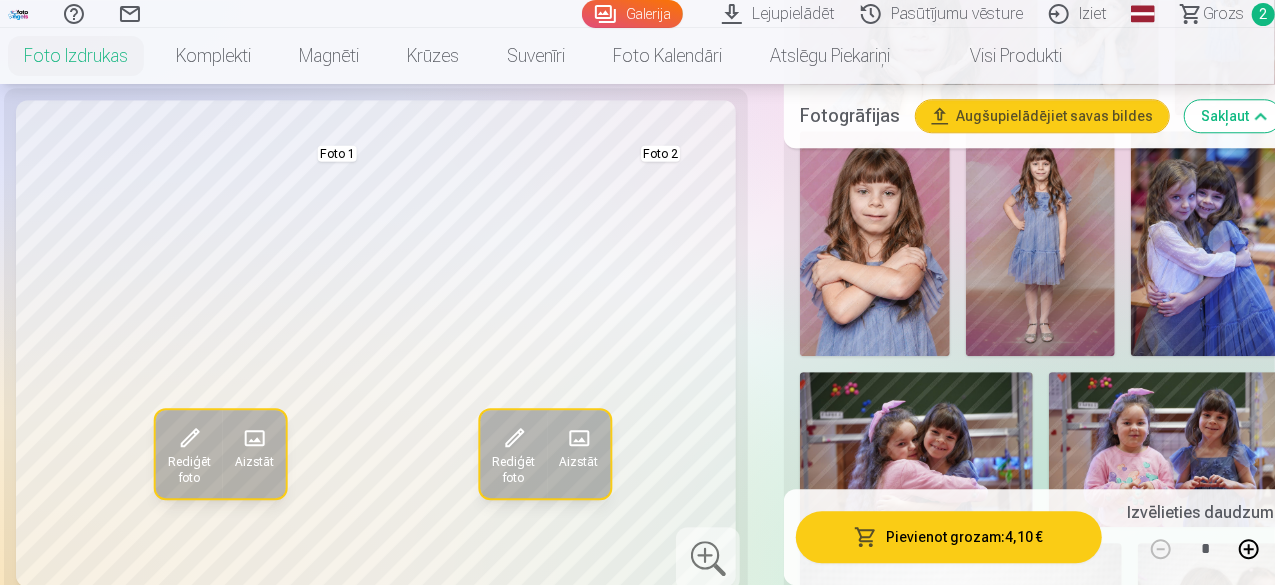 scroll, scrollTop: 2800, scrollLeft: 0, axis: vertical 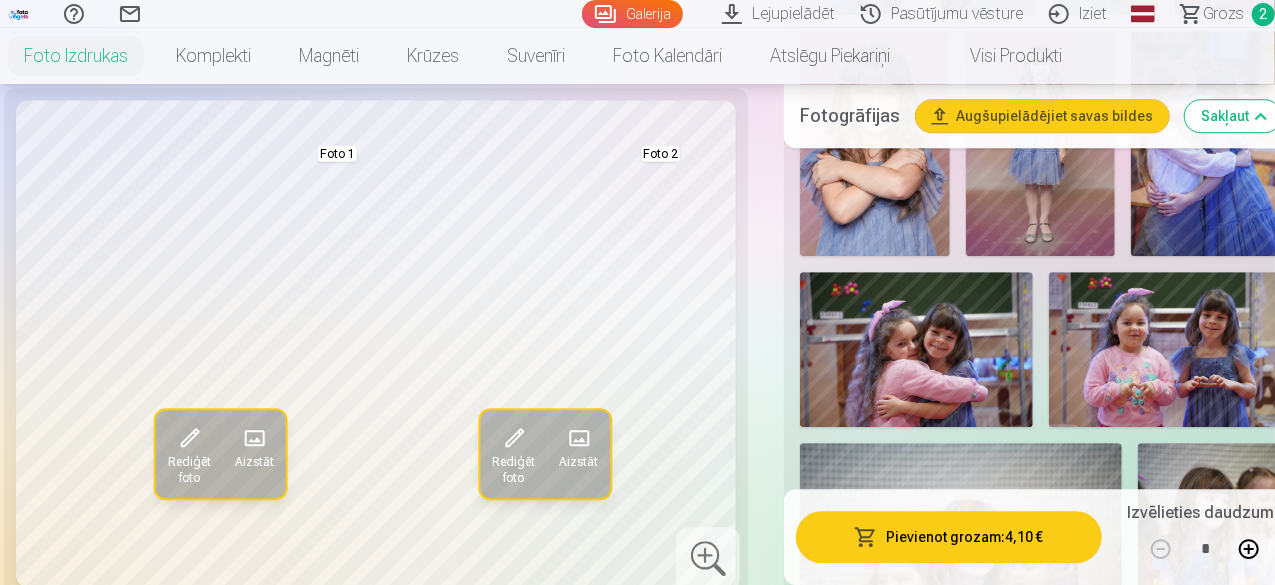 click on "Rediģēt foto Aizstāt Foto   1 Rediģēt foto Aizstāt Foto   2 Noklikšķiniet uz attēla, lai atvērtu izvērstu skatu Noklikšķiniet uz  " Rediģēt foto "  lai apgrieztu, pagrieztu vai piemērotu filtru Jūsu fotoattēli Produktu piemēri ar citām fotogrāfijām Pirms pasūtīšanas, lūdzu, pārbaudiet preces noformējumu, jo fotoattēli uz izvēlētās preces izskatīsies tieši tādi paši, kādus redzat uz ekrāna. Visas mūsu internet vietnē redzamās fotogrāfijas ir saspiestas oriģinālu kopijas ar aizsargājošām zīmēm. Pēc fotogrāfiju pasūtīšanas drukātā veidā, fotoattēlus apstrādās profesionāli dizaineri. Fotoattēlu apstrāde ietver krāsu korekciju un retušēšanu. Foto kolāža 10x15 cm no 2 fotogrāfijām
Personalizēšana Izmērs 10x15cm 4,10 € 15x21cm 4,70 € 21x30cm 5,40 € 30x40cm 7,40 € MAGNĒTS 🧲 6x9cm 4,10 € Fotogrāfijas Augšupielādējiet savas bildes Sakļaut Foto   2 Foto   1 Rādīt mazāk foto DizainsIzērst Skatīt vairāk dizainu :  *" at bounding box center [637, 1006] 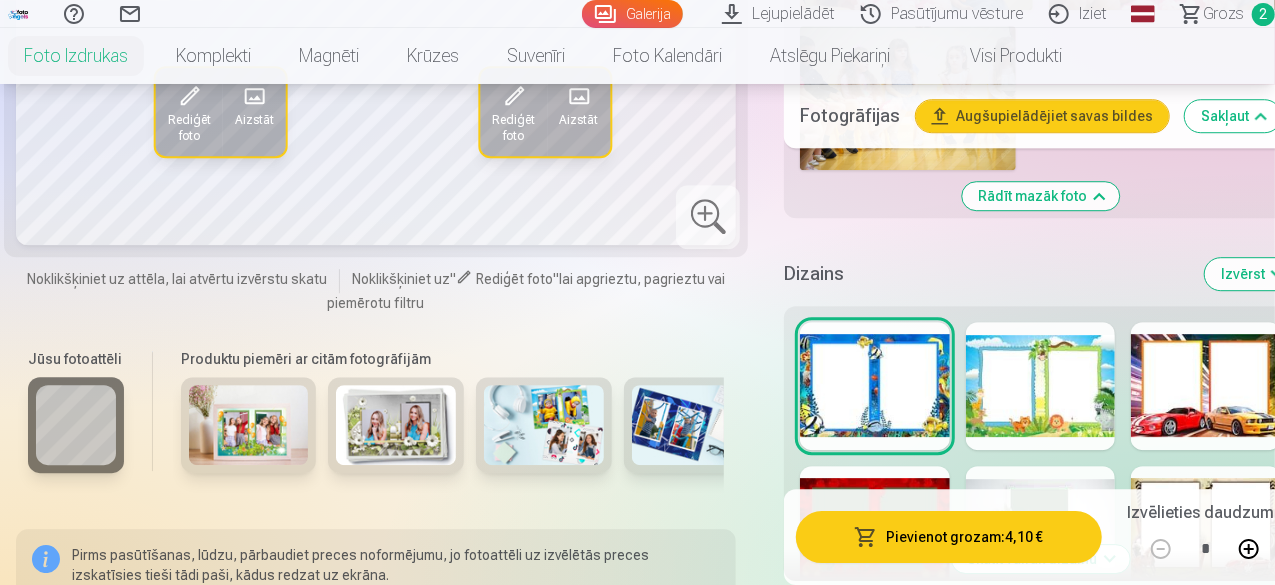 scroll, scrollTop: 6700, scrollLeft: 0, axis: vertical 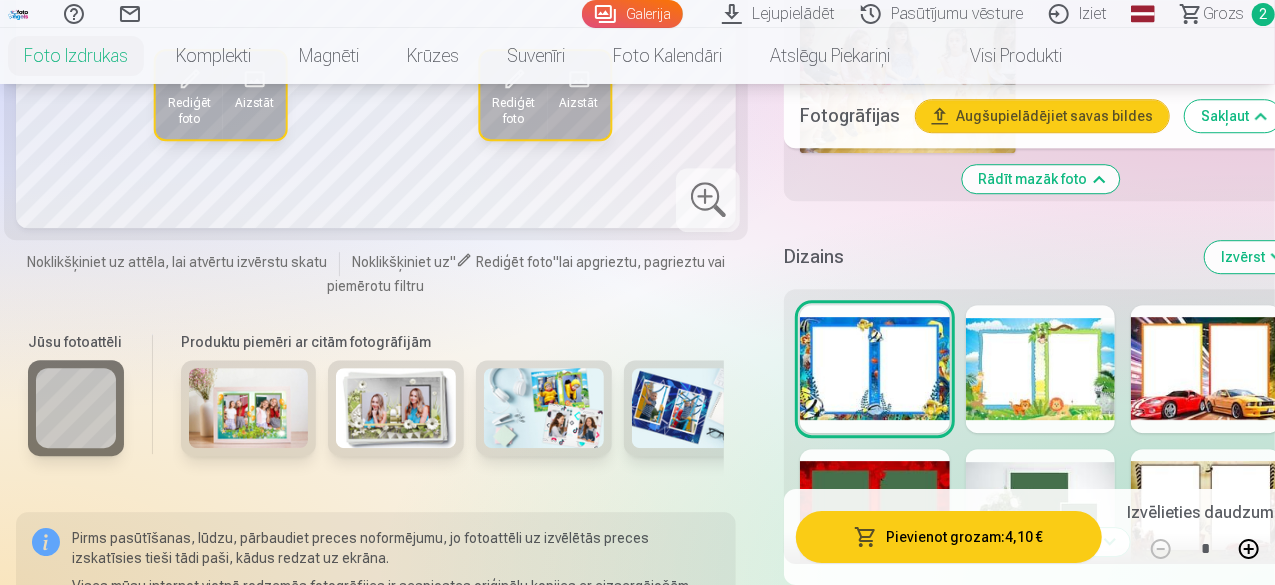 click on "Skatīt vairāk dizainu" at bounding box center (1041, 542) 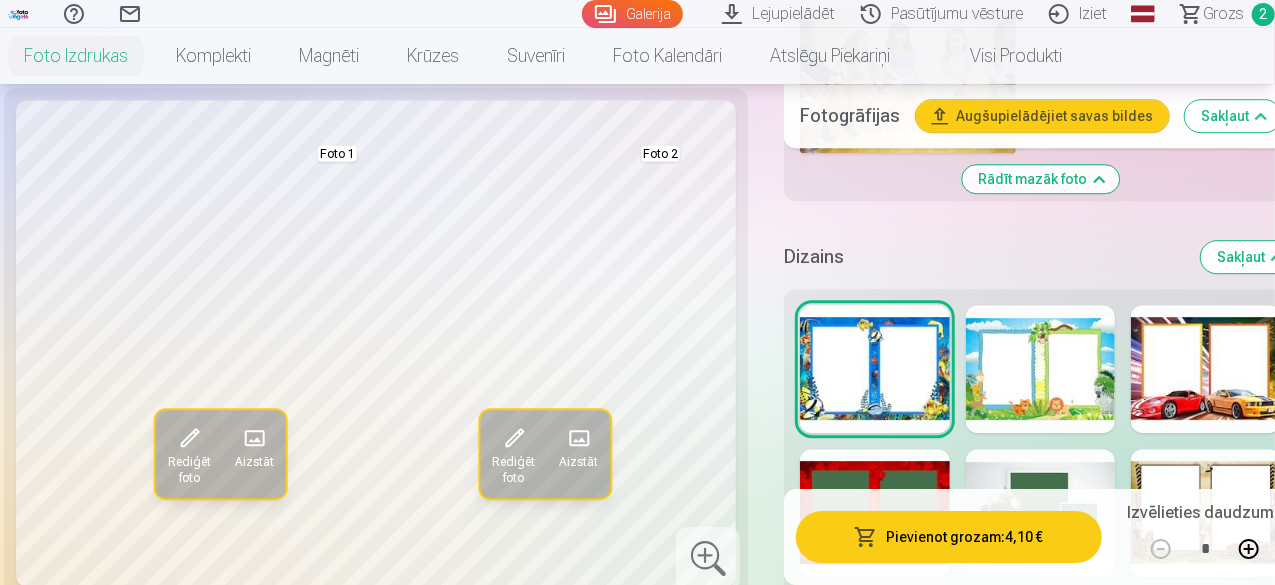 click at bounding box center (875, 513) 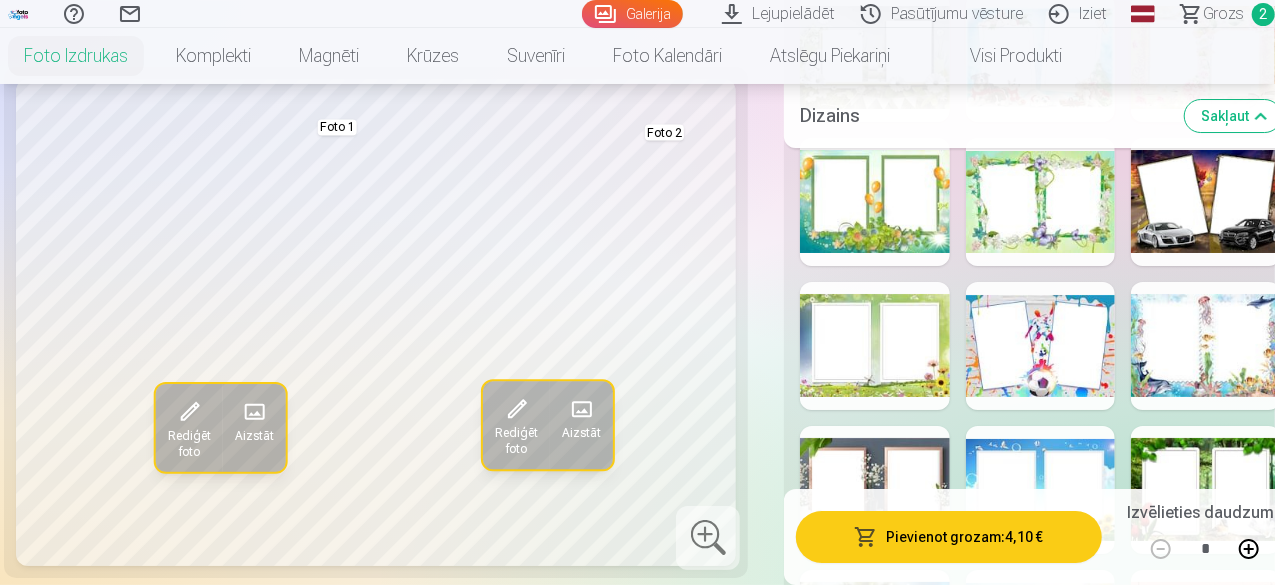 scroll, scrollTop: 7400, scrollLeft: 0, axis: vertical 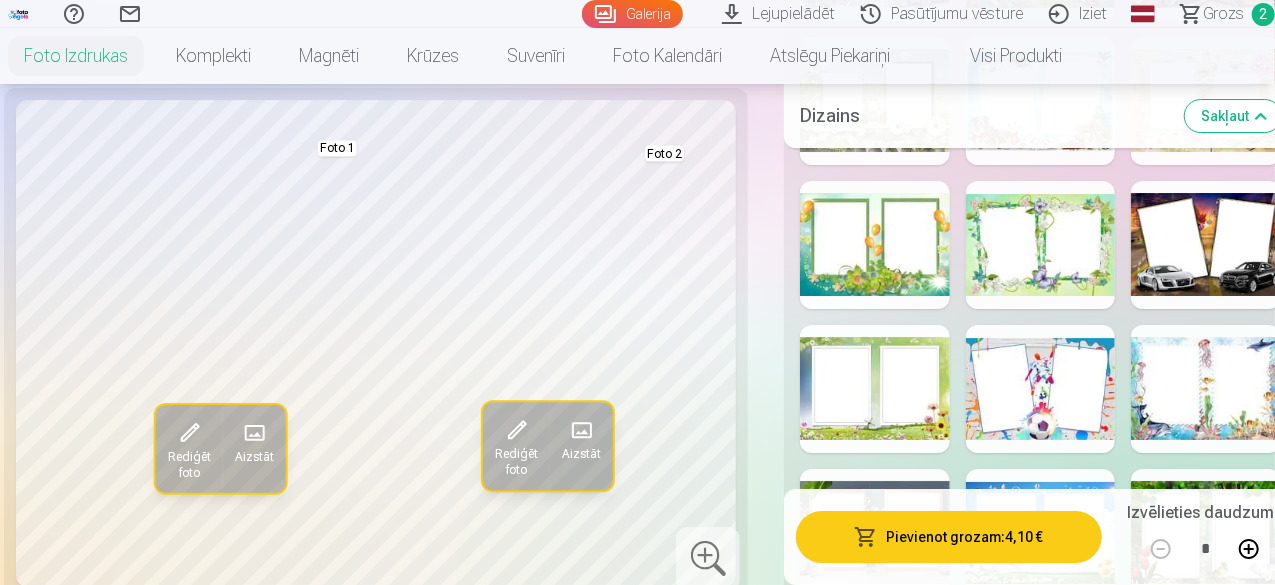 click at bounding box center [1206, 389] 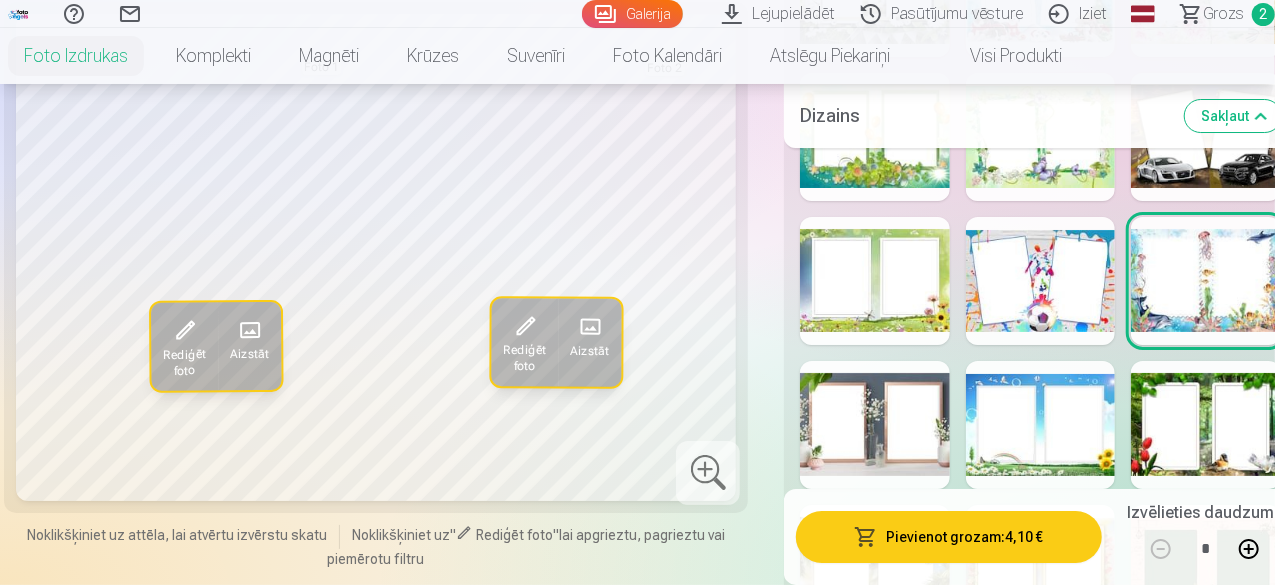 scroll, scrollTop: 7500, scrollLeft: 0, axis: vertical 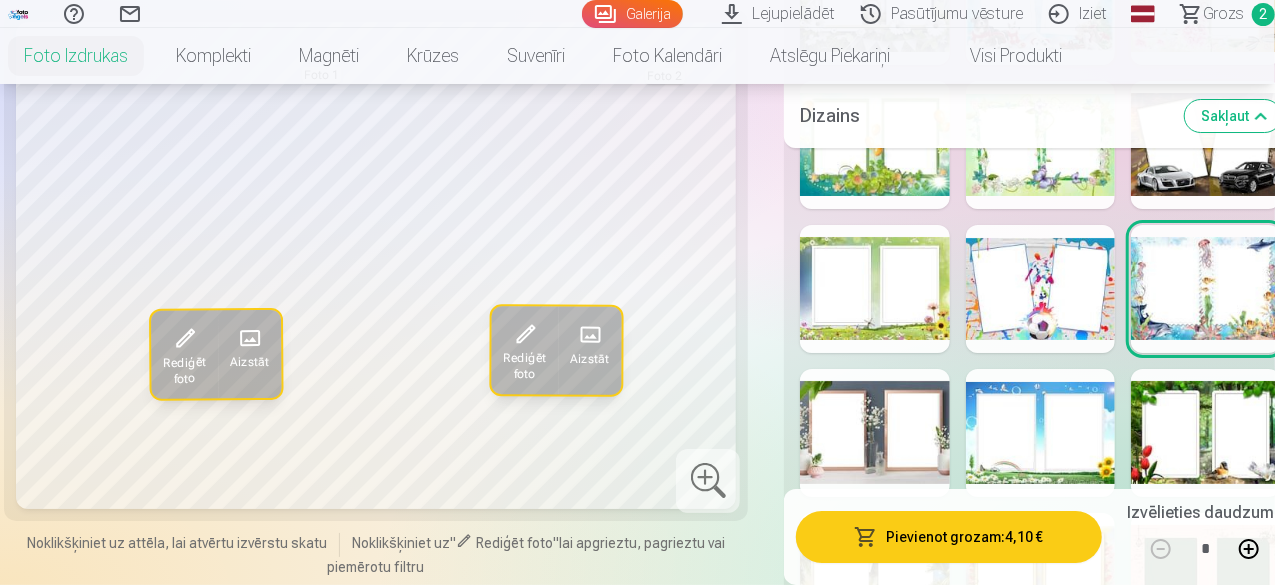 click at bounding box center [875, 577] 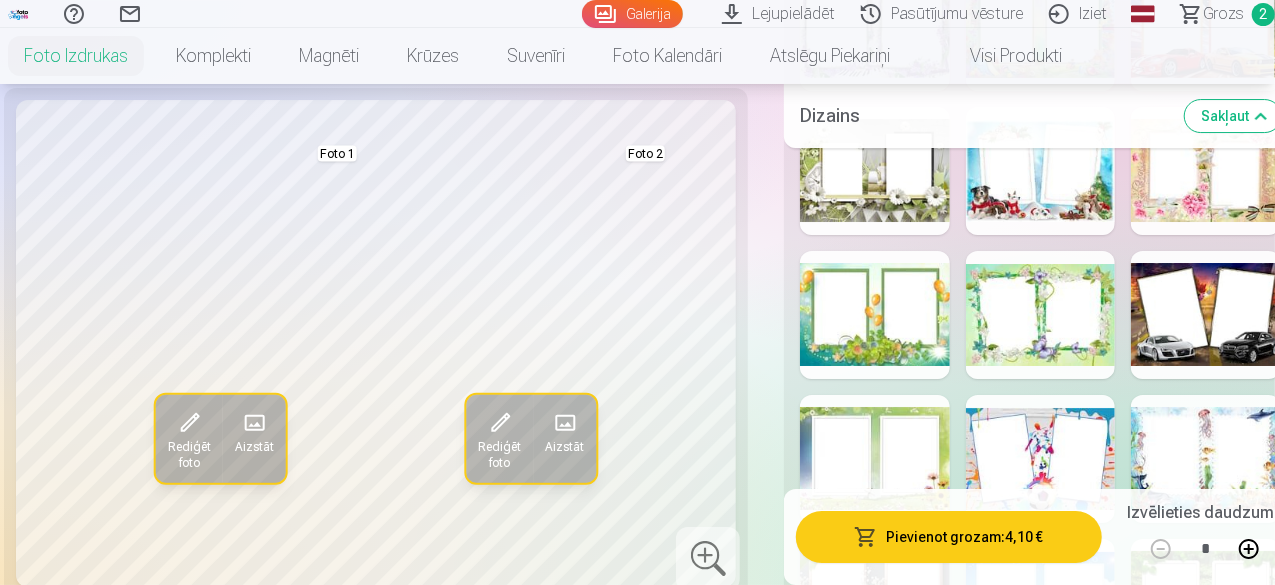 scroll, scrollTop: 7300, scrollLeft: 0, axis: vertical 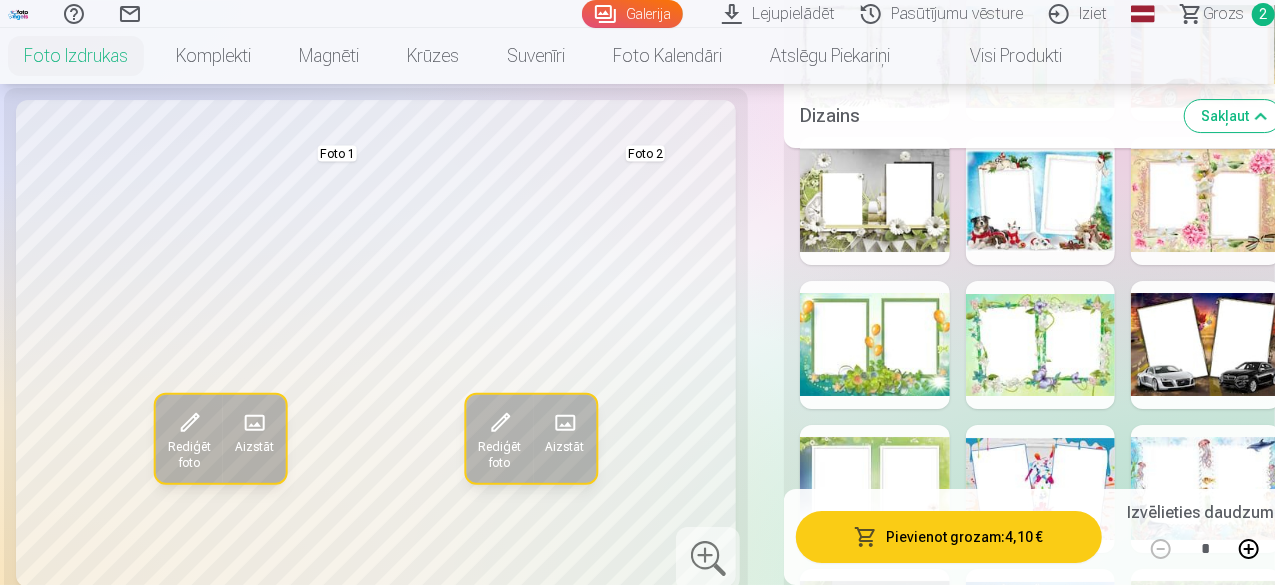click at bounding box center (875, 489) 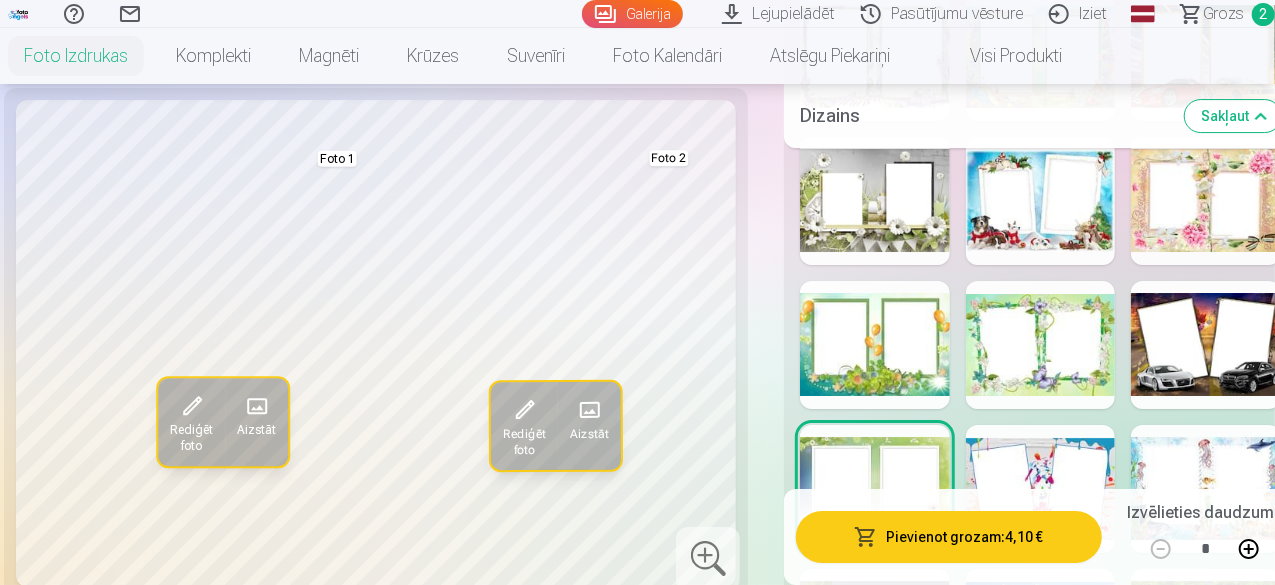 click at bounding box center [875, 345] 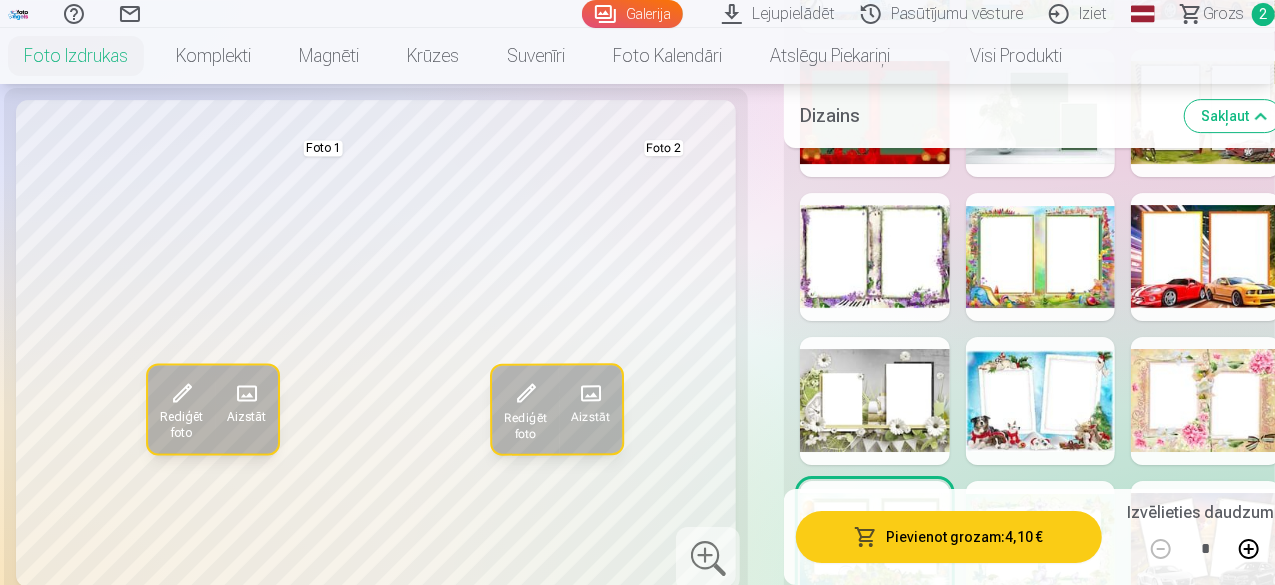 scroll, scrollTop: 7000, scrollLeft: 0, axis: vertical 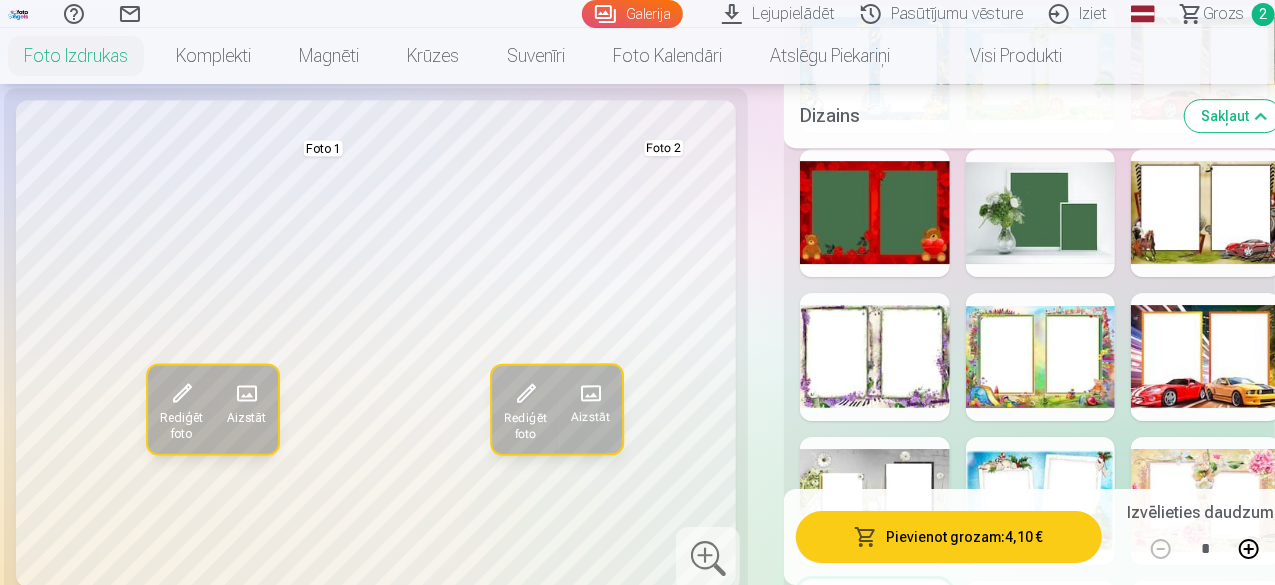 click at bounding box center (875, 501) 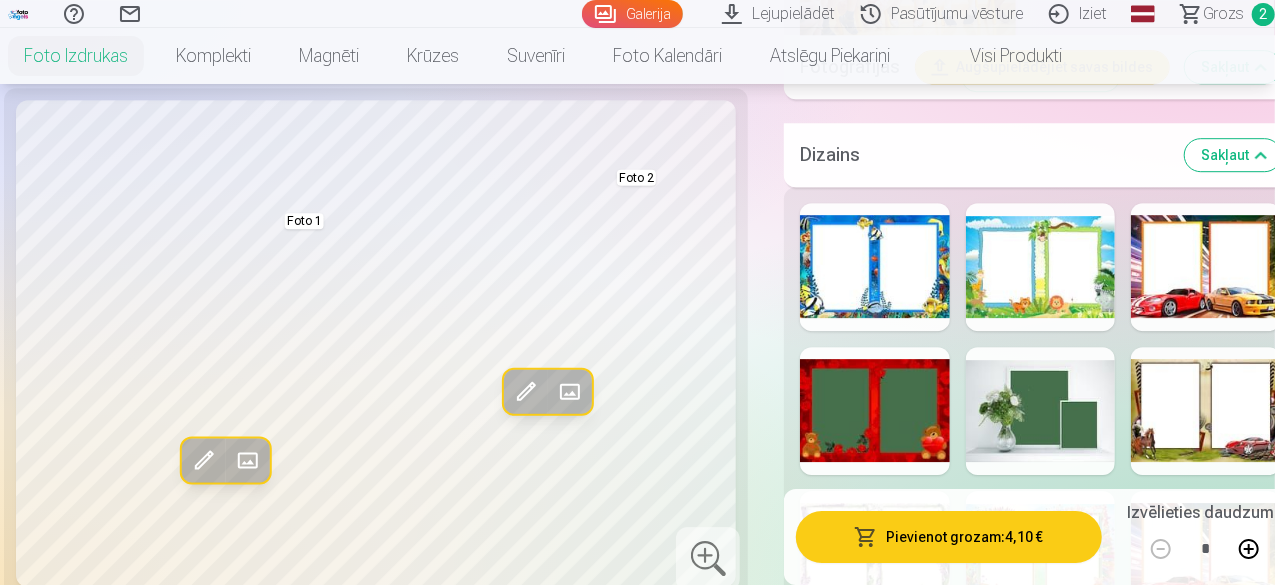 scroll, scrollTop: 6800, scrollLeft: 0, axis: vertical 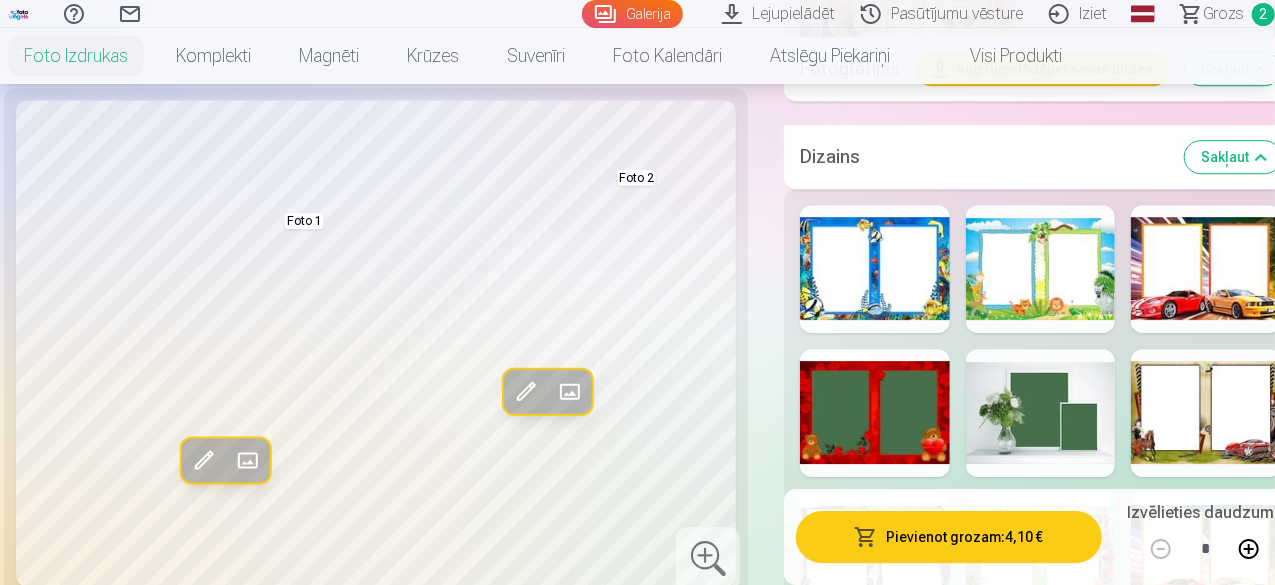 click at bounding box center [1041, 557] 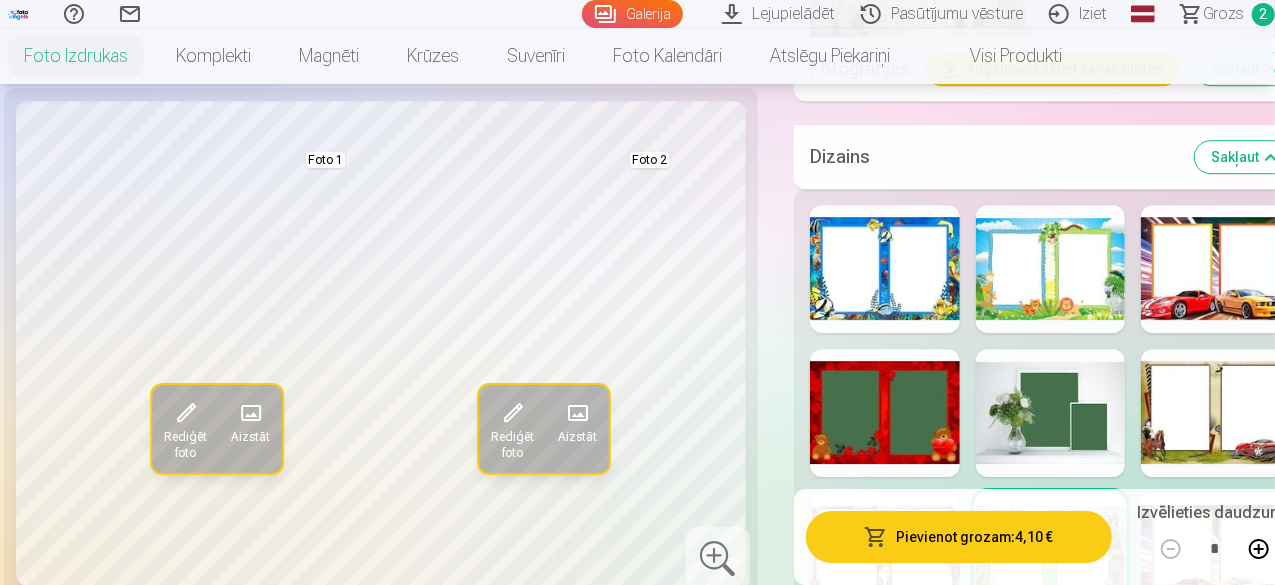 drag, startPoint x: 748, startPoint y: 235, endPoint x: 745, endPoint y: 312, distance: 77.05842 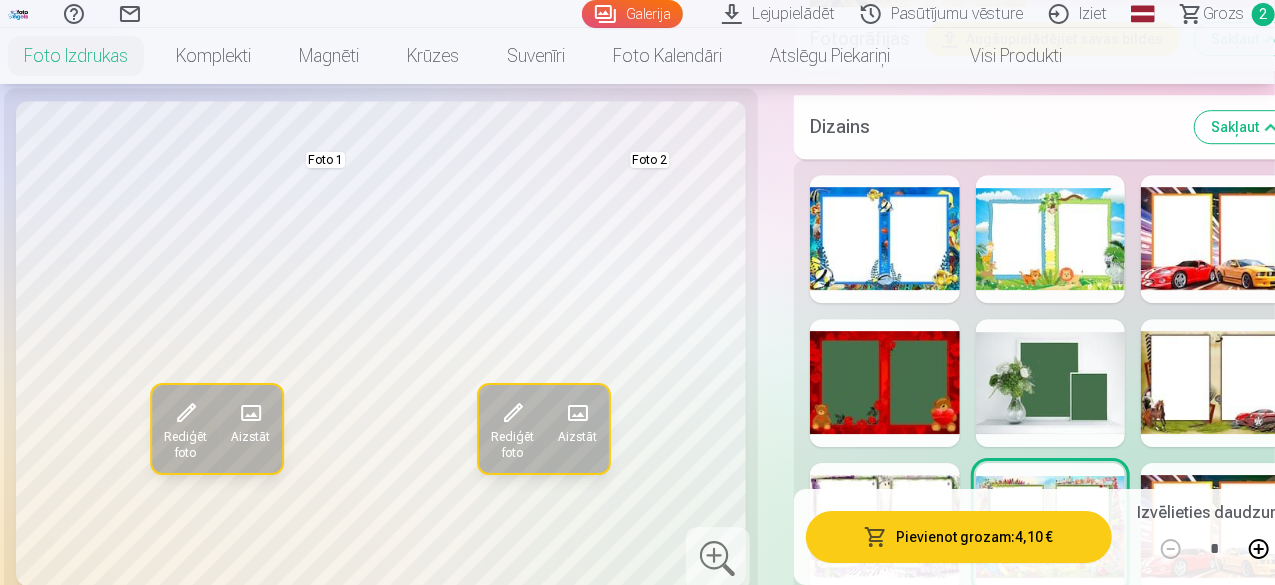 scroll, scrollTop: 6800, scrollLeft: 0, axis: vertical 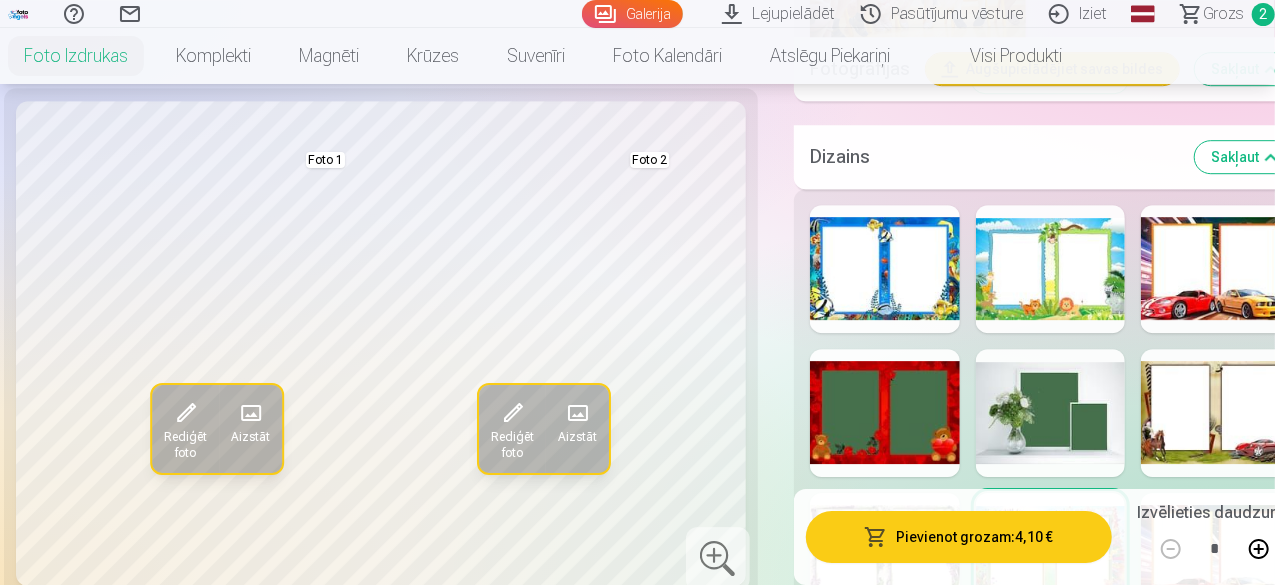 click at bounding box center [1051, 413] 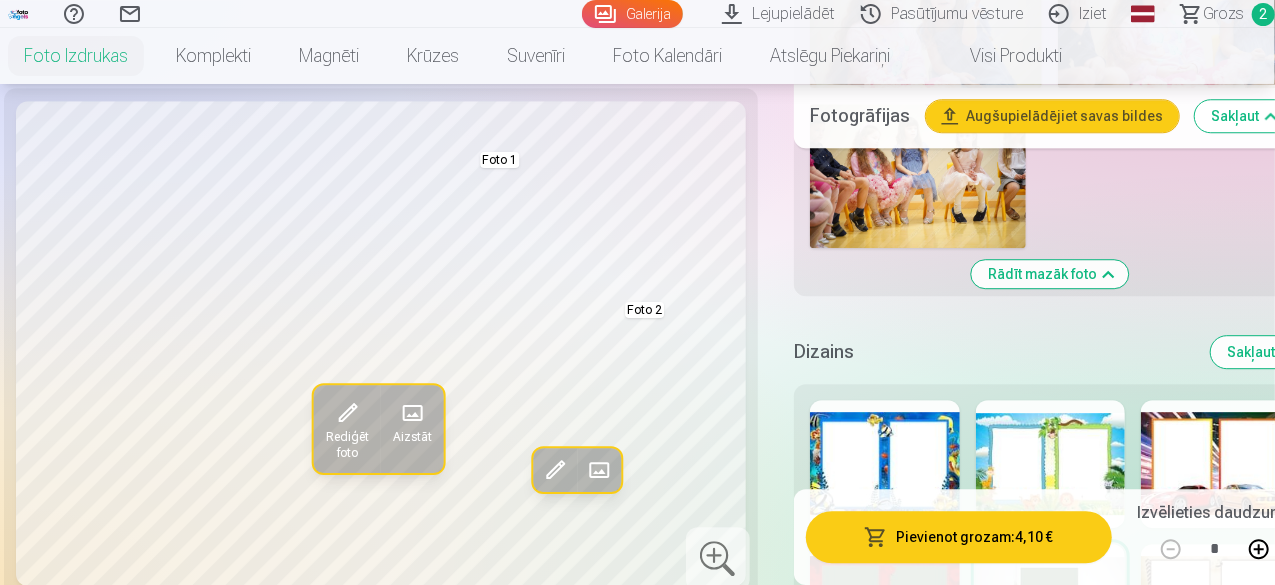 scroll, scrollTop: 6500, scrollLeft: 0, axis: vertical 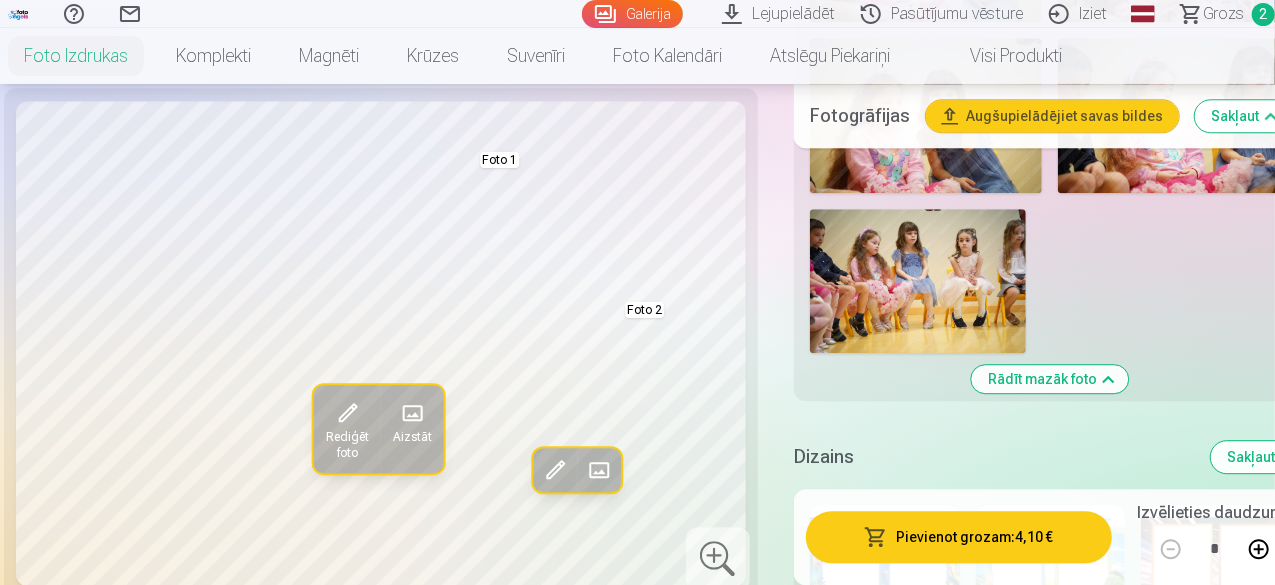 click on "Sakļaut" at bounding box center [1259, 457] 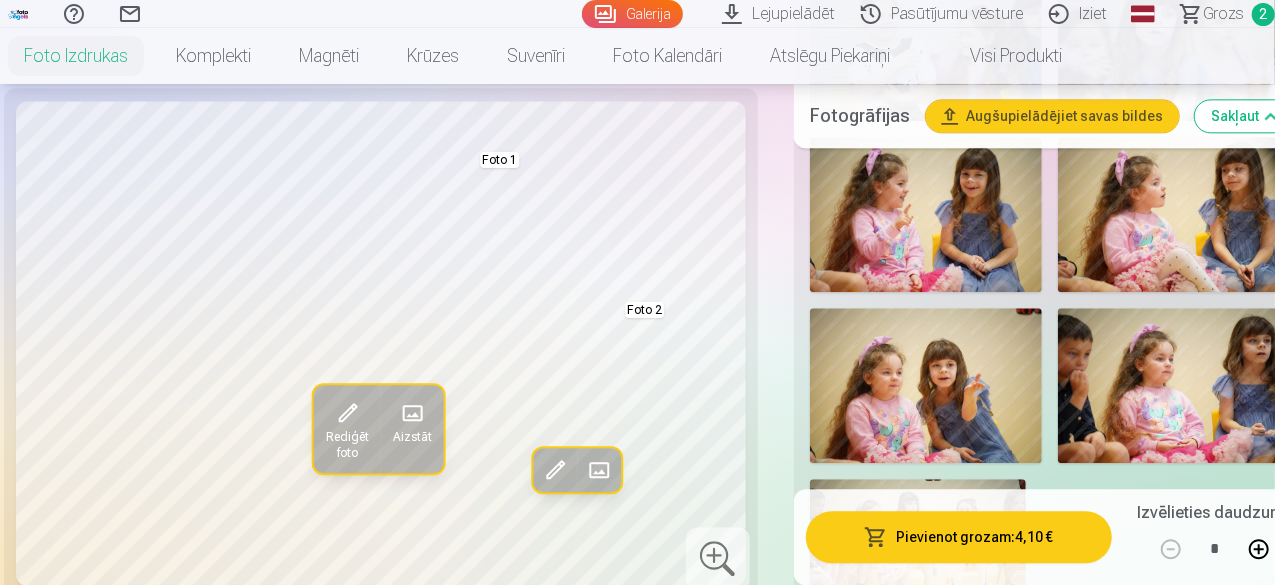 scroll, scrollTop: 6530, scrollLeft: 0, axis: vertical 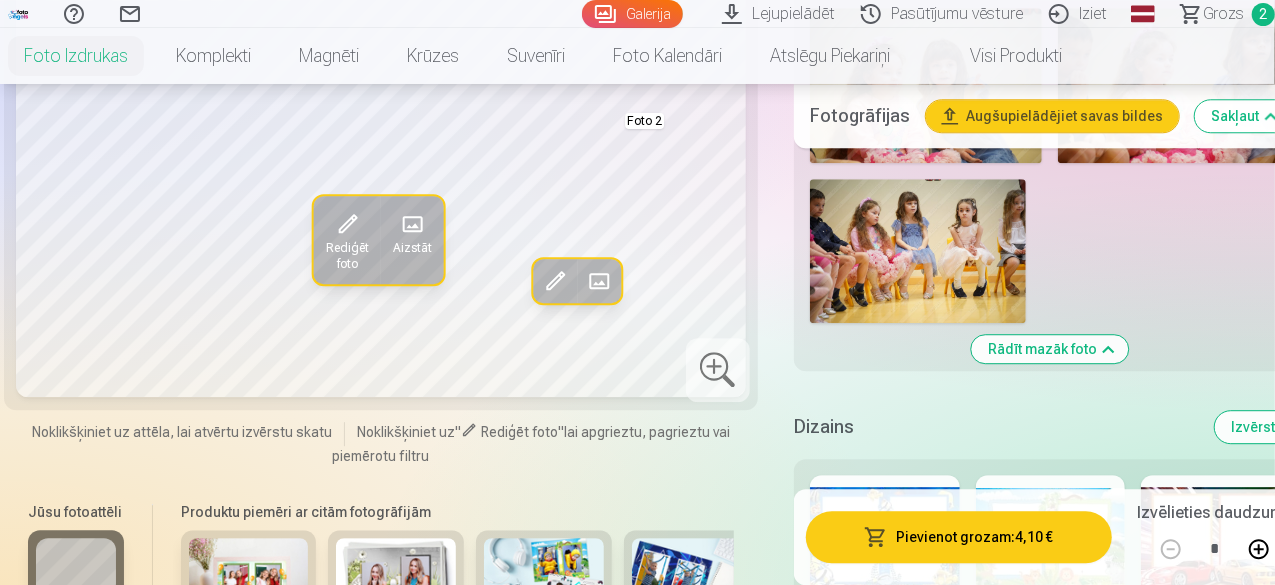 click on "Izvērst" at bounding box center (1261, 427) 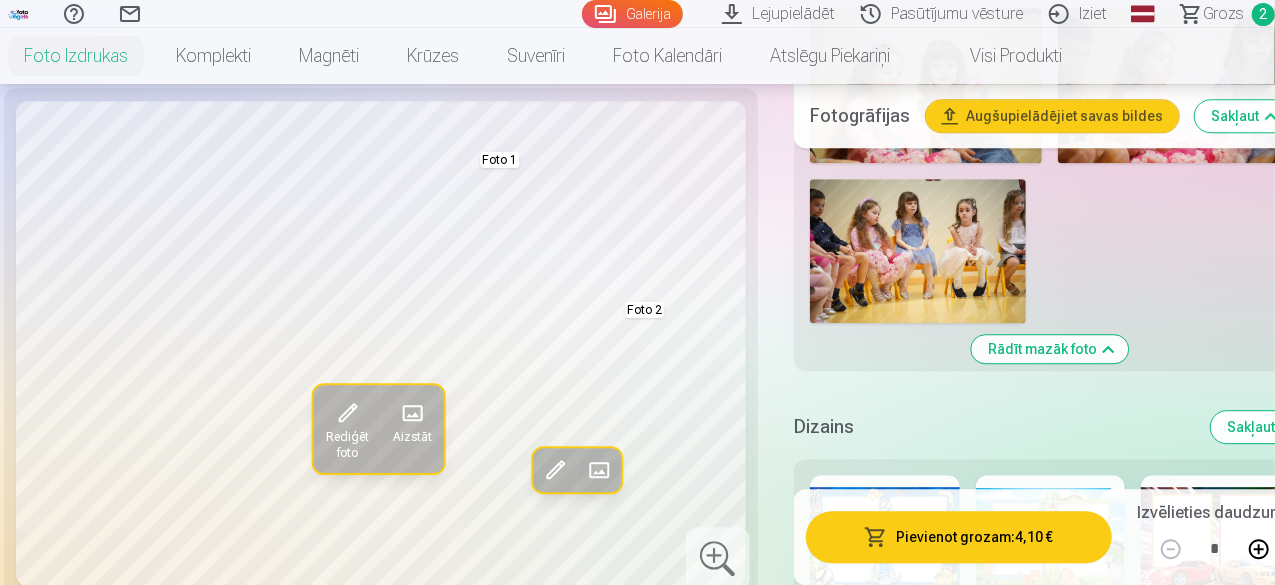 click on "Sakļaut" at bounding box center (1259, 427) 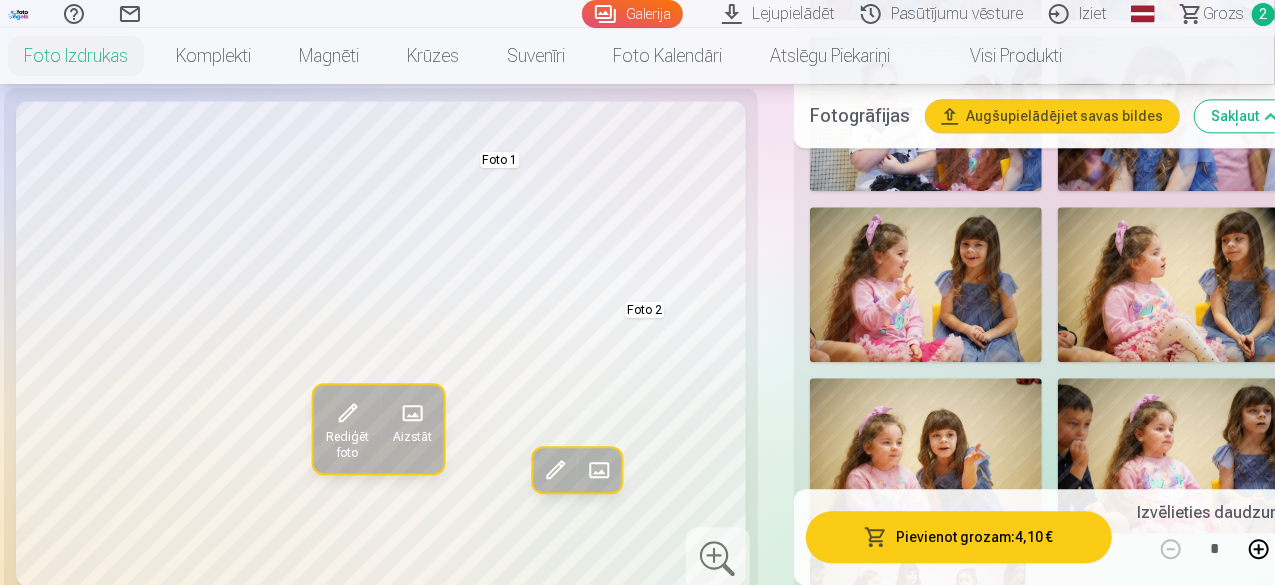 scroll, scrollTop: 6130, scrollLeft: 0, axis: vertical 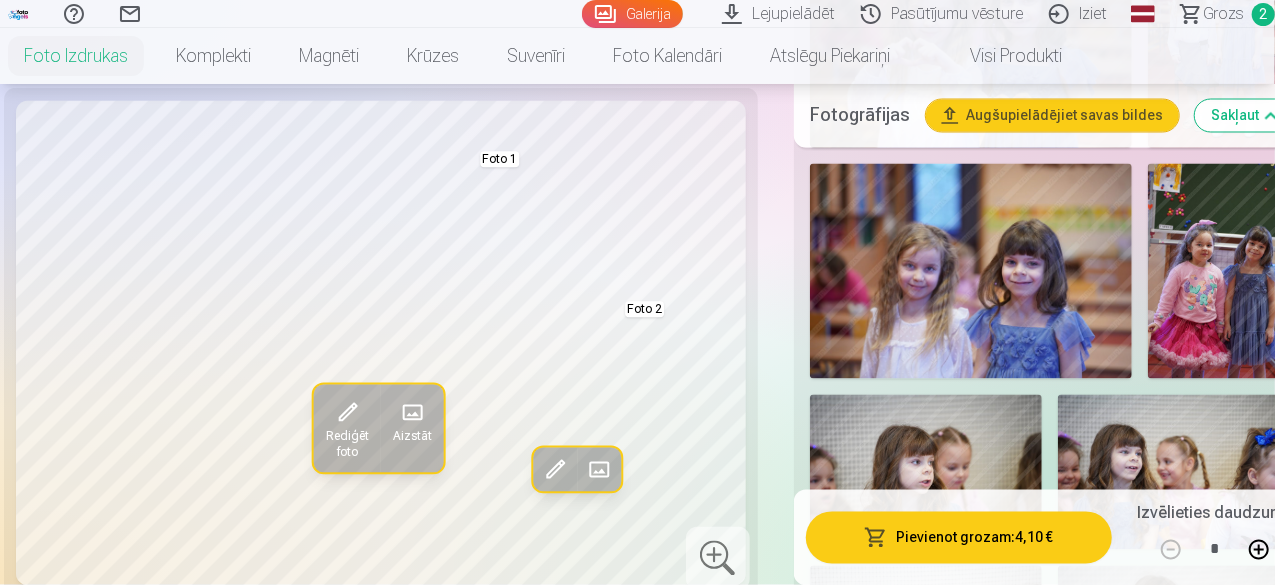 click on "Sakļaut" at bounding box center [1243, 116] 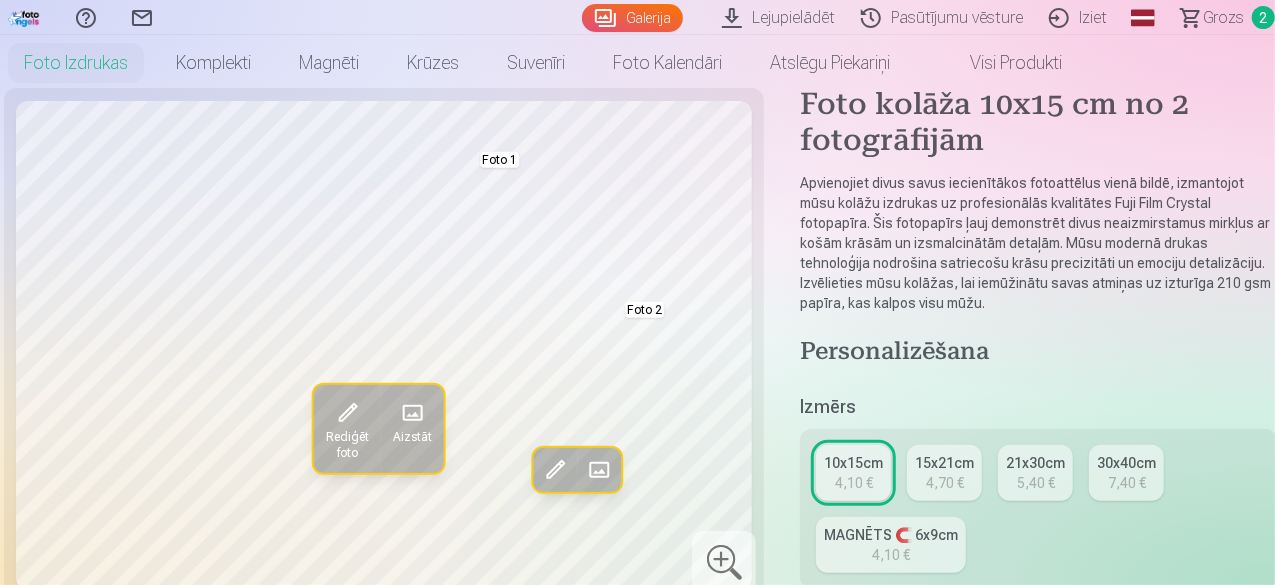 scroll, scrollTop: 0, scrollLeft: 0, axis: both 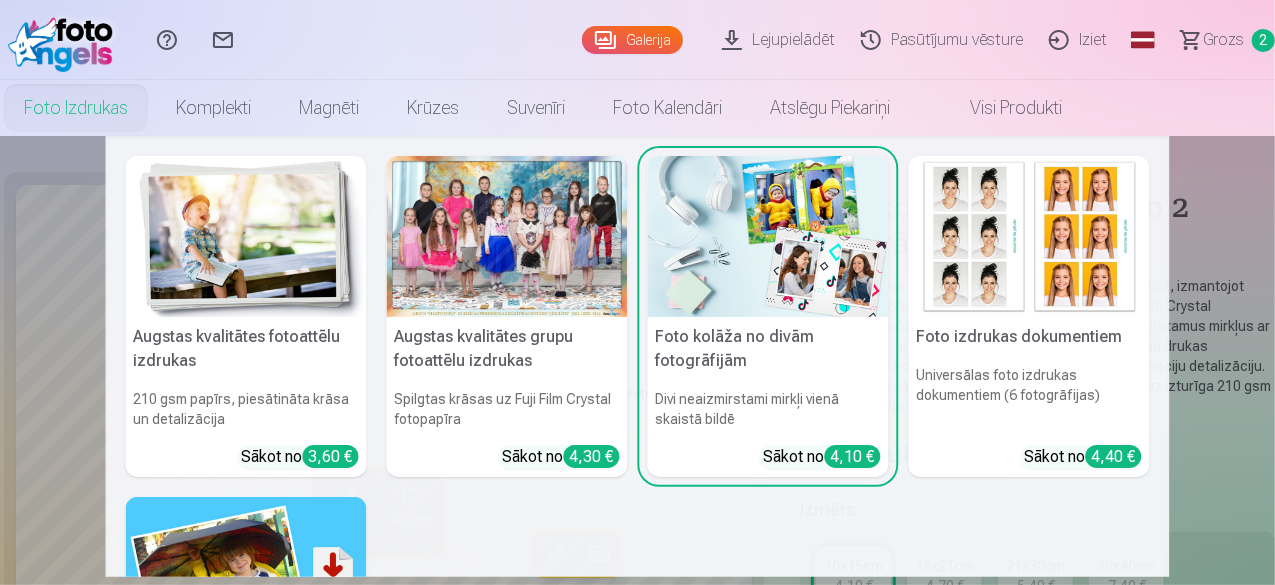 click on "Foto izdrukas" at bounding box center (76, 108) 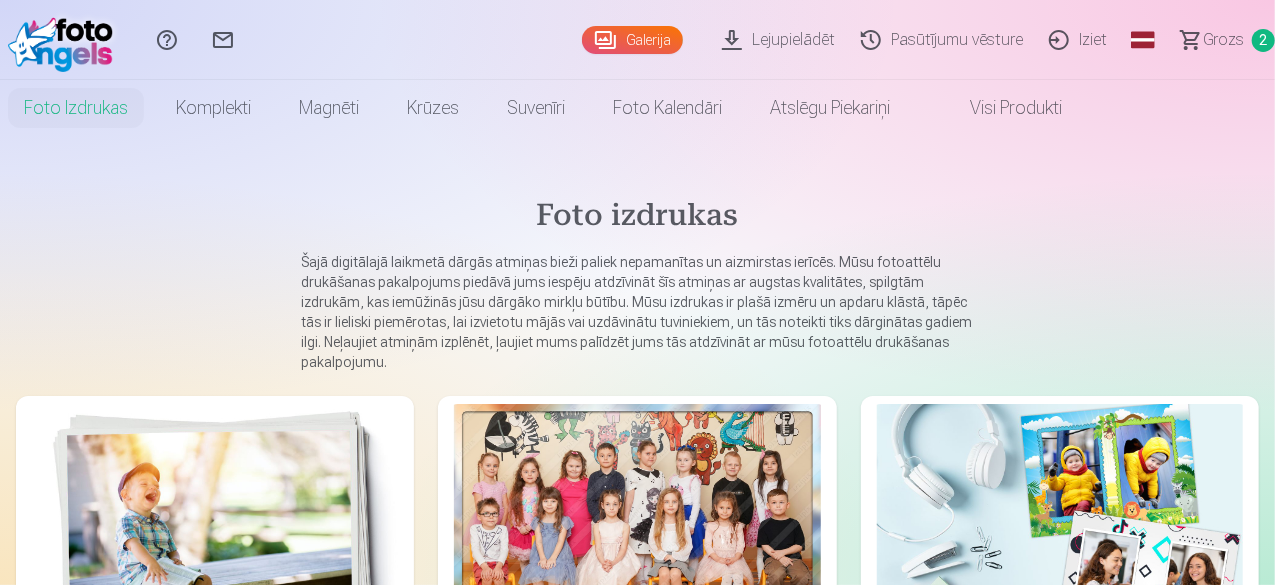 click on "Foto izdrukas" at bounding box center [76, 108] 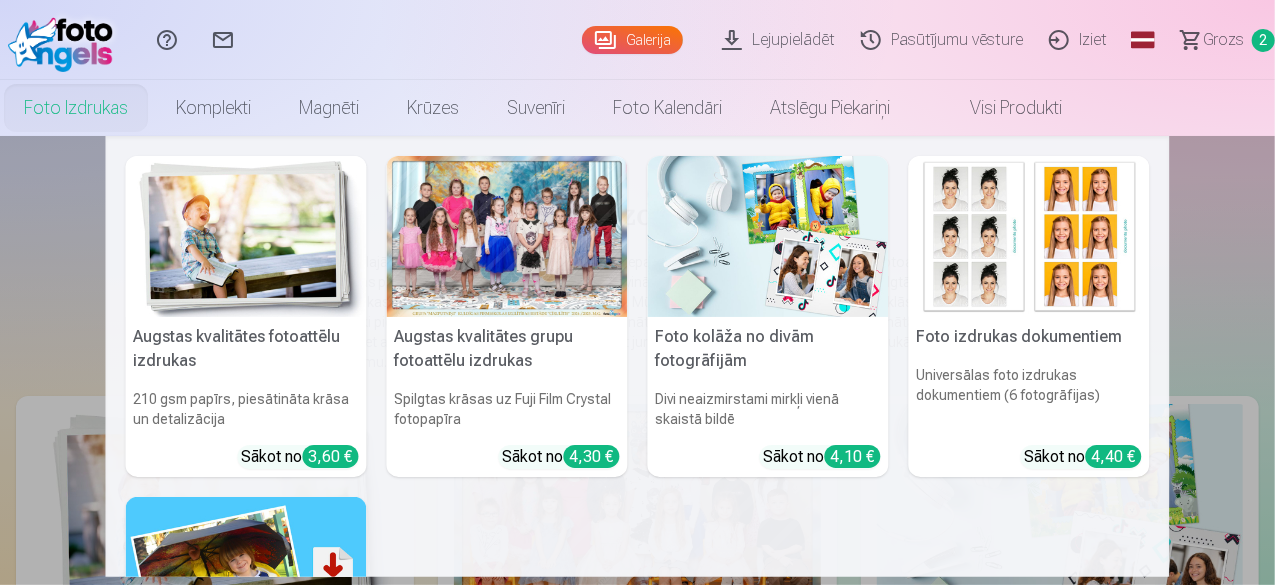 click on "Foto izdrukas" at bounding box center (76, 108) 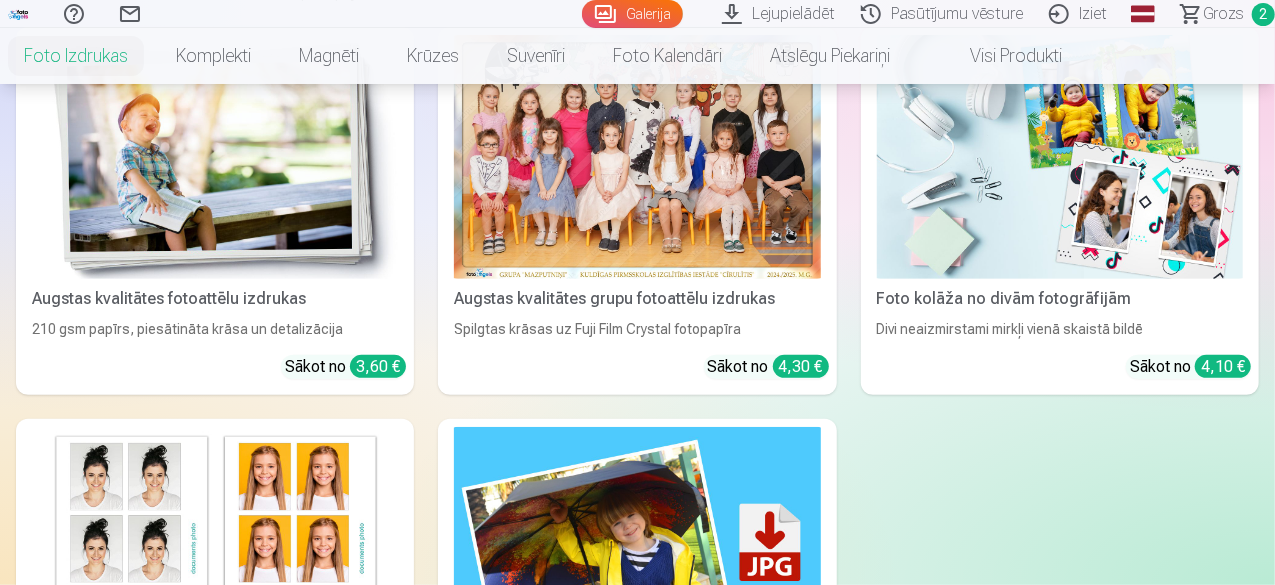 scroll, scrollTop: 300, scrollLeft: 0, axis: vertical 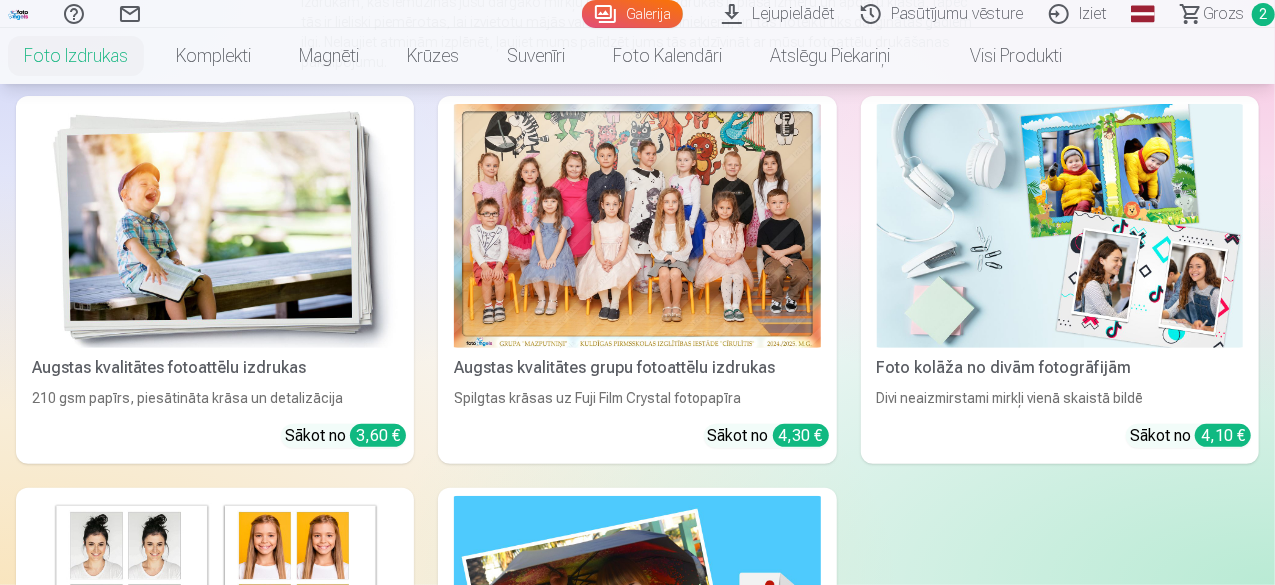 click at bounding box center [215, 226] 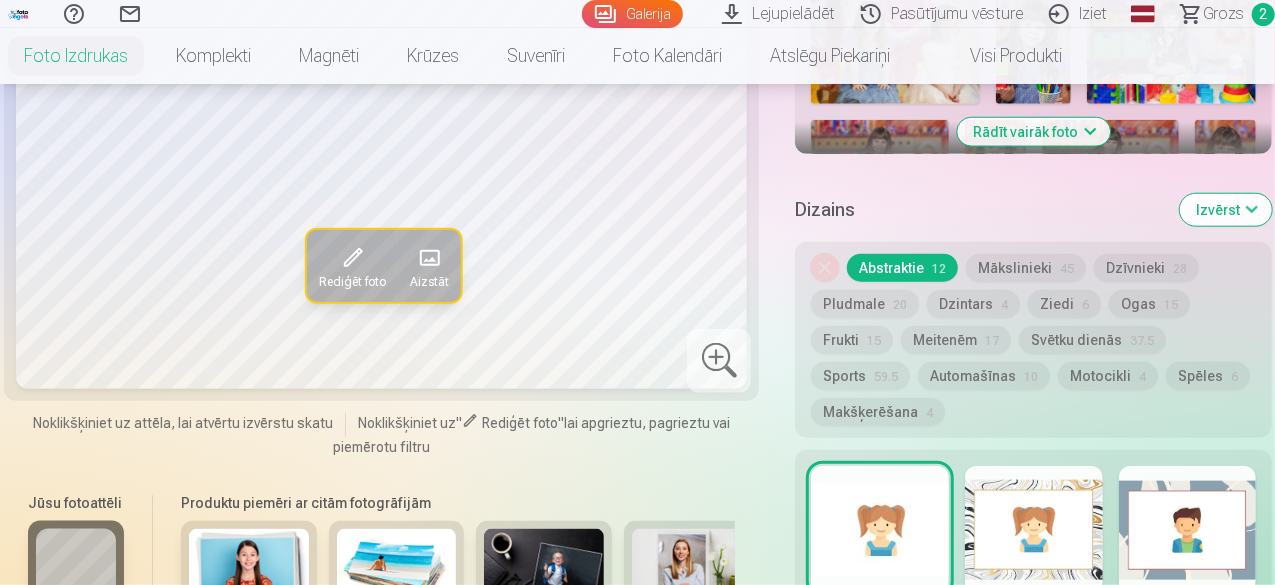 scroll, scrollTop: 1000, scrollLeft: 0, axis: vertical 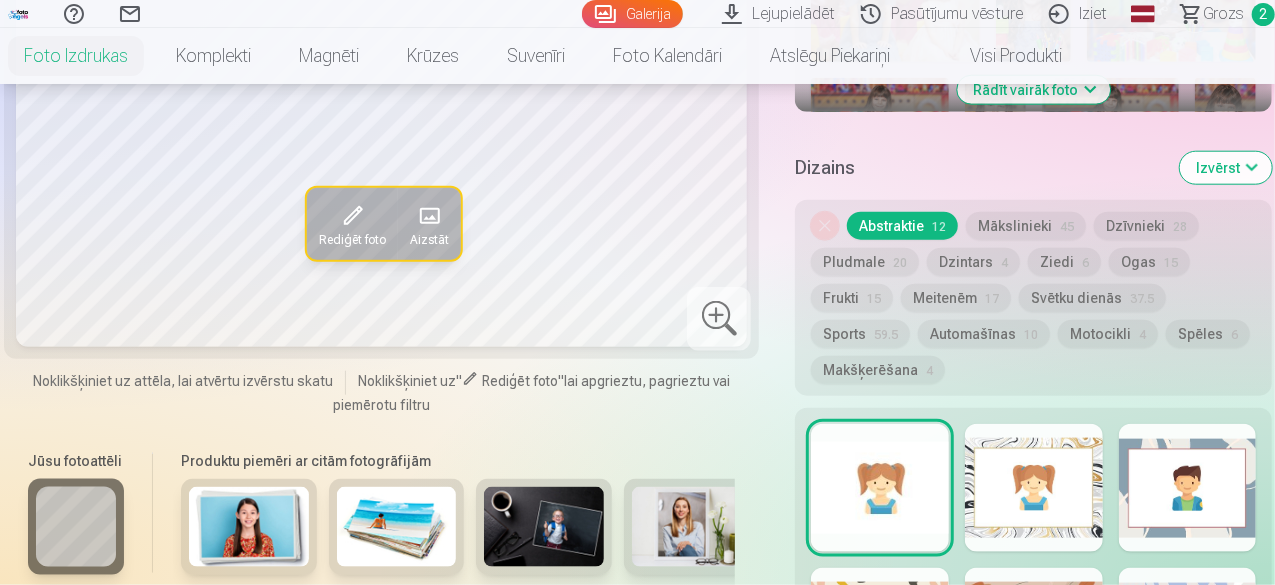 click on "Pludmale 20" at bounding box center (865, 262) 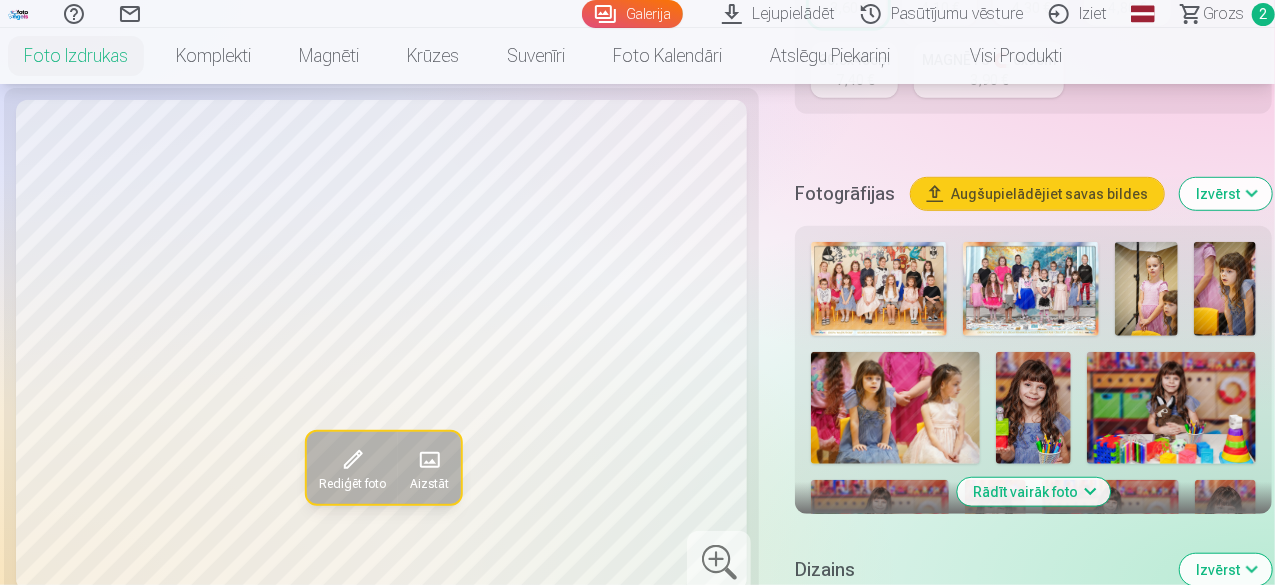 scroll, scrollTop: 700, scrollLeft: 0, axis: vertical 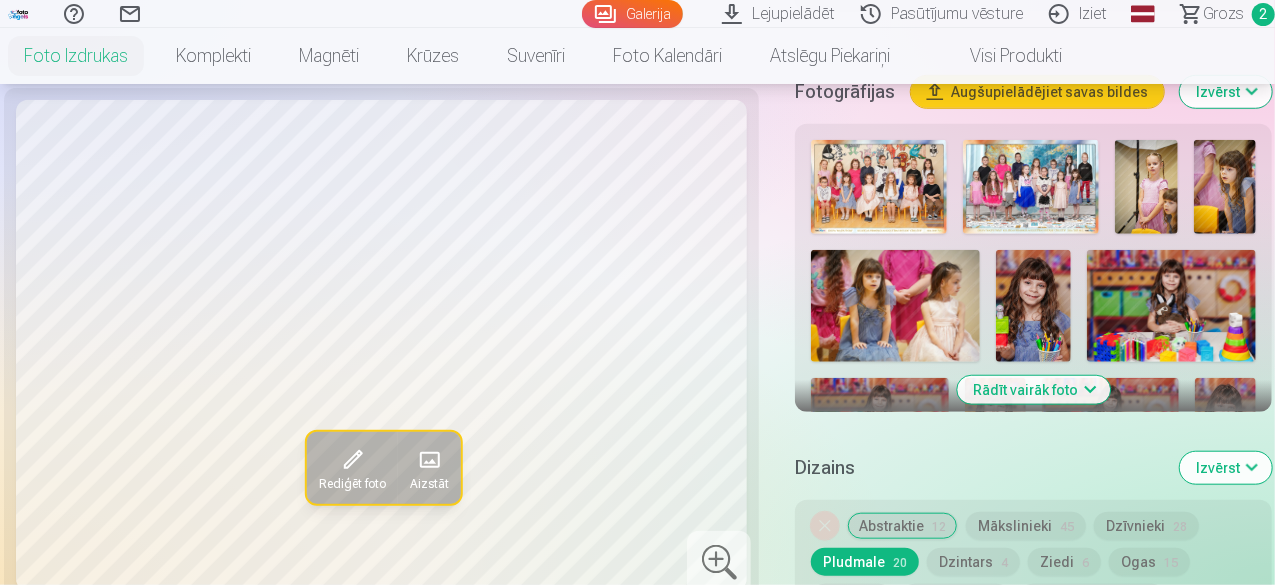 click on "Rādīt vairāk foto" at bounding box center (1033, 390) 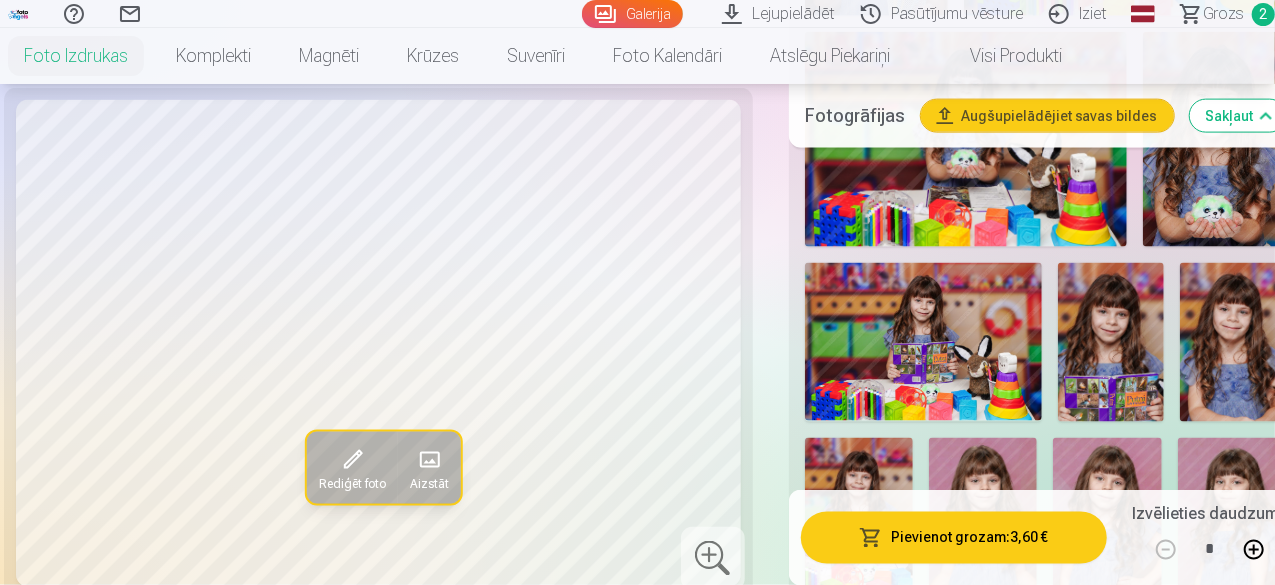 scroll, scrollTop: 1400, scrollLeft: 0, axis: vertical 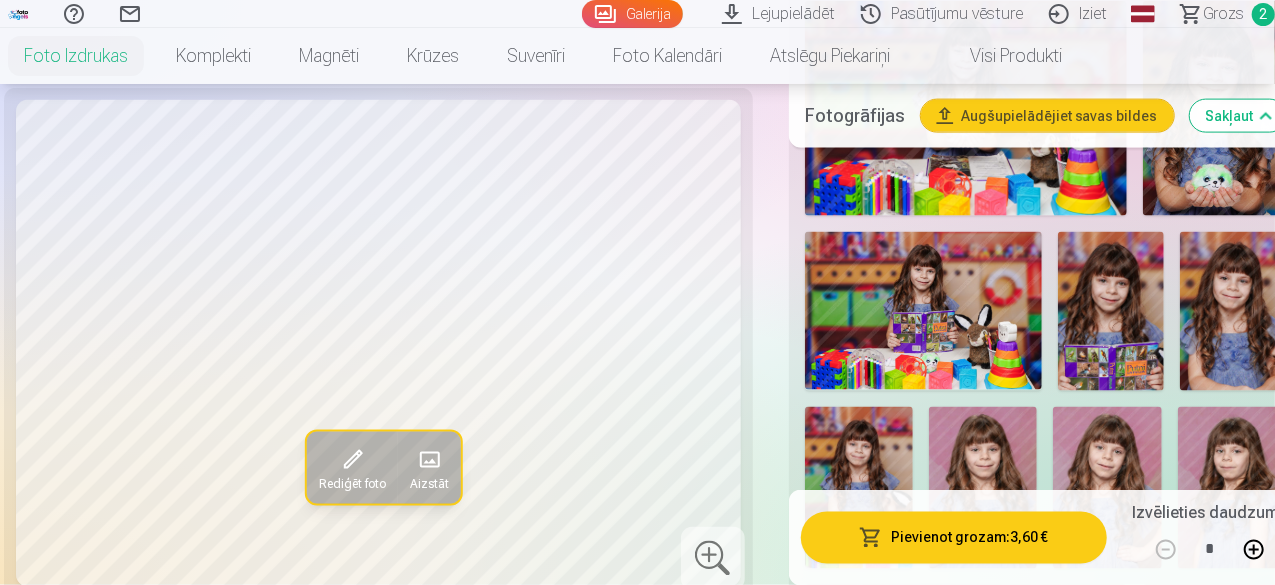 click at bounding box center (1233, 311) 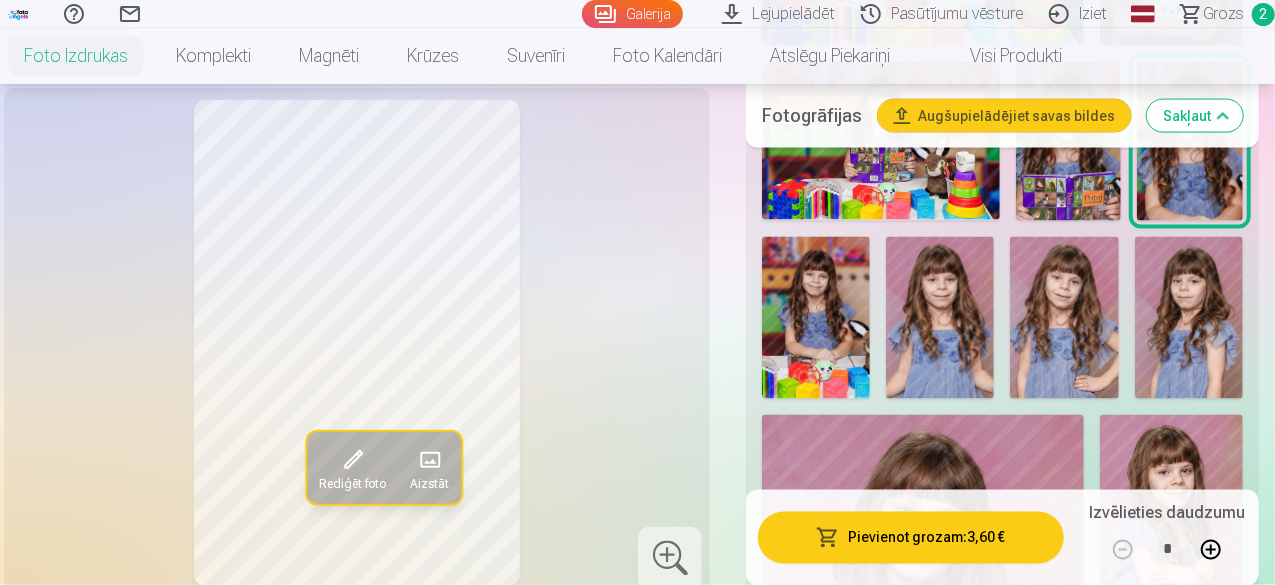 scroll, scrollTop: 1600, scrollLeft: 0, axis: vertical 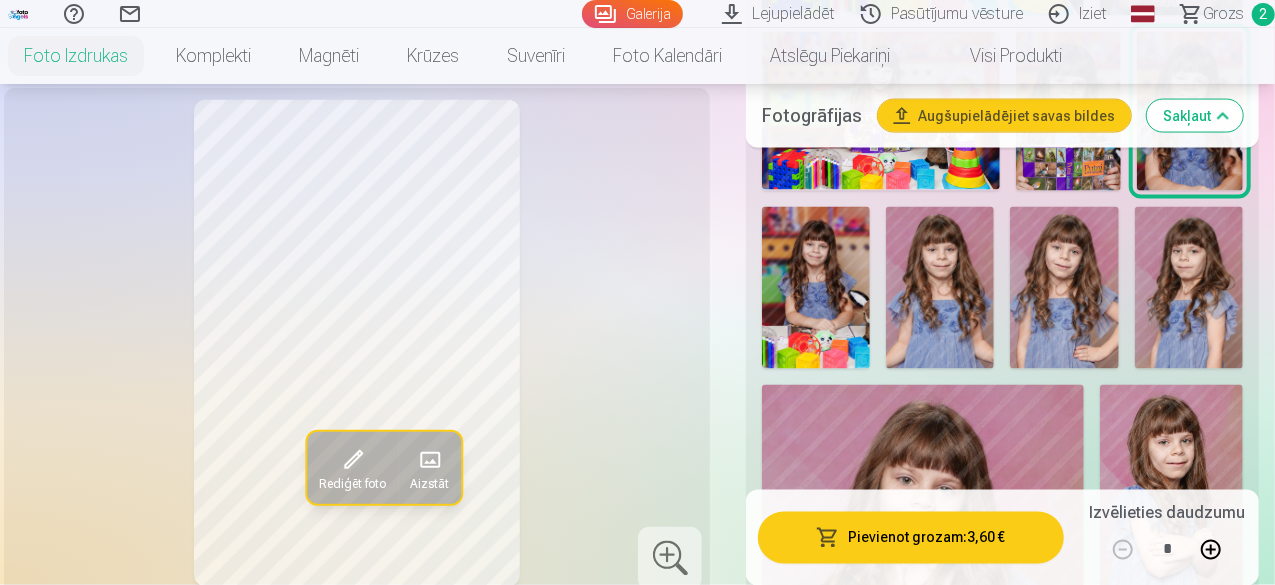 click at bounding box center (940, 288) 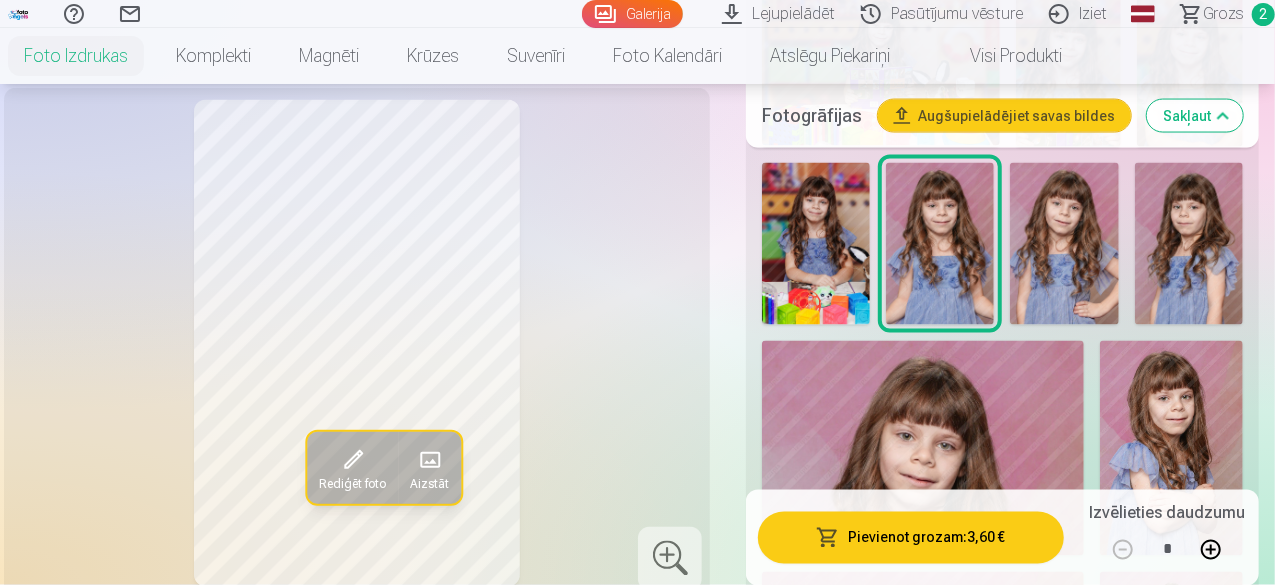 scroll, scrollTop: 1500, scrollLeft: 0, axis: vertical 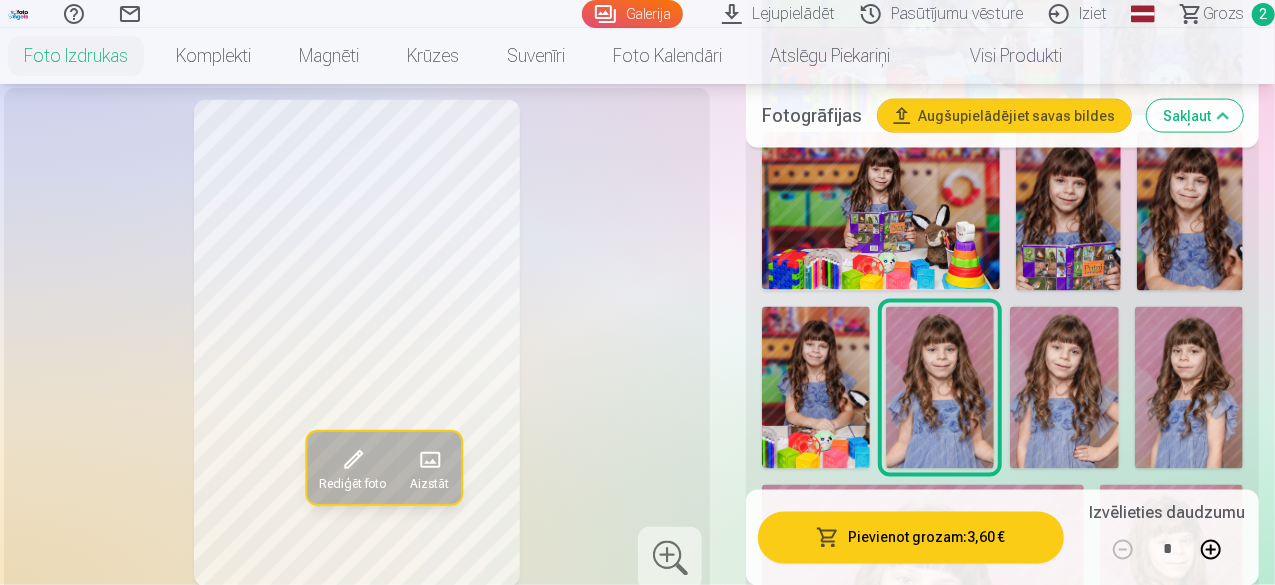 click at bounding box center (1189, 388) 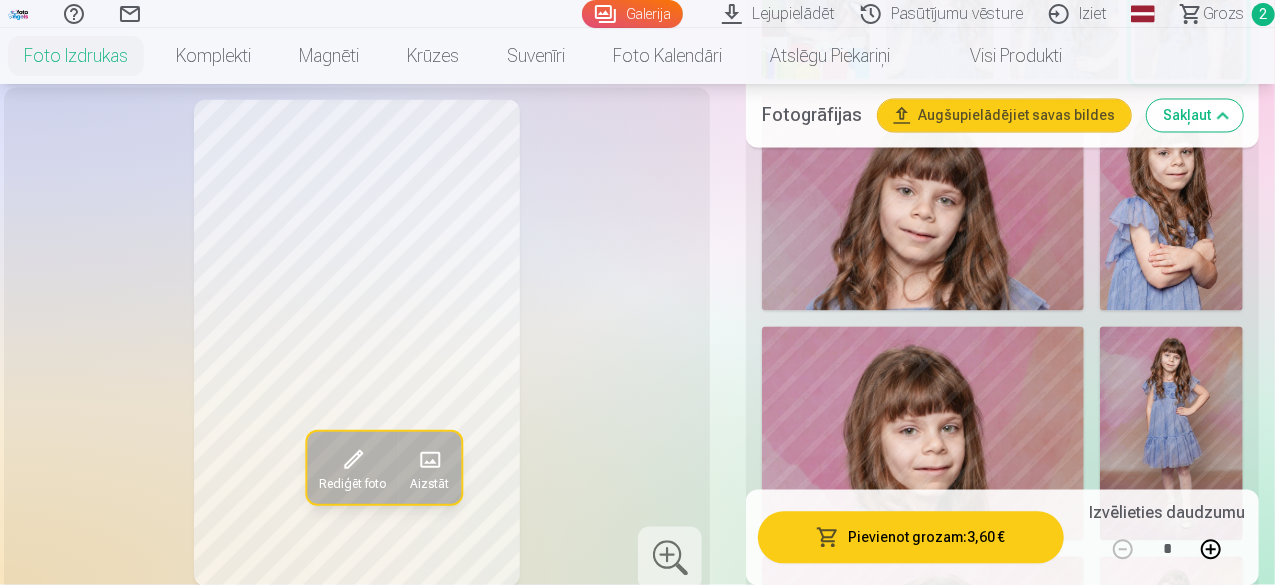 scroll, scrollTop: 2000, scrollLeft: 0, axis: vertical 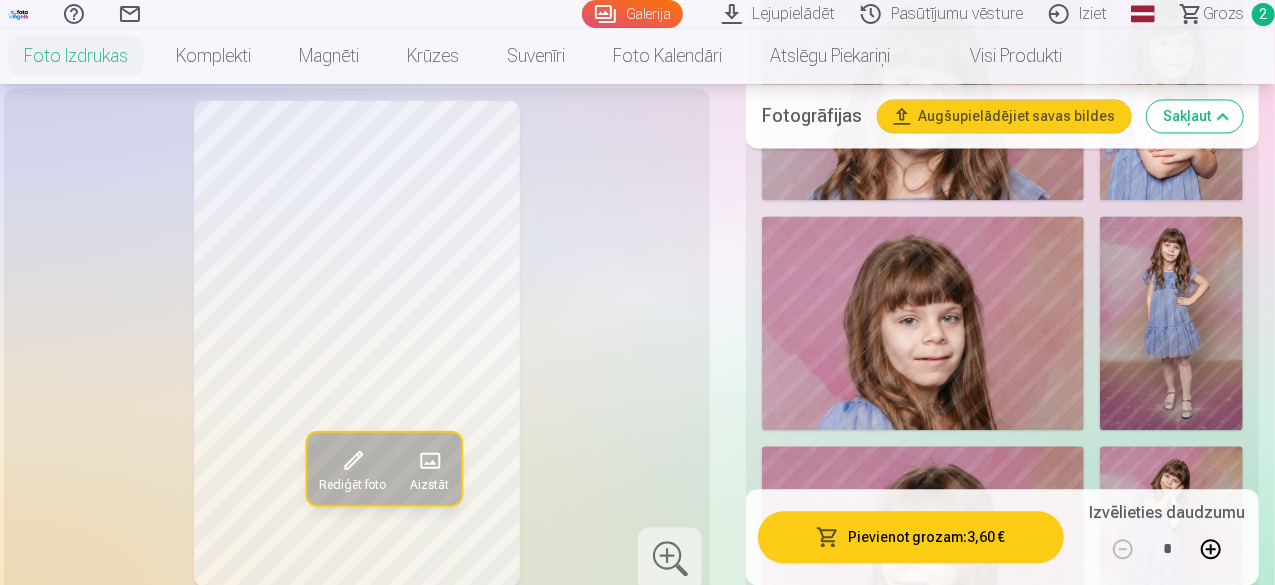 click at bounding box center (1171, 323) 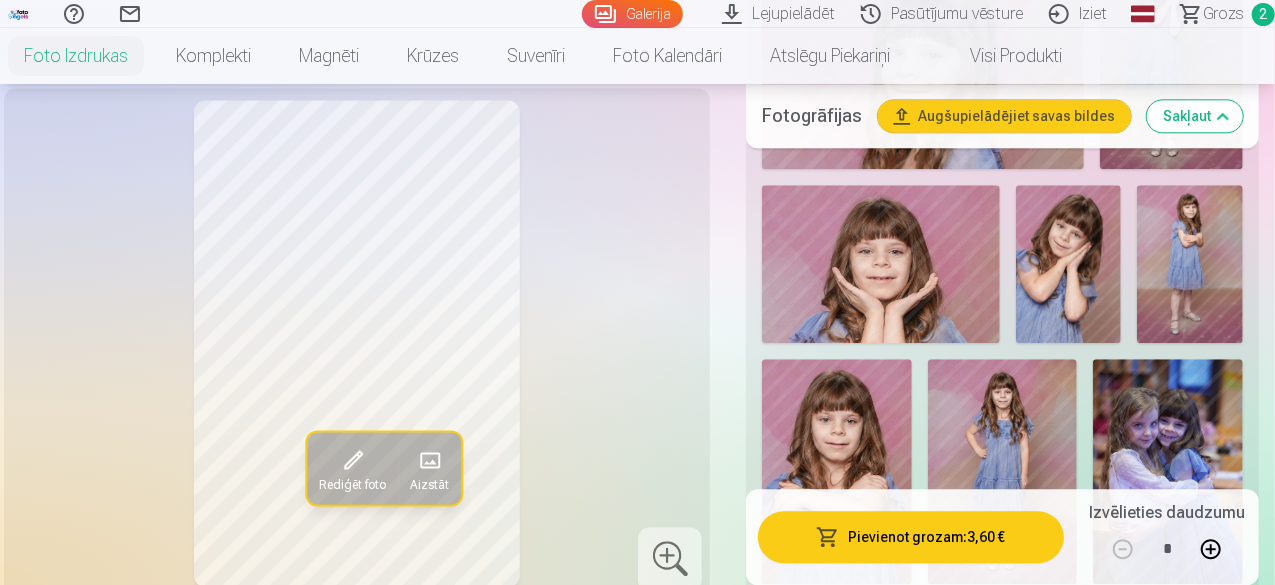 scroll, scrollTop: 2500, scrollLeft: 0, axis: vertical 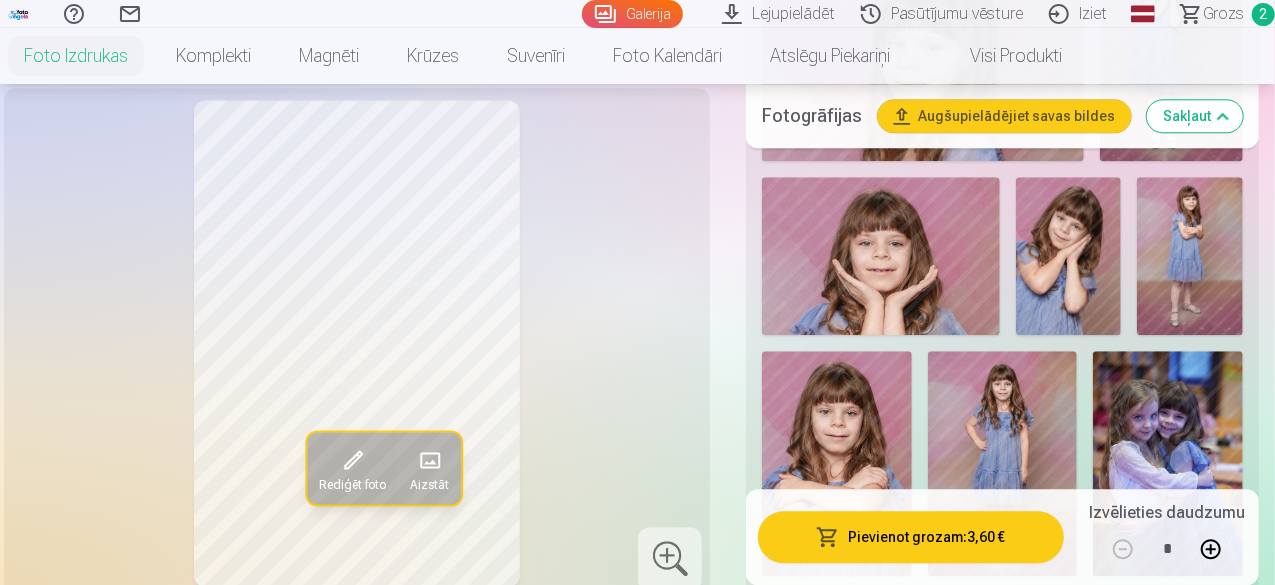 click at bounding box center [1069, 256] 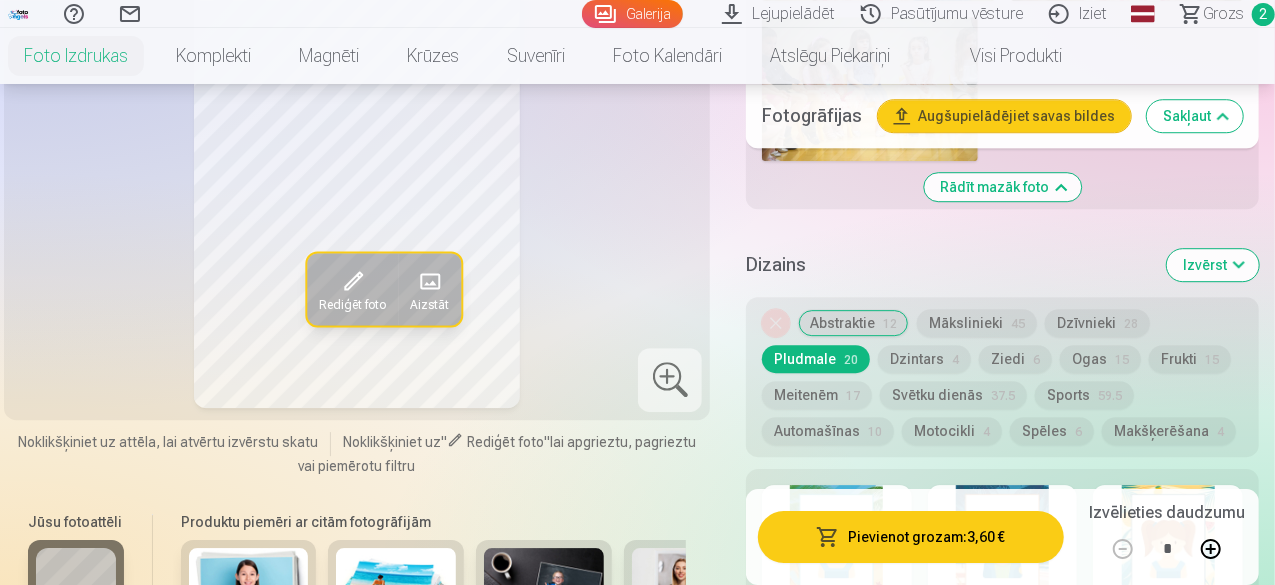 scroll, scrollTop: 6900, scrollLeft: 0, axis: vertical 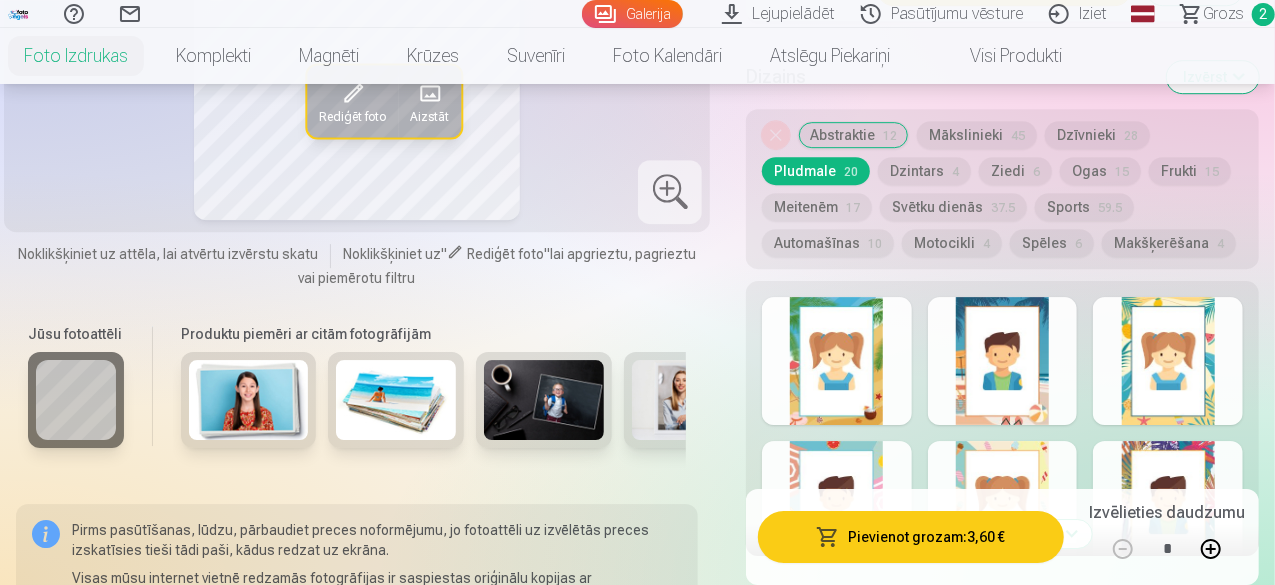 click on "Skatīt vairāk dizainu" at bounding box center (1003, 534) 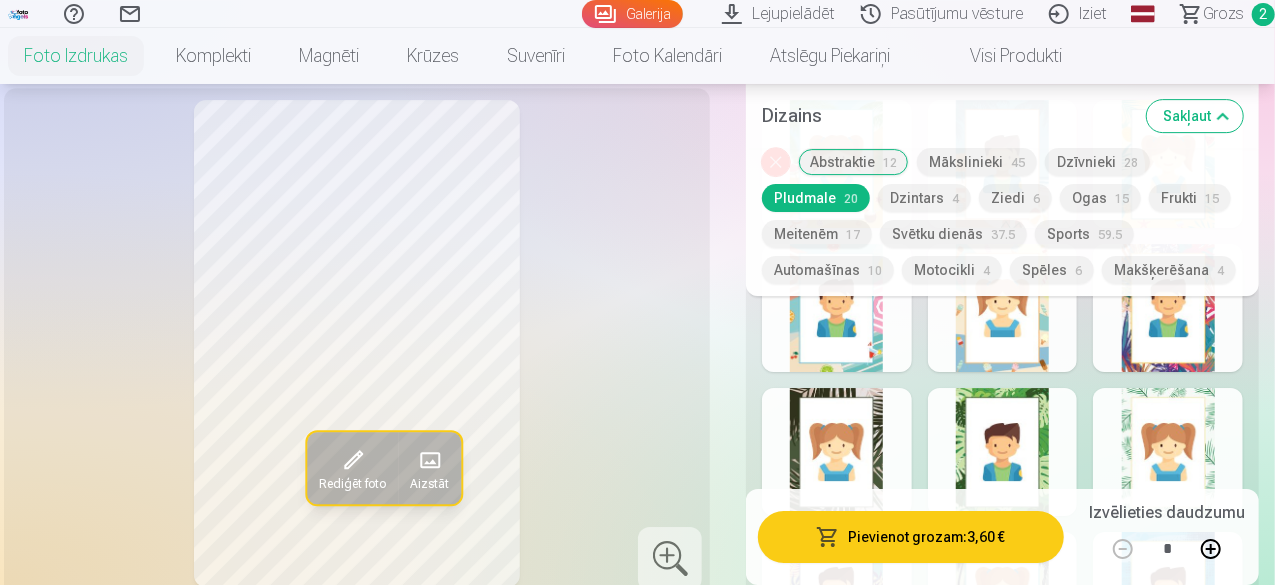 scroll, scrollTop: 7000, scrollLeft: 0, axis: vertical 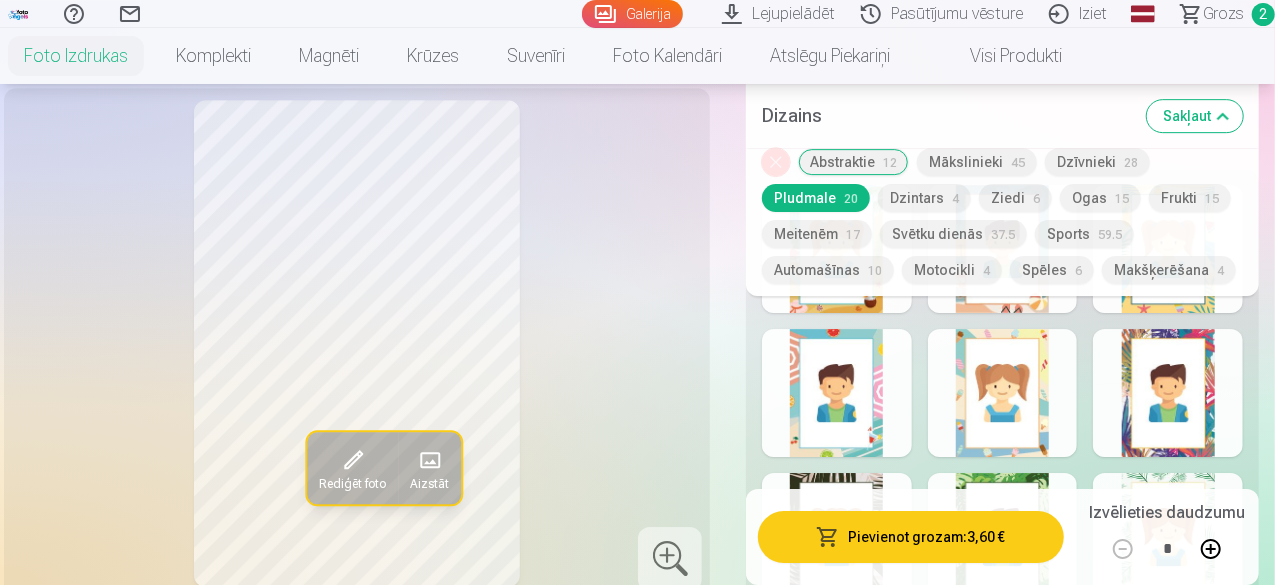 click at bounding box center [1003, 537] 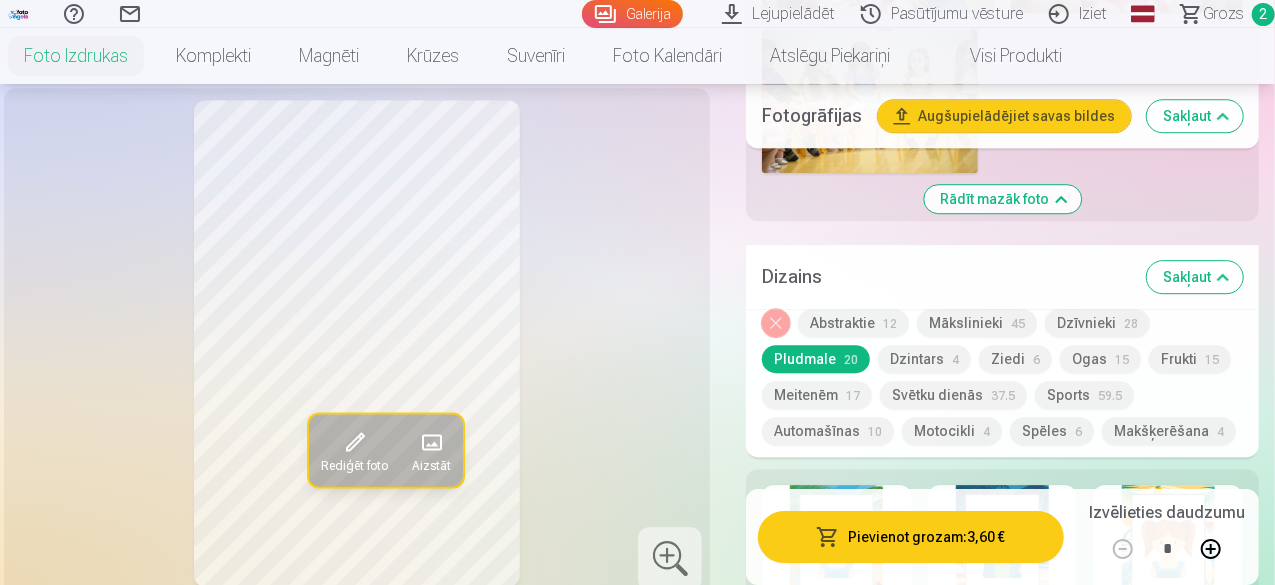 scroll, scrollTop: 6800, scrollLeft: 0, axis: vertical 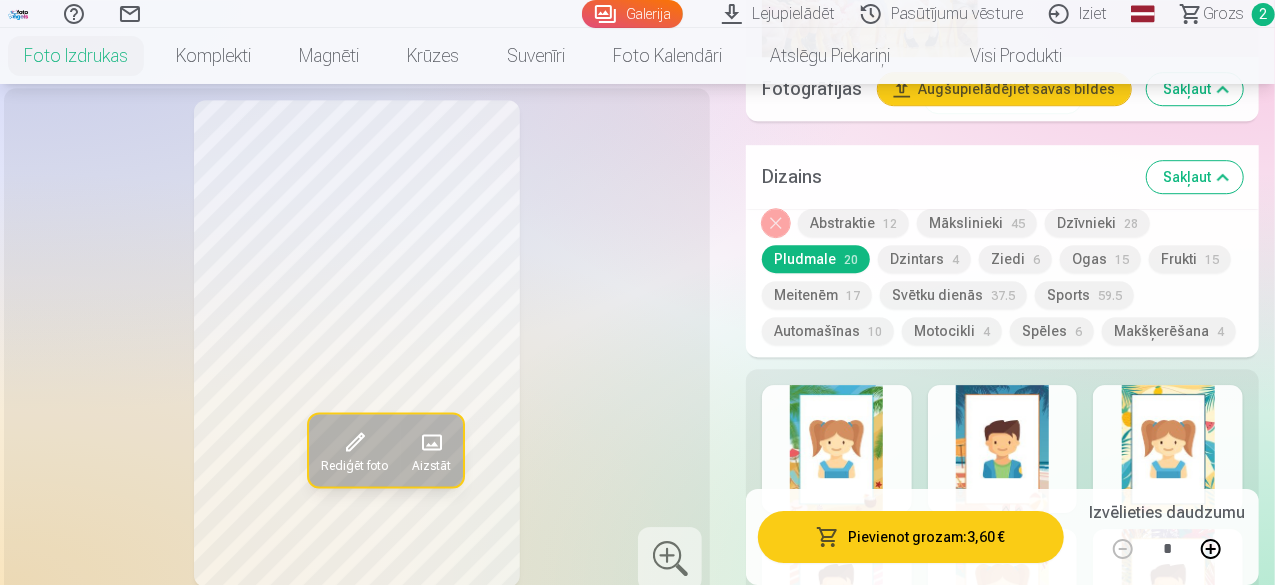 click at bounding box center [1003, 593] 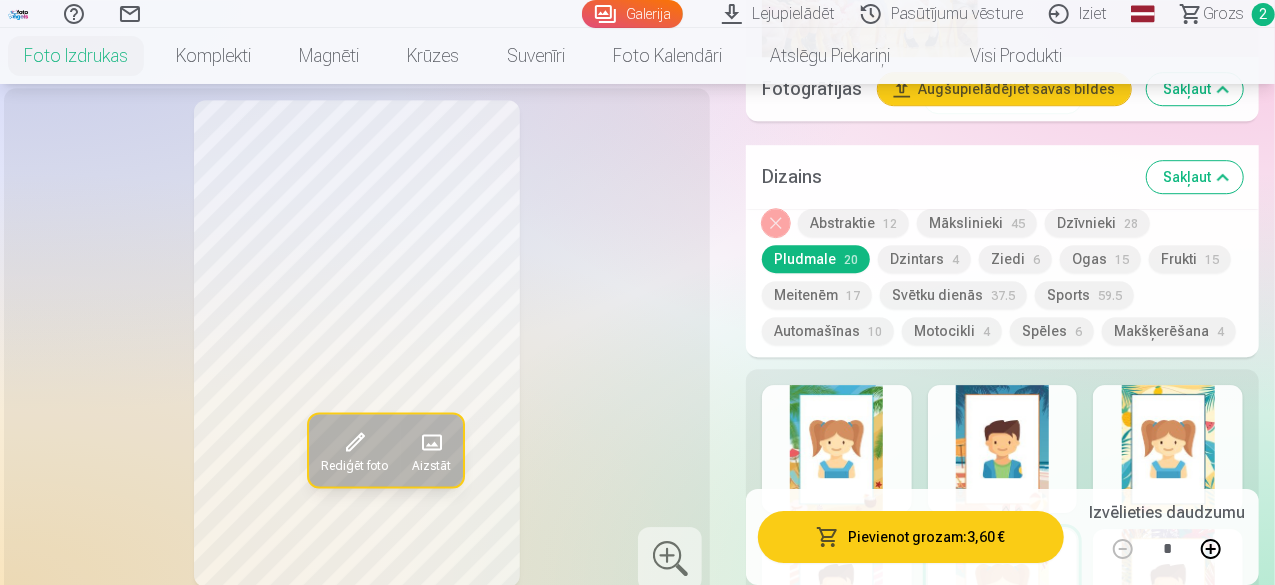 click on "Motocikli 4" at bounding box center (952, 331) 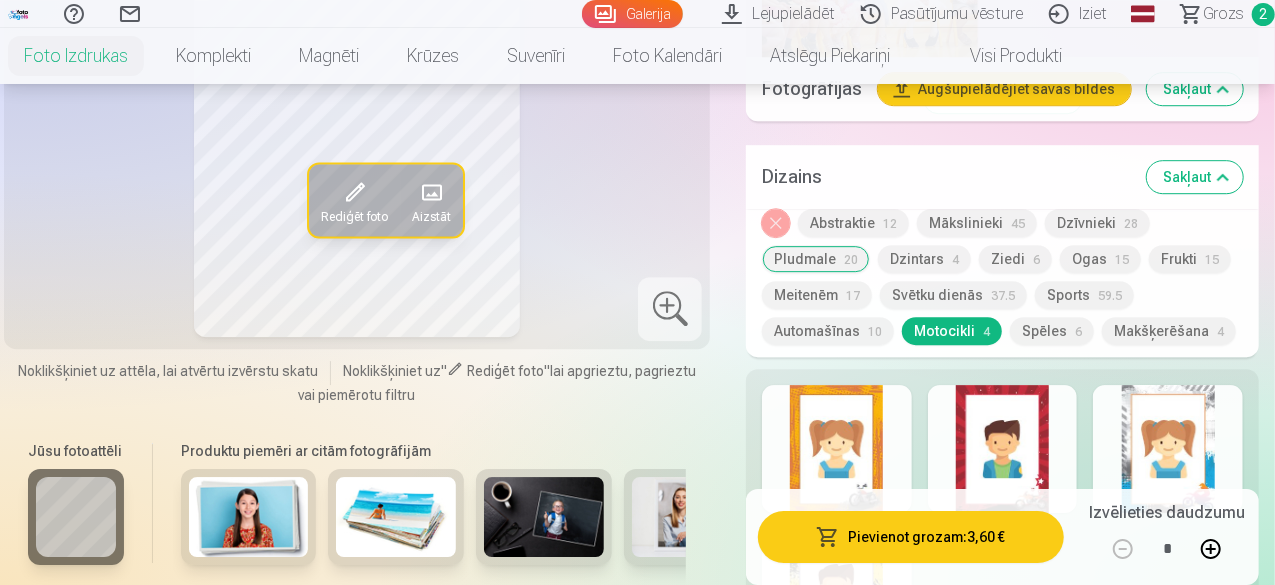 scroll, scrollTop: 6500, scrollLeft: 0, axis: vertical 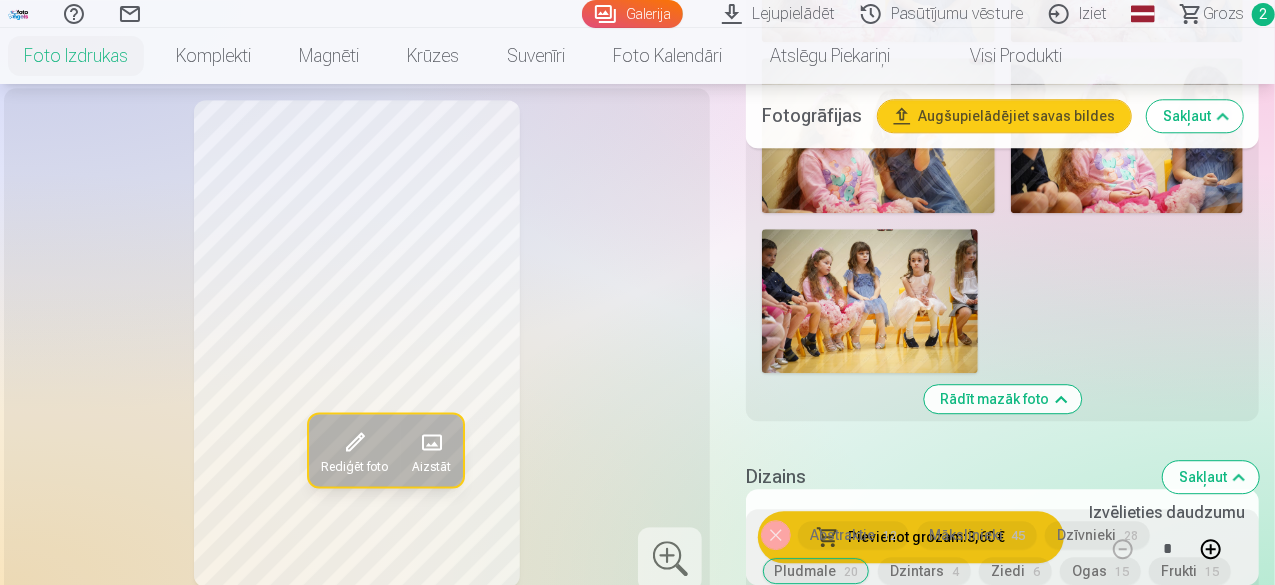 click on "Svētku dienās 37.5" at bounding box center (953, 607) 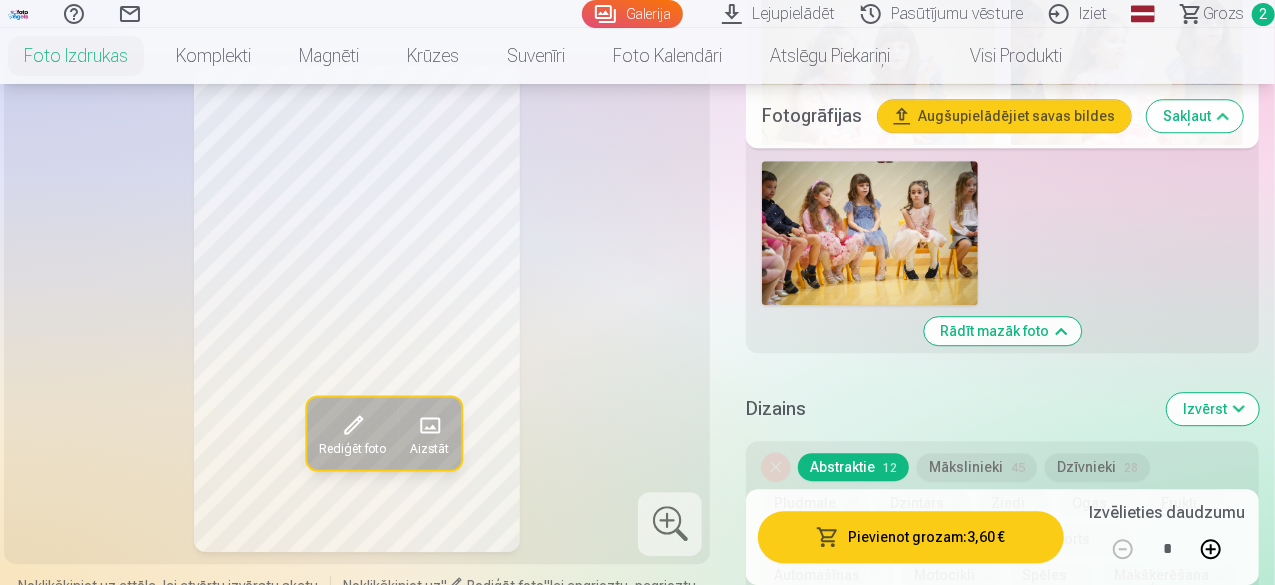 scroll, scrollTop: 6736, scrollLeft: 0, axis: vertical 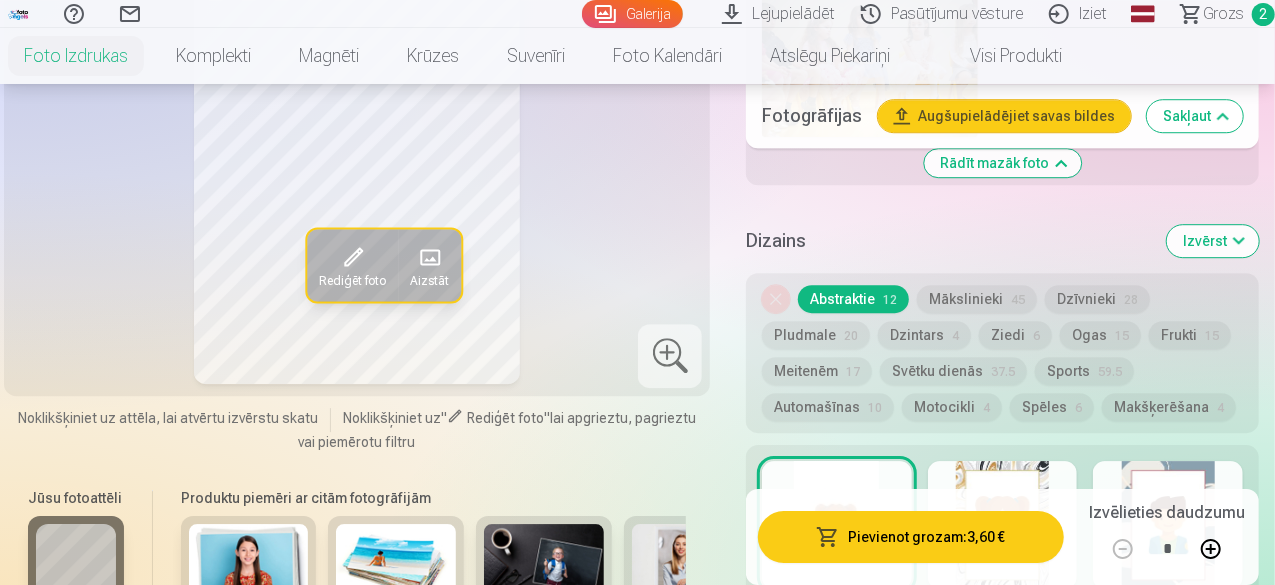 click at bounding box center (1003, 525) 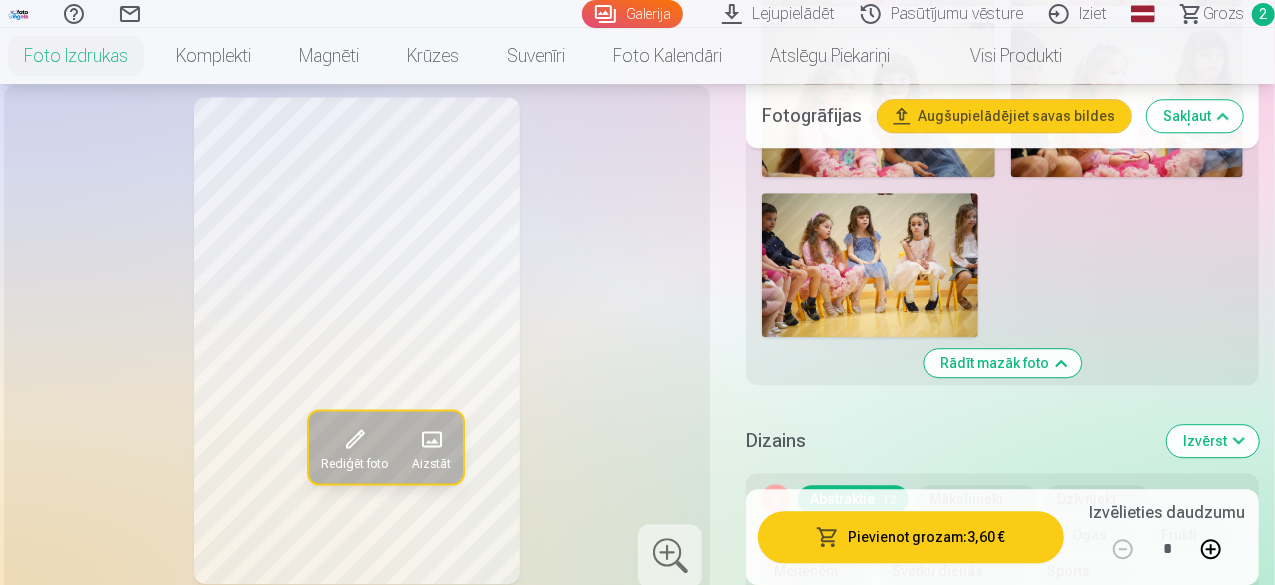 scroll, scrollTop: 6836, scrollLeft: 0, axis: vertical 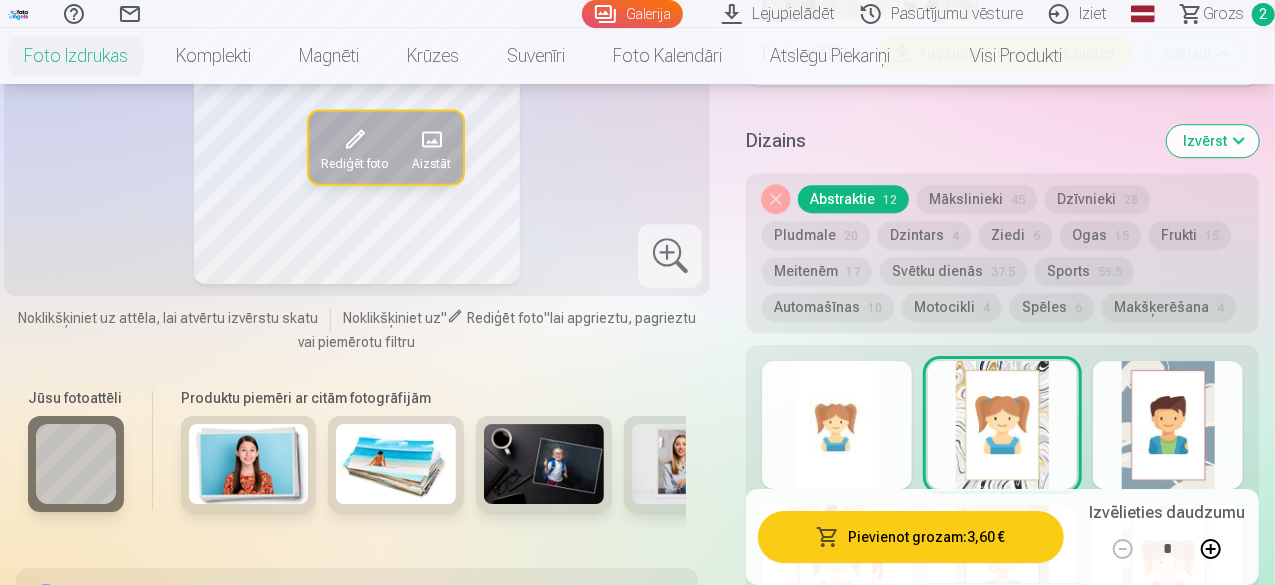 click at bounding box center [837, 569] 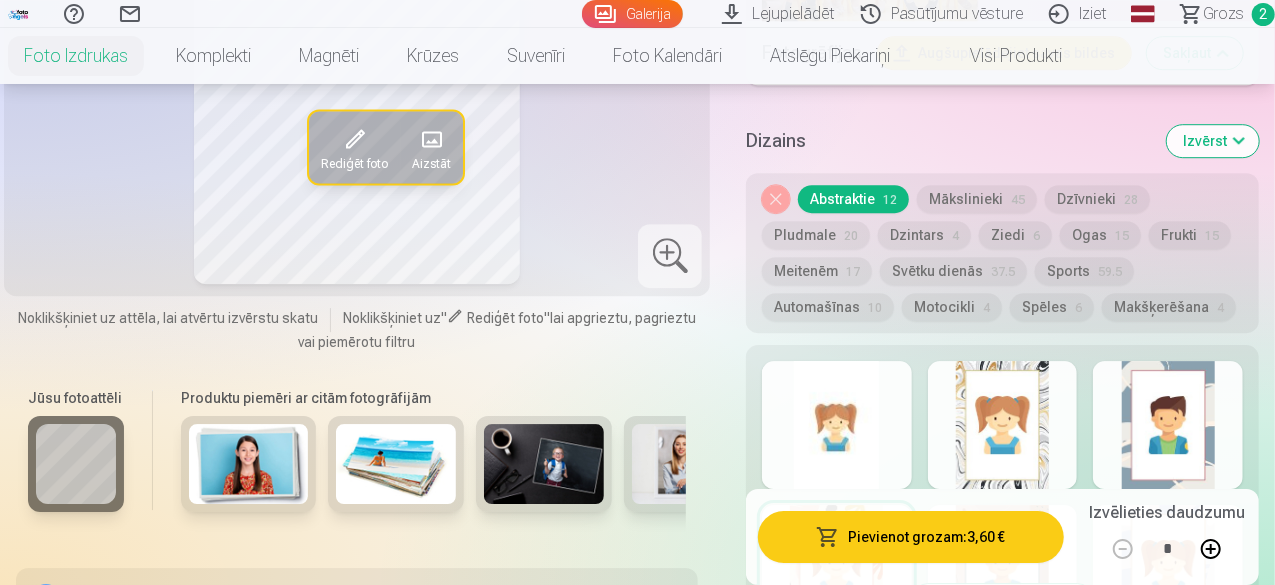 click on "Skatīt vairāk dizainu" at bounding box center (1003, 598) 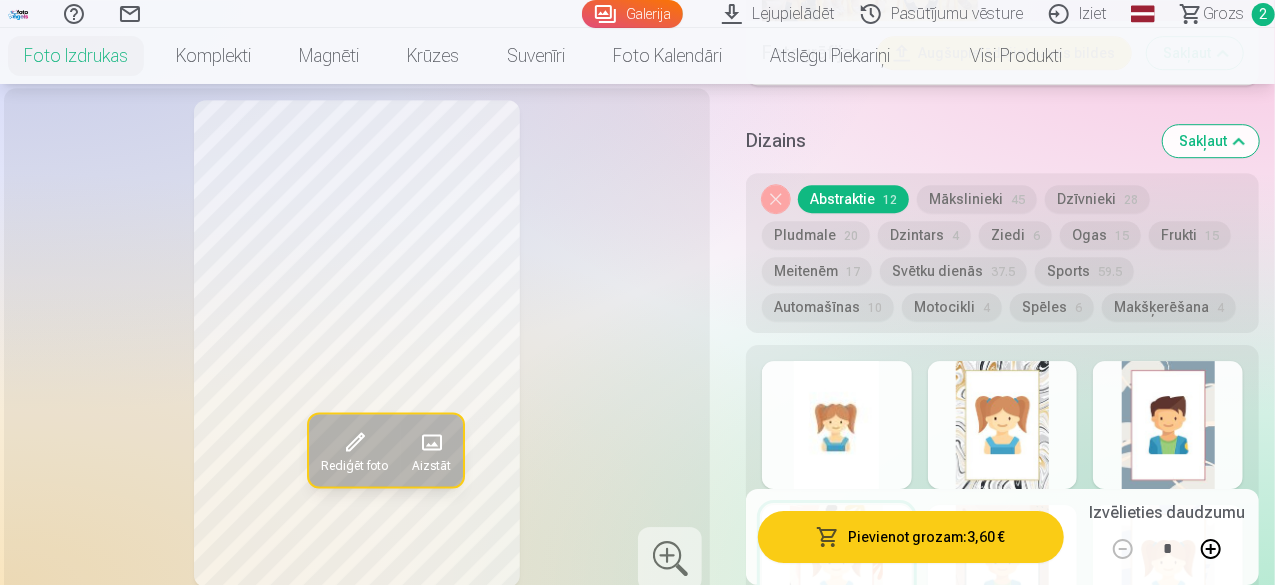 click at bounding box center (1168, 569) 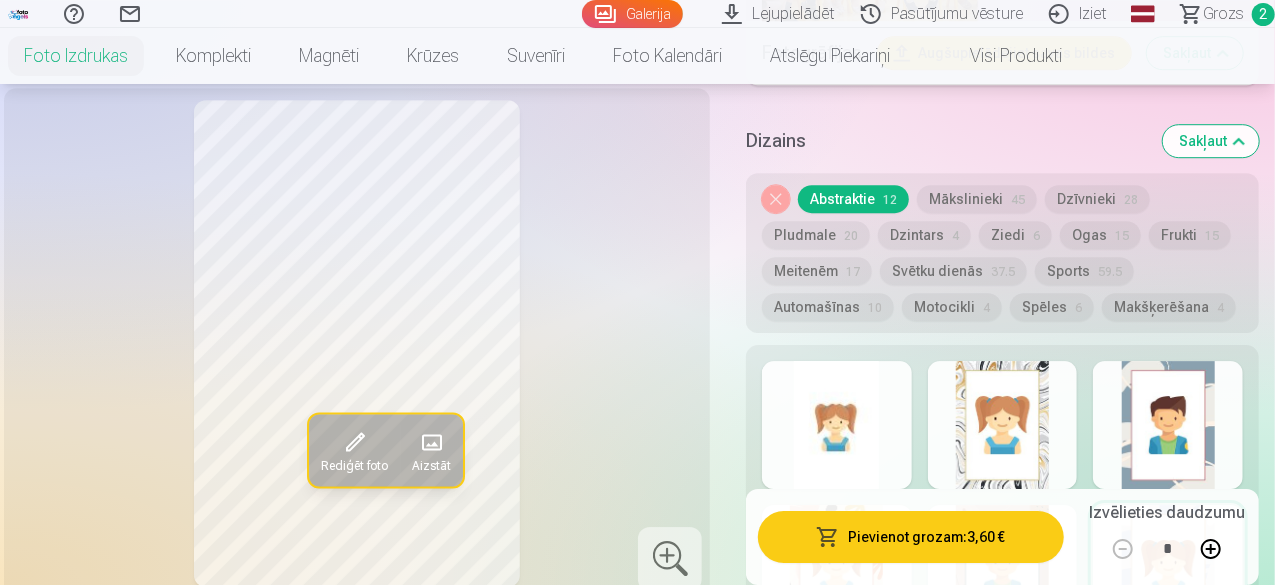 click at bounding box center [1003, 569] 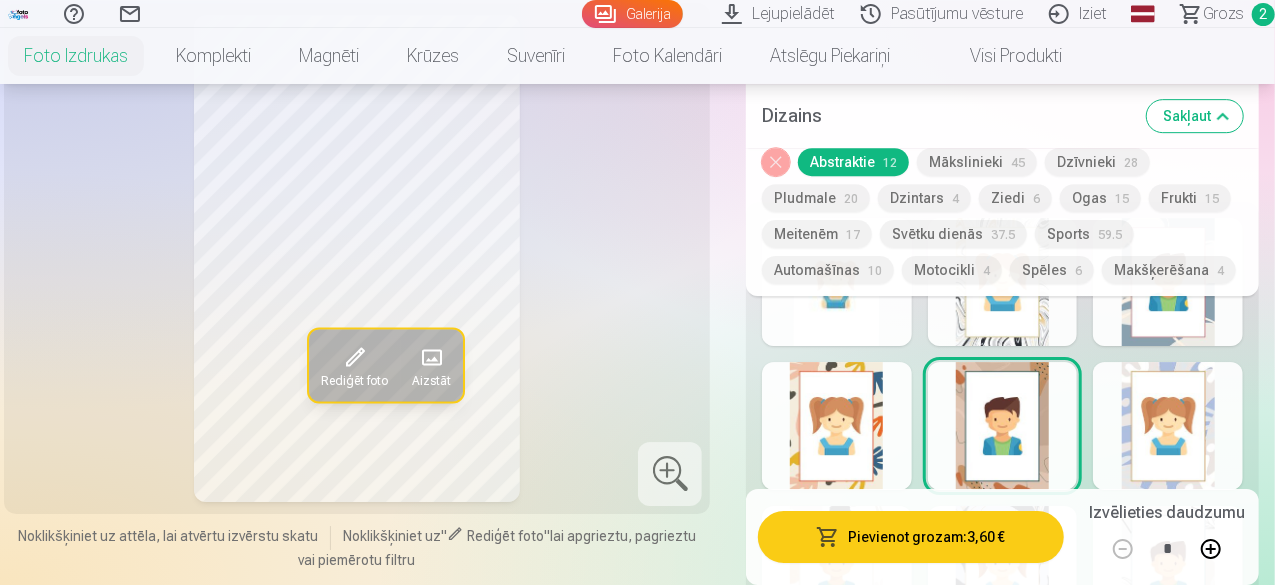 scroll, scrollTop: 7036, scrollLeft: 0, axis: vertical 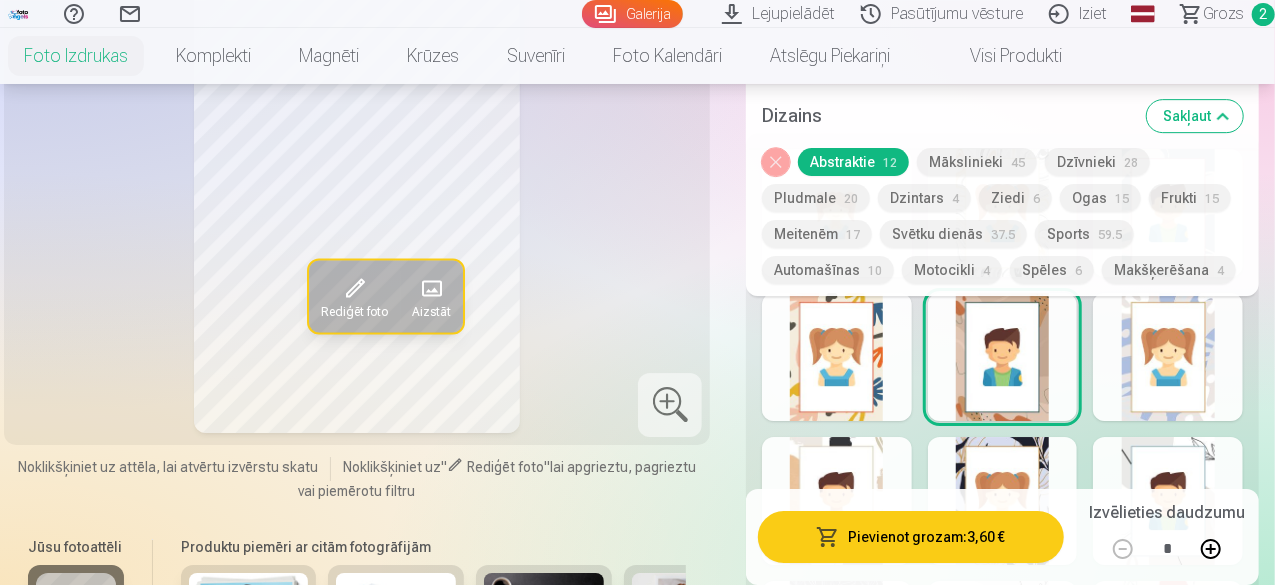 click at bounding box center [837, 501] 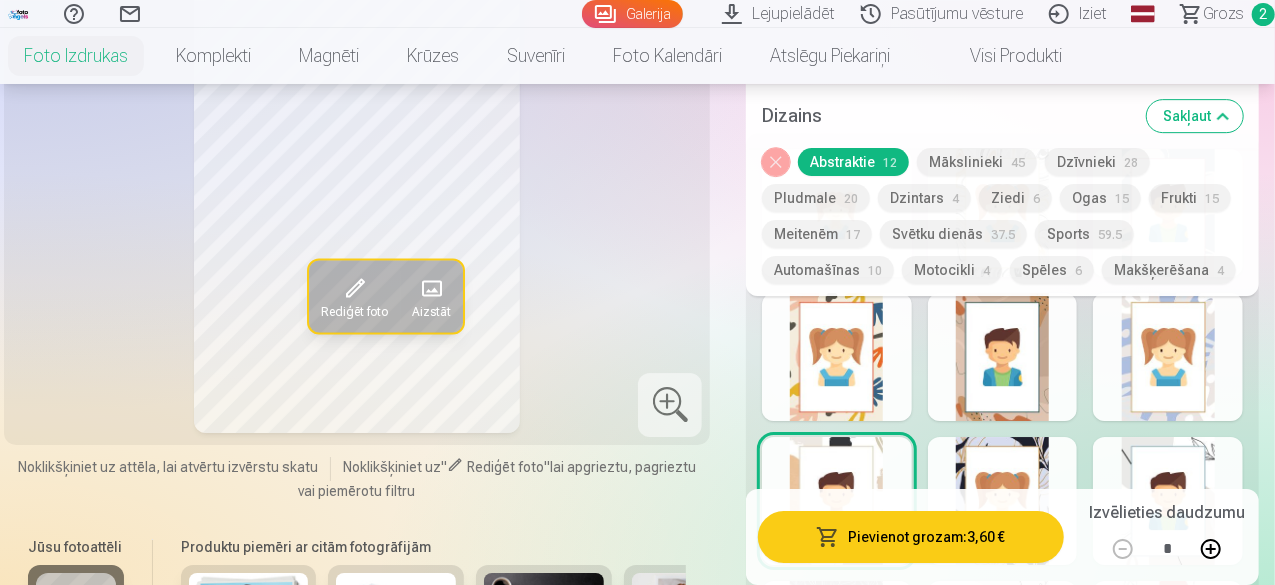 click on "Sakļaut" at bounding box center (1195, 116) 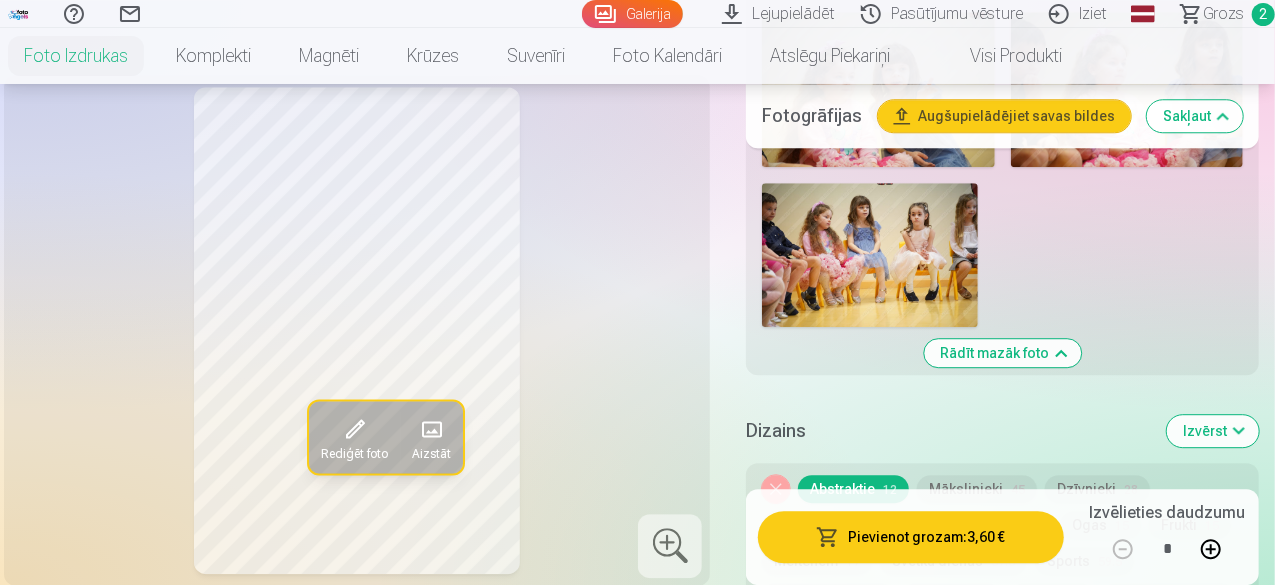 scroll, scrollTop: 6530, scrollLeft: 0, axis: vertical 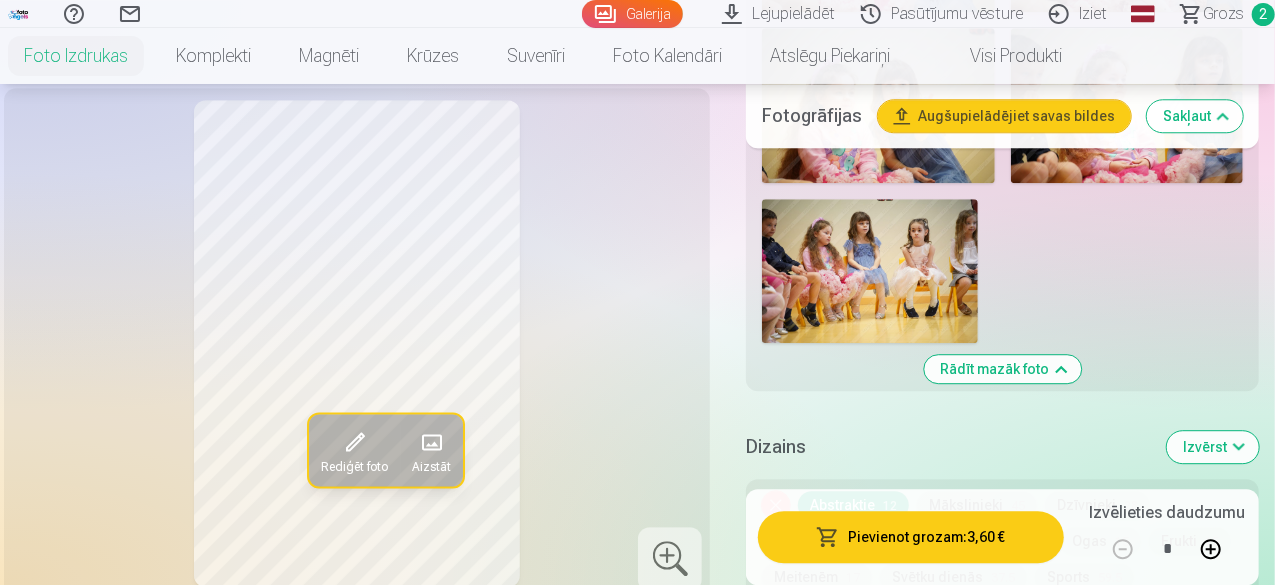 click on "Izvērst" at bounding box center (1213, 447) 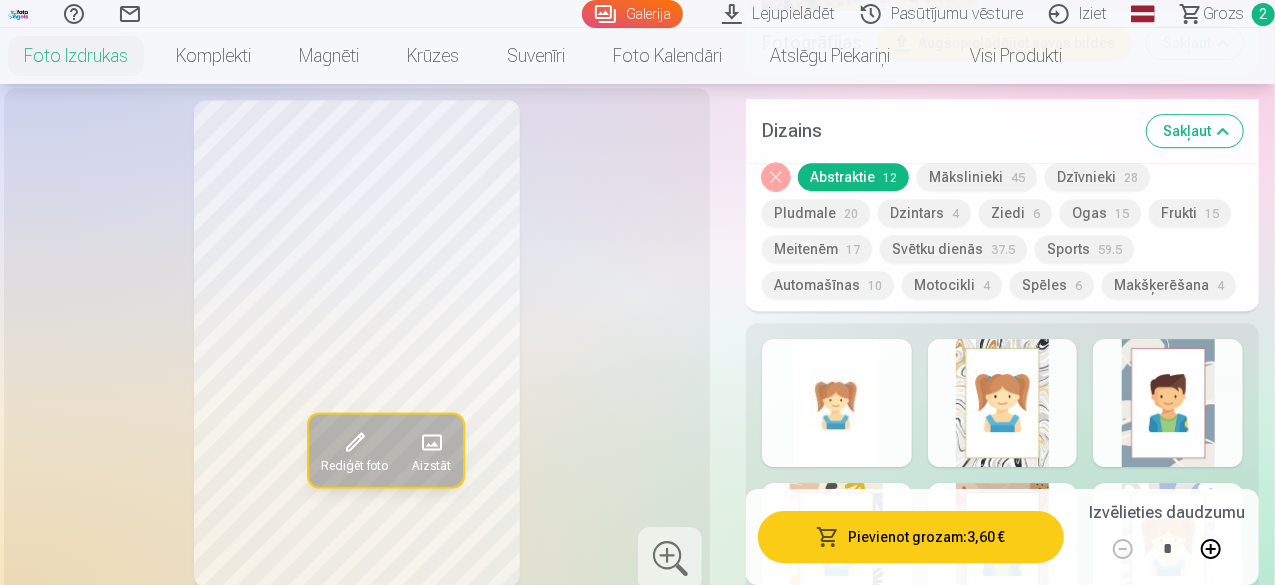 scroll, scrollTop: 6930, scrollLeft: 0, axis: vertical 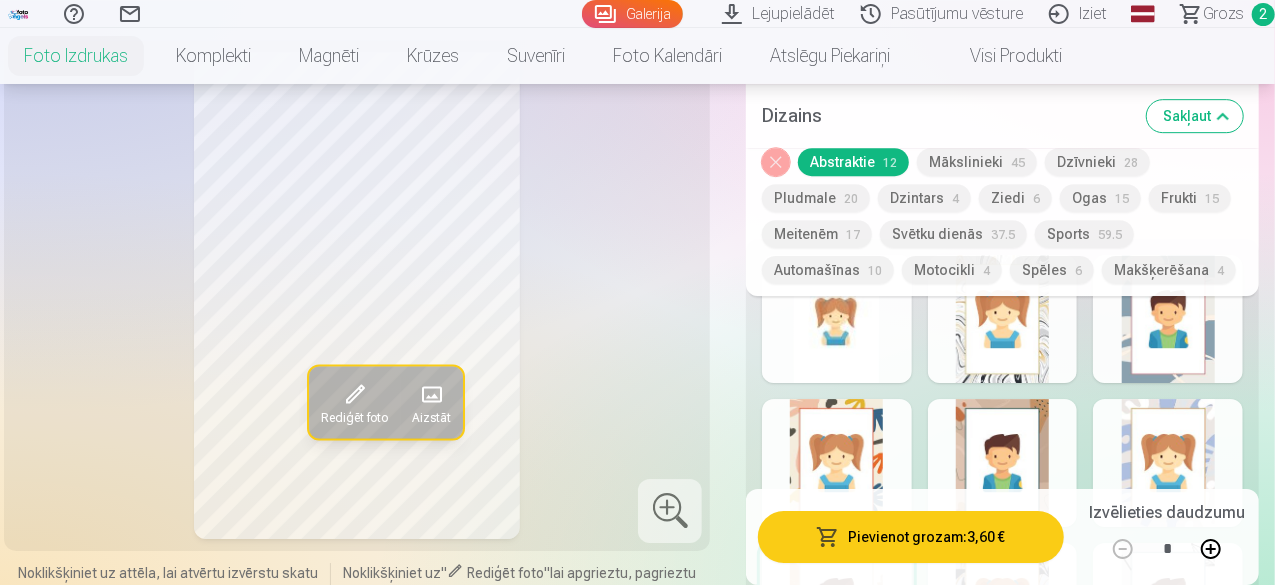 click at bounding box center (1003, 607) 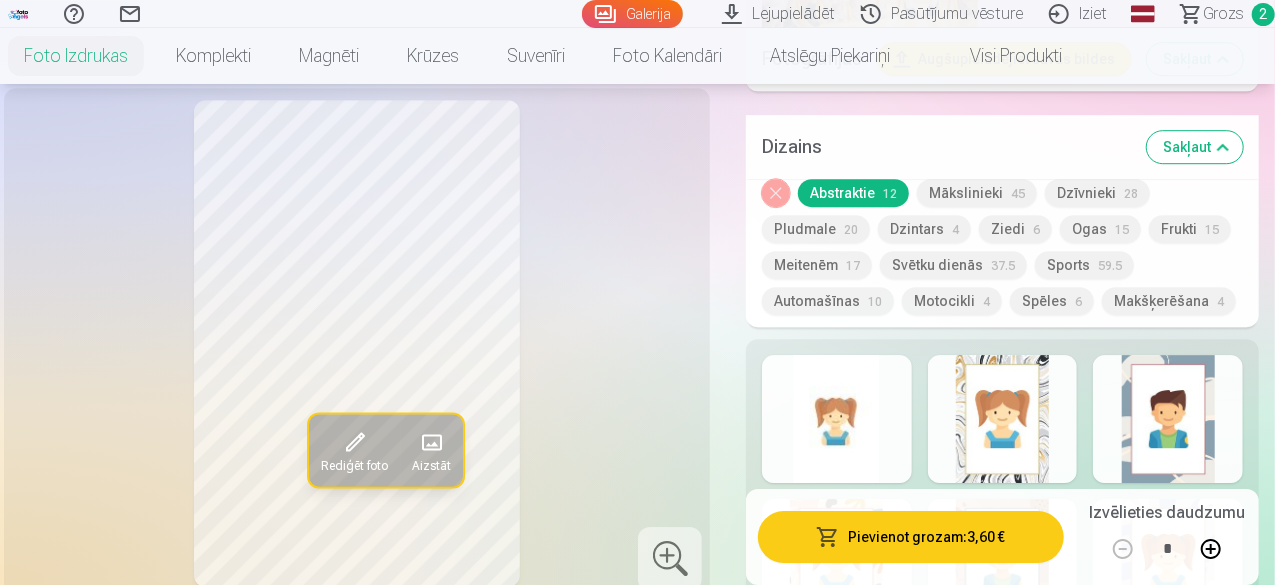 scroll, scrollTop: 6930, scrollLeft: 0, axis: vertical 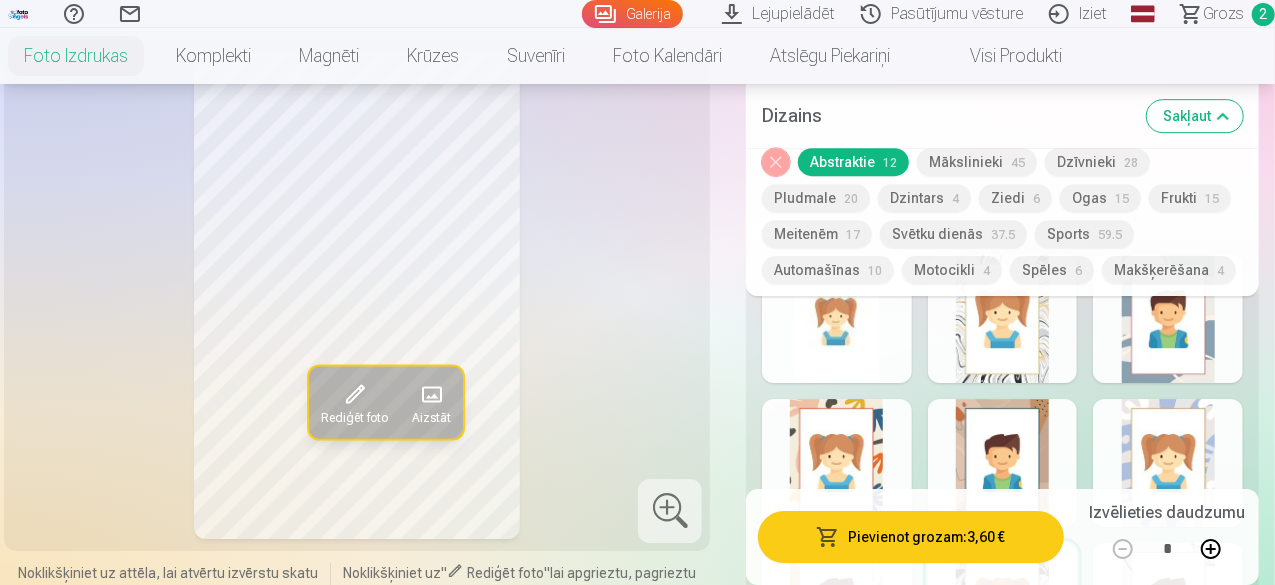 click at bounding box center (1168, 607) 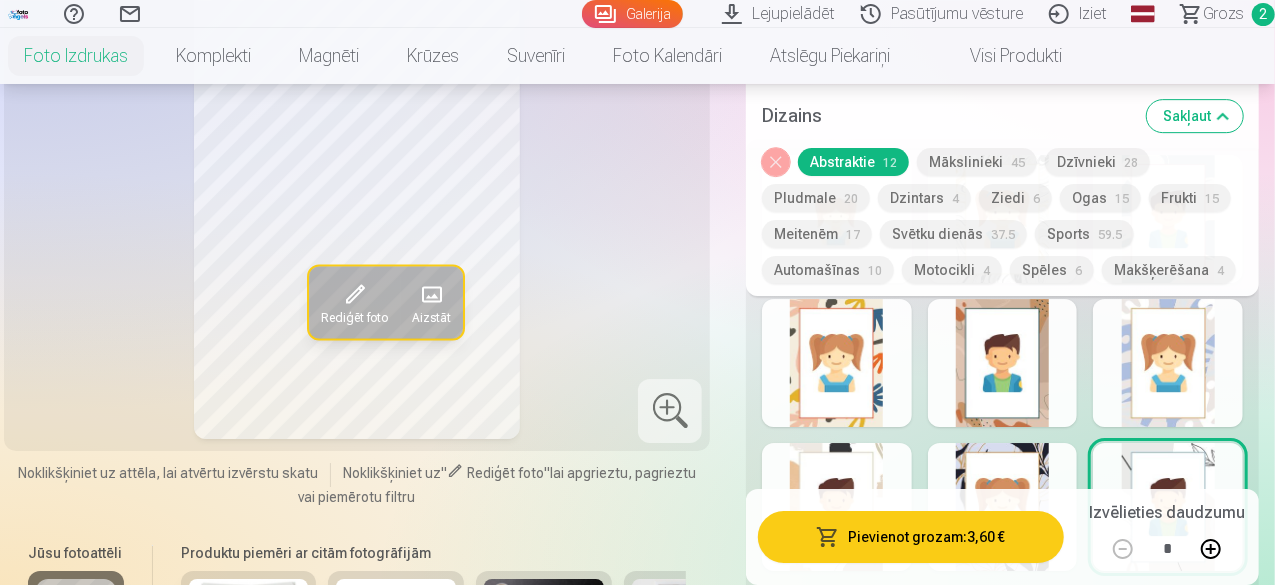 scroll, scrollTop: 7130, scrollLeft: 0, axis: vertical 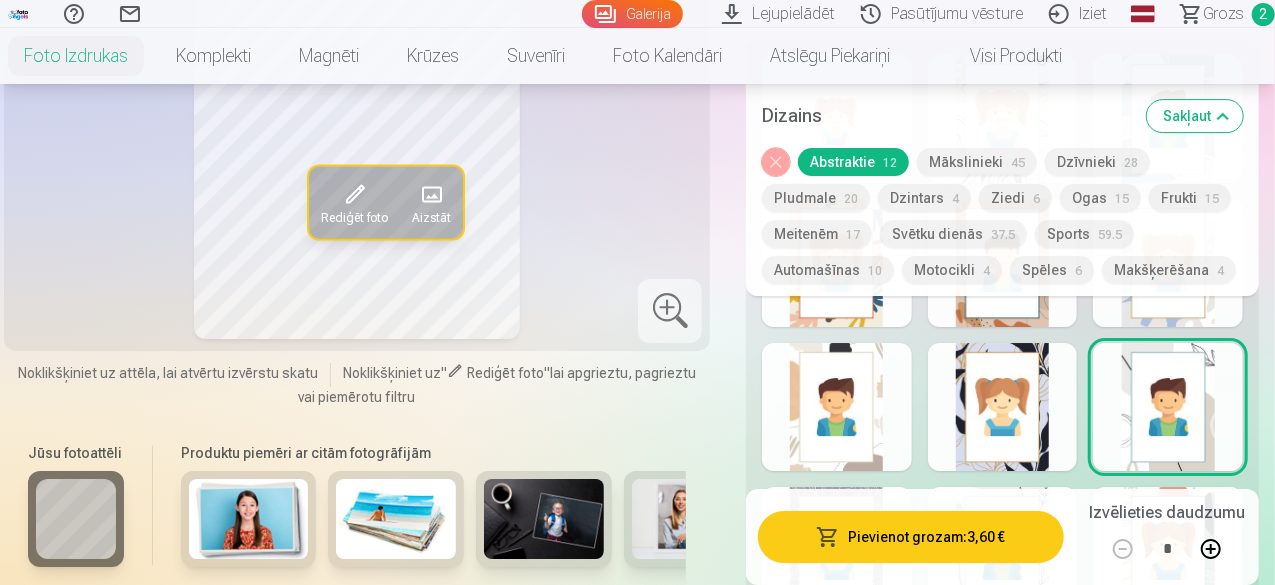 click at bounding box center (837, 551) 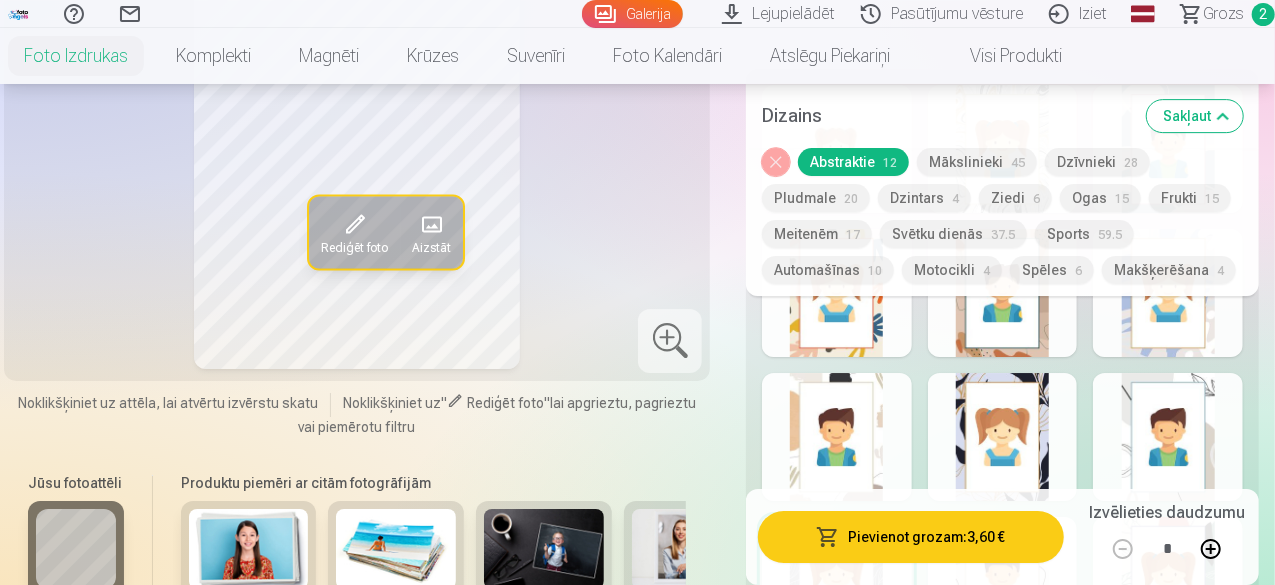 scroll, scrollTop: 7130, scrollLeft: 0, axis: vertical 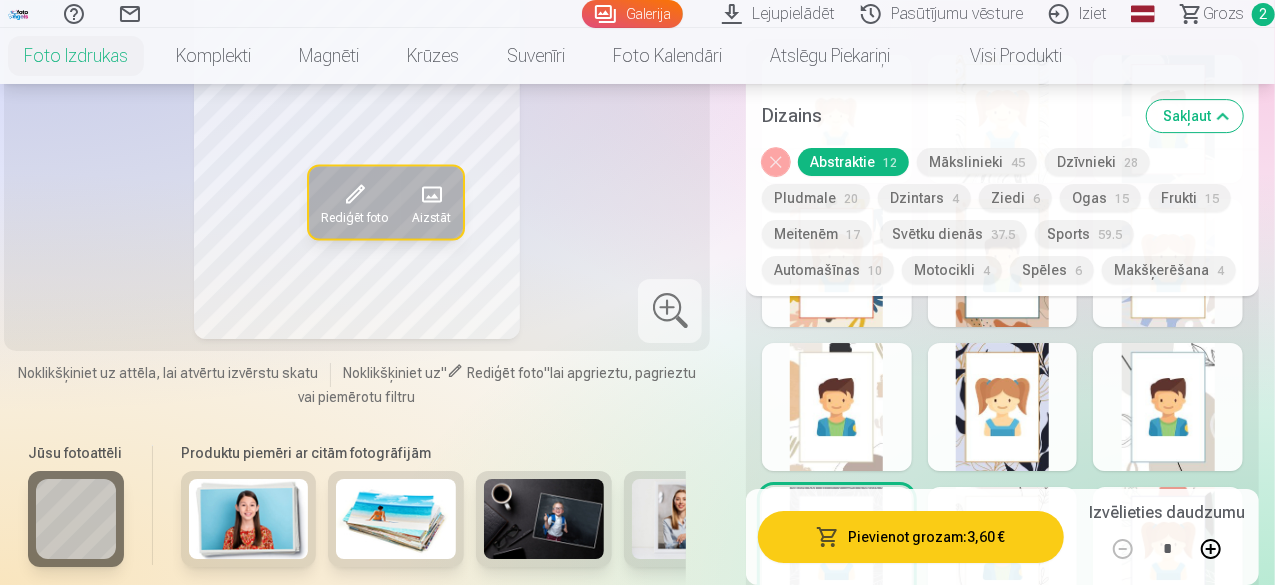 click at bounding box center [1003, 551] 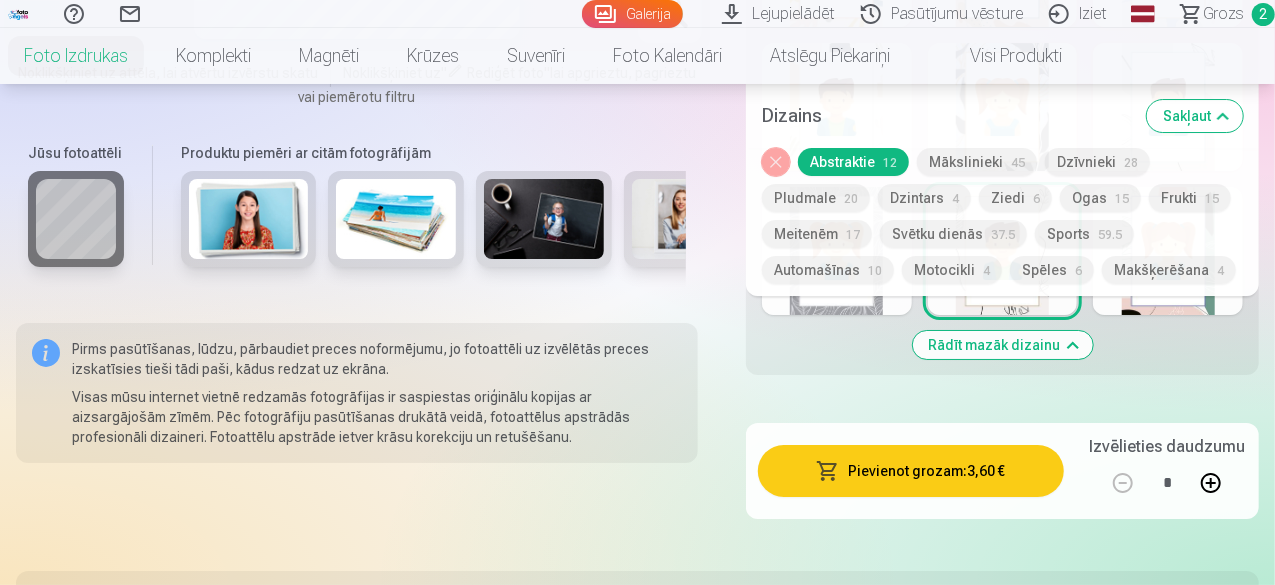 scroll, scrollTop: 7130, scrollLeft: 0, axis: vertical 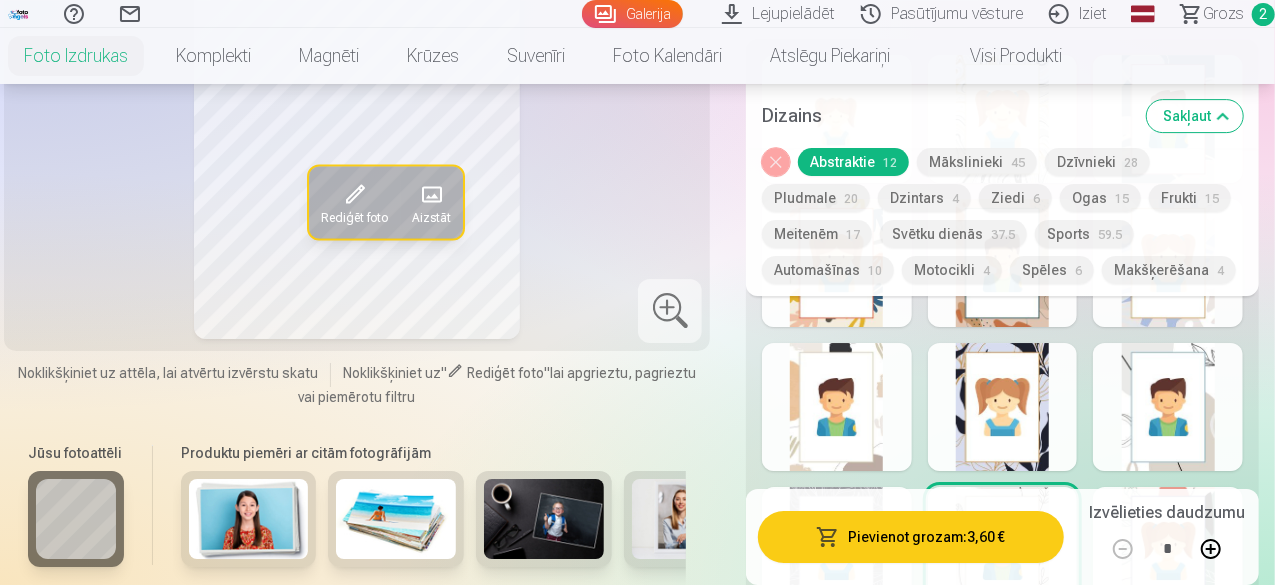 click at bounding box center [1168, 551] 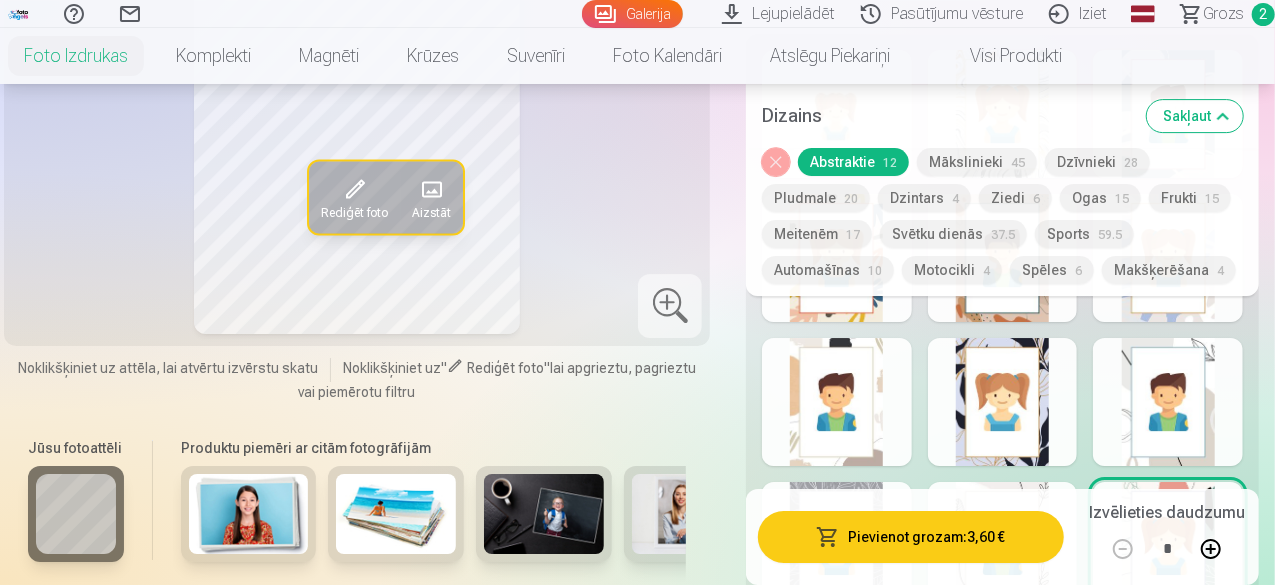 scroll, scrollTop: 7130, scrollLeft: 0, axis: vertical 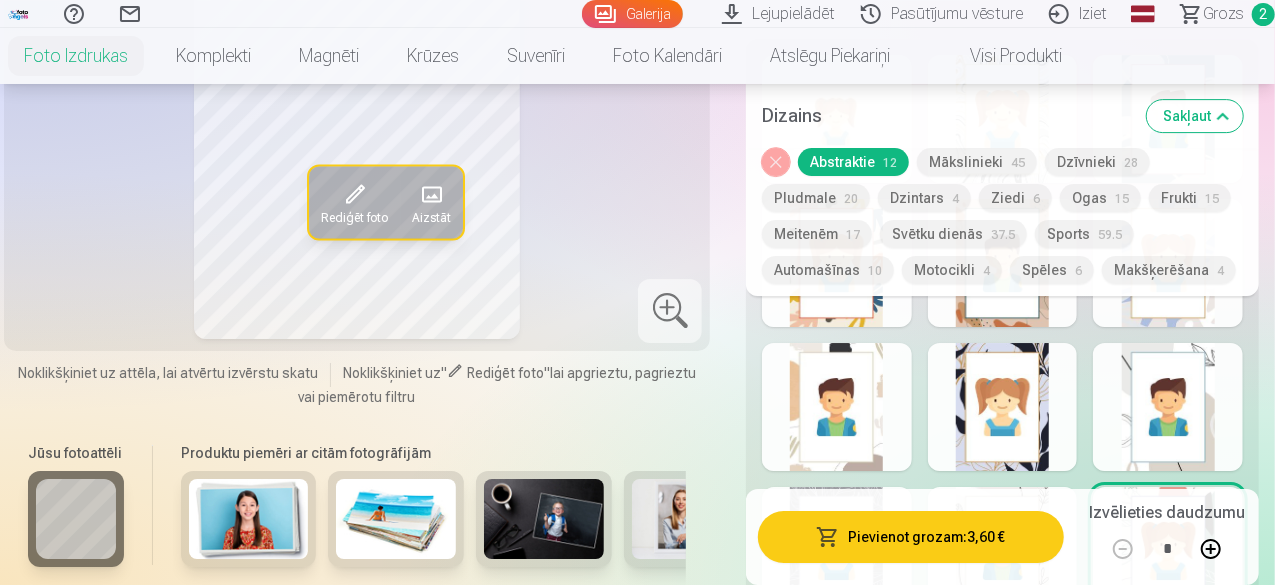 click on "Dzīvnieki 28" at bounding box center [1097, 162] 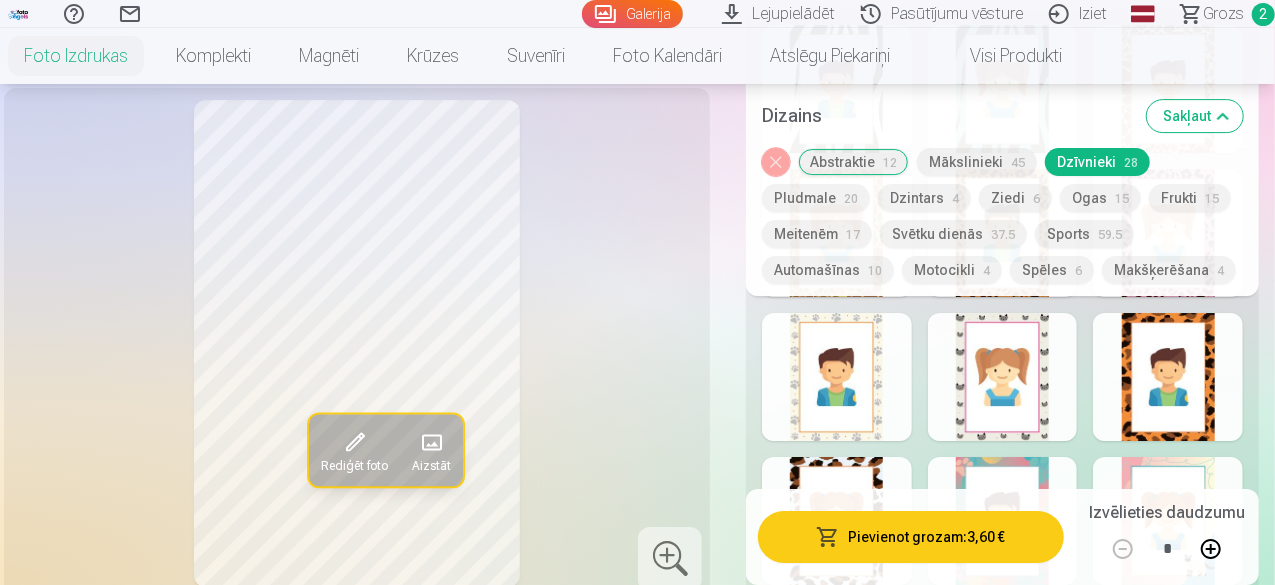scroll, scrollTop: 7130, scrollLeft: 0, axis: vertical 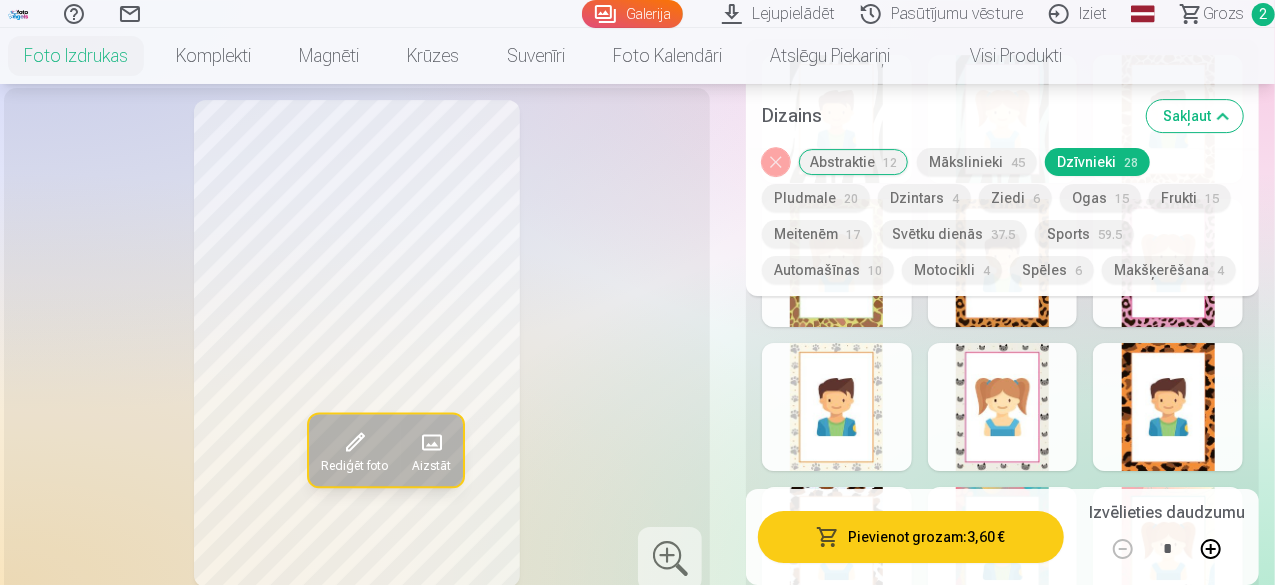 click at bounding box center (837, 551) 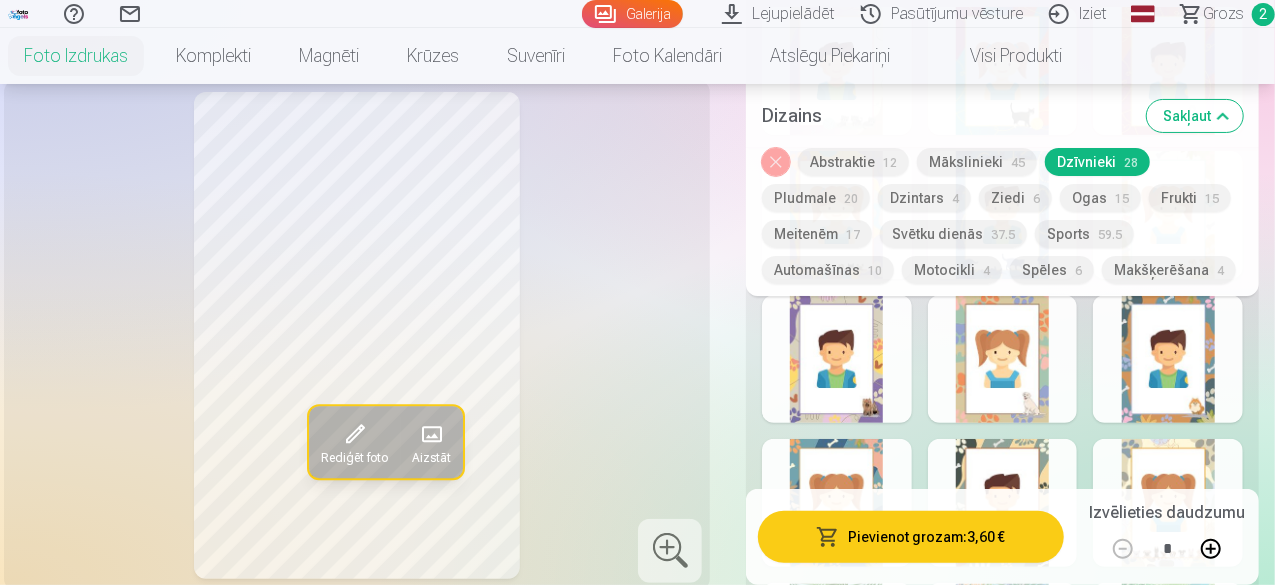 scroll, scrollTop: 7630, scrollLeft: 0, axis: vertical 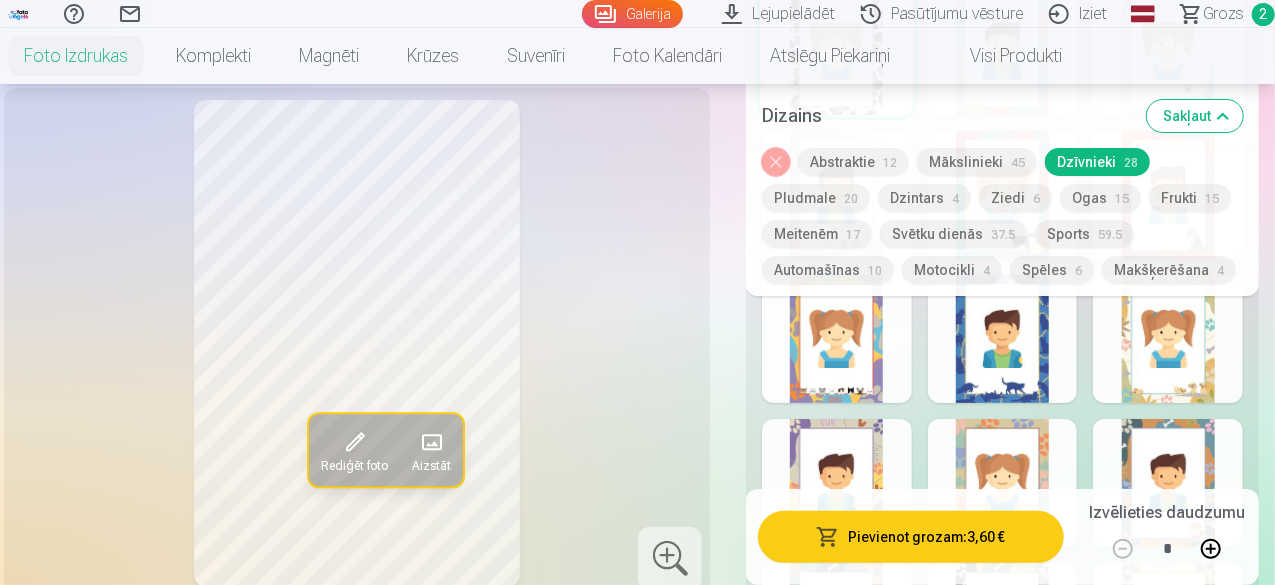 click on "Meitenēm 17" at bounding box center (817, 234) 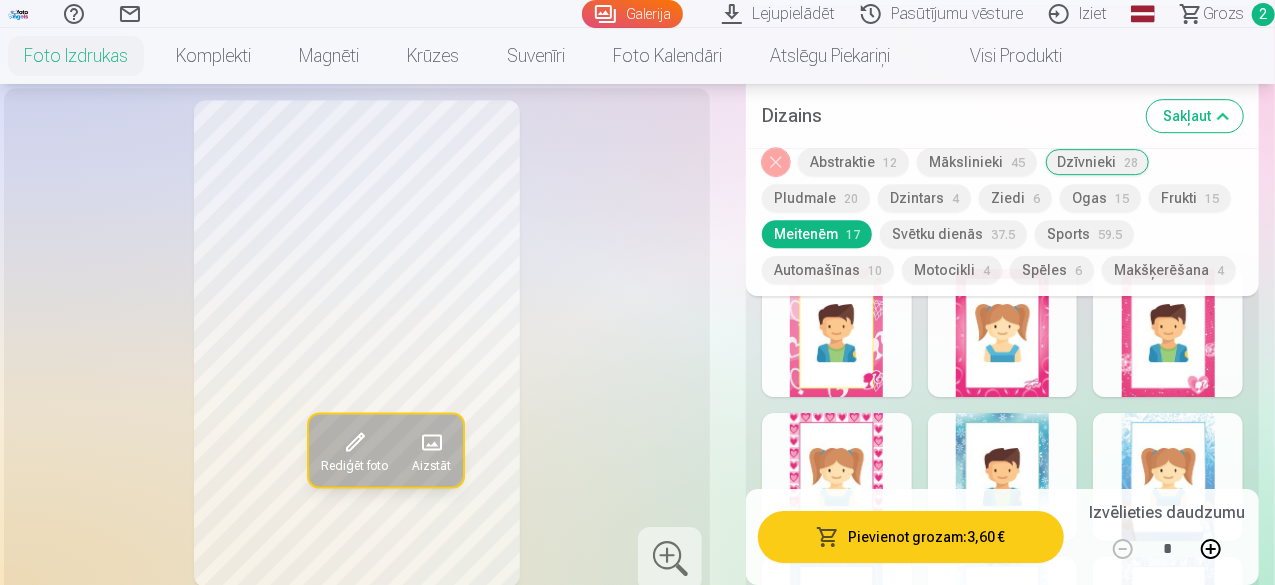 scroll, scrollTop: 6930, scrollLeft: 0, axis: vertical 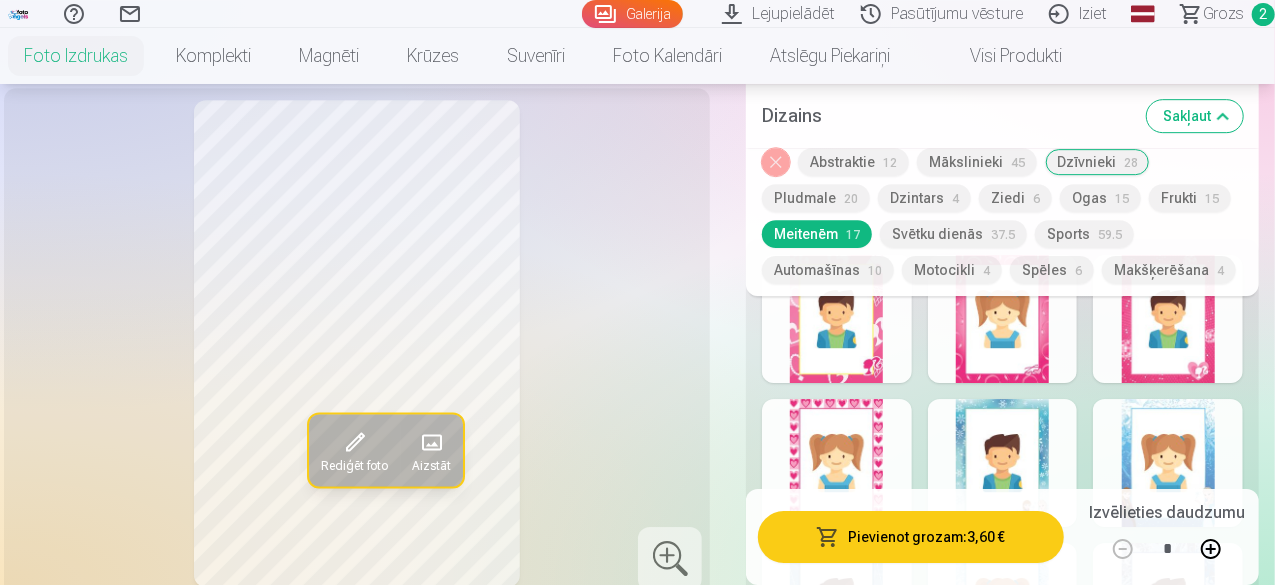 click at bounding box center (1168, 463) 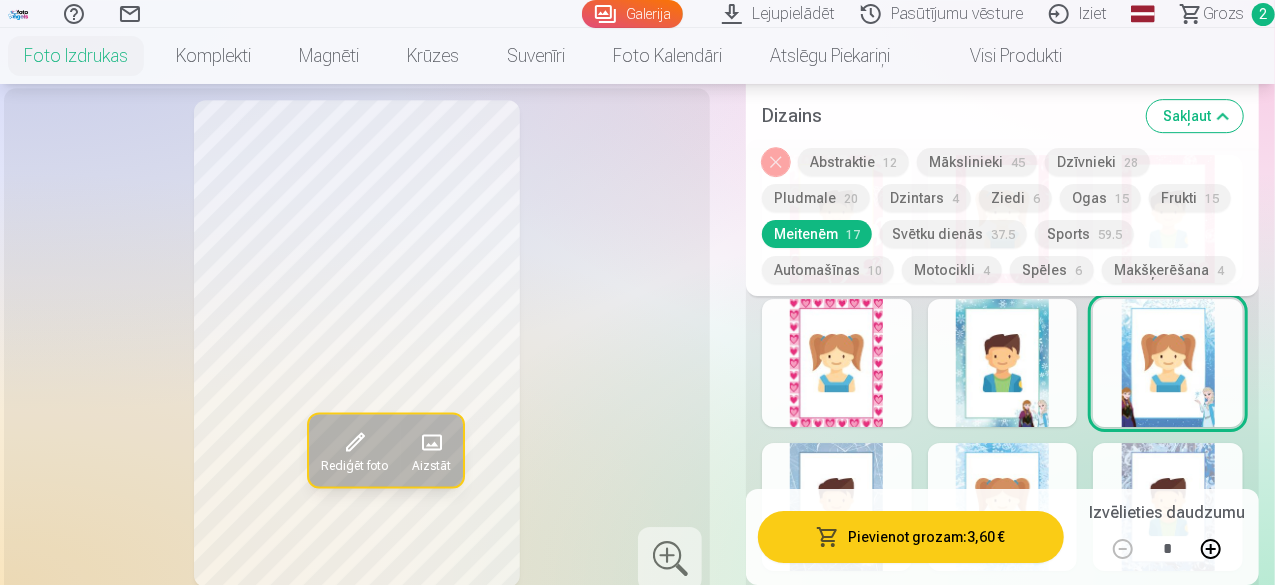 scroll, scrollTop: 6930, scrollLeft: 0, axis: vertical 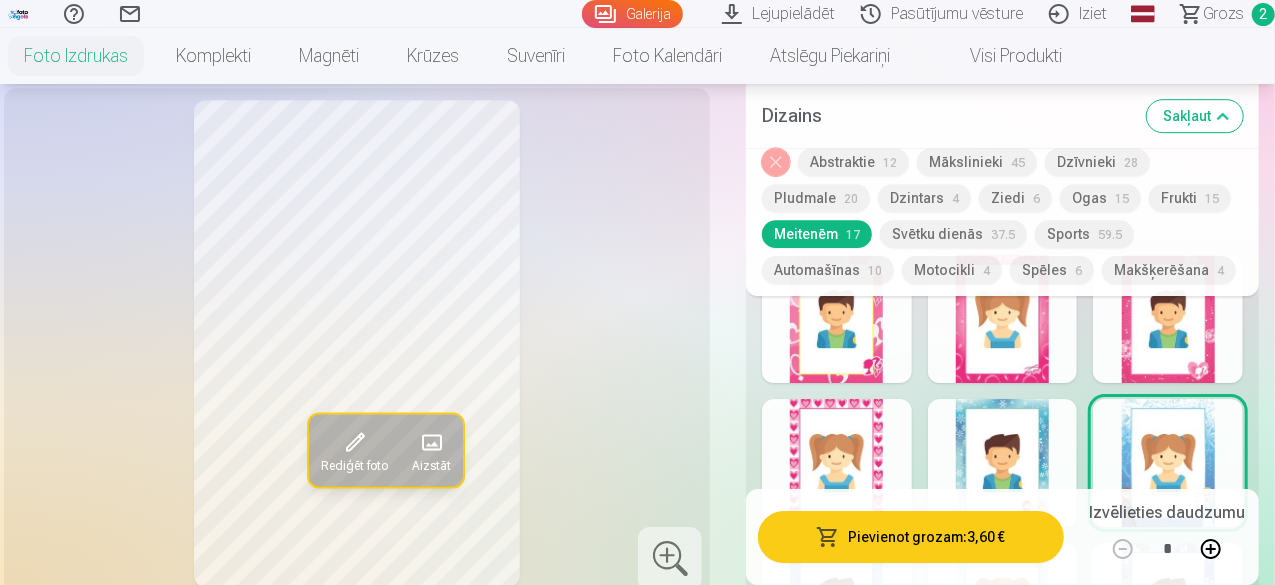 click at bounding box center (431, 442) 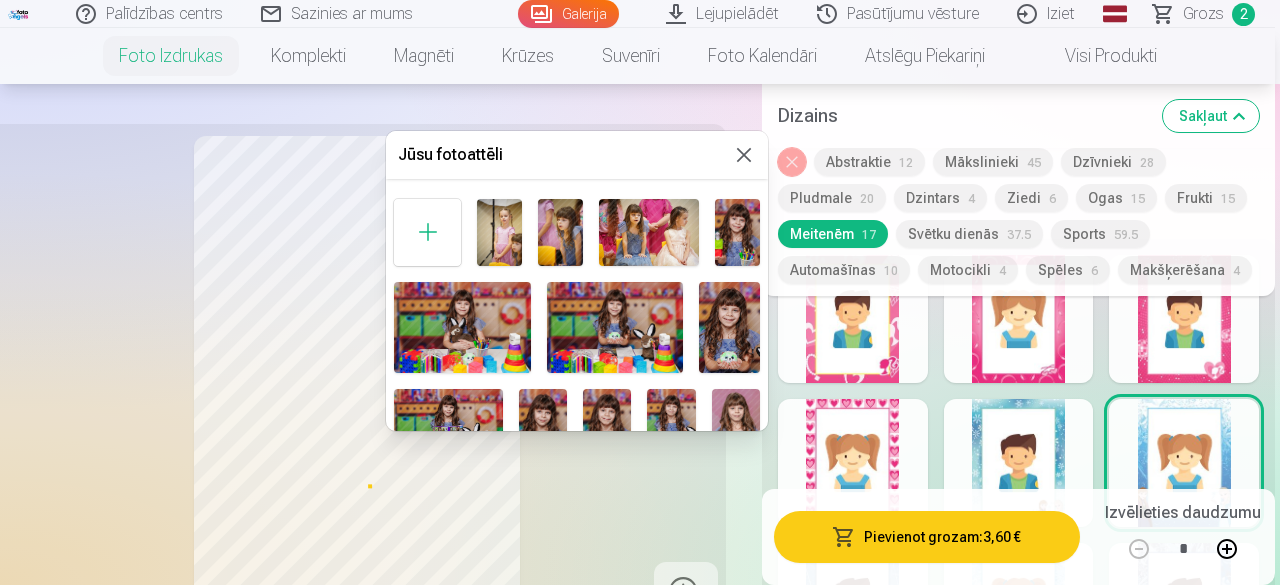 click at bounding box center [640, 292] 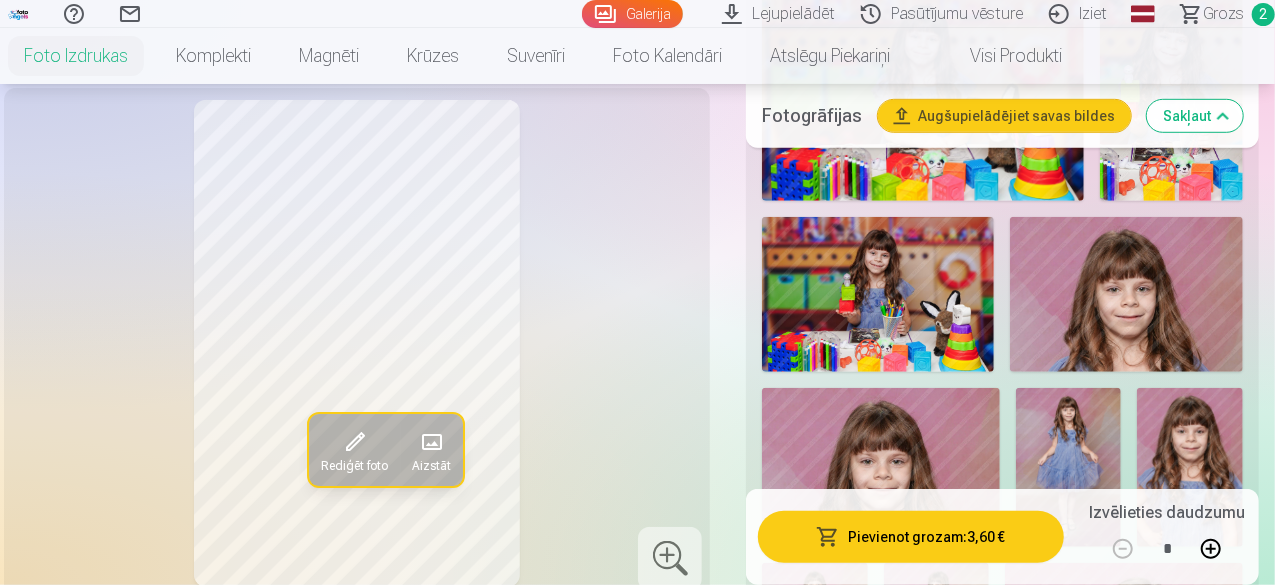 scroll, scrollTop: 4430, scrollLeft: 0, axis: vertical 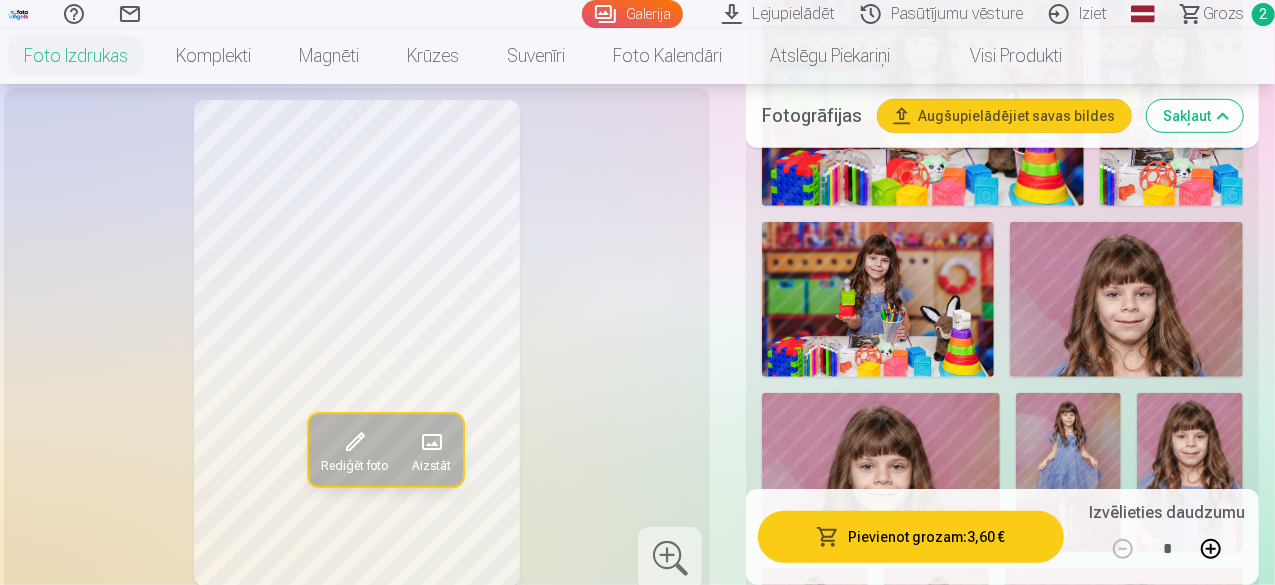 click at bounding box center [1069, 472] 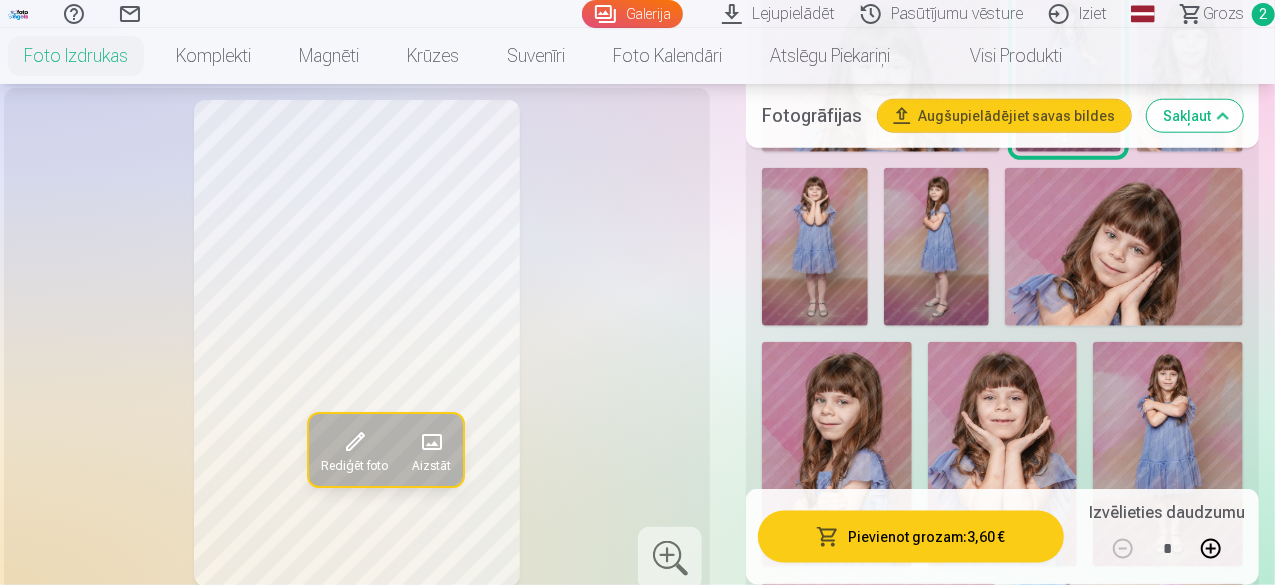 scroll, scrollTop: 4930, scrollLeft: 0, axis: vertical 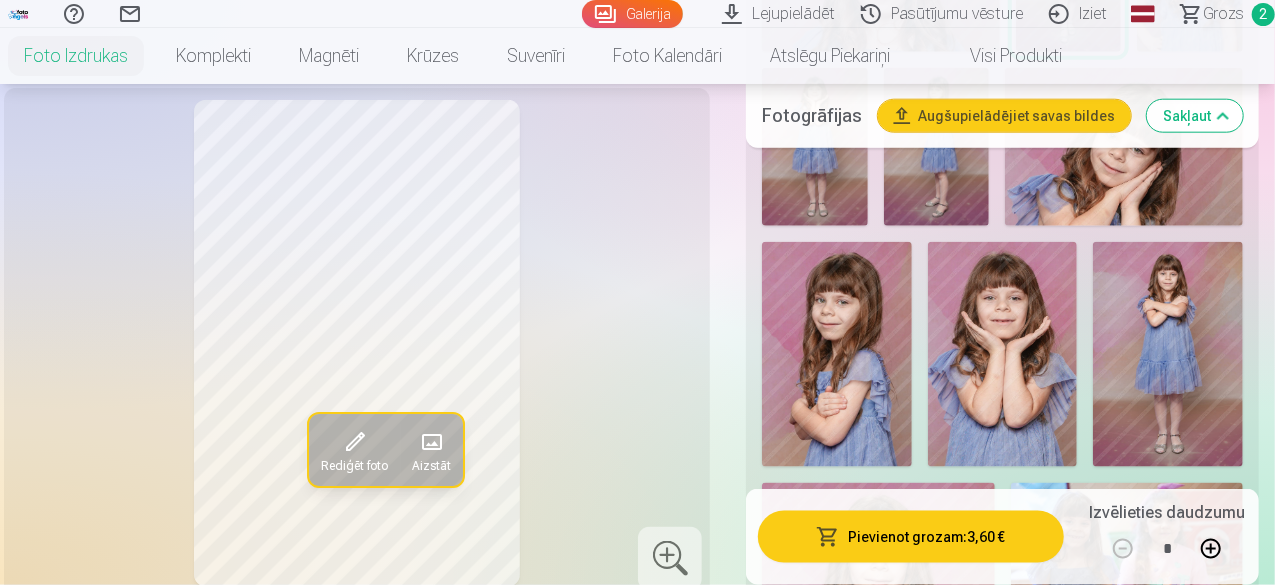 click at bounding box center (354, 442) 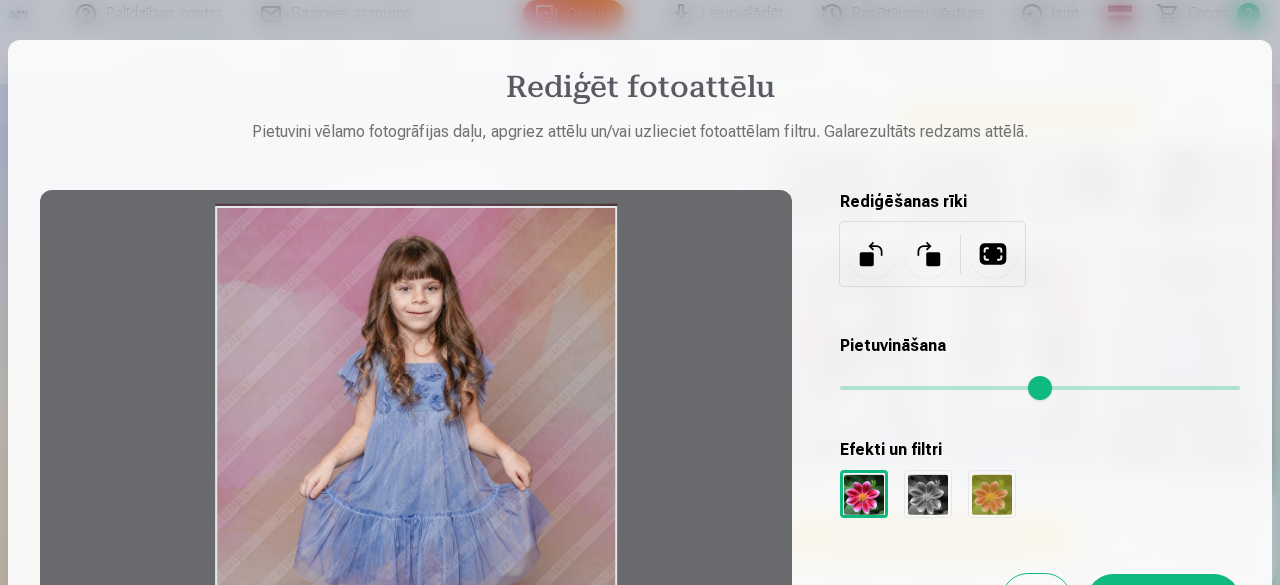 drag, startPoint x: 588, startPoint y: 261, endPoint x: 566, endPoint y: 247, distance: 26.076809 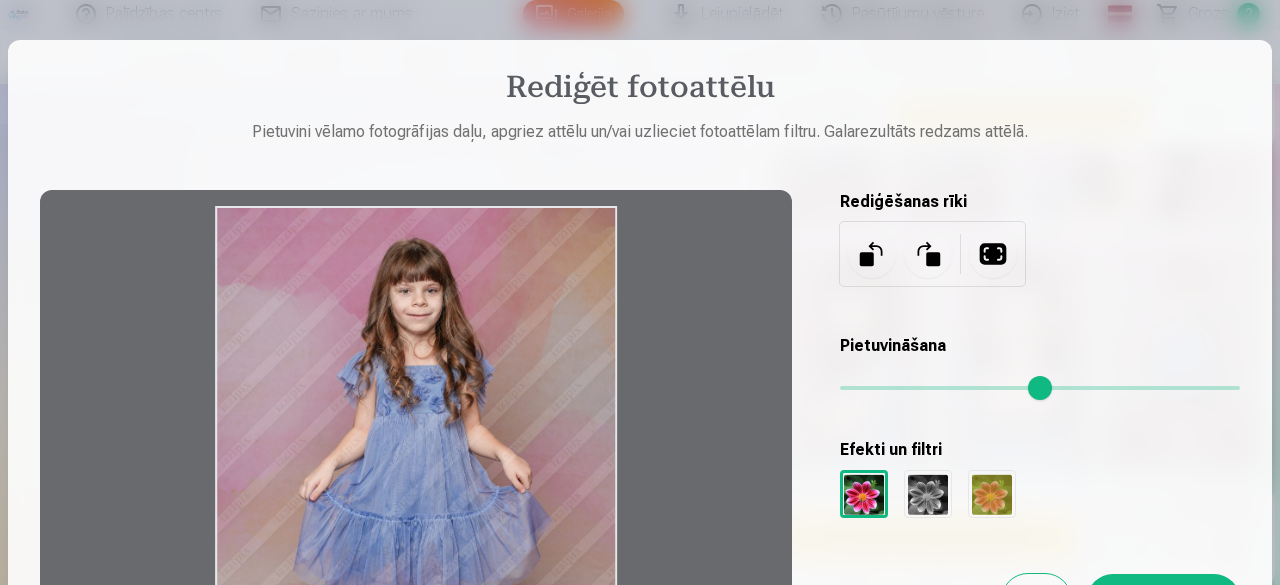 drag, startPoint x: 641, startPoint y: 241, endPoint x: 642, endPoint y: 253, distance: 12.0415945 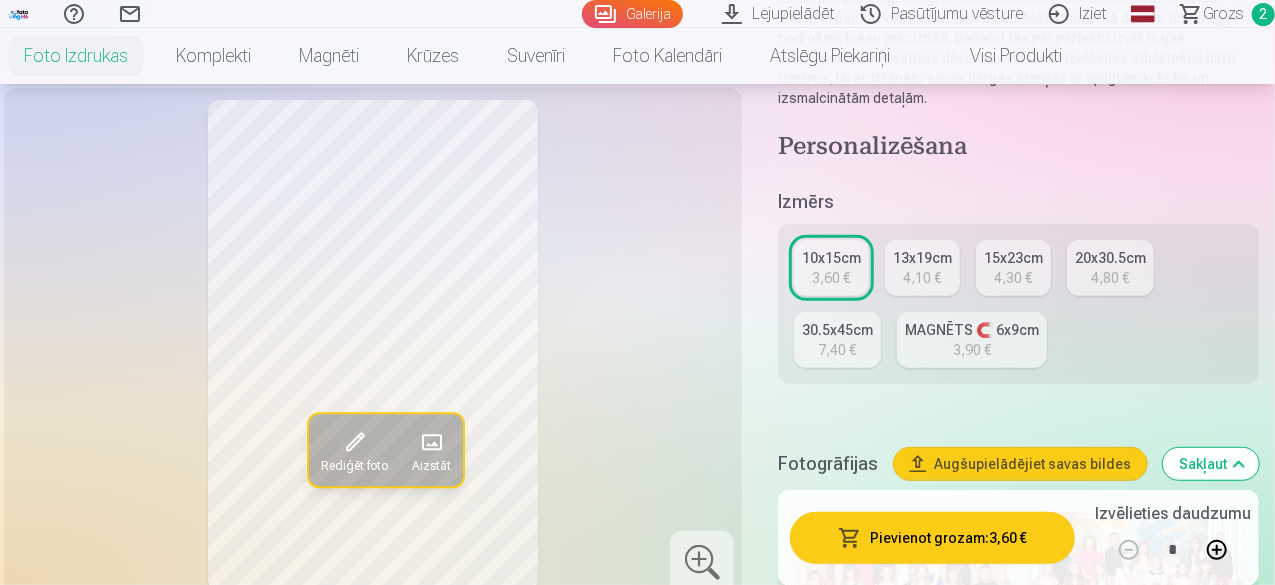 scroll, scrollTop: 330, scrollLeft: 0, axis: vertical 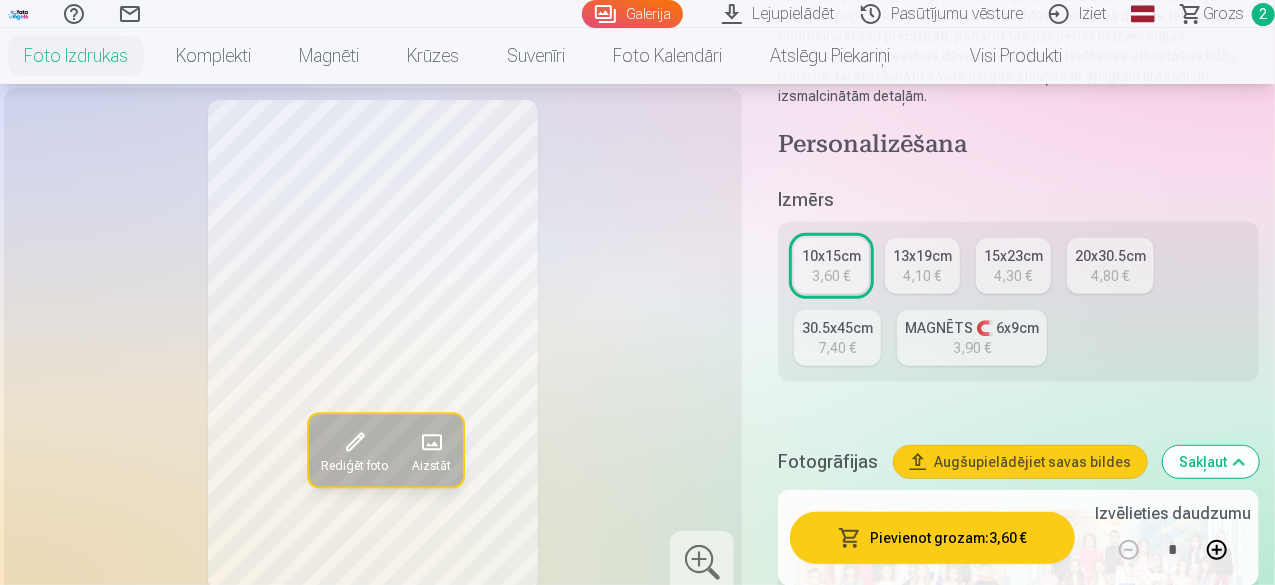 click on "15x23cm" at bounding box center [1013, 256] 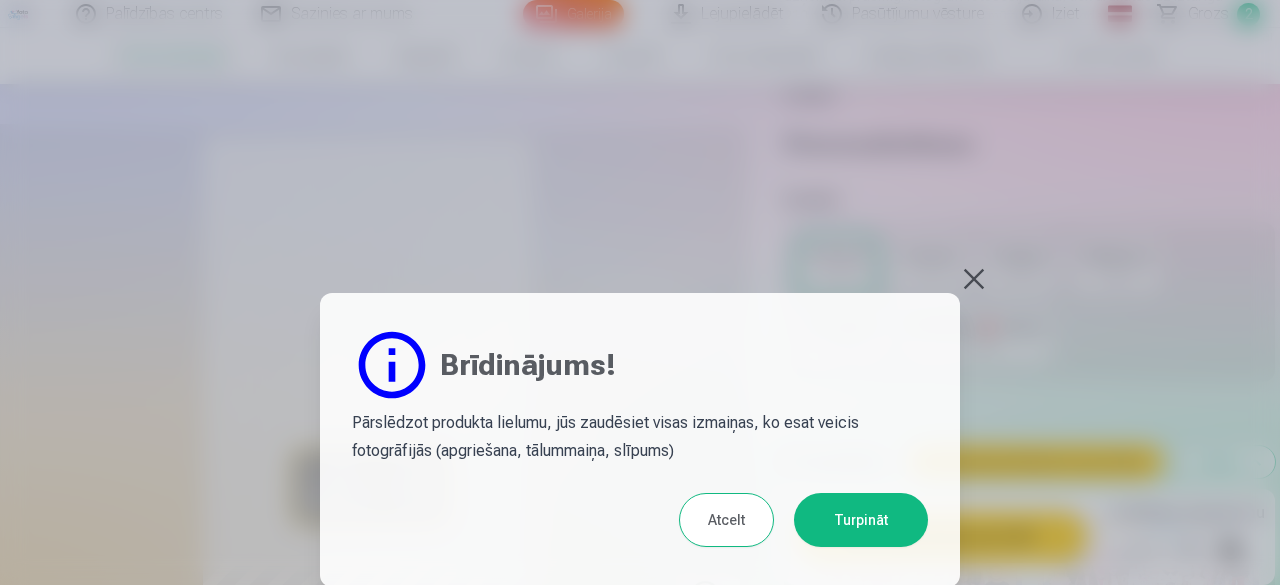 click on "Atcelt" at bounding box center (726, 520) 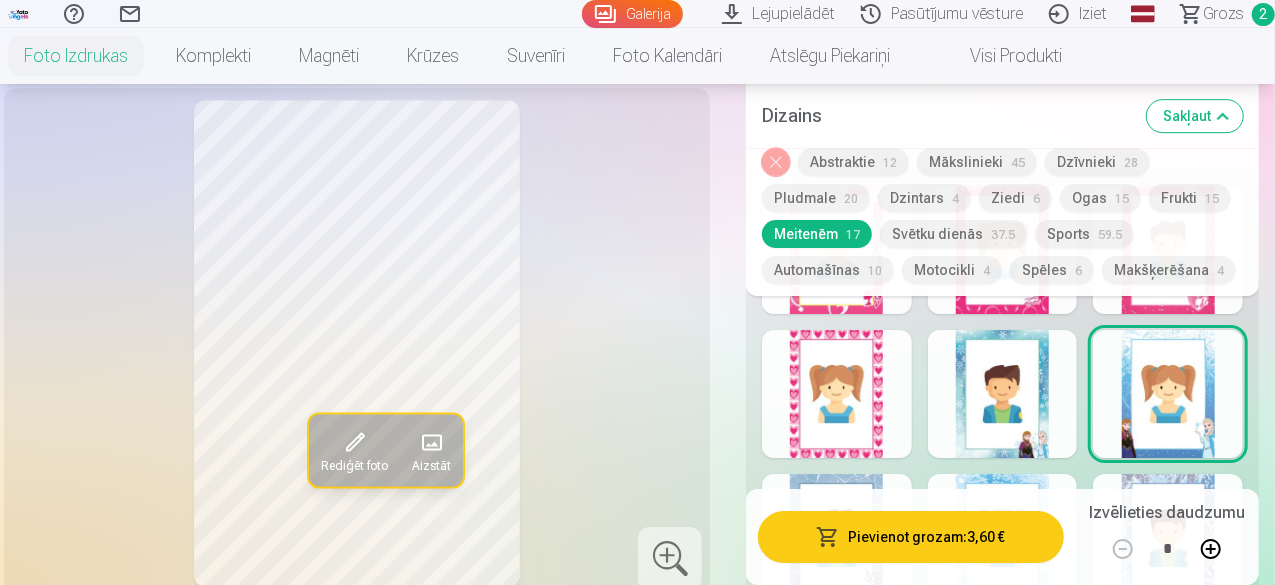scroll, scrollTop: 7030, scrollLeft: 0, axis: vertical 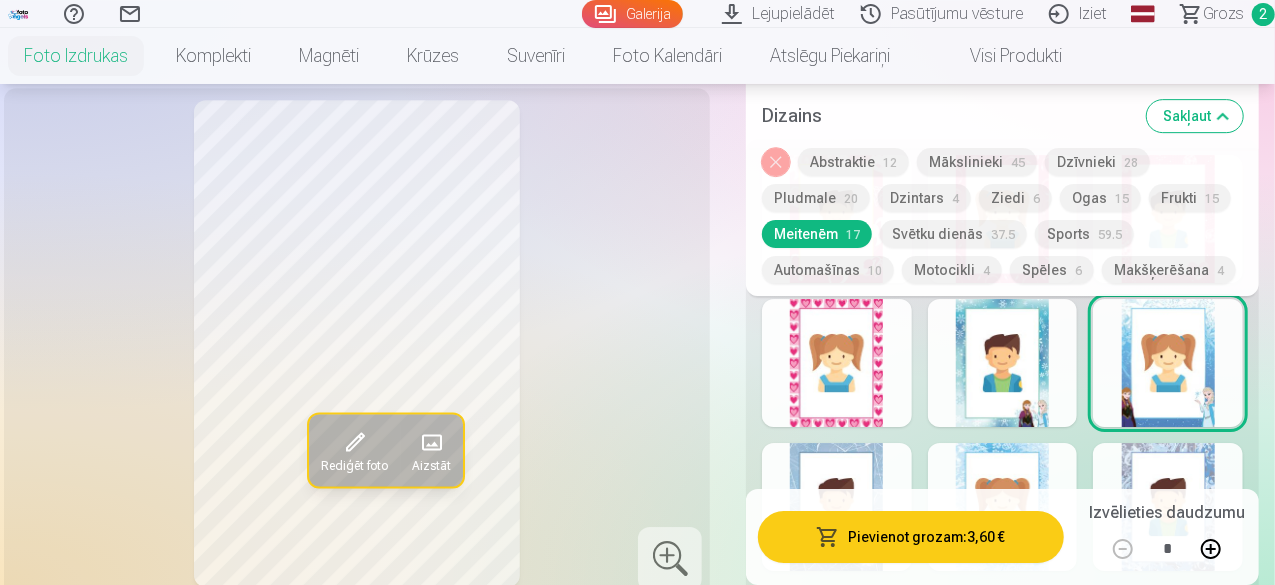 click at bounding box center [1168, 507] 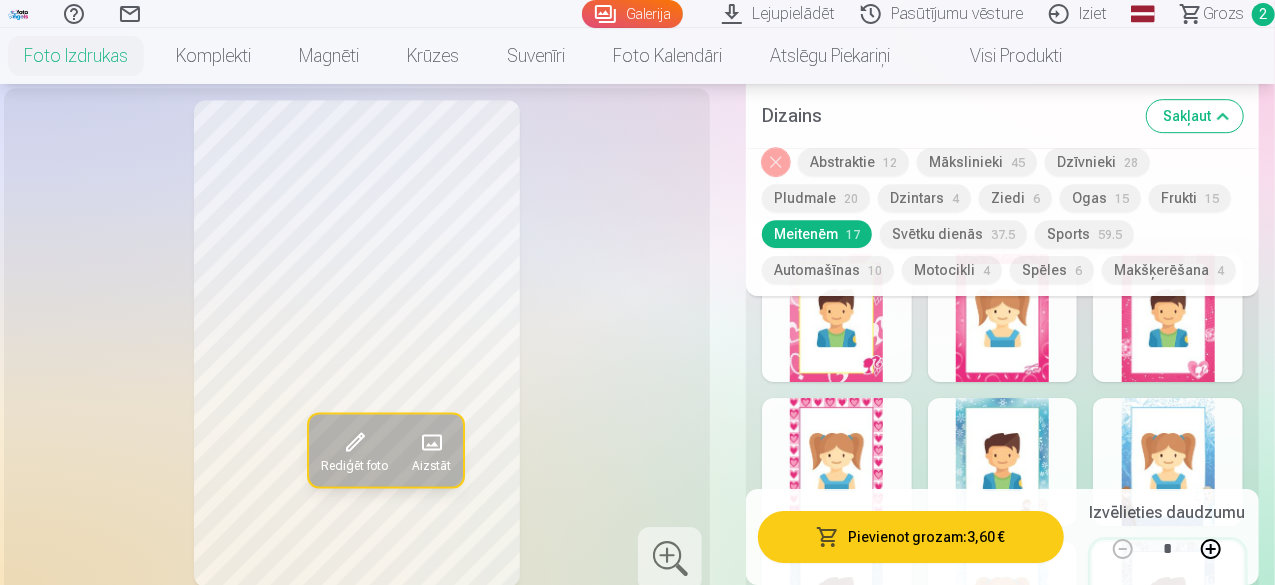 scroll, scrollTop: 6830, scrollLeft: 0, axis: vertical 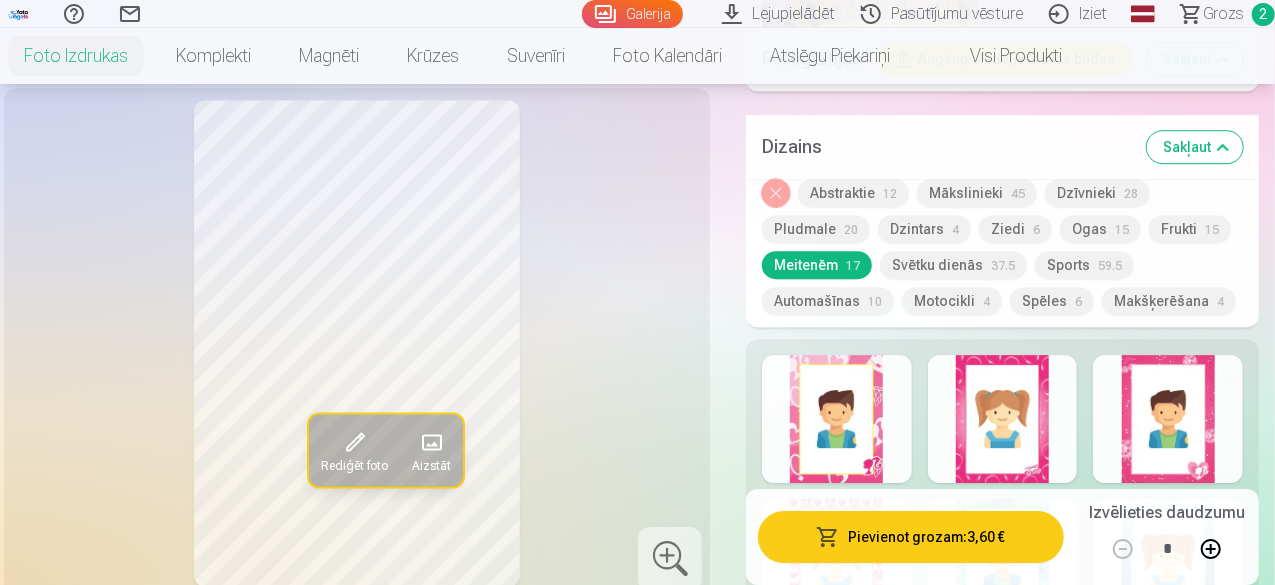 click at bounding box center [1003, 563] 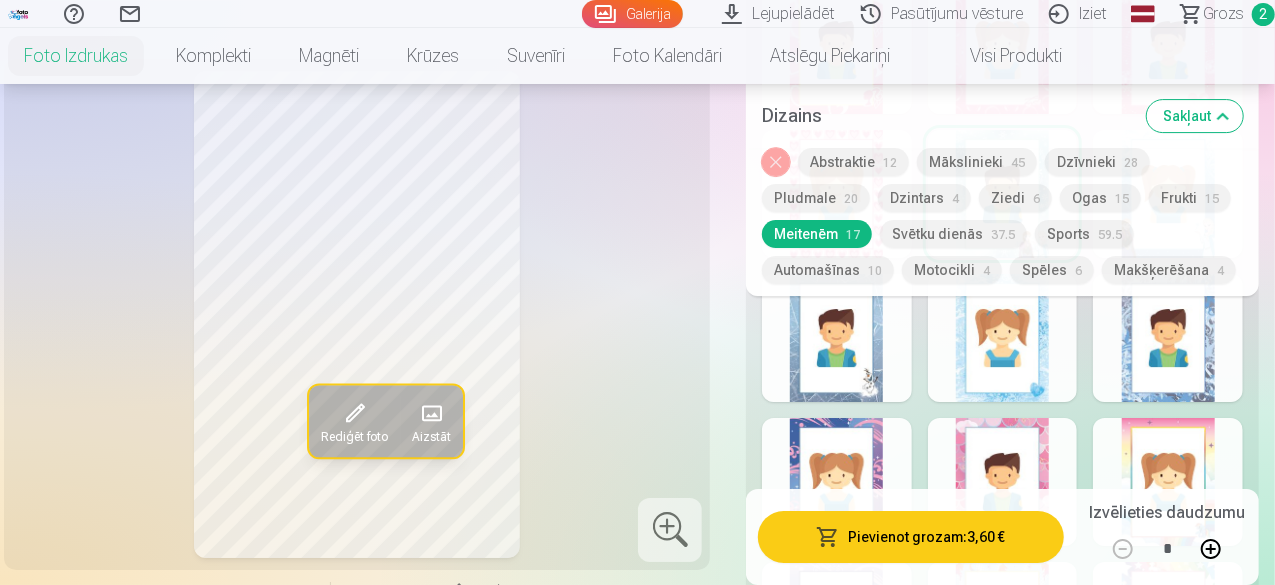 scroll, scrollTop: 7230, scrollLeft: 0, axis: vertical 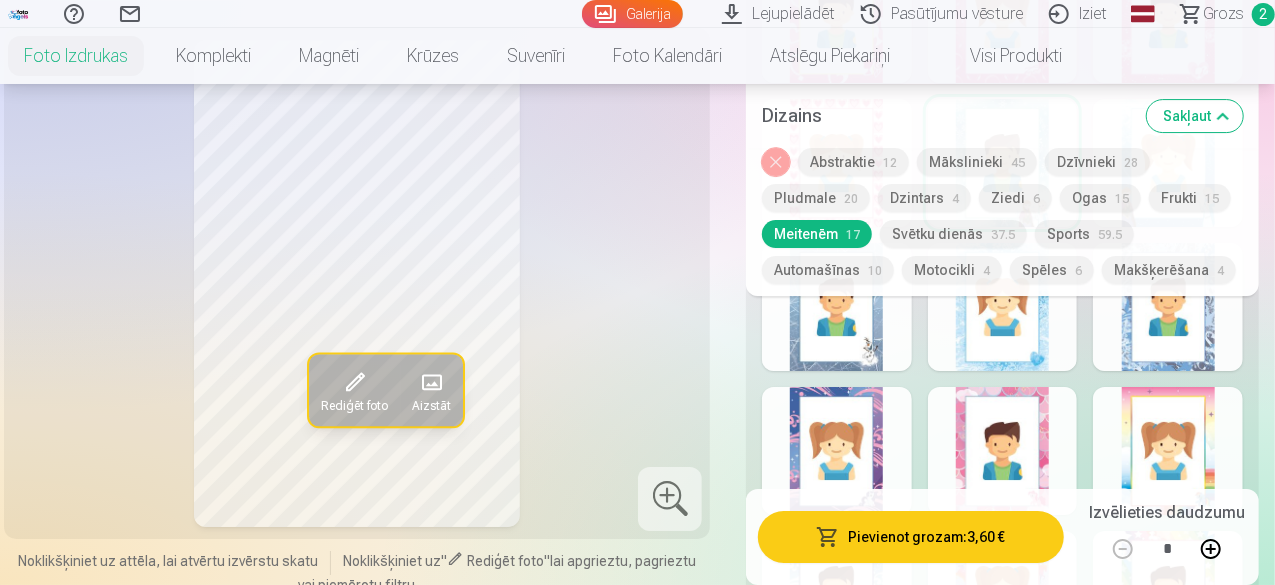 click at bounding box center [837, 595] 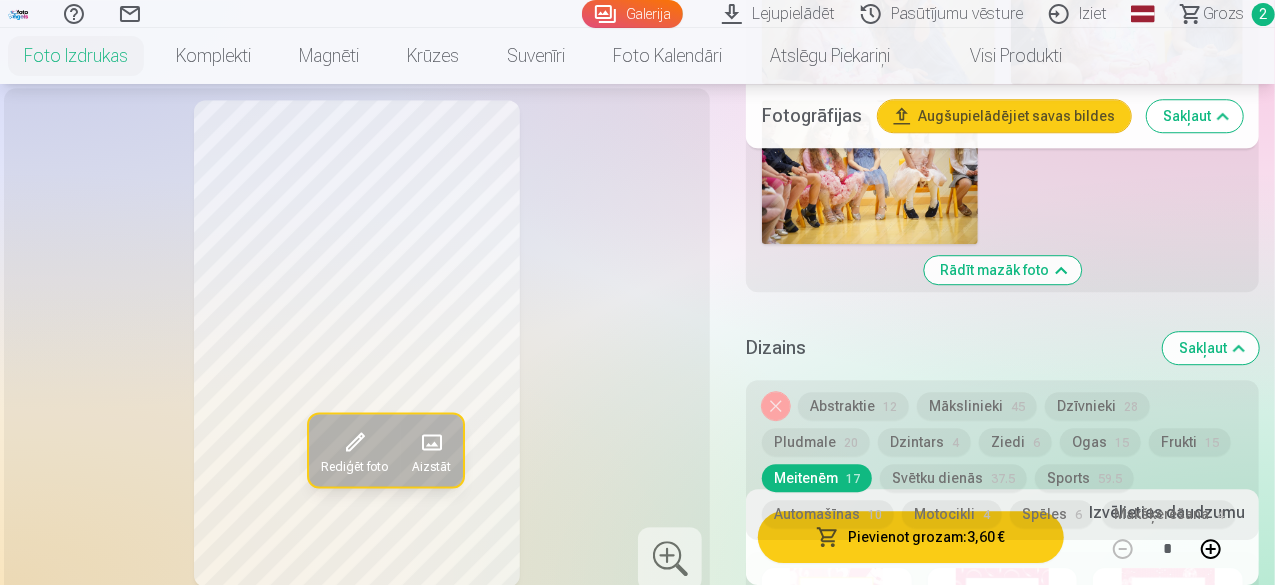 scroll, scrollTop: 6630, scrollLeft: 0, axis: vertical 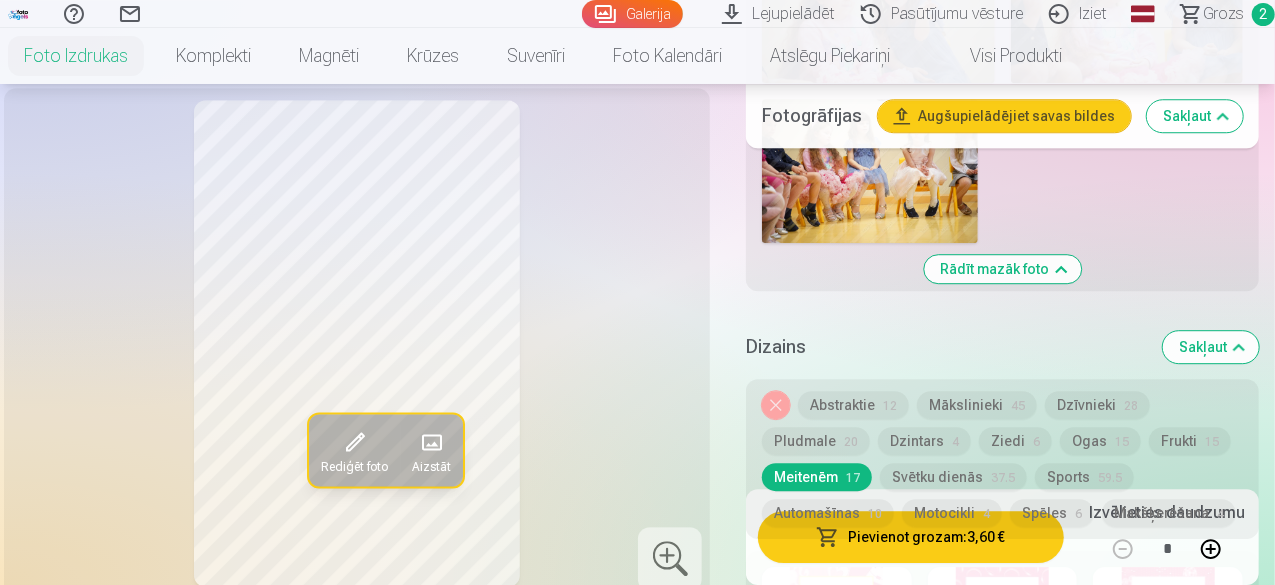 click on "Ziedi 6" at bounding box center [1015, 441] 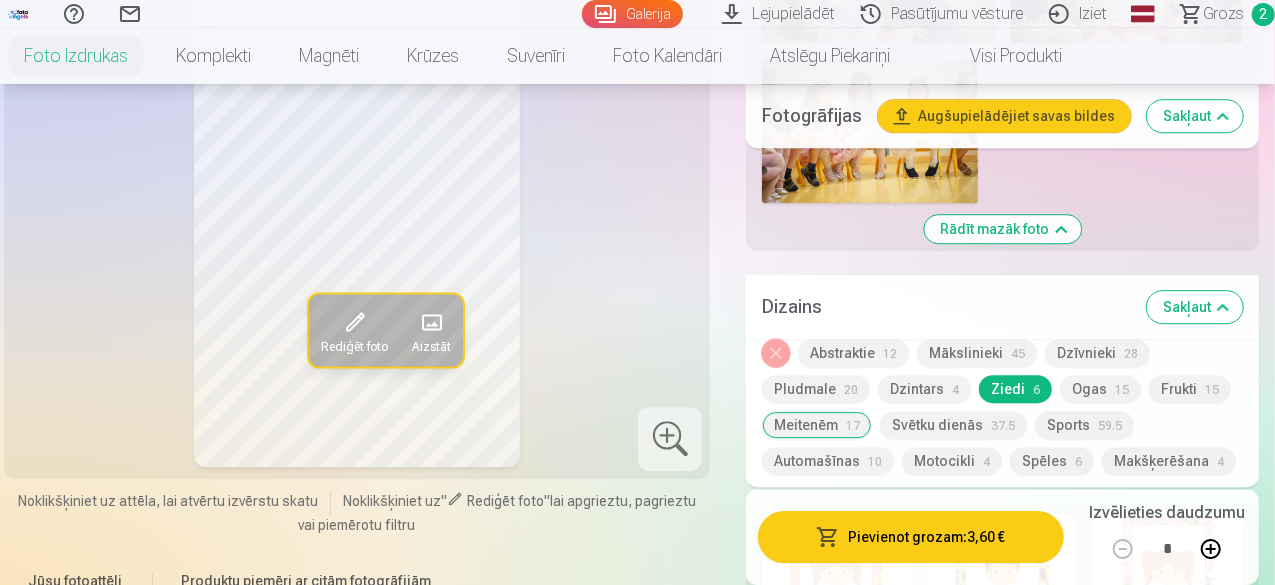scroll, scrollTop: 6530, scrollLeft: 0, axis: vertical 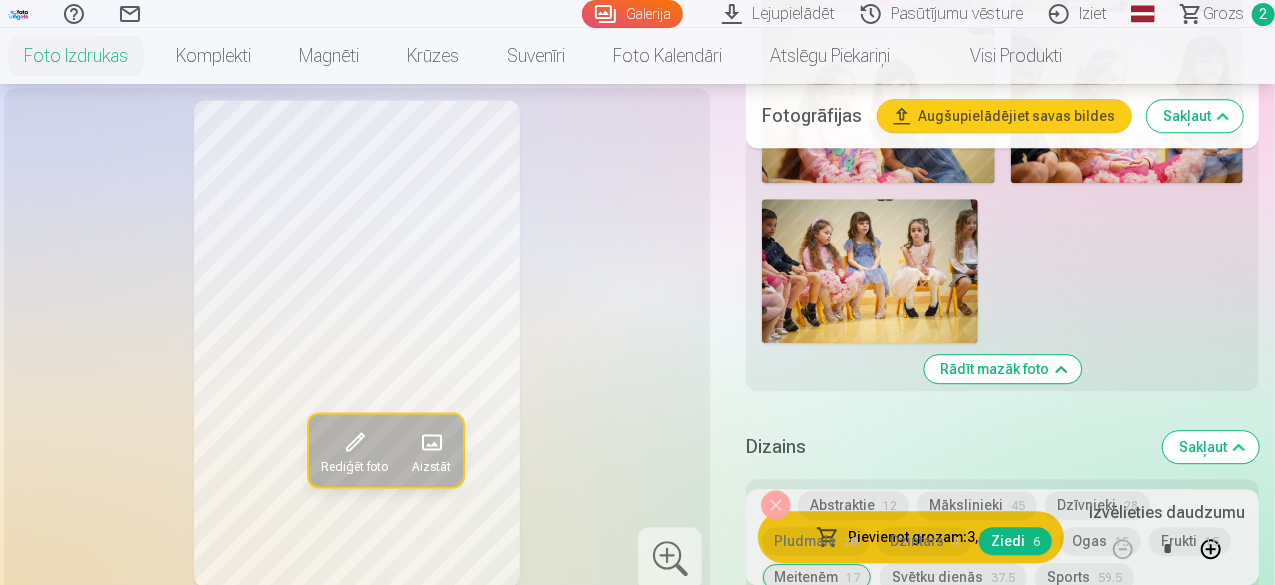 drag, startPoint x: 937, startPoint y: 359, endPoint x: 947, endPoint y: 360, distance: 10.049875 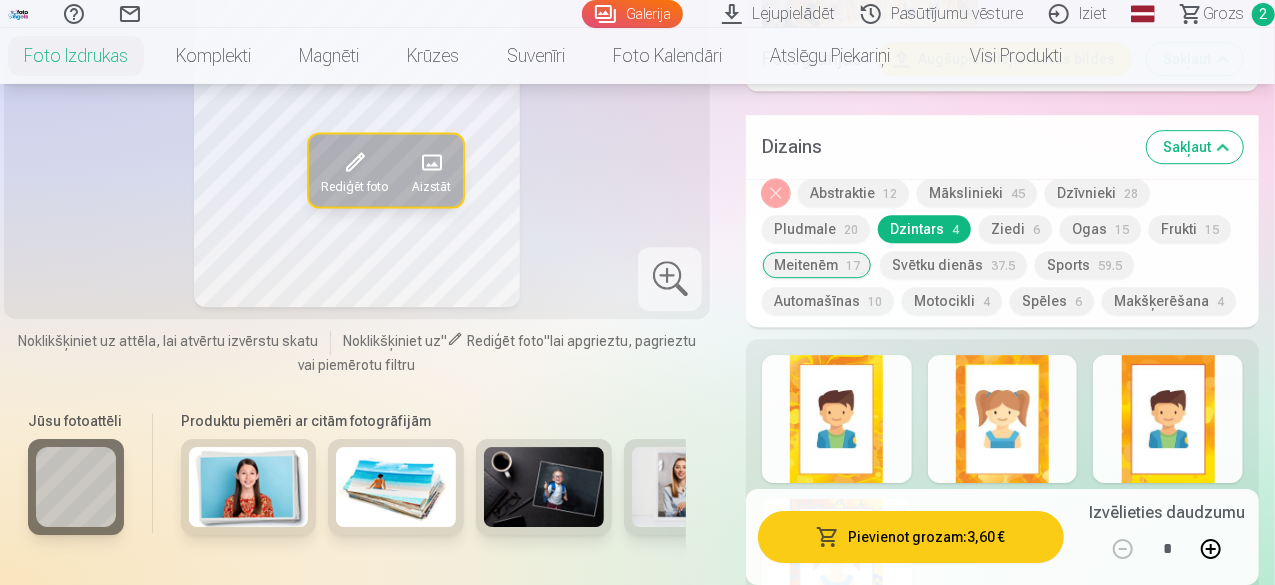 scroll, scrollTop: 6530, scrollLeft: 0, axis: vertical 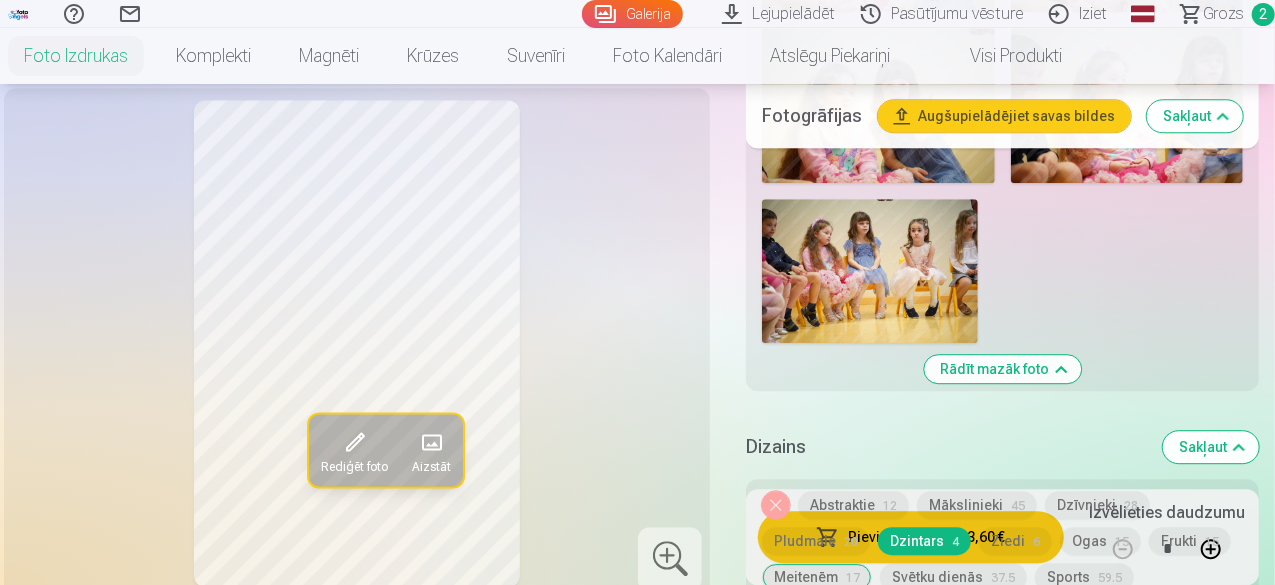 click on "Pludmale 20" at bounding box center (816, 541) 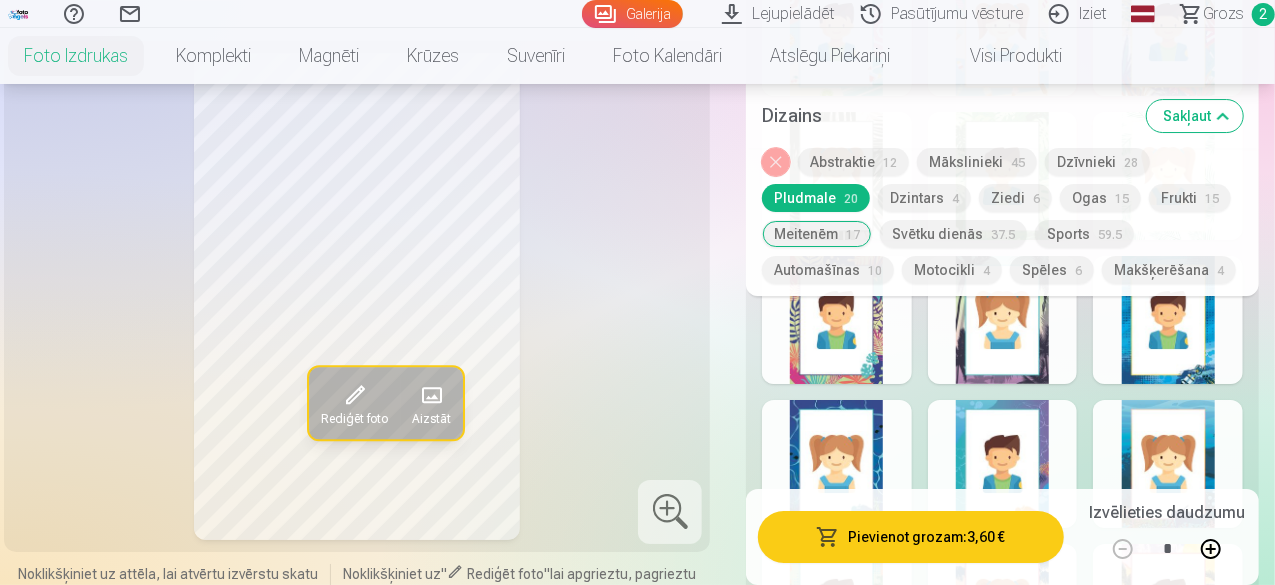 scroll, scrollTop: 7330, scrollLeft: 0, axis: vertical 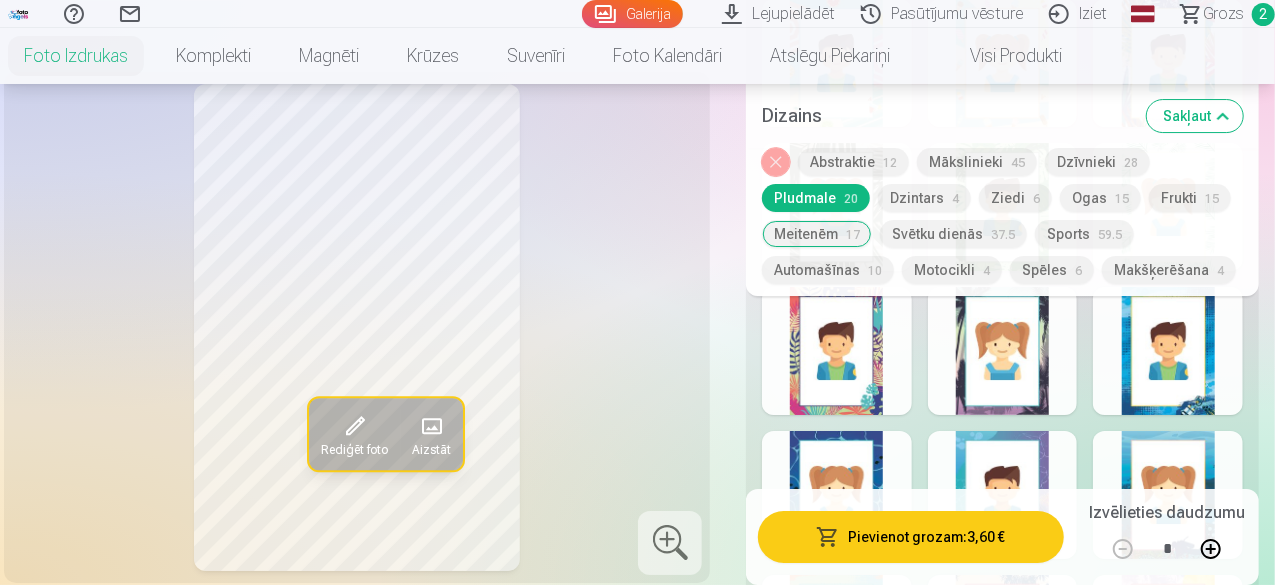 click on "Frukti 15" at bounding box center (1190, 198) 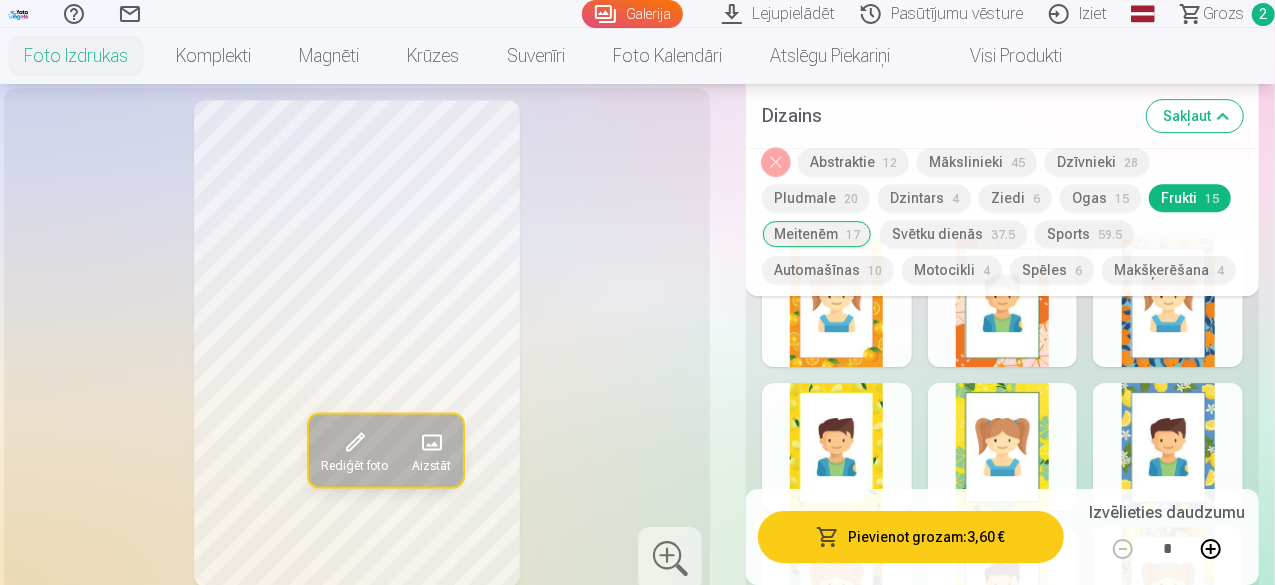 scroll, scrollTop: 6930, scrollLeft: 0, axis: vertical 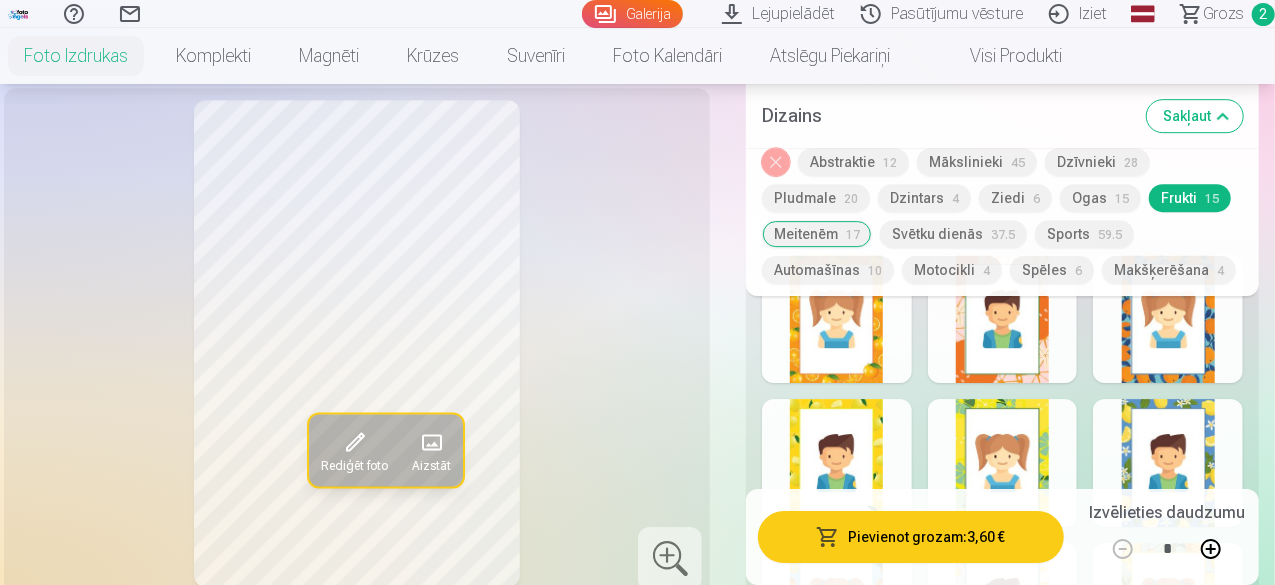 click on "Mākslinieki 45" at bounding box center (977, 162) 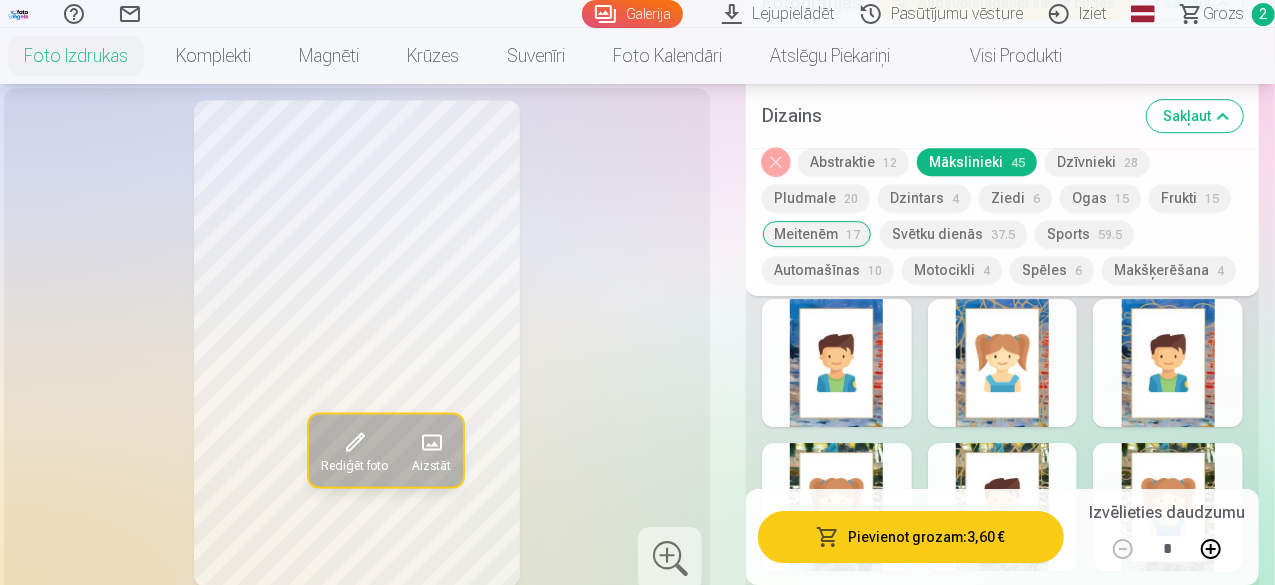 scroll, scrollTop: 6730, scrollLeft: 0, axis: vertical 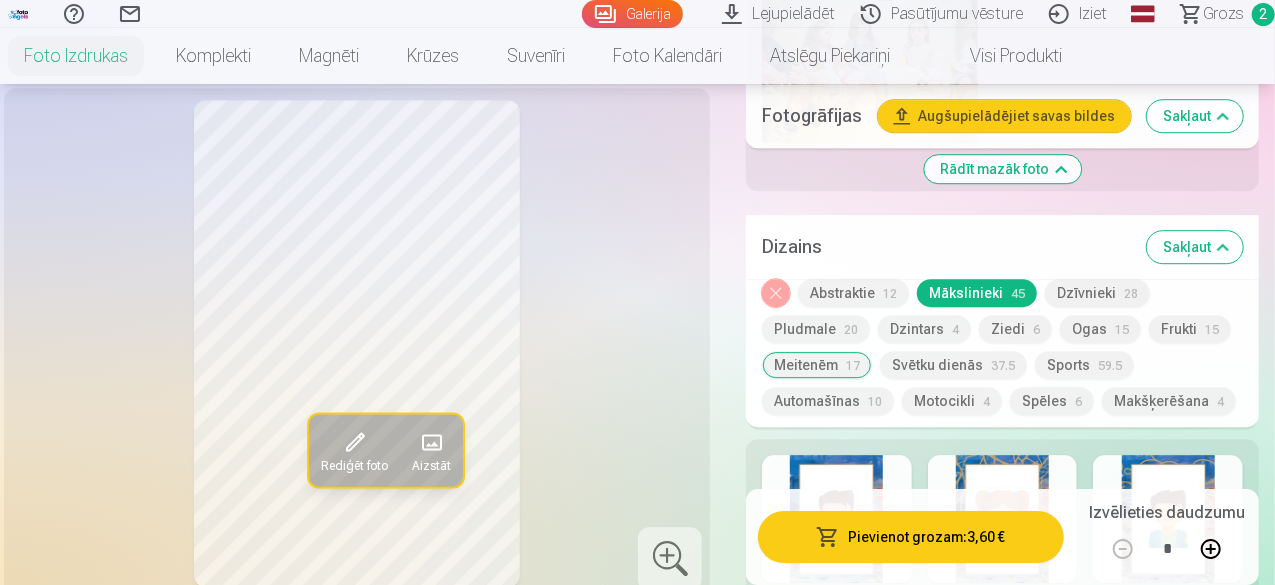 click on "Noņemiet dizainu" at bounding box center (776, 293) 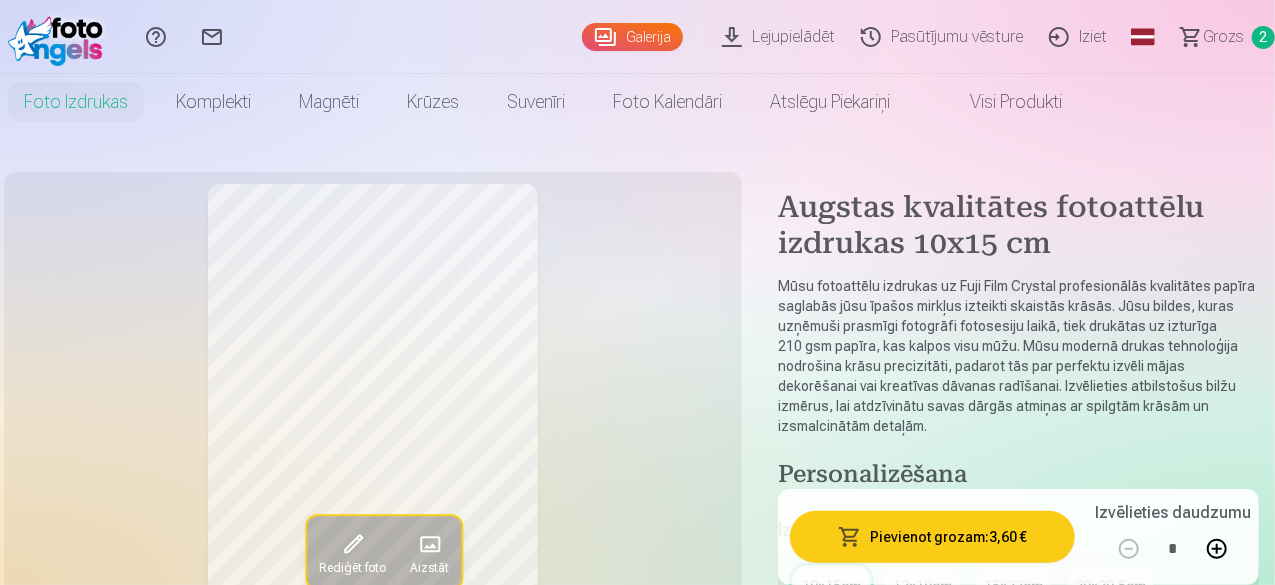 scroll, scrollTop: 200, scrollLeft: 0, axis: vertical 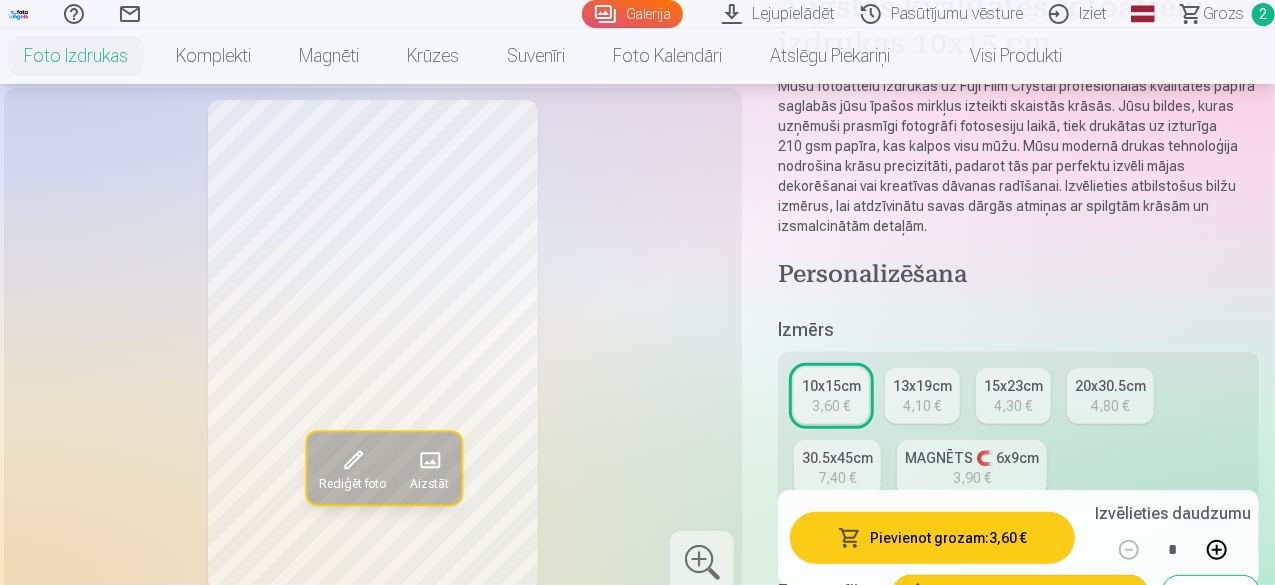 click on "15x23cm" at bounding box center (1013, 386) 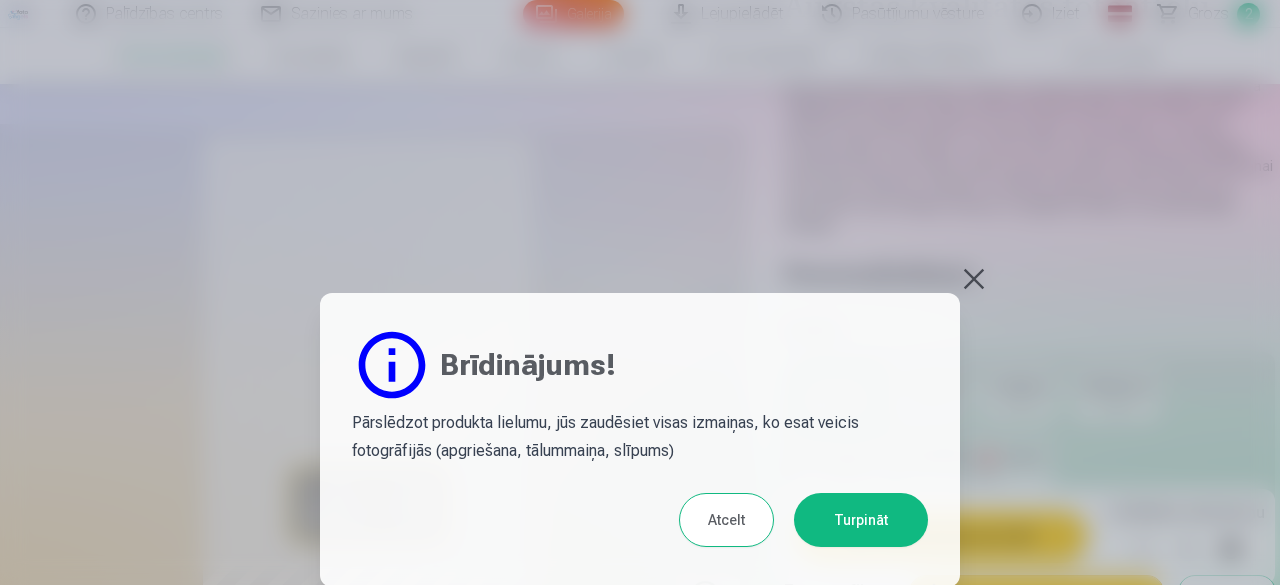 click on "Turpināt" at bounding box center (861, 520) 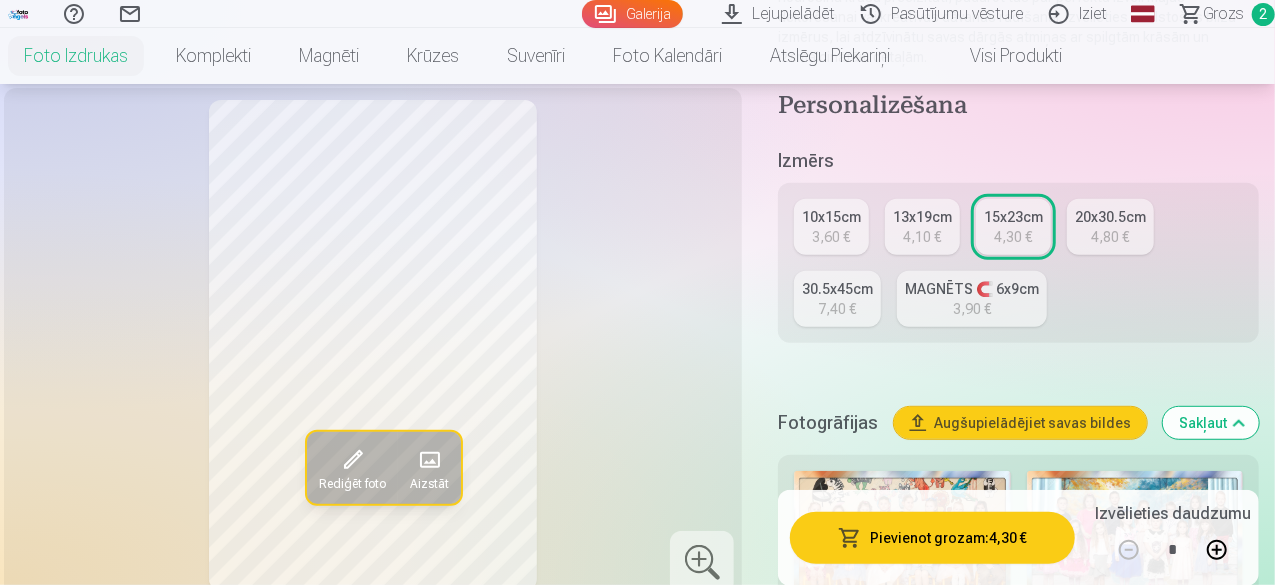 scroll, scrollTop: 400, scrollLeft: 0, axis: vertical 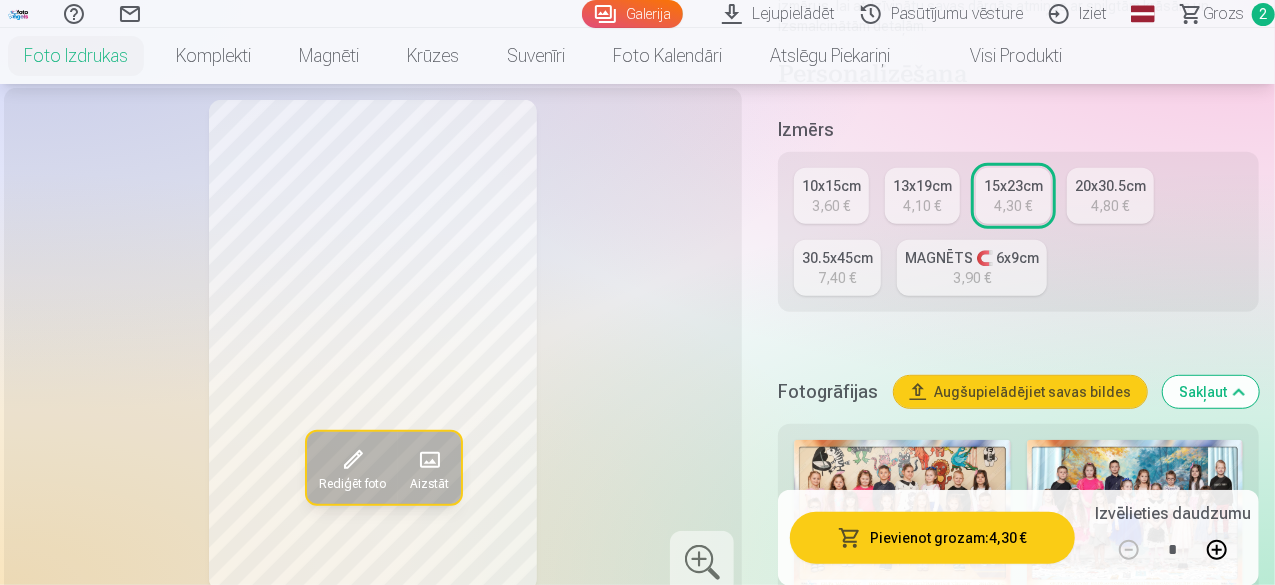 click on "Grozs" at bounding box center [1223, 14] 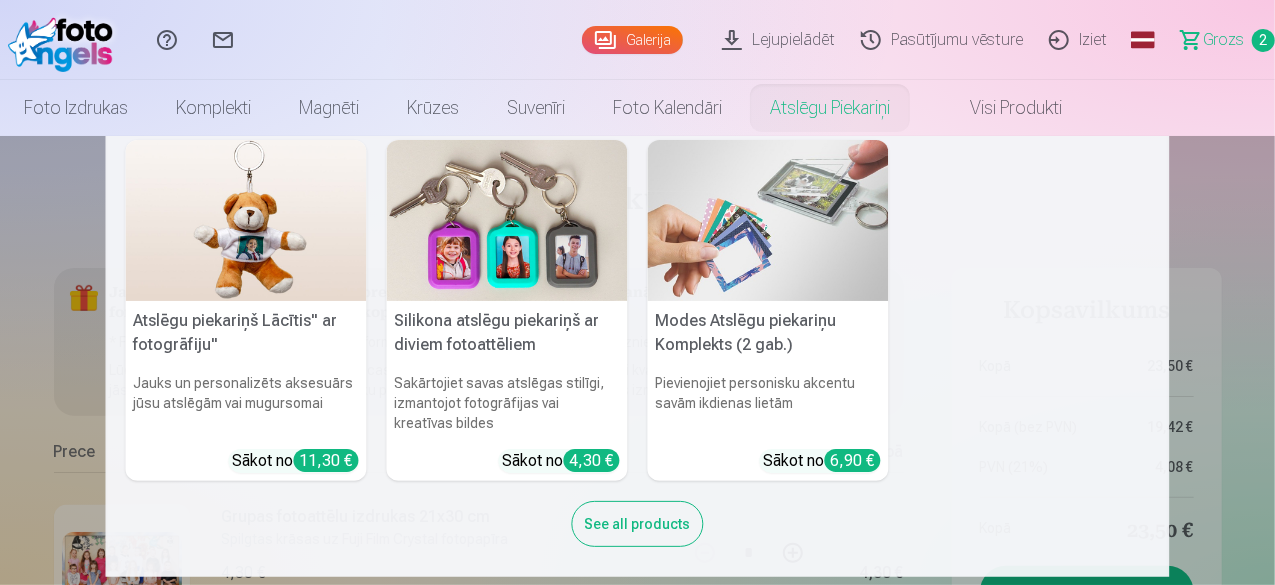 scroll, scrollTop: 24, scrollLeft: 0, axis: vertical 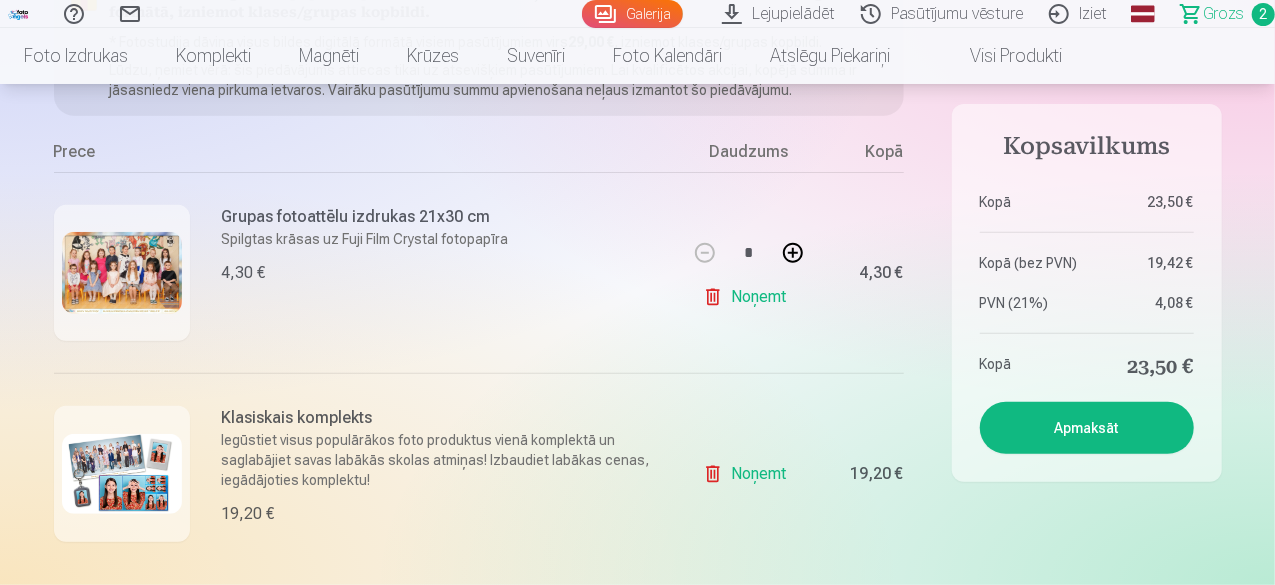 click at bounding box center [122, 474] 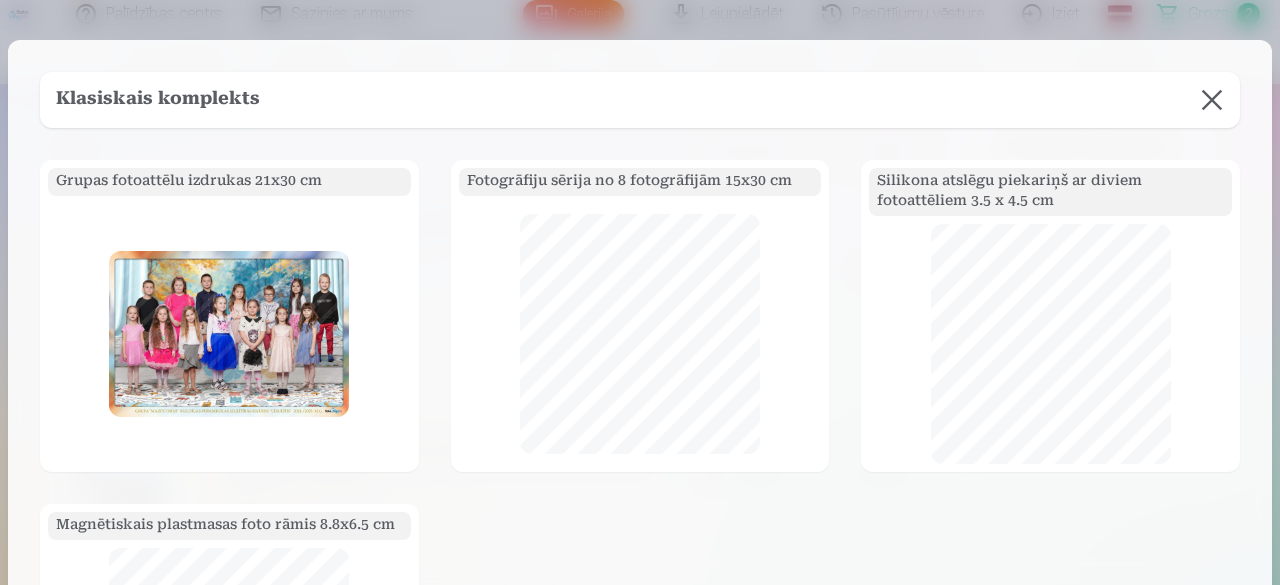click at bounding box center [1212, 100] 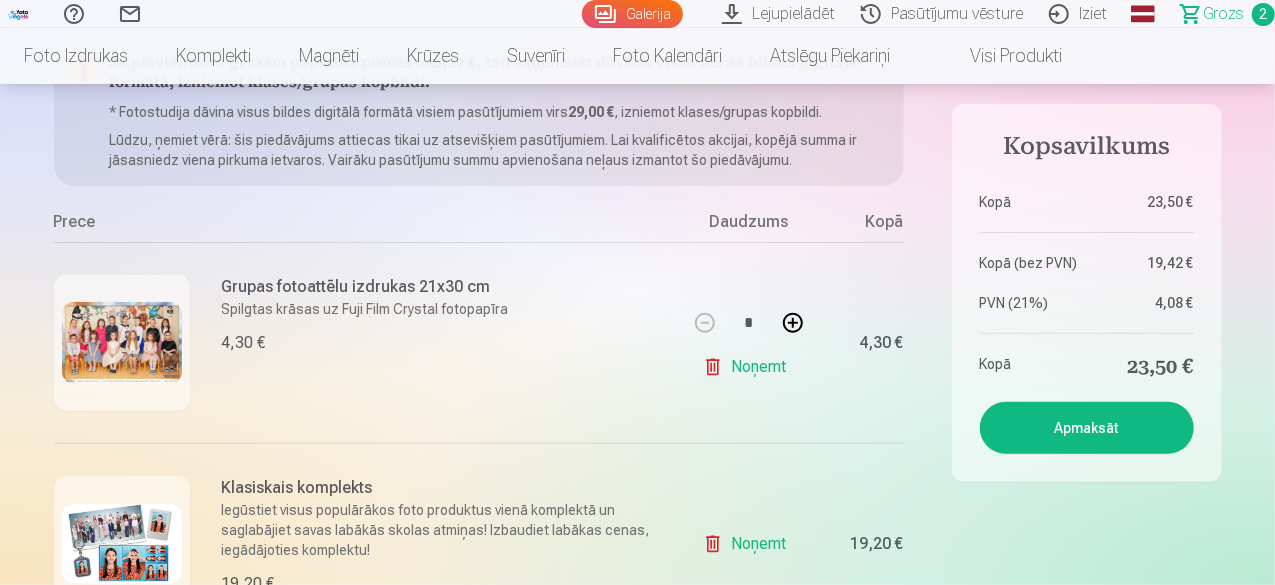 scroll, scrollTop: 200, scrollLeft: 0, axis: vertical 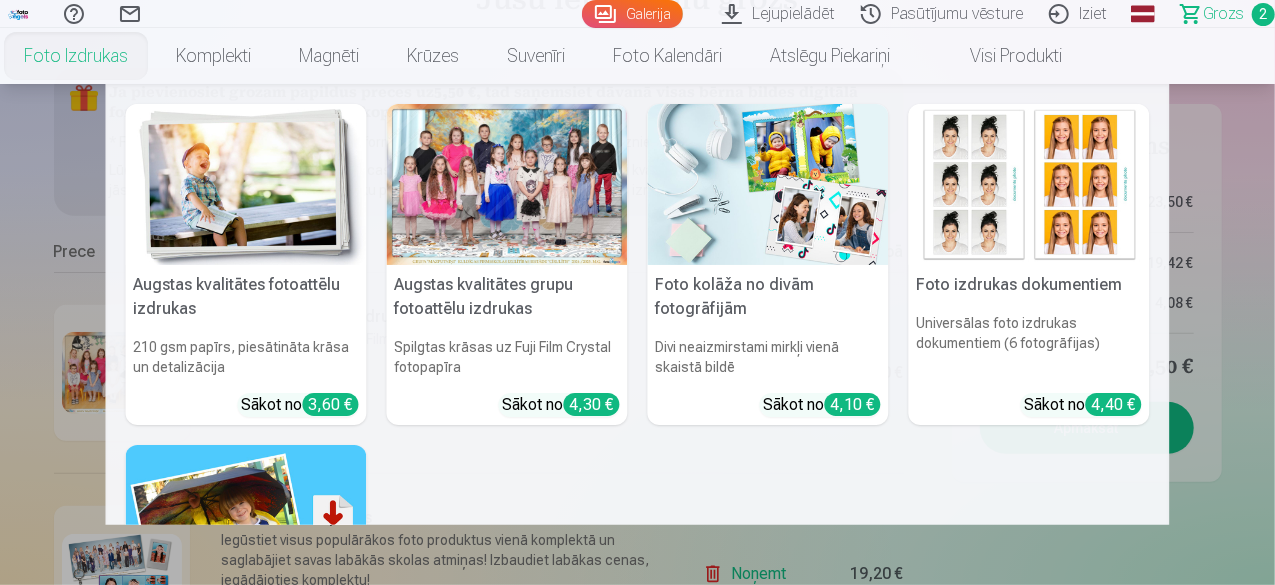 click on "Foto izdrukas" at bounding box center [76, 56] 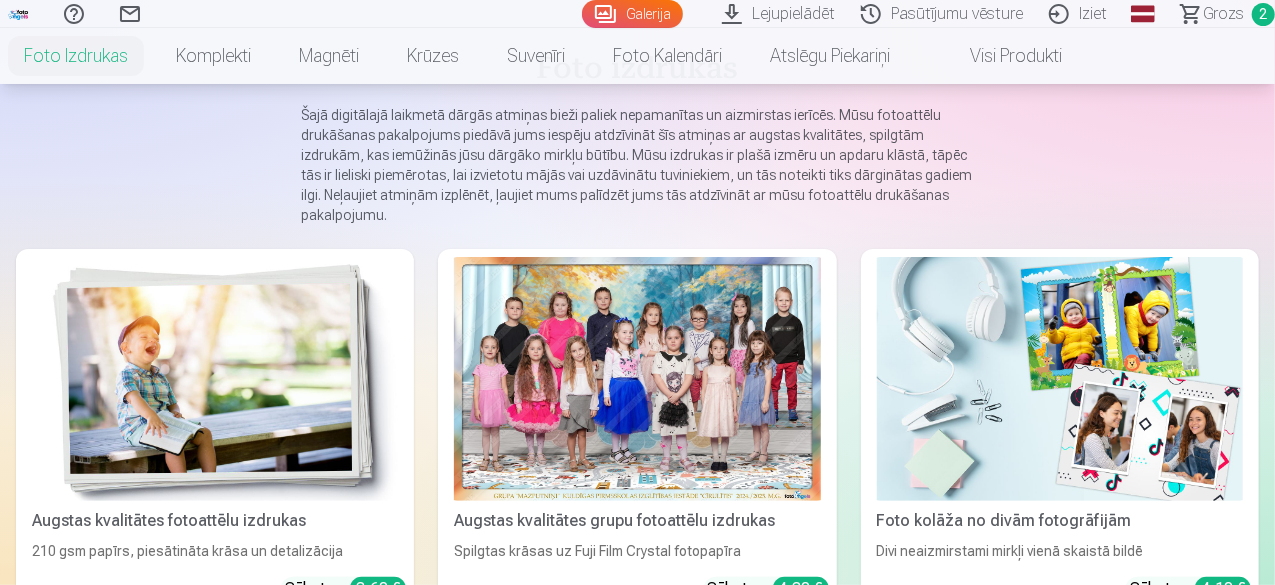 scroll, scrollTop: 200, scrollLeft: 0, axis: vertical 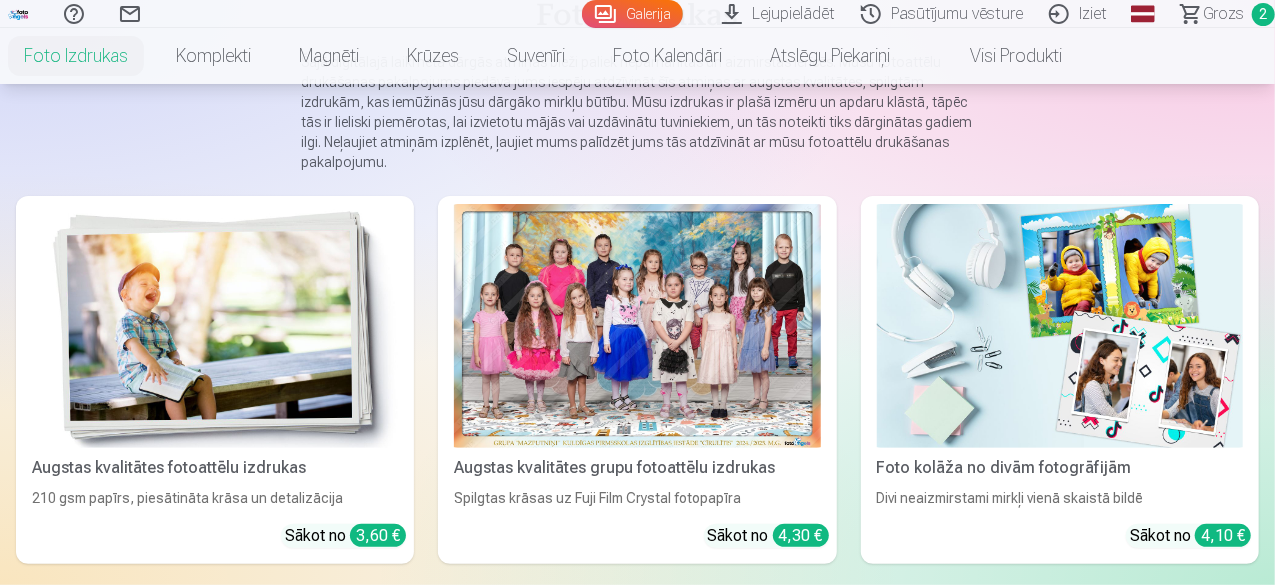 click at bounding box center (215, 326) 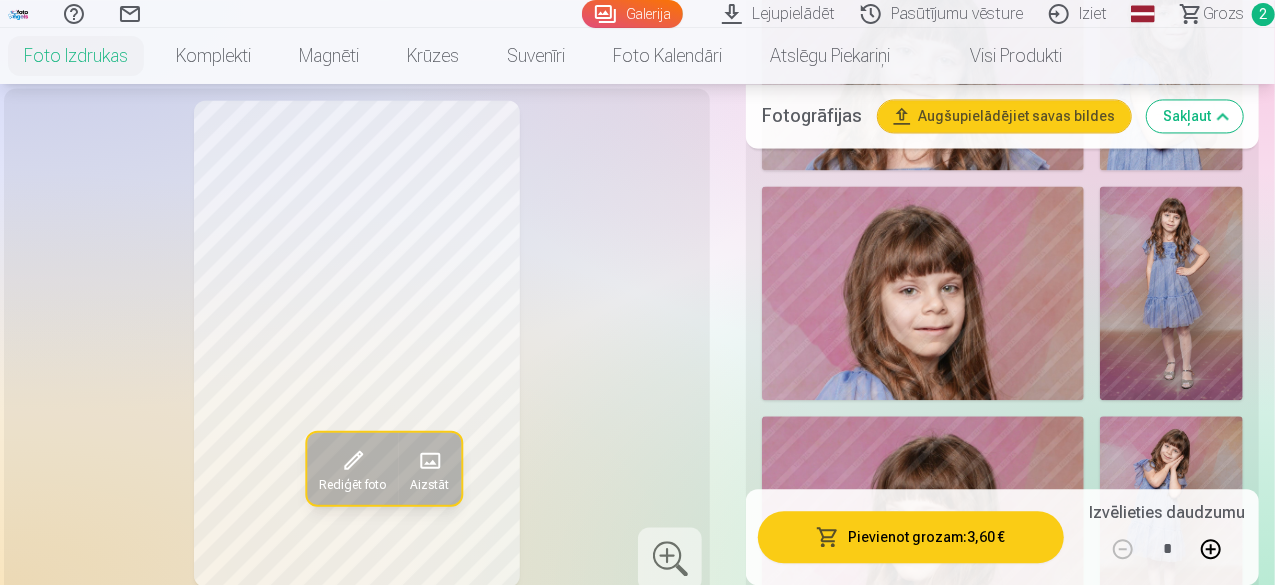 scroll, scrollTop: 2000, scrollLeft: 0, axis: vertical 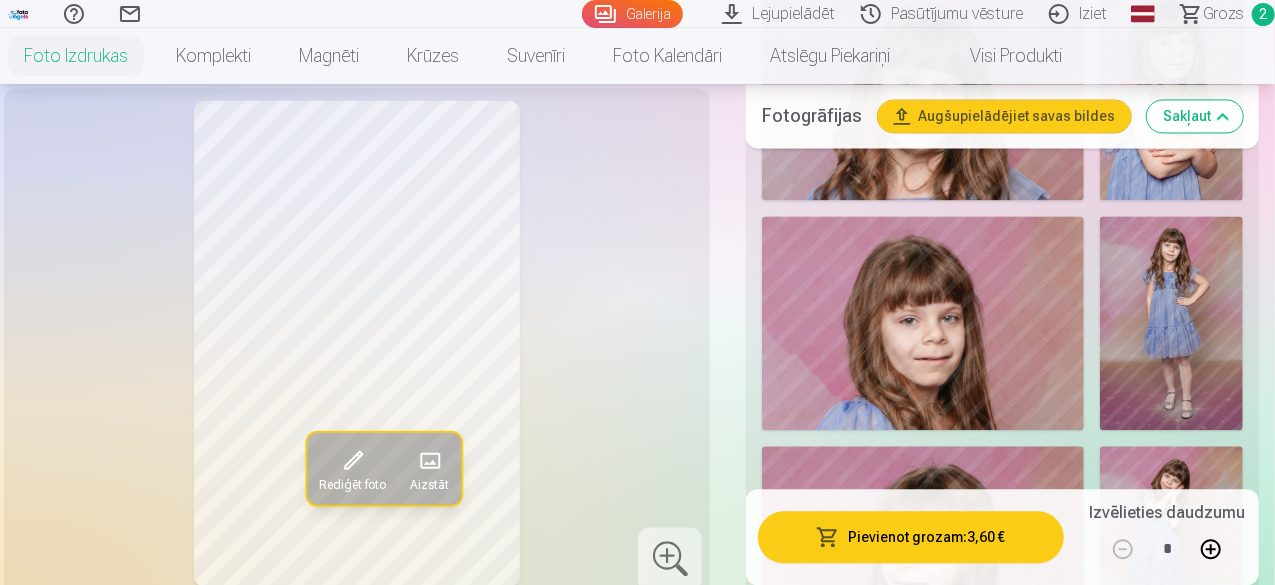 click at bounding box center [1171, 323] 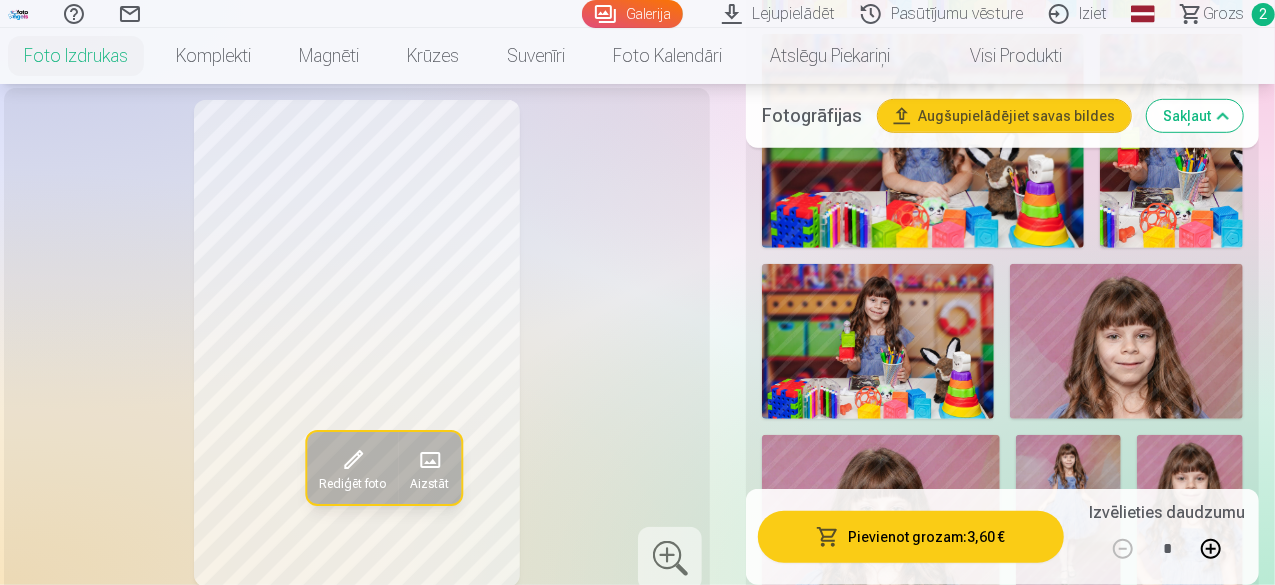 scroll, scrollTop: 4500, scrollLeft: 0, axis: vertical 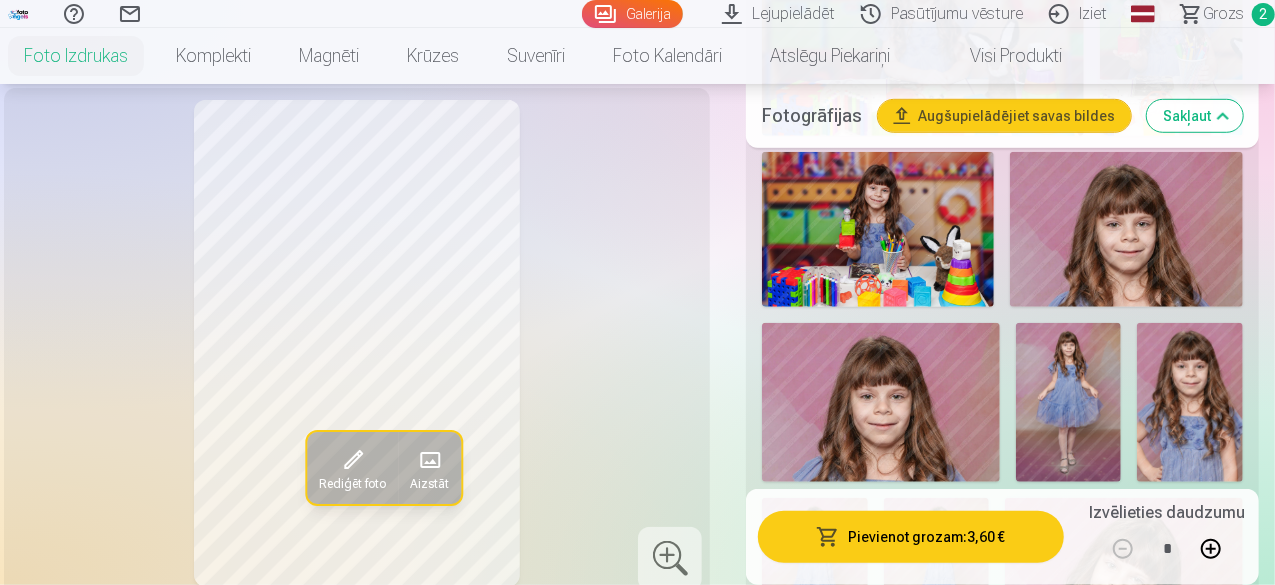 click at bounding box center [1069, 402] 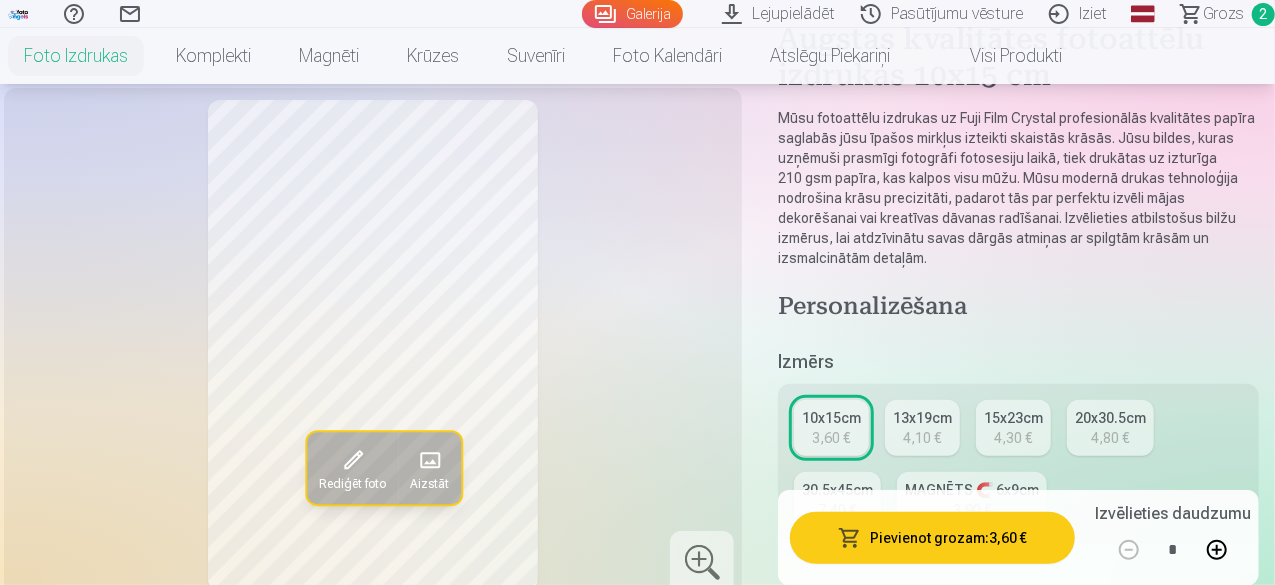 scroll, scrollTop: 400, scrollLeft: 0, axis: vertical 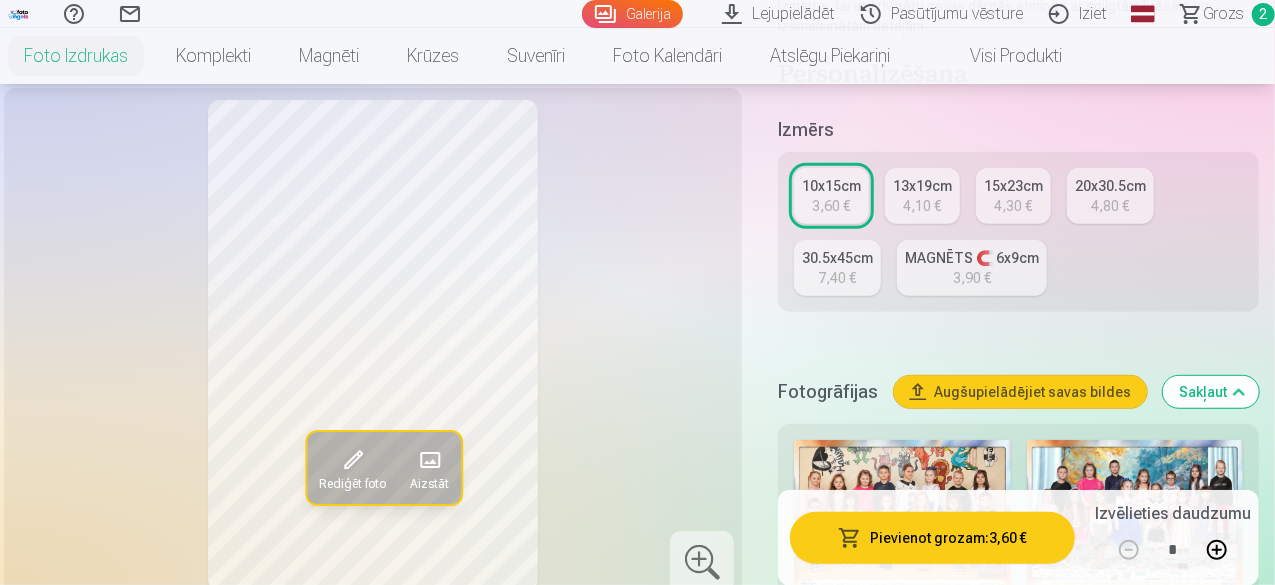 click on "15x23cm" at bounding box center (1013, 186) 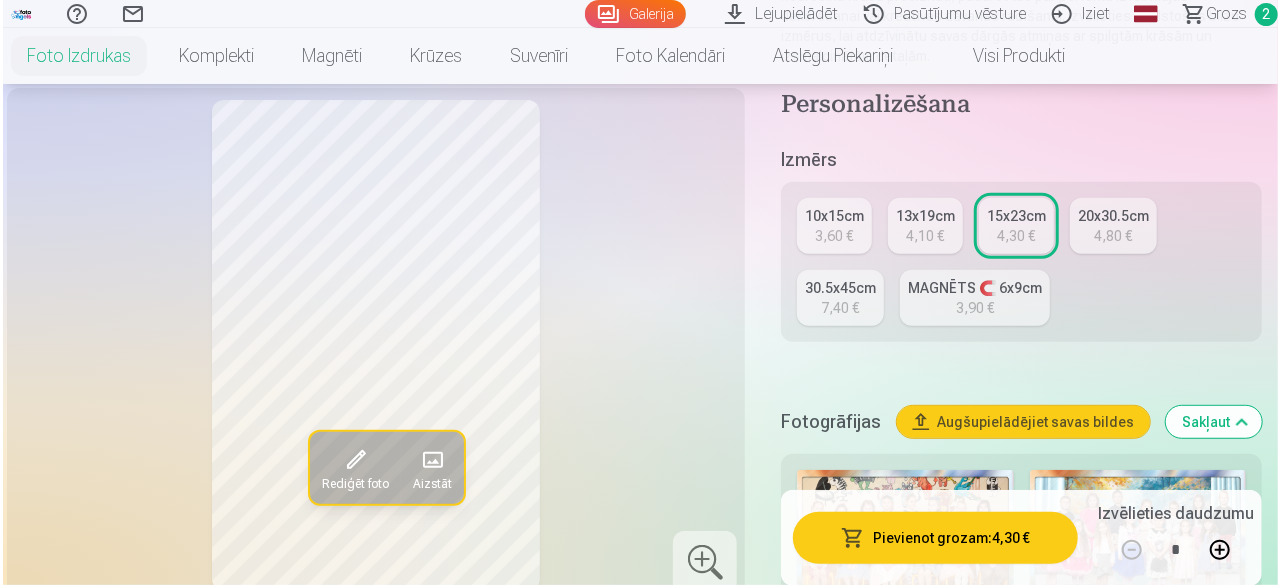 scroll, scrollTop: 400, scrollLeft: 0, axis: vertical 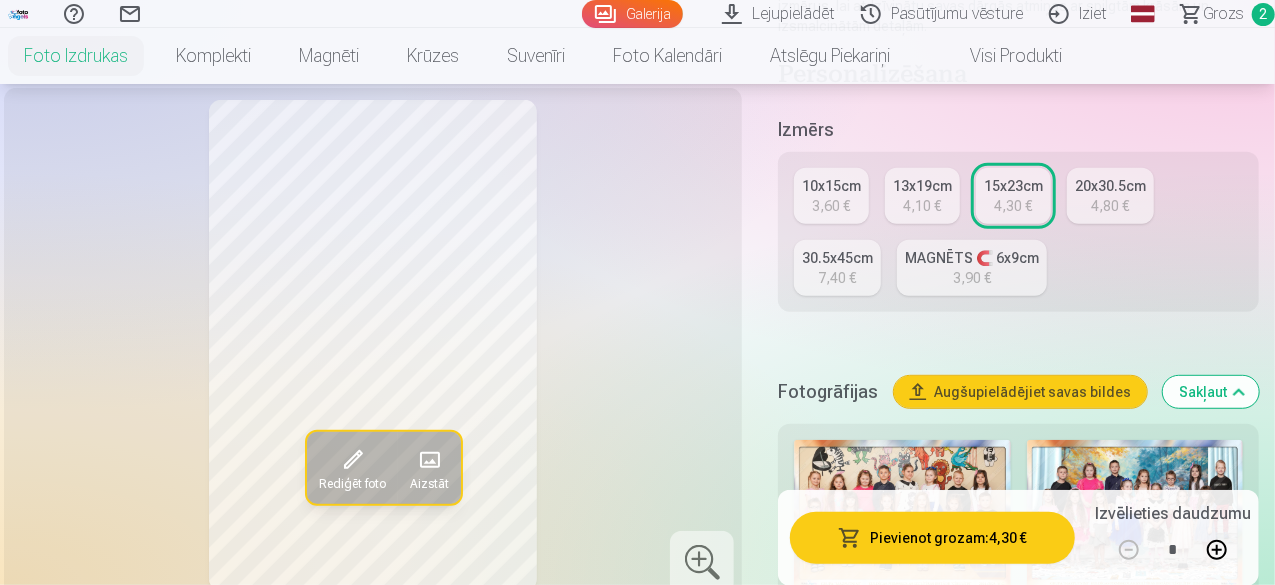 click at bounding box center [353, 460] 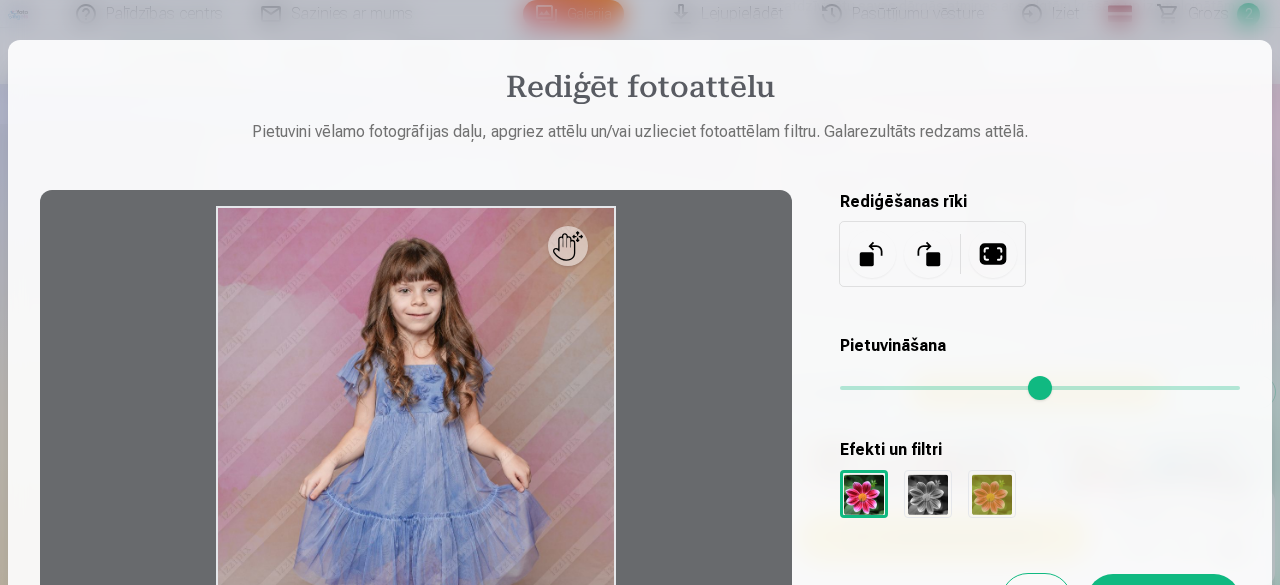 click at bounding box center (416, 506) 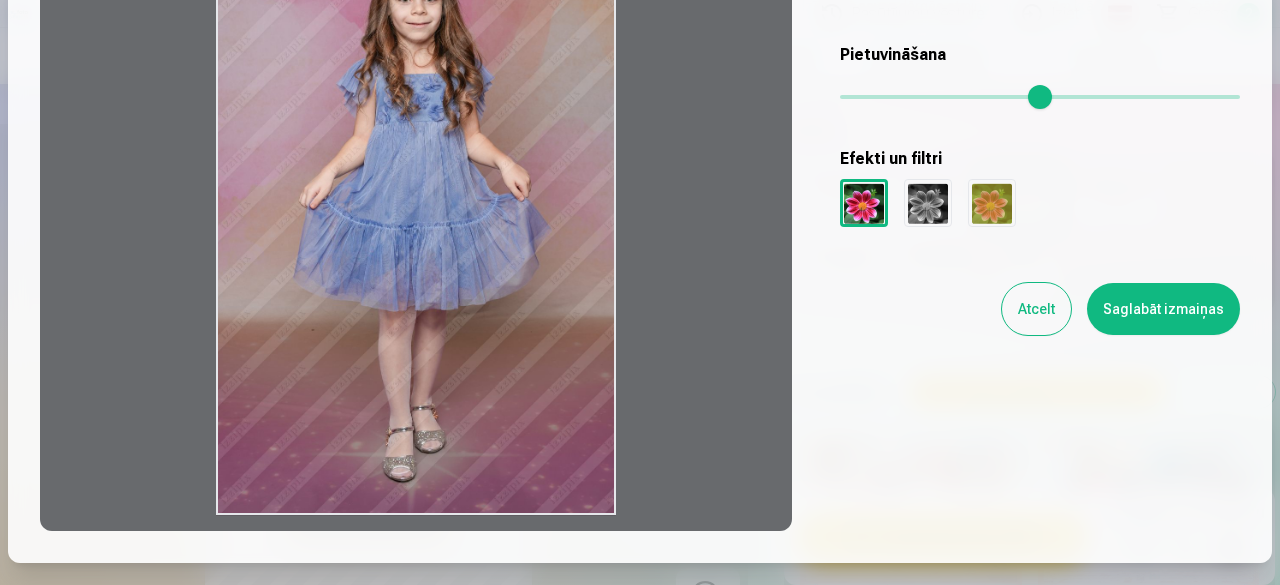scroll, scrollTop: 300, scrollLeft: 0, axis: vertical 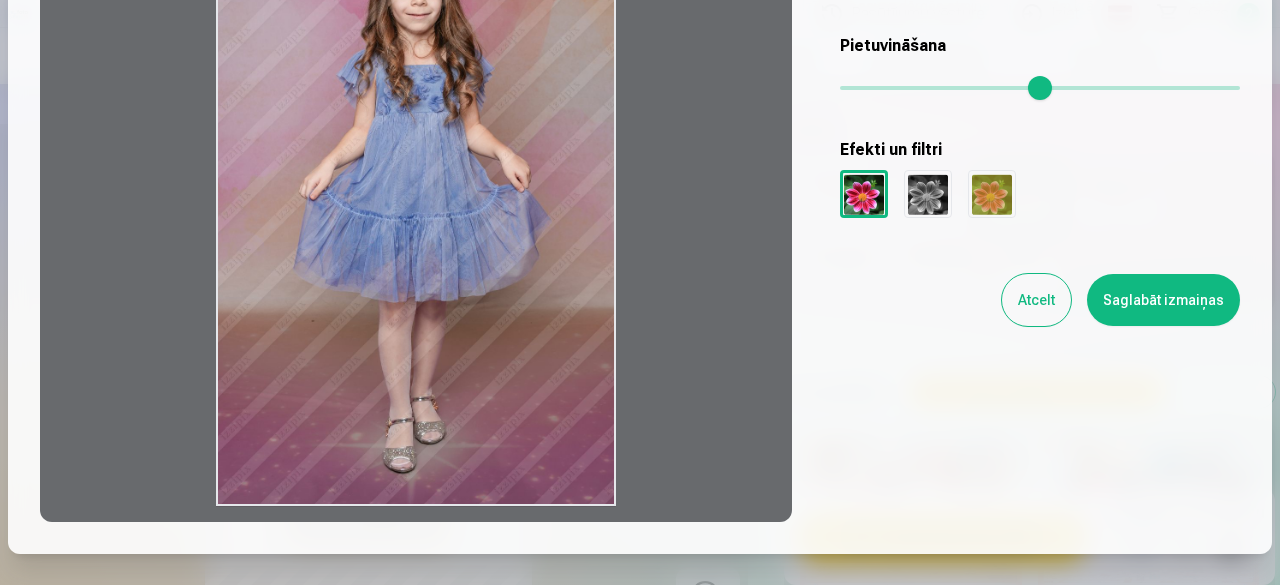 click at bounding box center (928, 194) 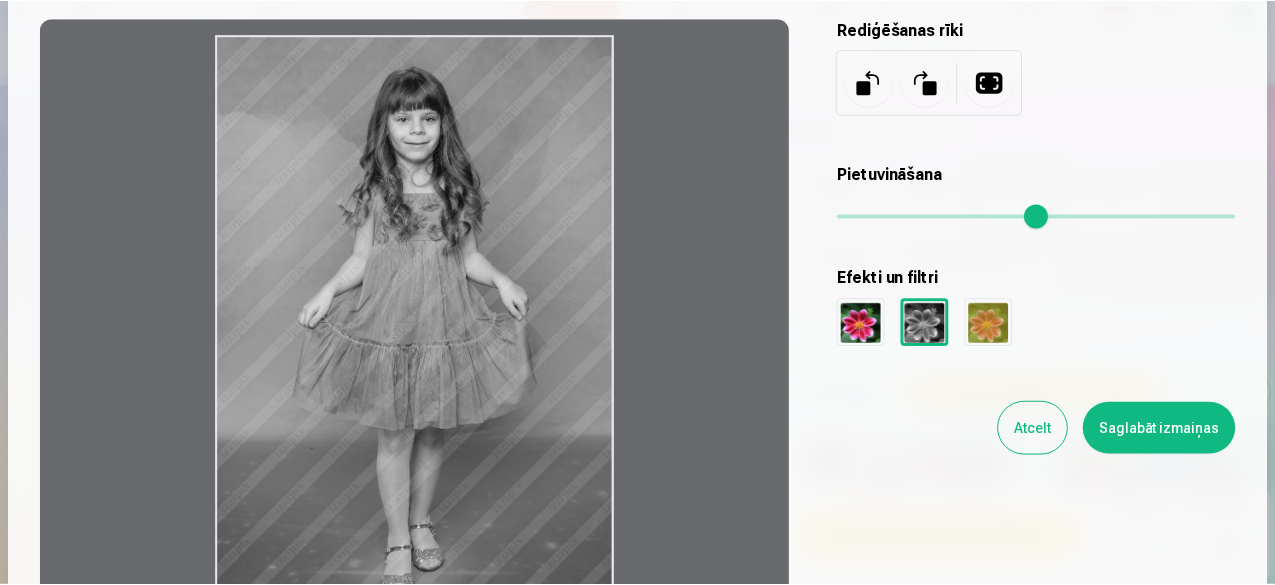 scroll, scrollTop: 200, scrollLeft: 0, axis: vertical 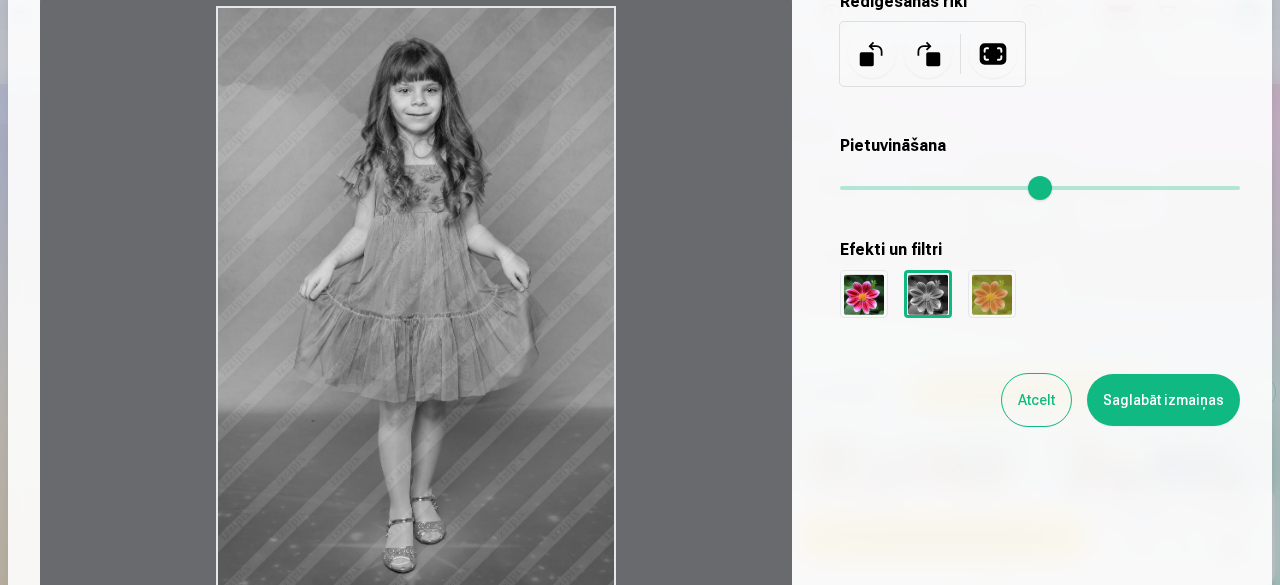 click at bounding box center (864, 294) 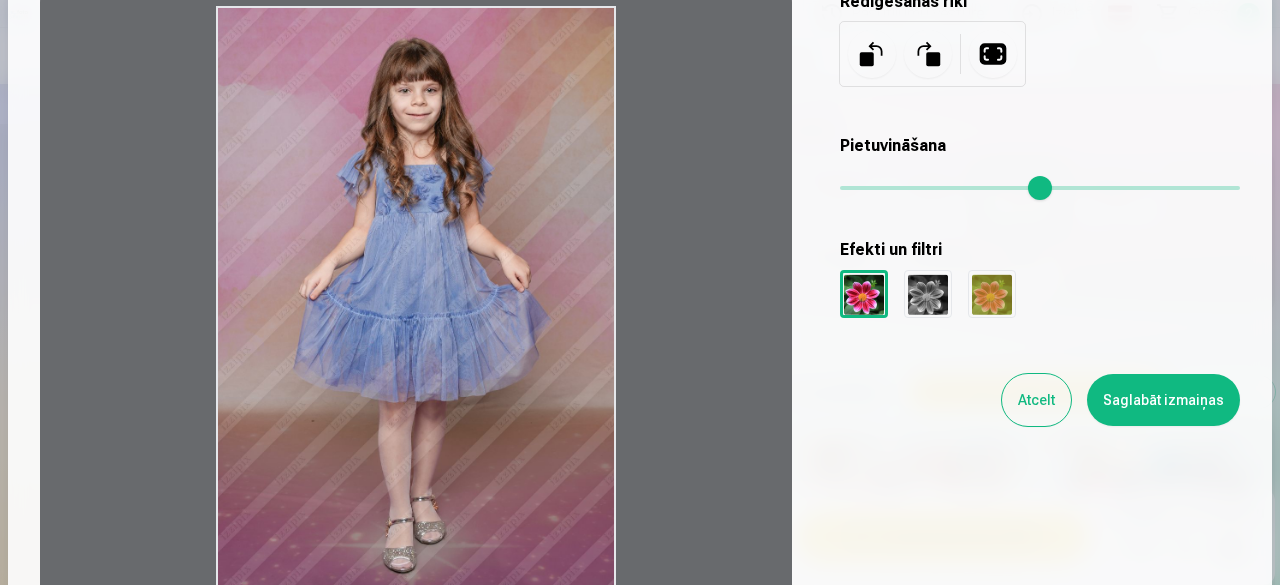 click at bounding box center (992, 294) 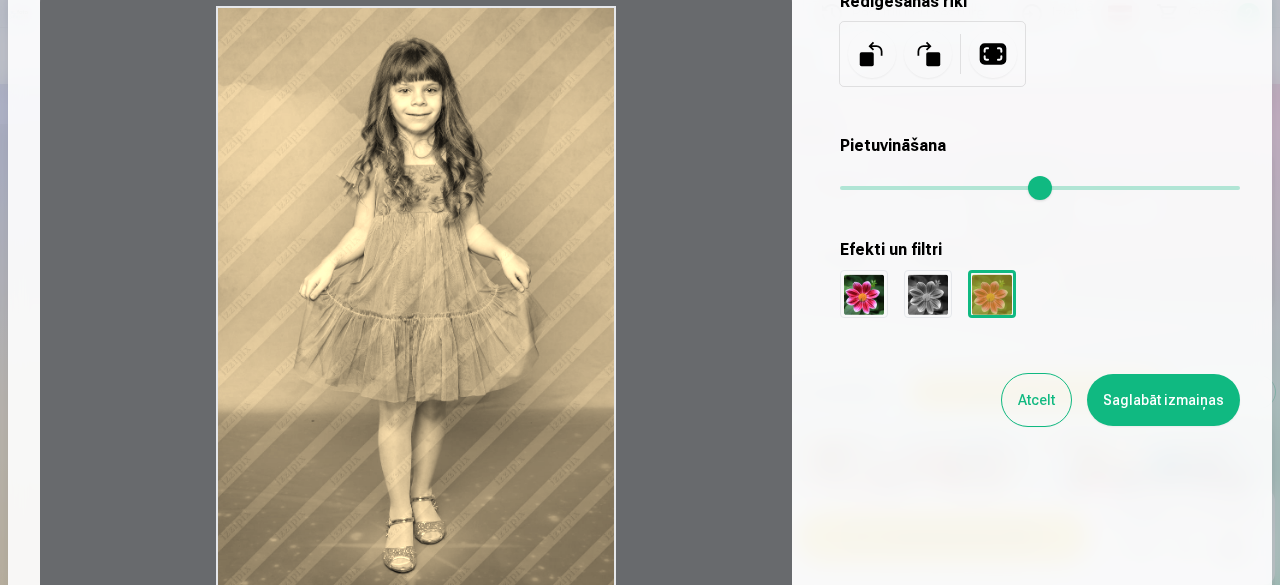 click at bounding box center [928, 294] 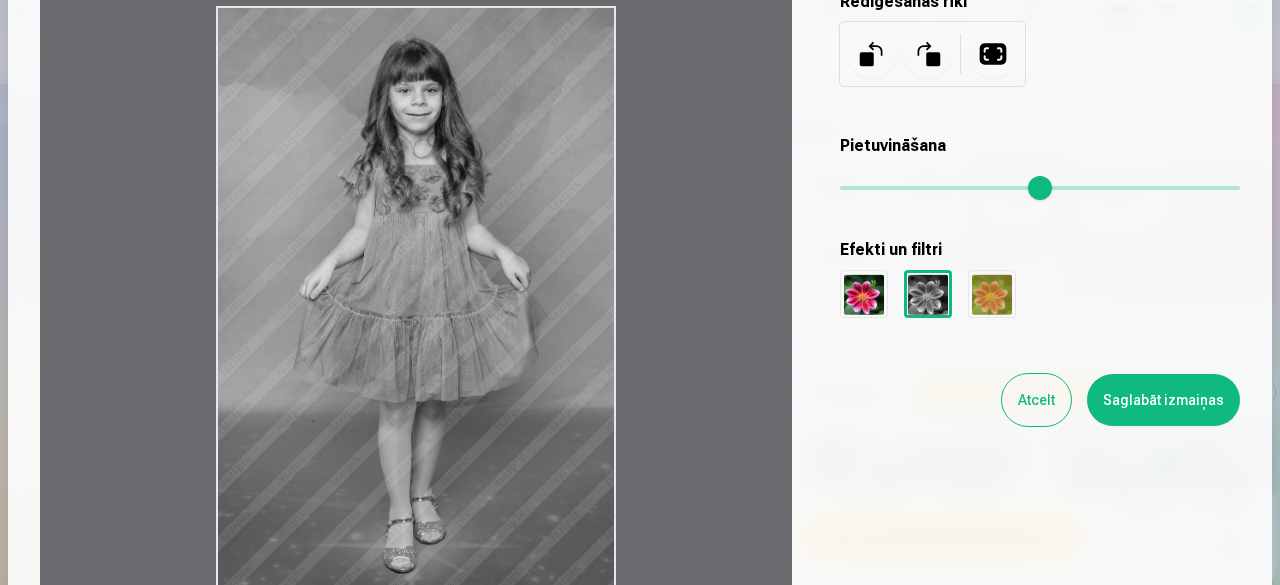 click at bounding box center [864, 294] 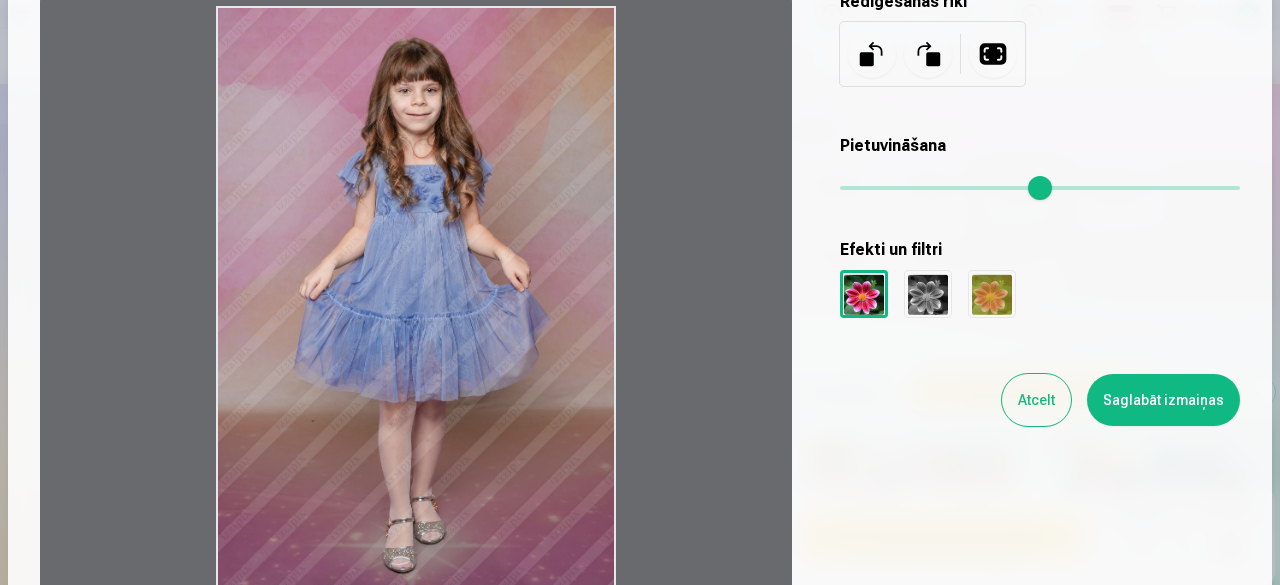 click on "Saglabāt izmaiņas" at bounding box center [1163, 400] 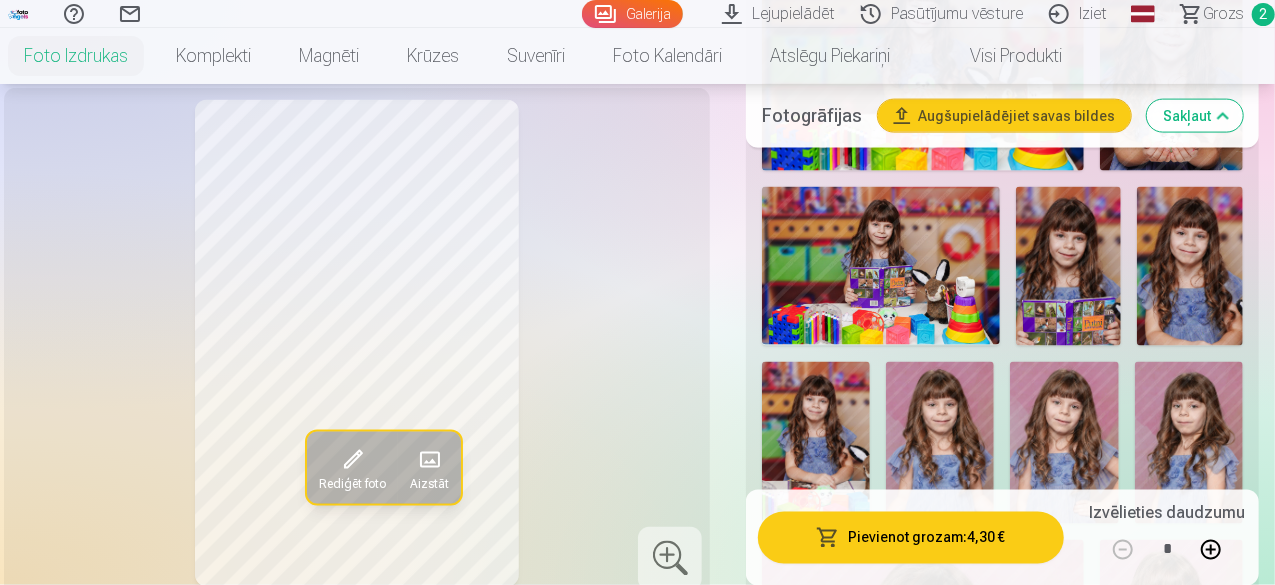 scroll, scrollTop: 1400, scrollLeft: 0, axis: vertical 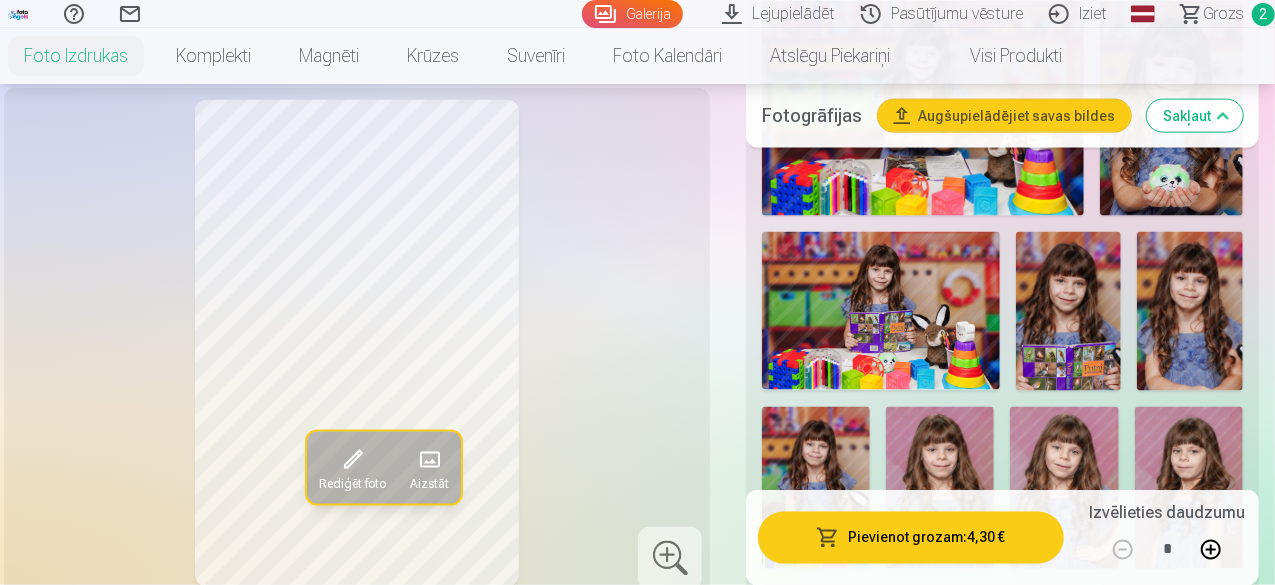 click at bounding box center (1069, 311) 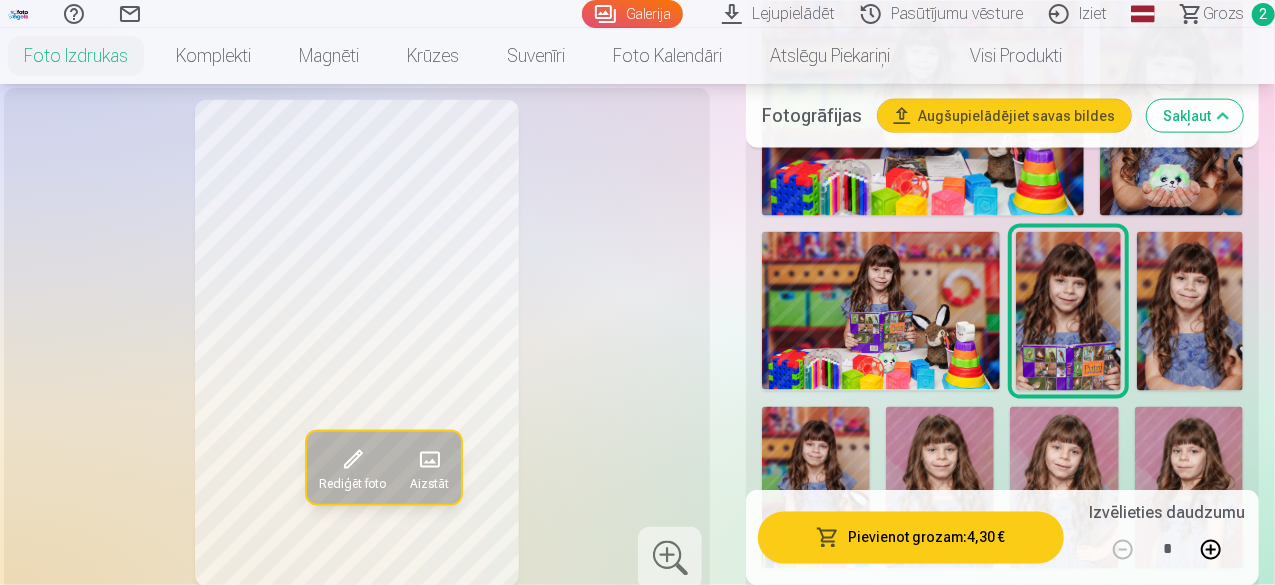 click at bounding box center [881, 311] 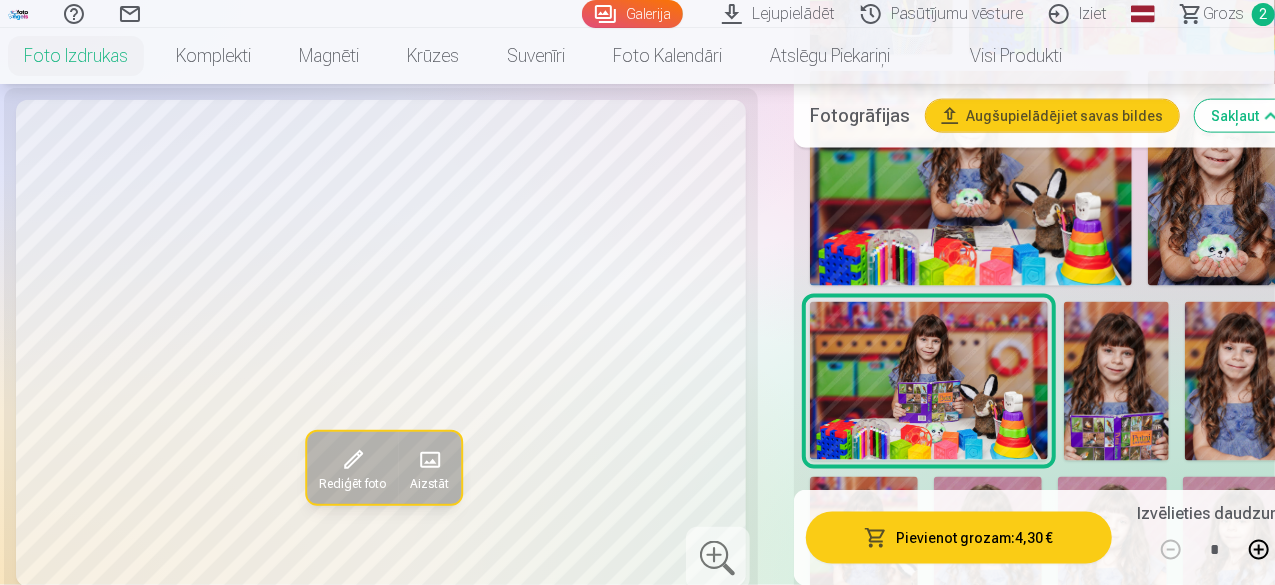 scroll, scrollTop: 1300, scrollLeft: 0, axis: vertical 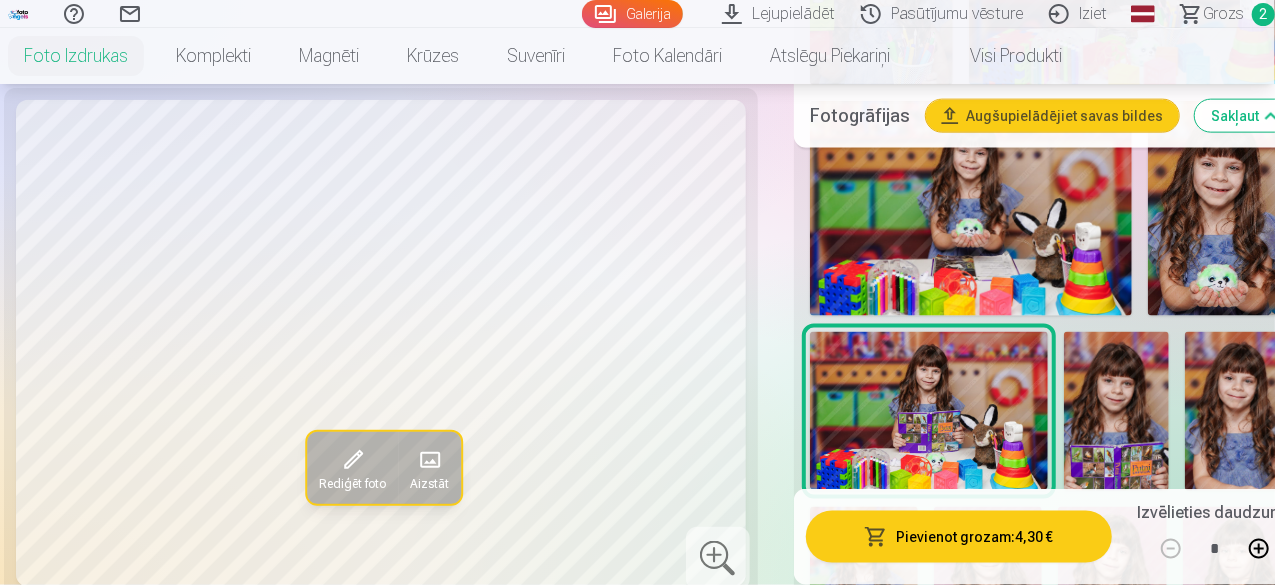 click at bounding box center [1219, 208] 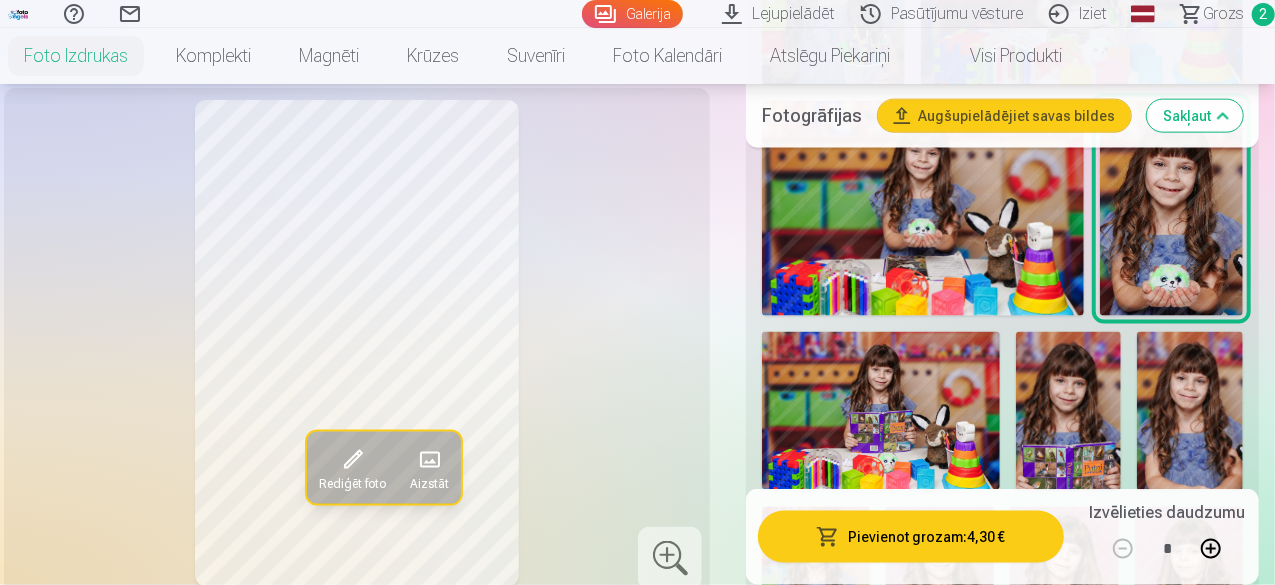 click at bounding box center (923, 208) 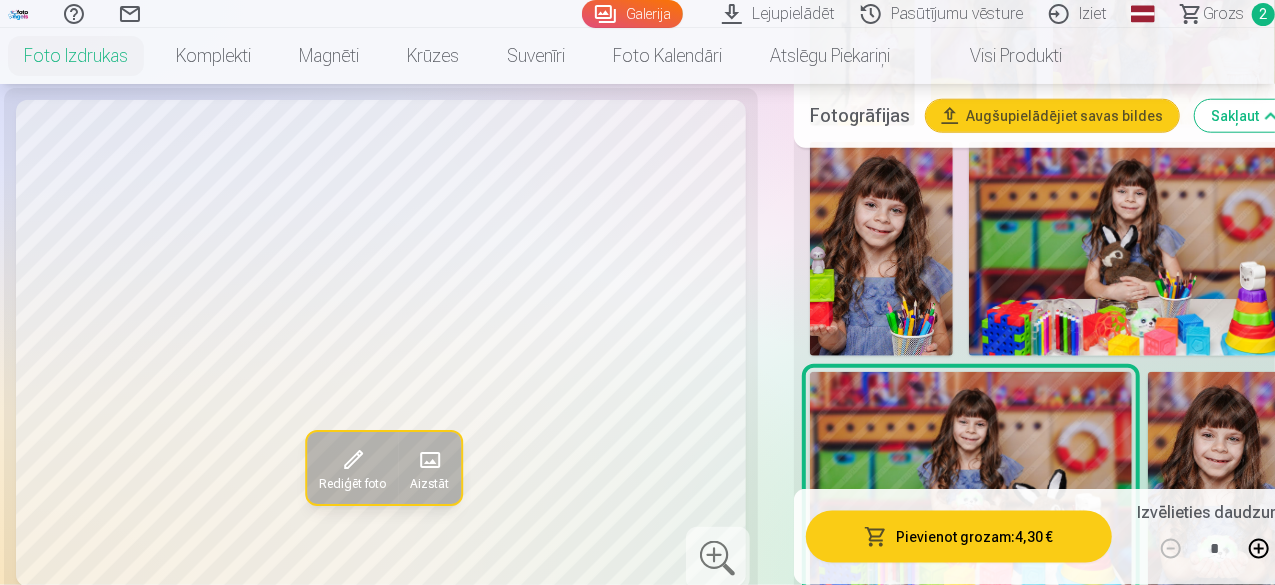 scroll, scrollTop: 1000, scrollLeft: 0, axis: vertical 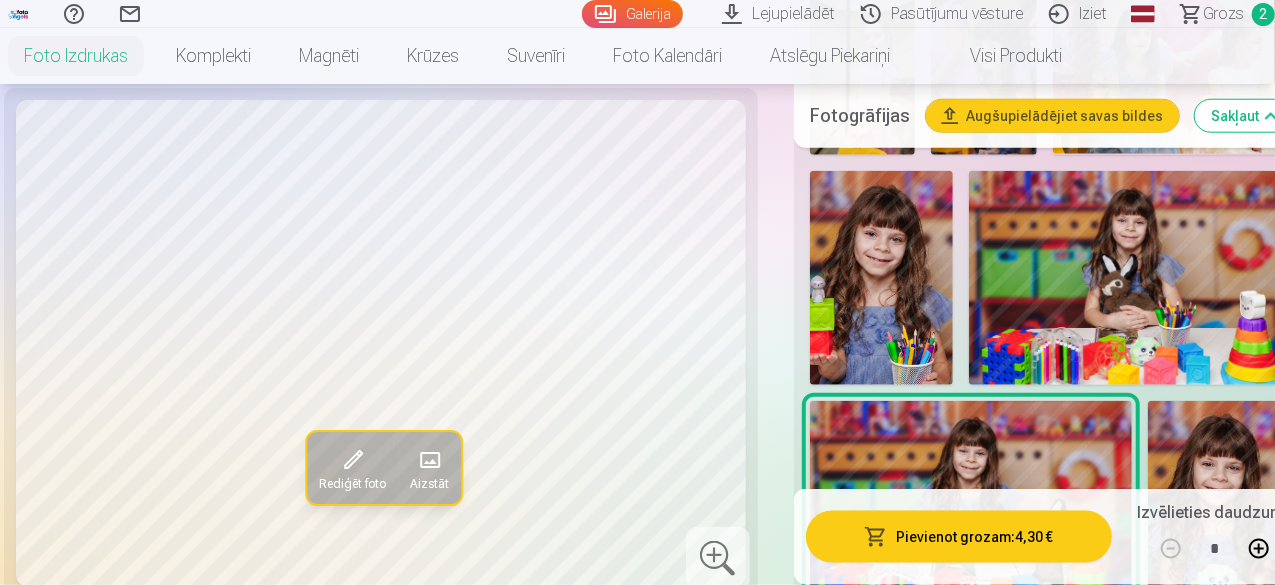click at bounding box center [1130, 278] 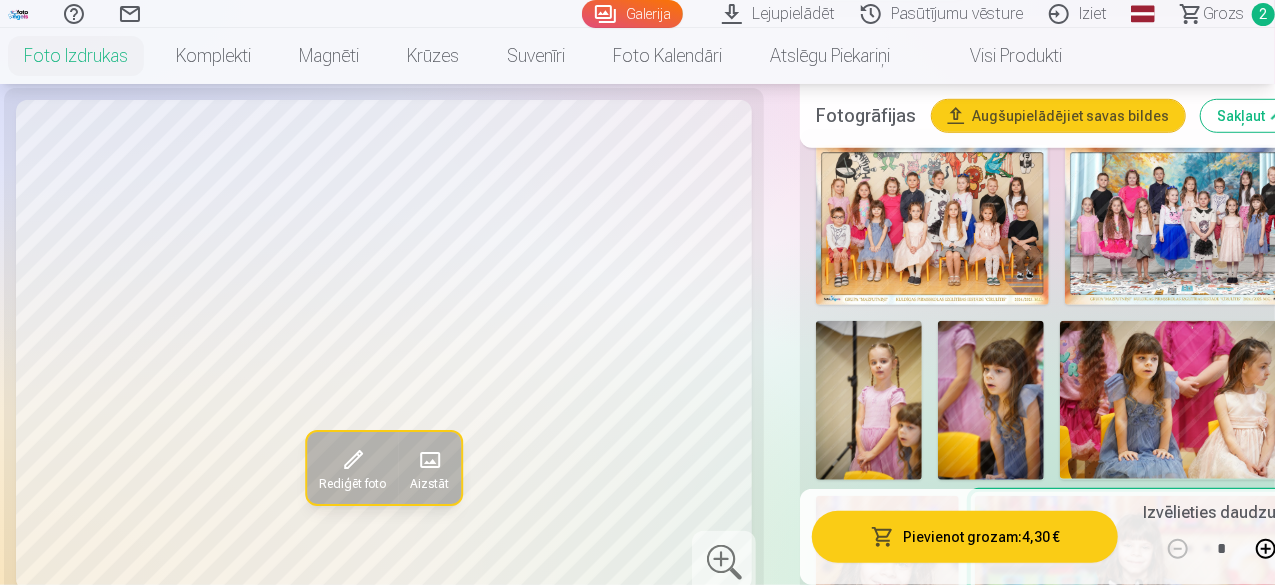scroll, scrollTop: 800, scrollLeft: 0, axis: vertical 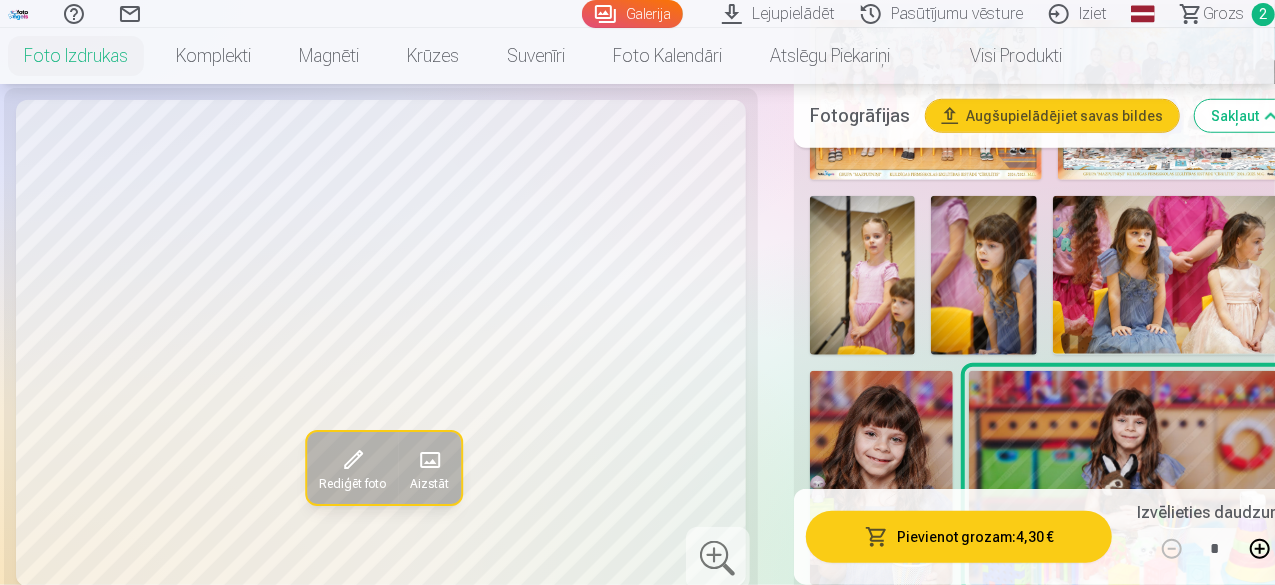 click at bounding box center (984, 275) 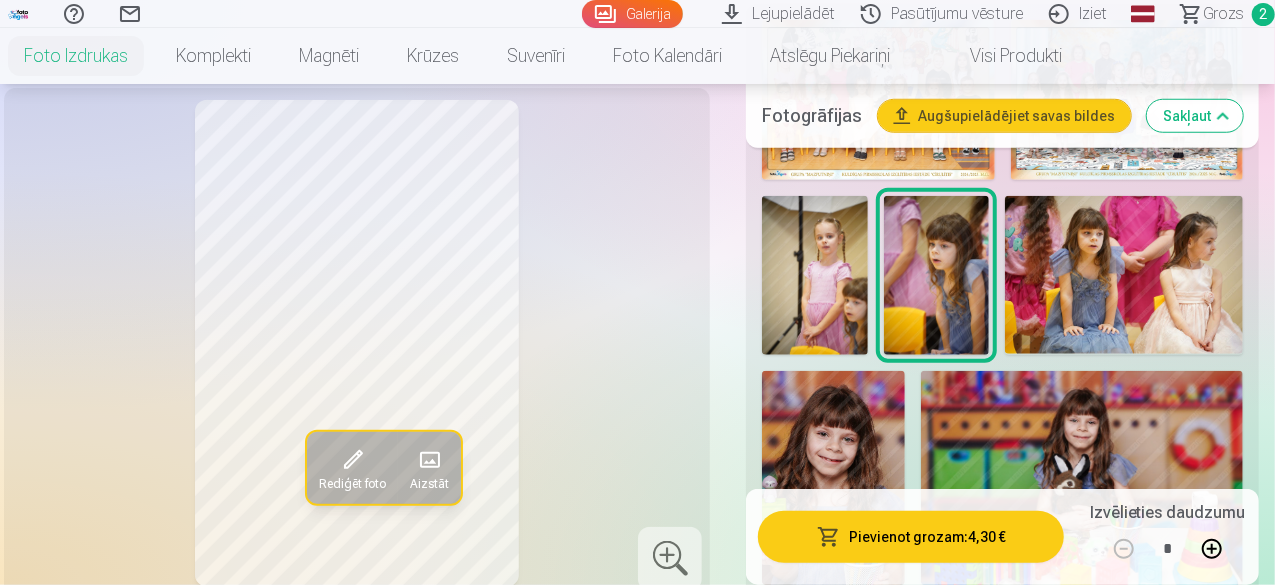 click at bounding box center (1124, 275) 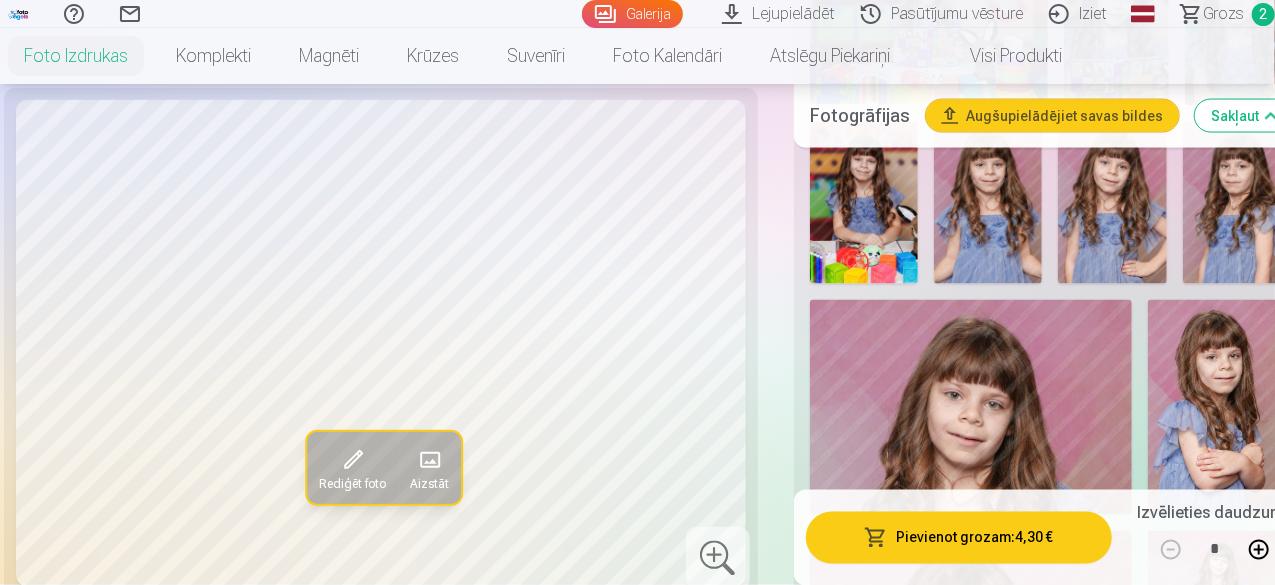 scroll, scrollTop: 1700, scrollLeft: 0, axis: vertical 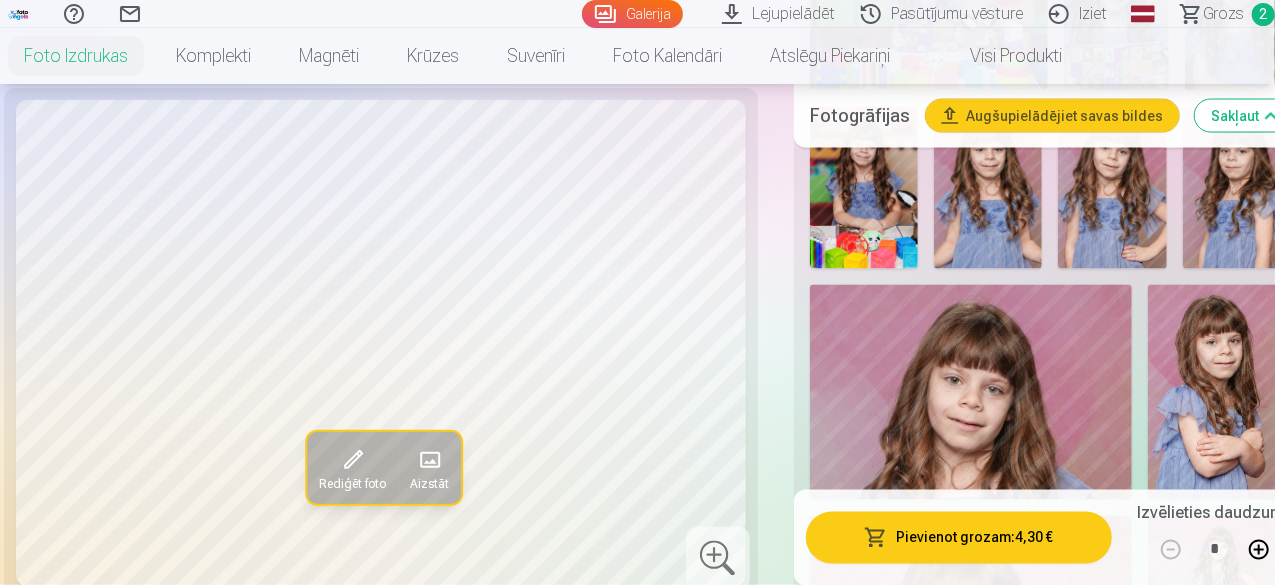 click at bounding box center [1112, 188] 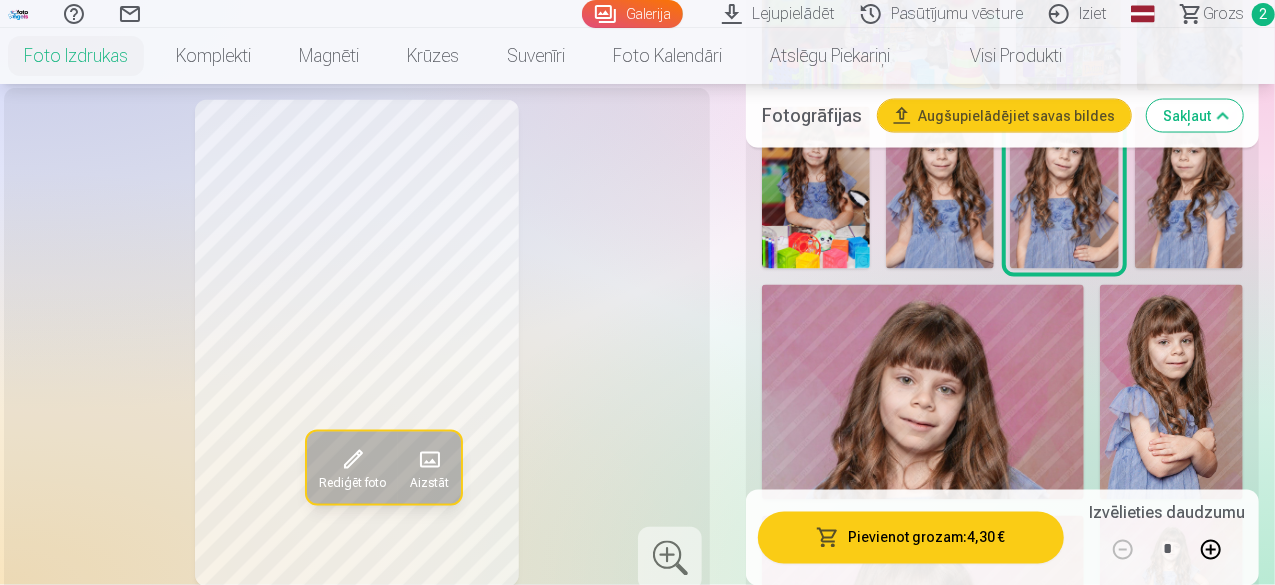 click at bounding box center [940, 188] 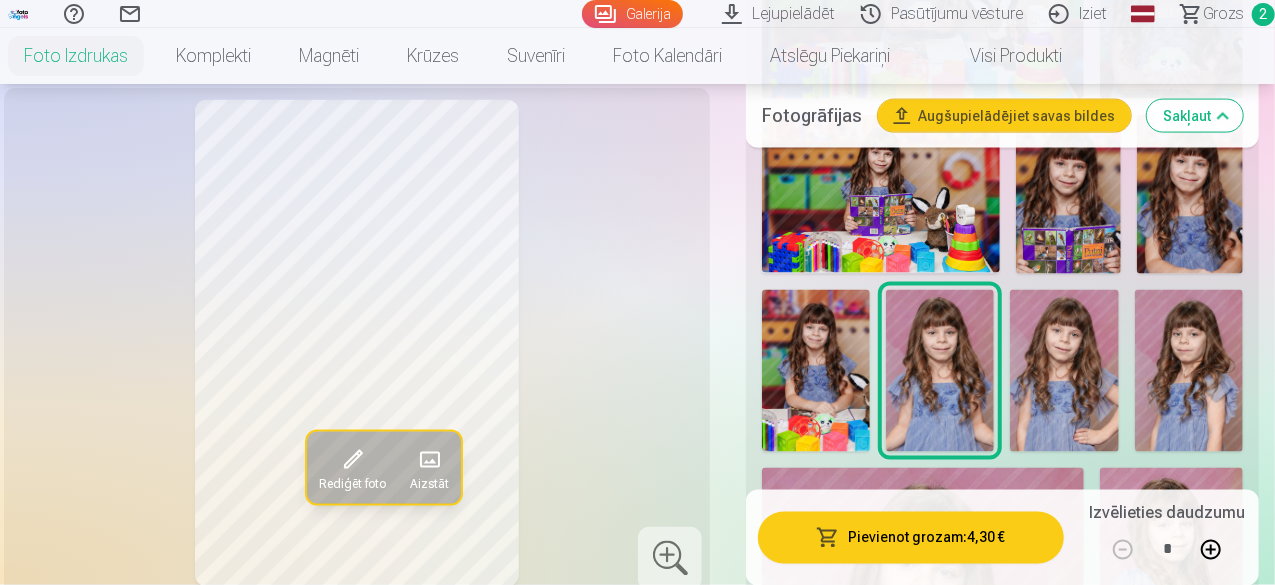 scroll, scrollTop: 1500, scrollLeft: 0, axis: vertical 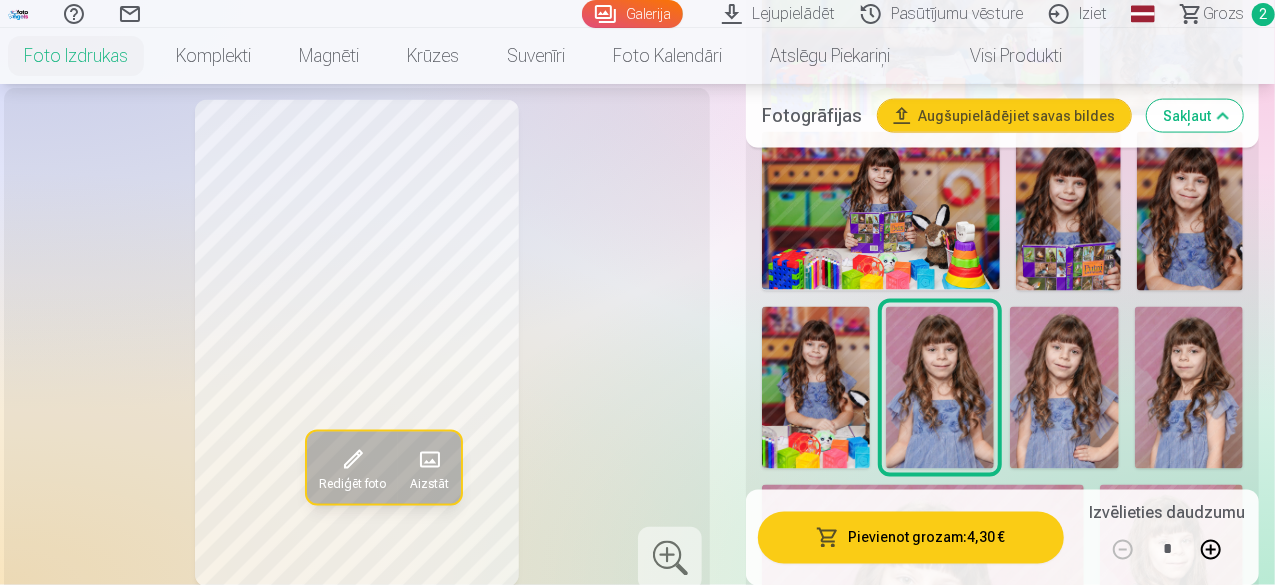 click at bounding box center (1189, 388) 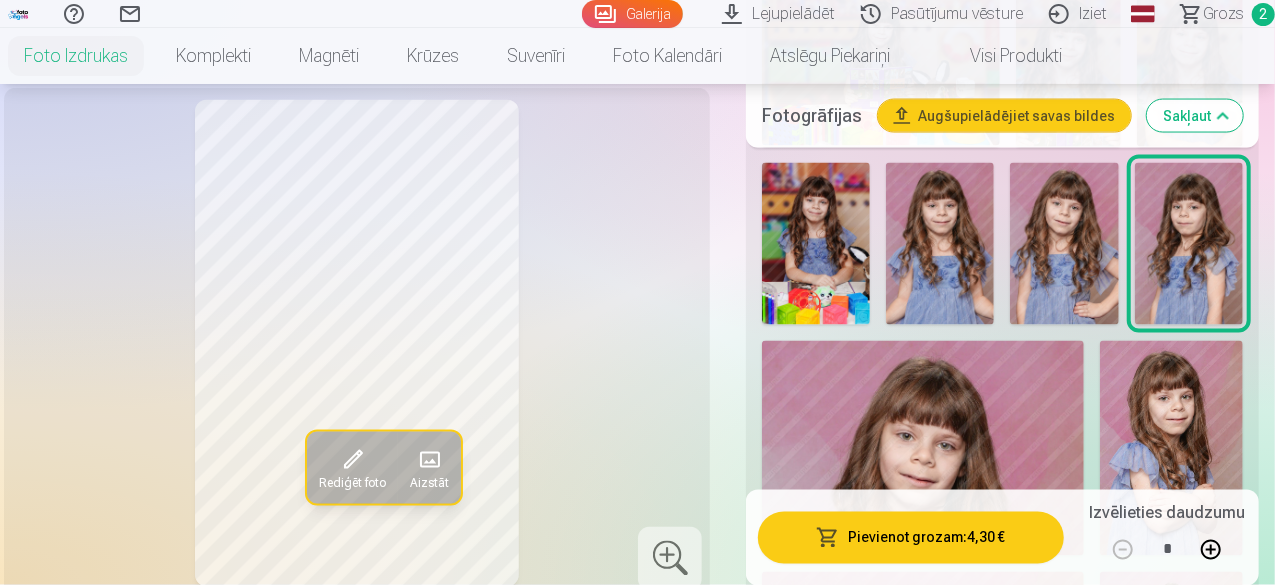 scroll, scrollTop: 1700, scrollLeft: 0, axis: vertical 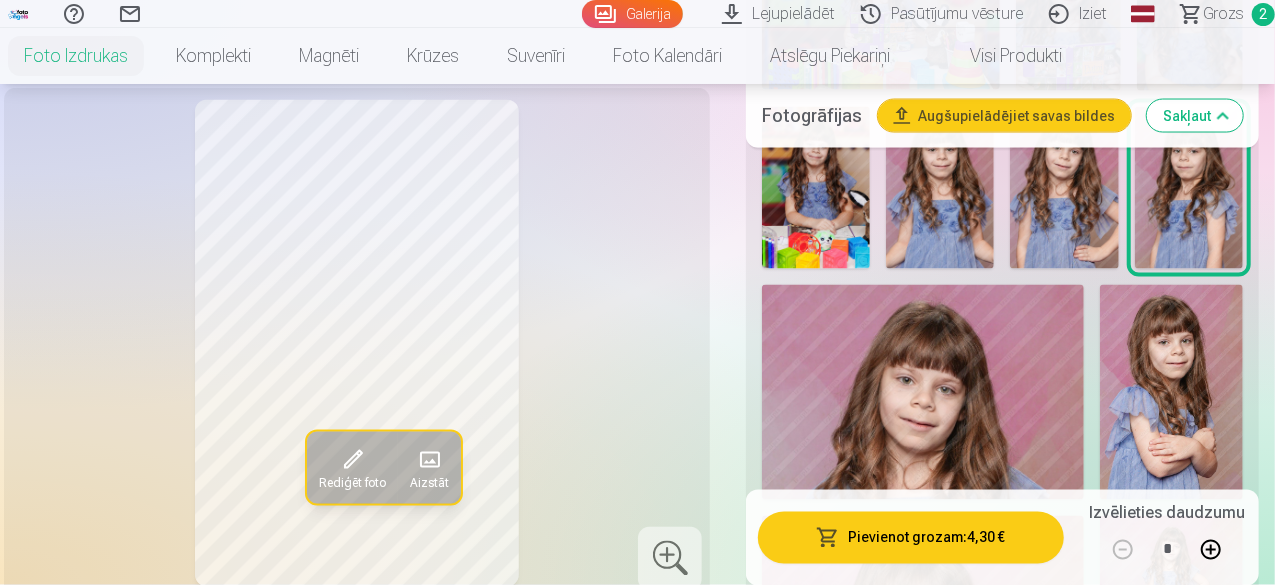 click at bounding box center (1171, 392) 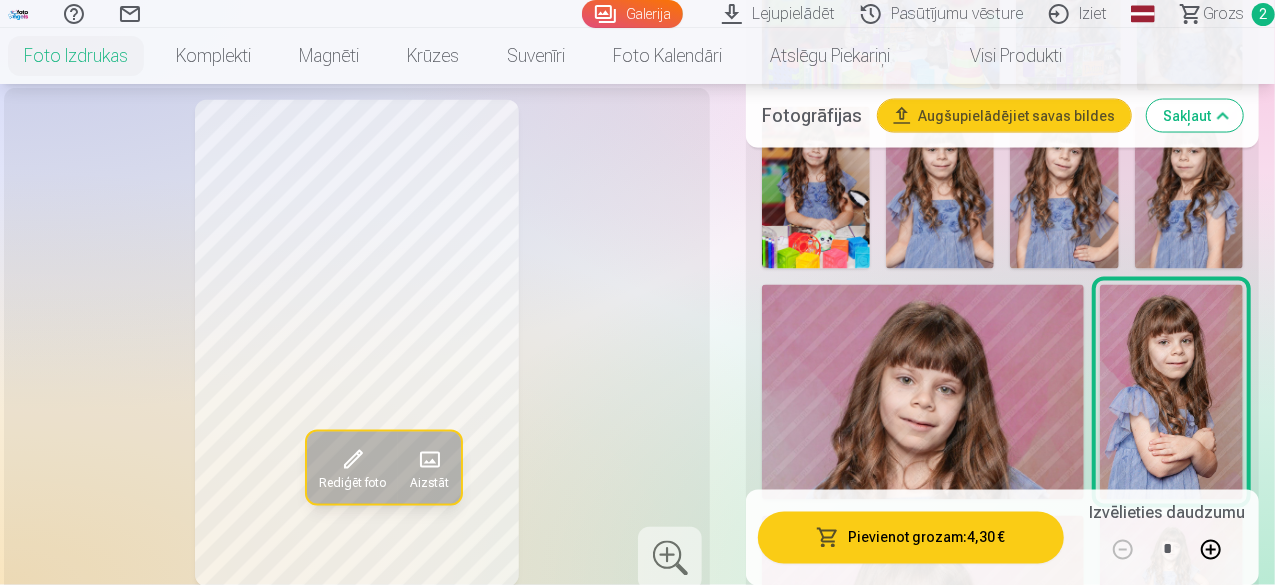click at bounding box center (923, 392) 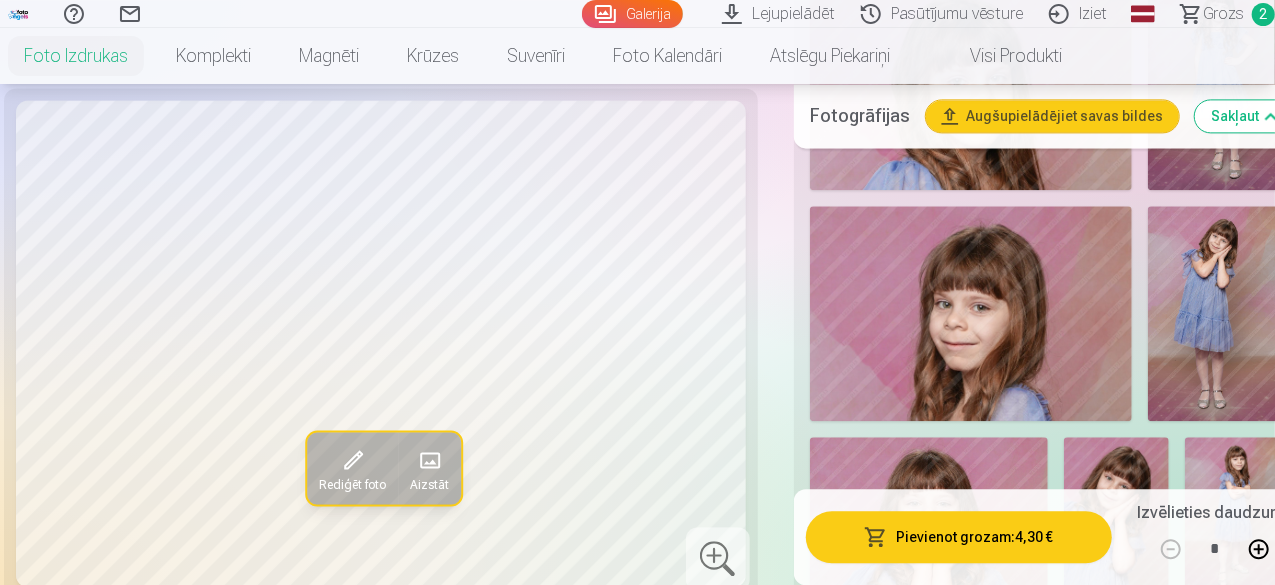 scroll, scrollTop: 2200, scrollLeft: 0, axis: vertical 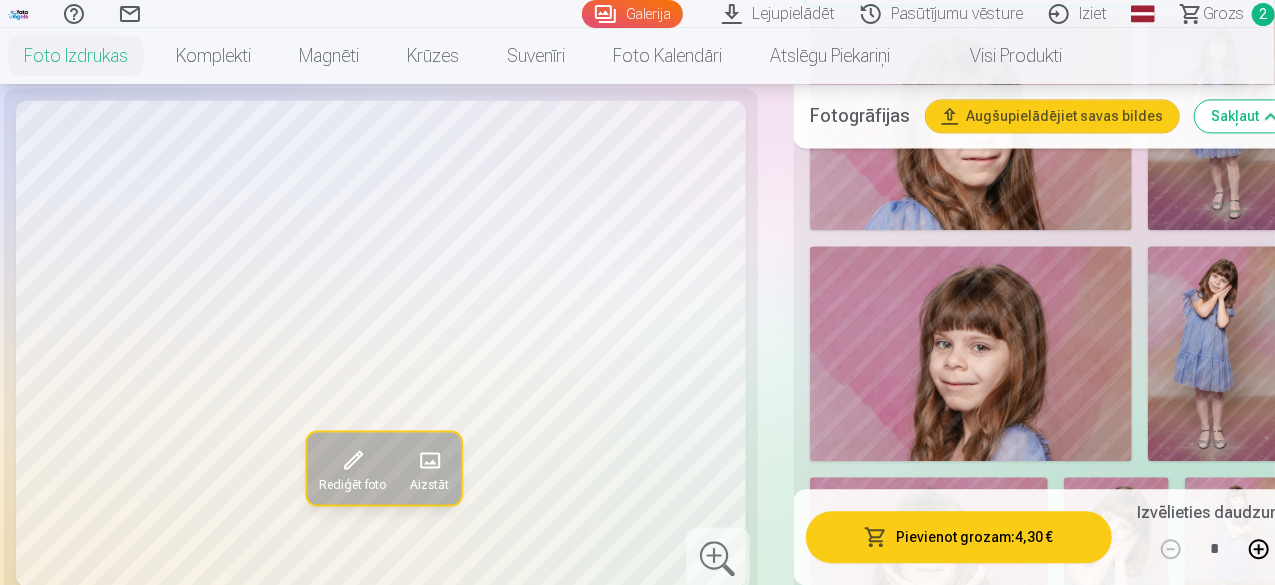 click at bounding box center (1219, 353) 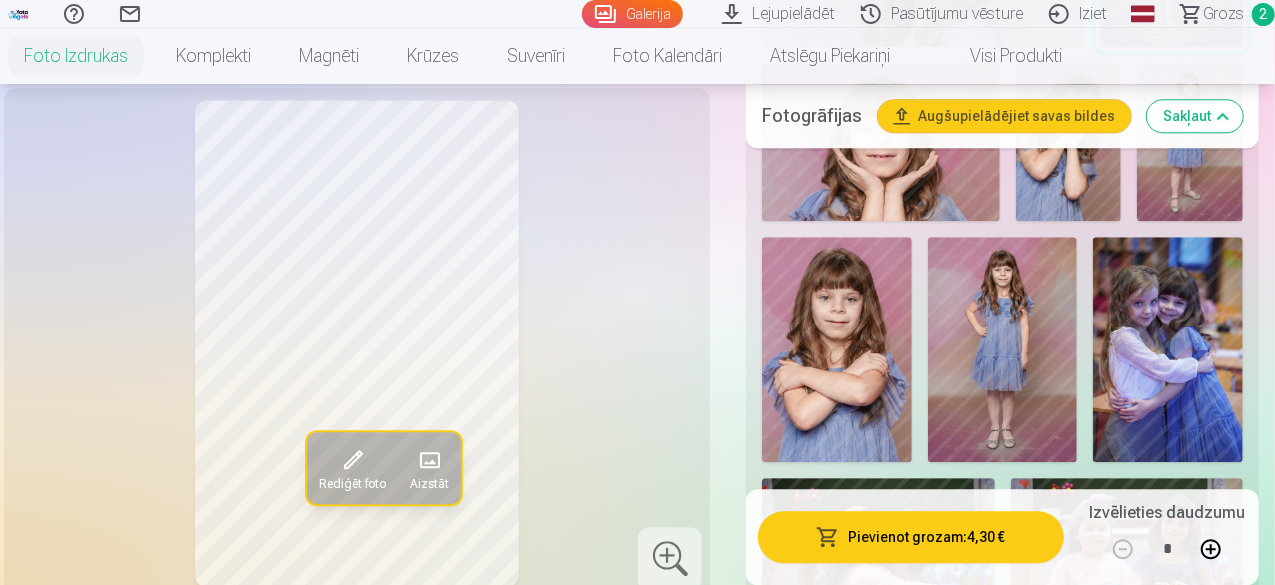 scroll, scrollTop: 2700, scrollLeft: 0, axis: vertical 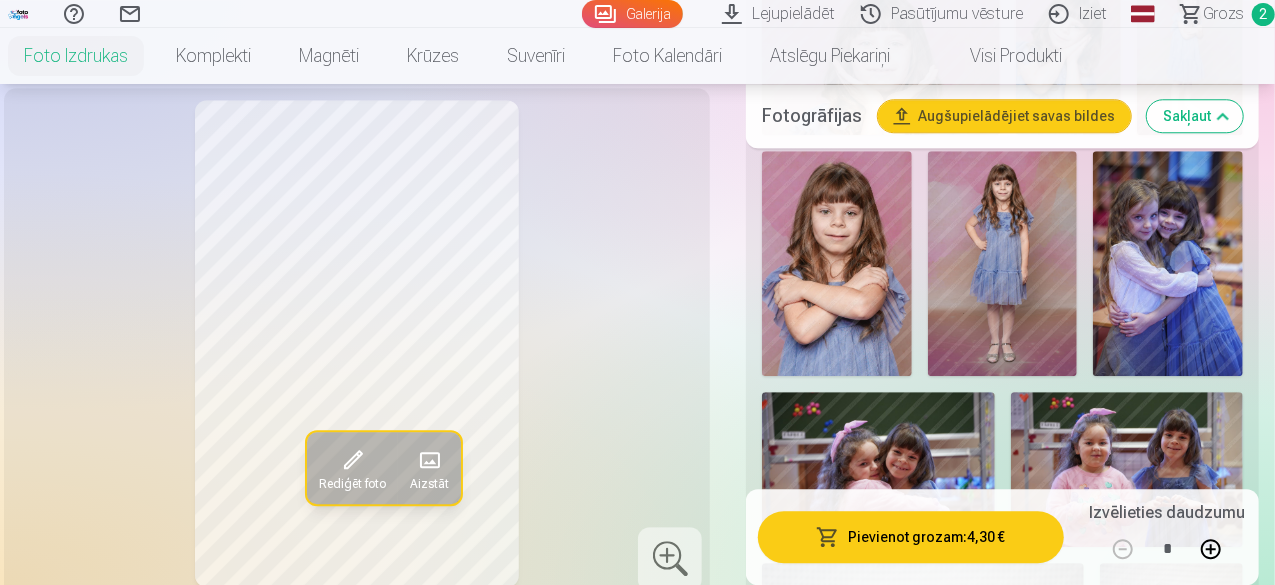 click at bounding box center [1003, 263] 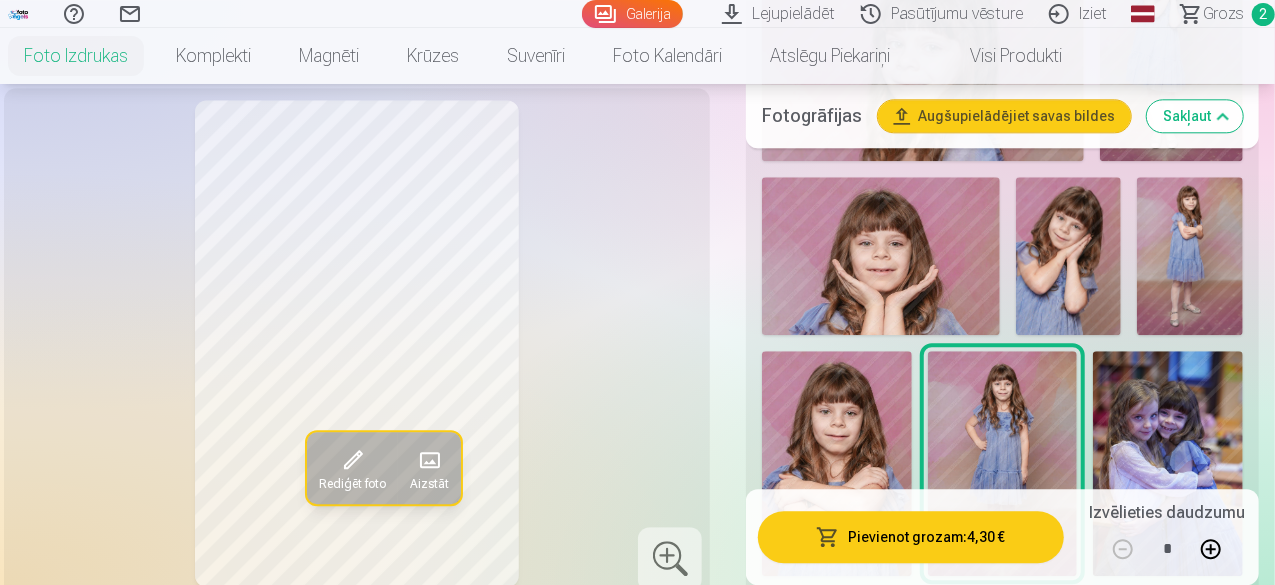 scroll, scrollTop: 2800, scrollLeft: 0, axis: vertical 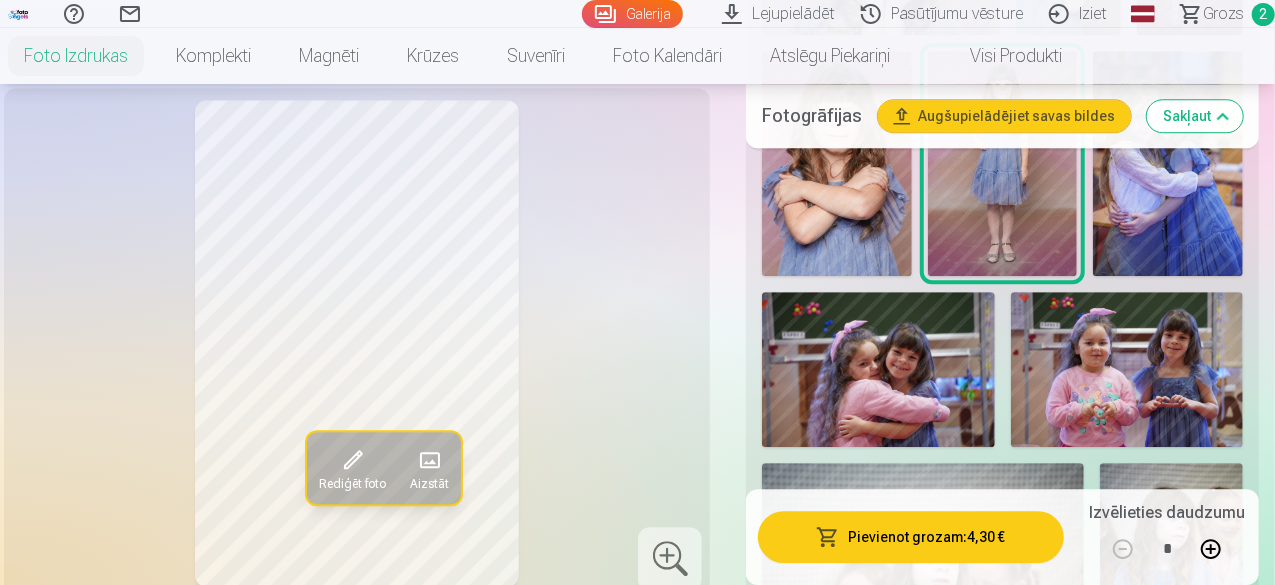 click at bounding box center (1127, 369) 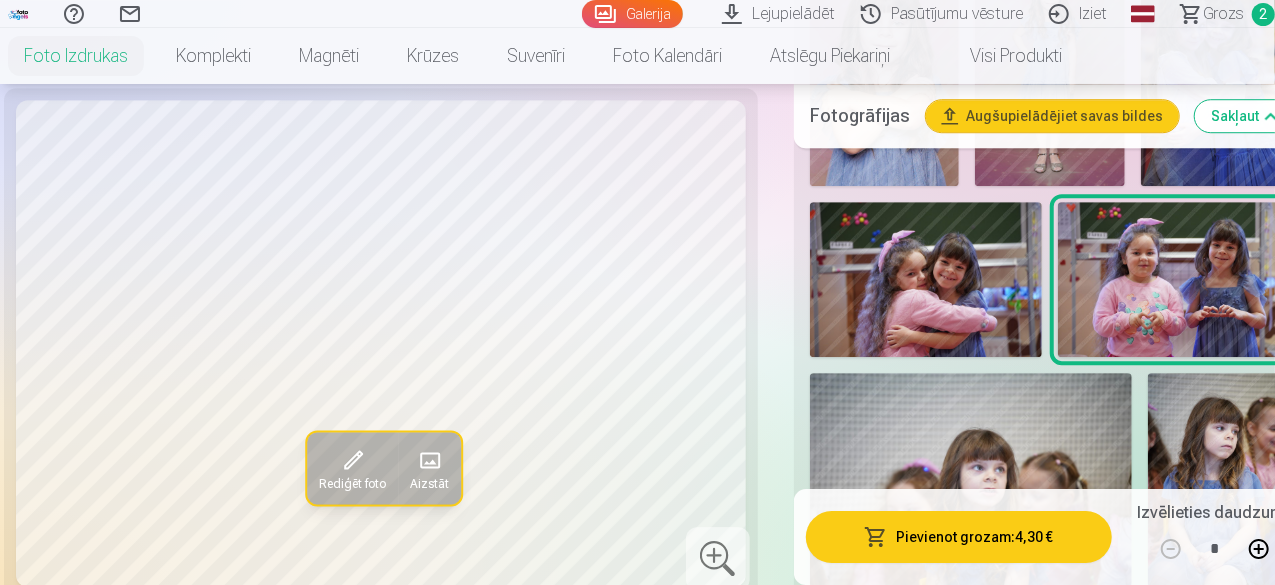 scroll, scrollTop: 3200, scrollLeft: 0, axis: vertical 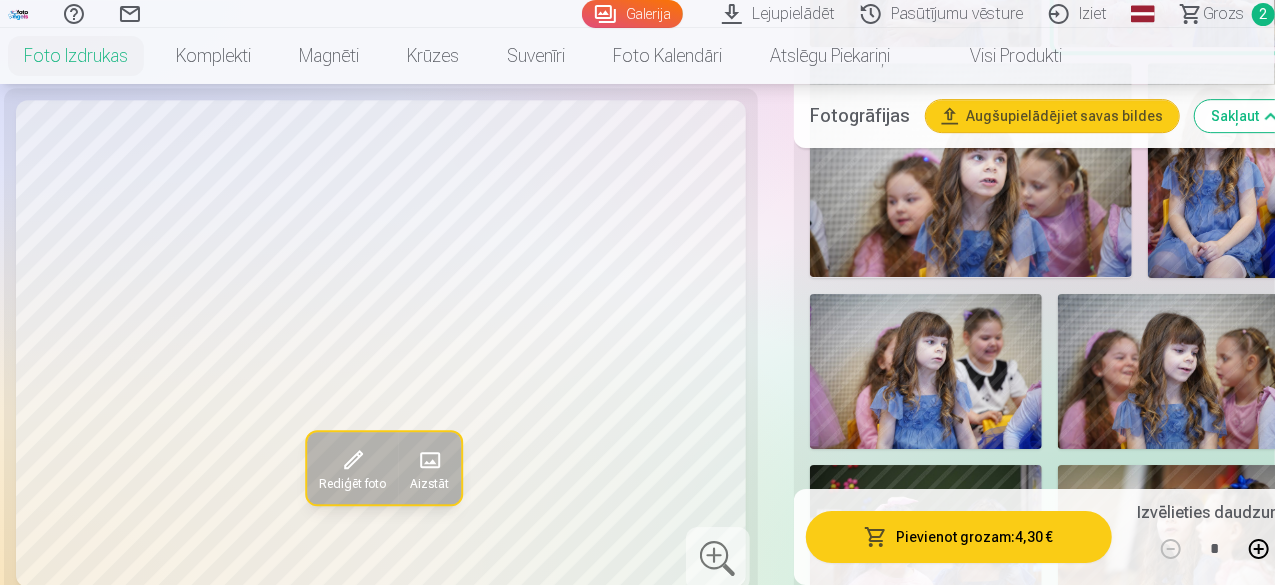 click at bounding box center [1174, 371] 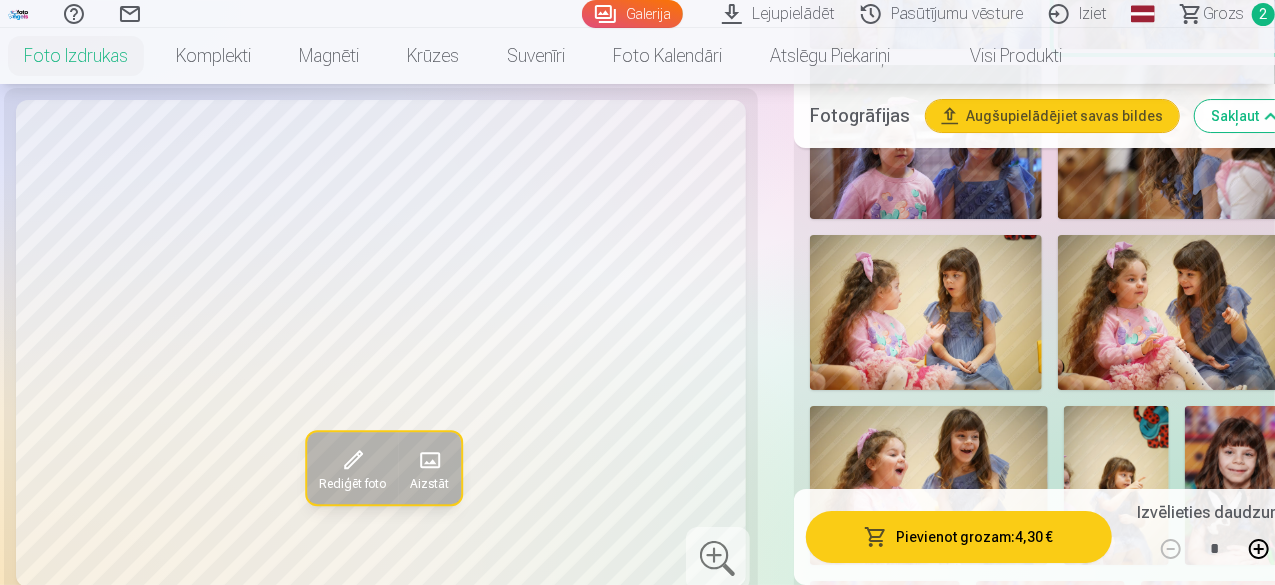 scroll, scrollTop: 3700, scrollLeft: 0, axis: vertical 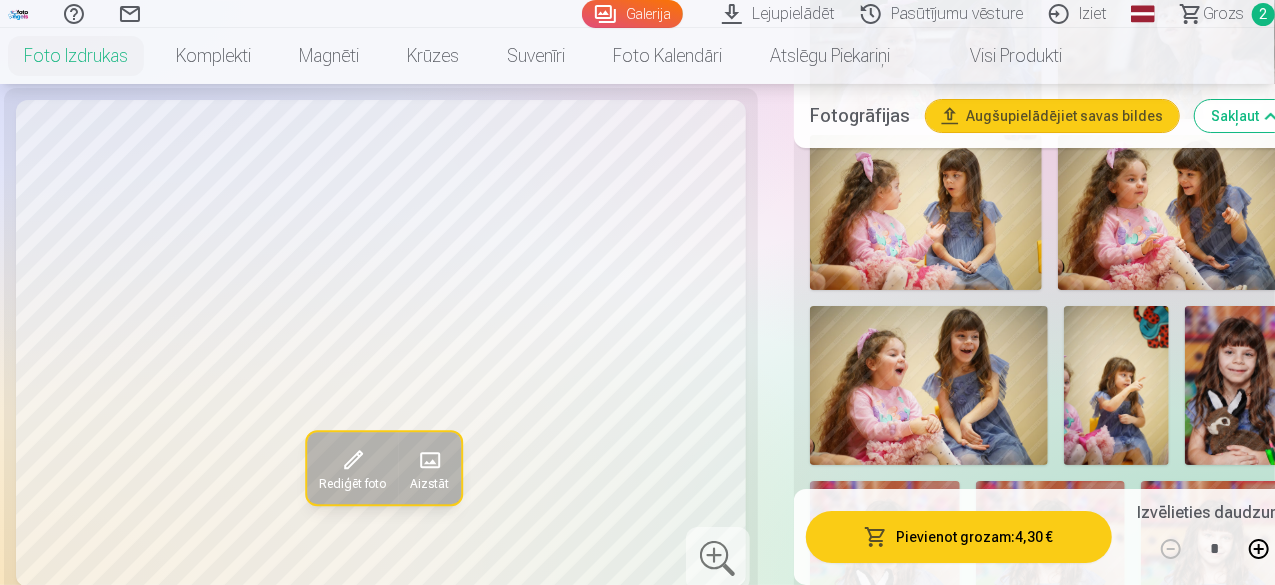 click at bounding box center [929, 385] 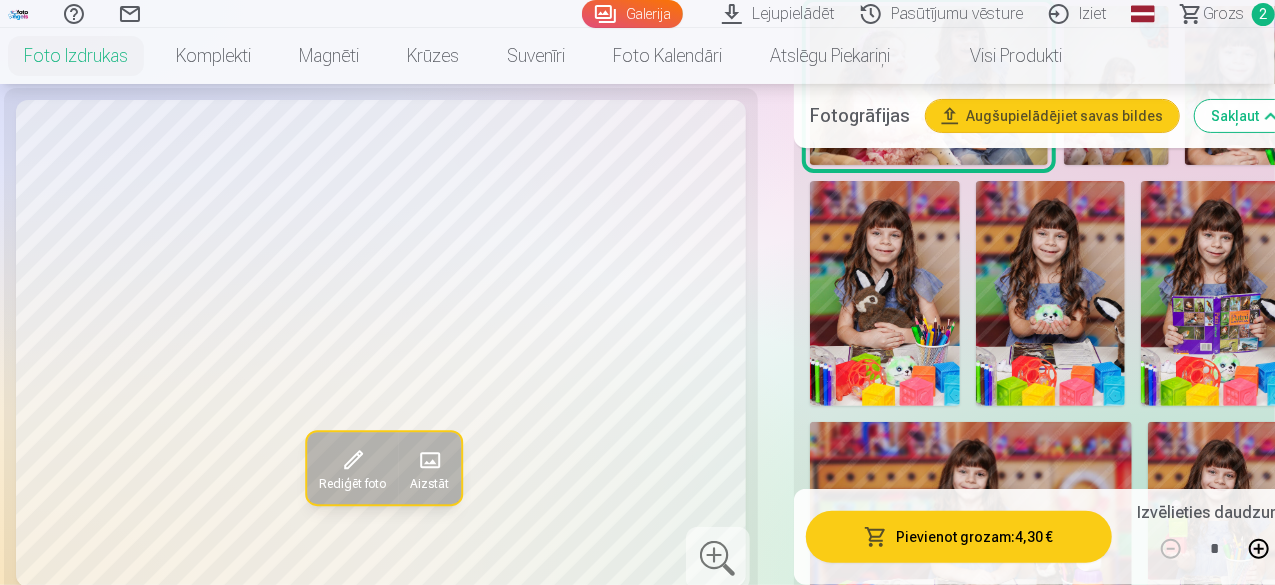 scroll, scrollTop: 3900, scrollLeft: 0, axis: vertical 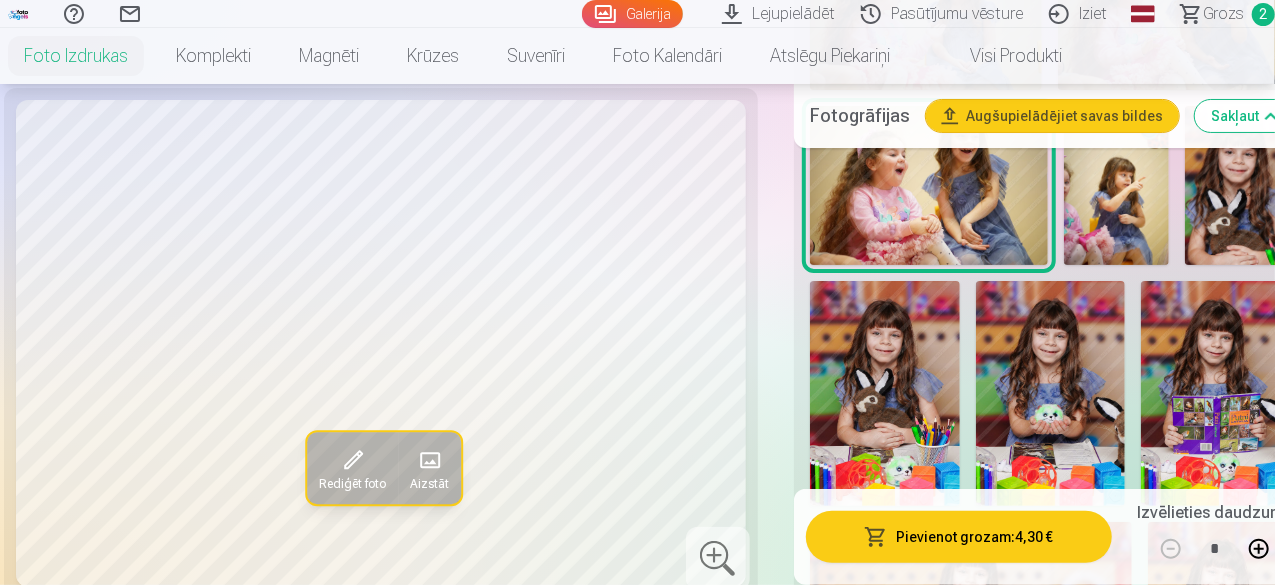 click at bounding box center [1051, 393] 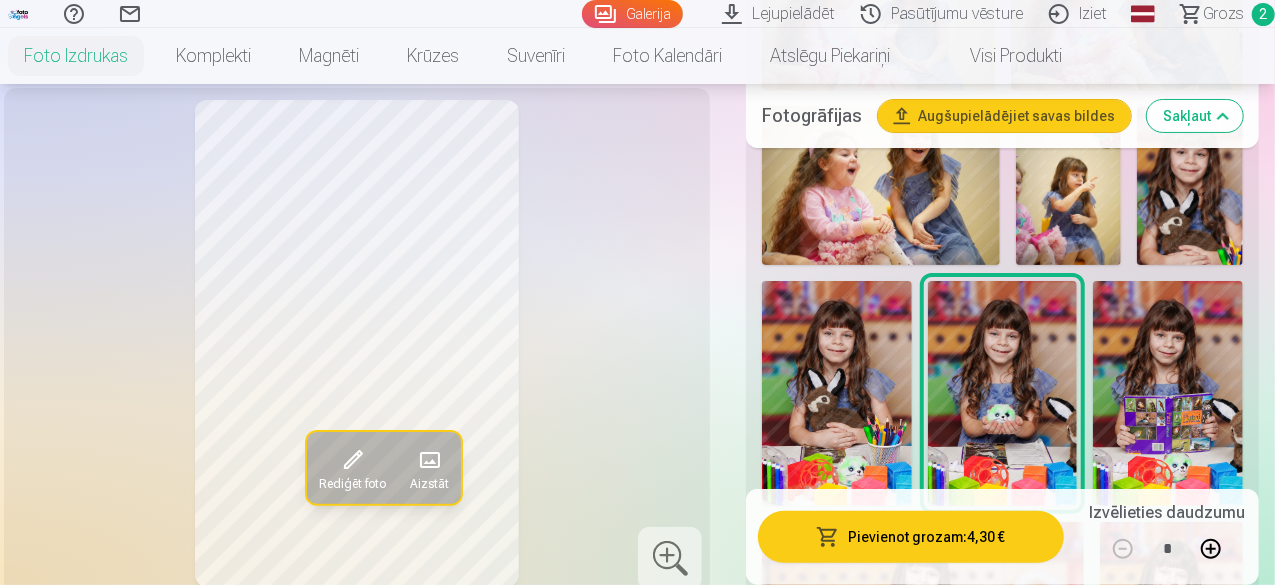 click at bounding box center [1003, 393] 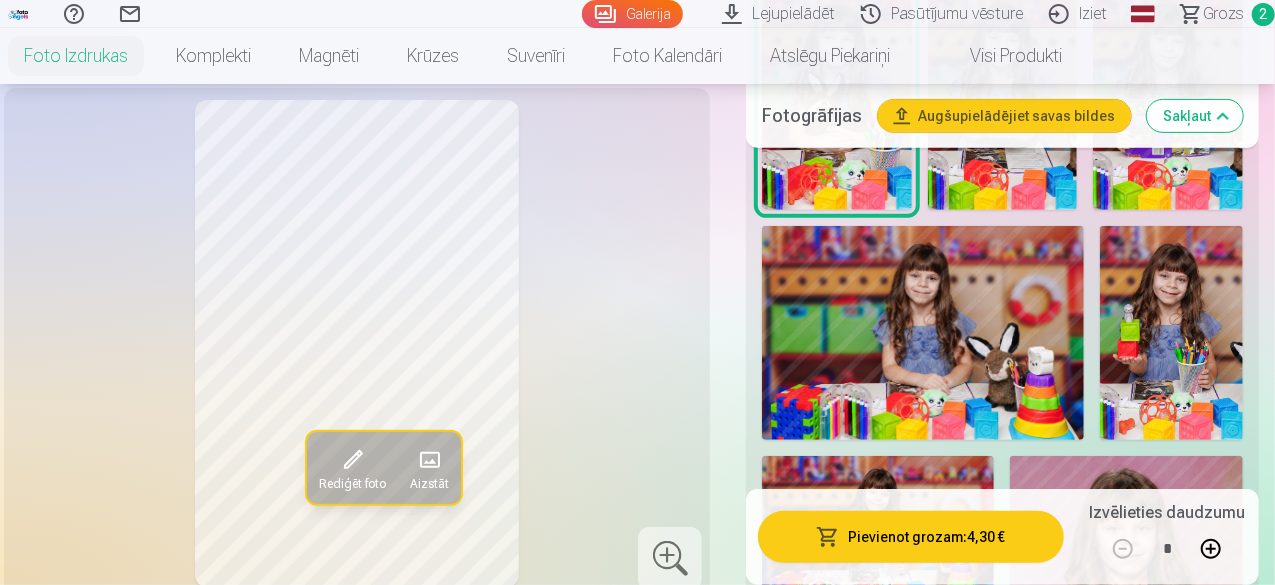 scroll, scrollTop: 4200, scrollLeft: 0, axis: vertical 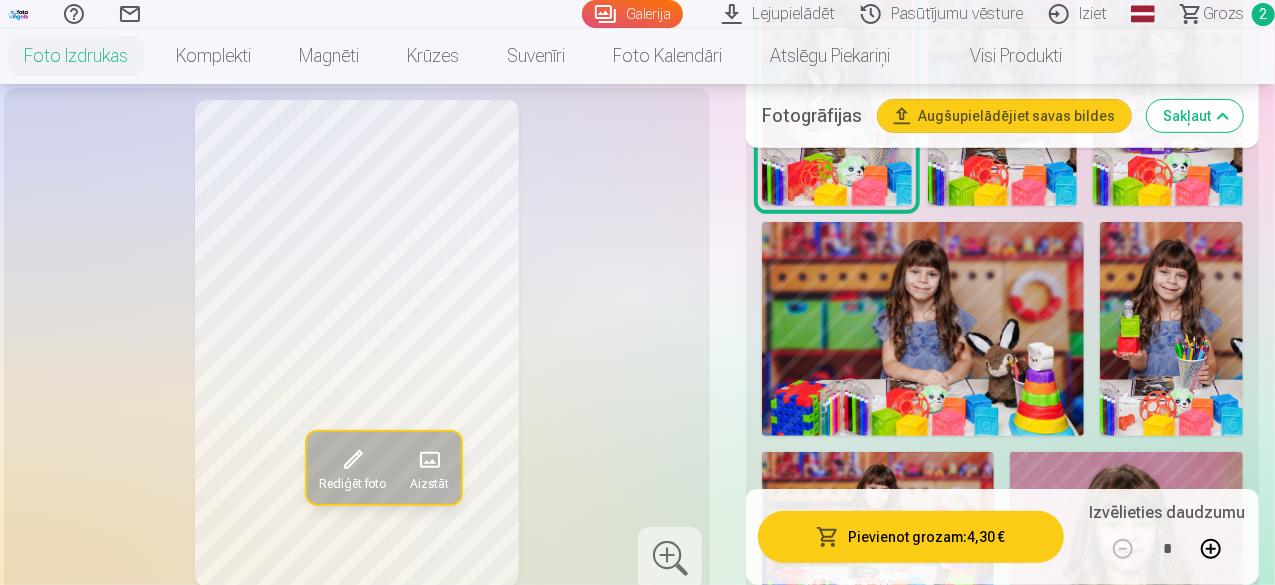 click at bounding box center [923, 329] 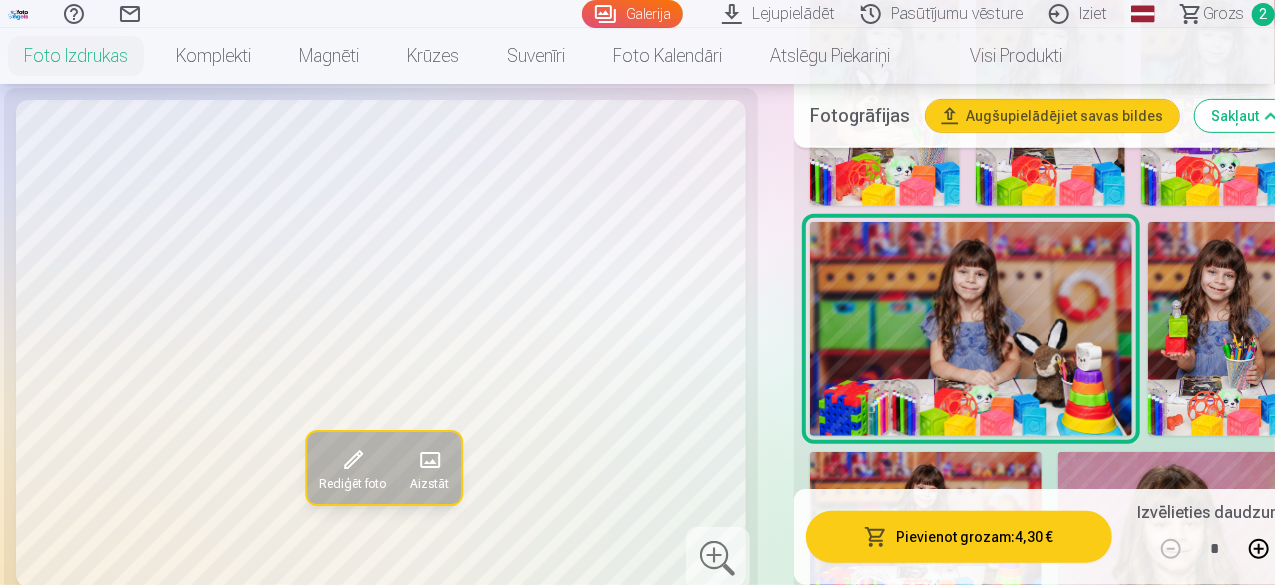 click at bounding box center [1219, 329] 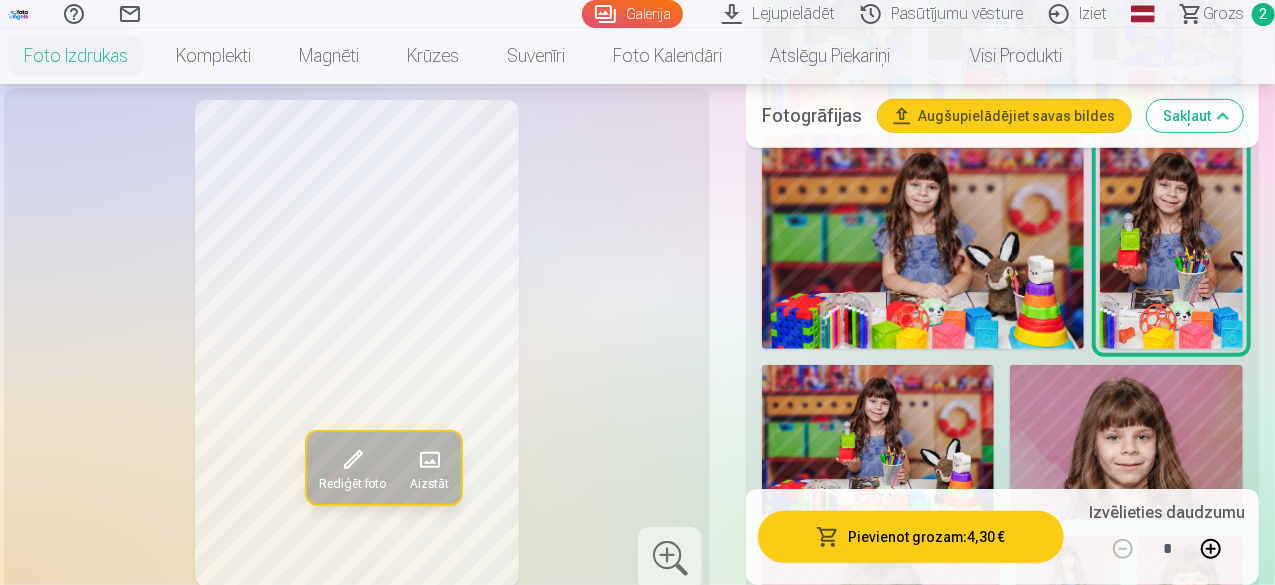 scroll, scrollTop: 4400, scrollLeft: 0, axis: vertical 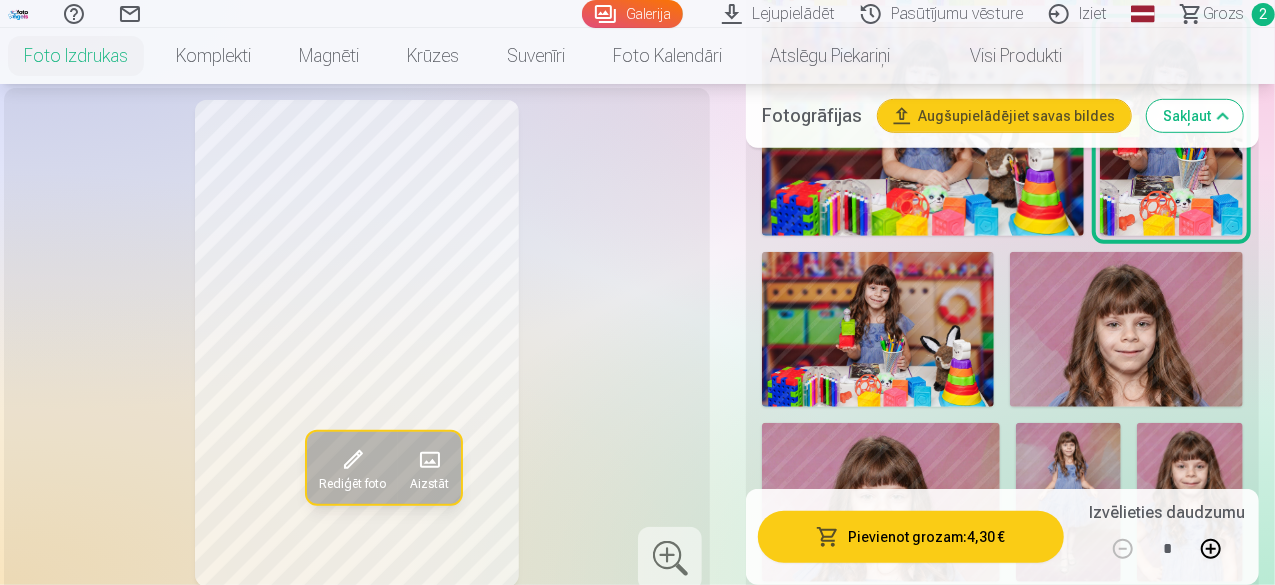 click at bounding box center (878, 329) 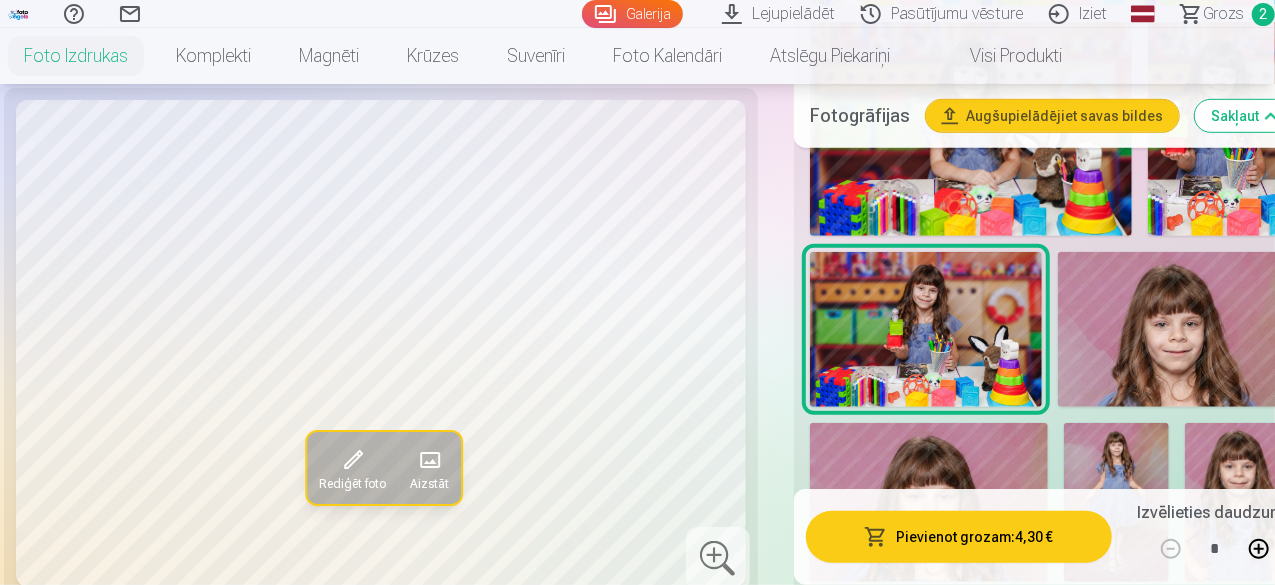 click at bounding box center [1174, 329] 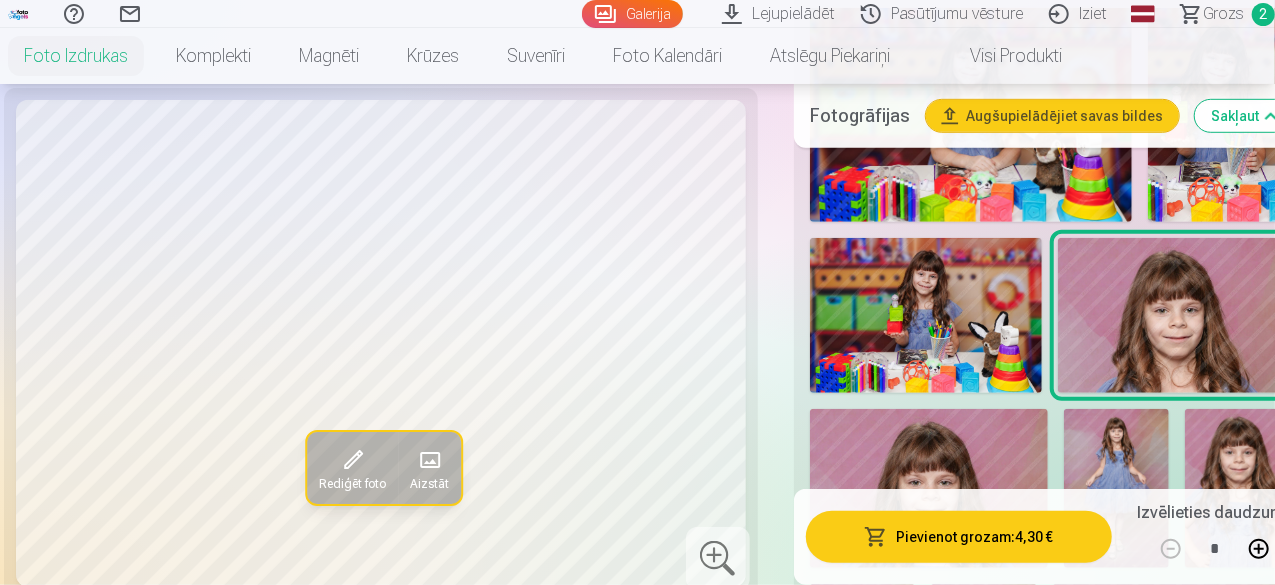 scroll, scrollTop: 4600, scrollLeft: 0, axis: vertical 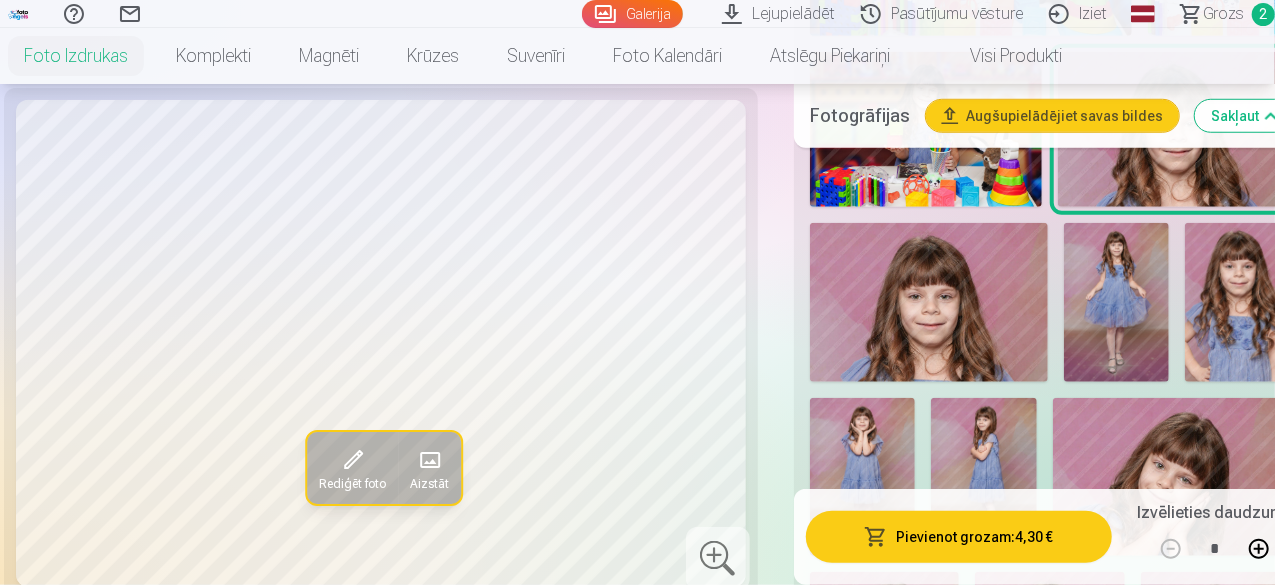 click at bounding box center (1050, -754) 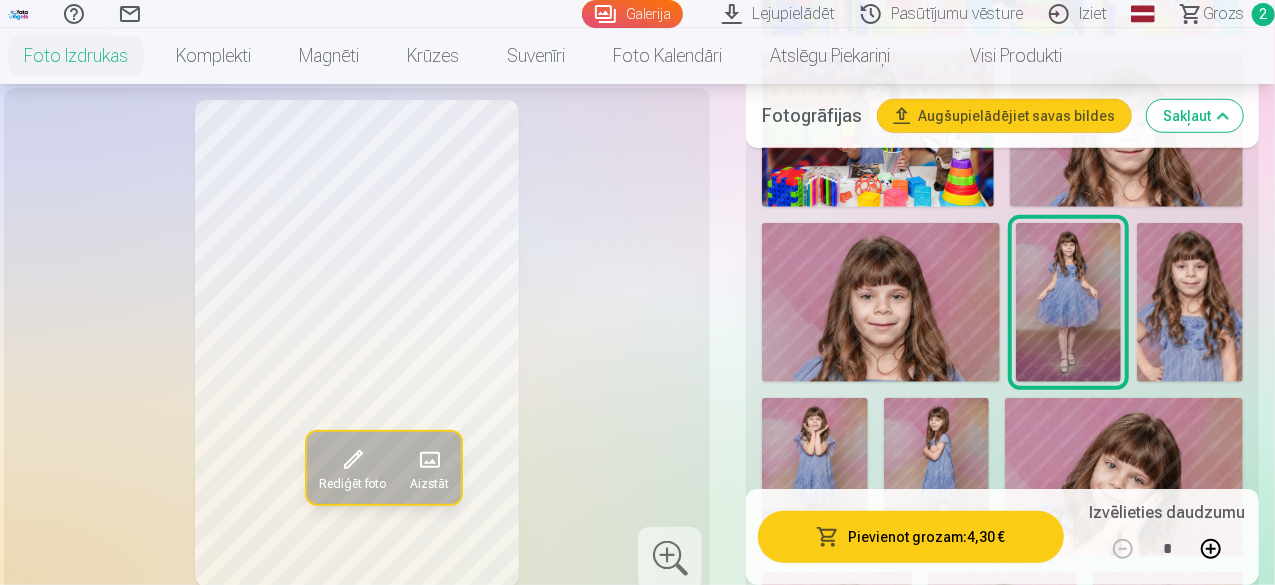click at bounding box center [1190, 302] 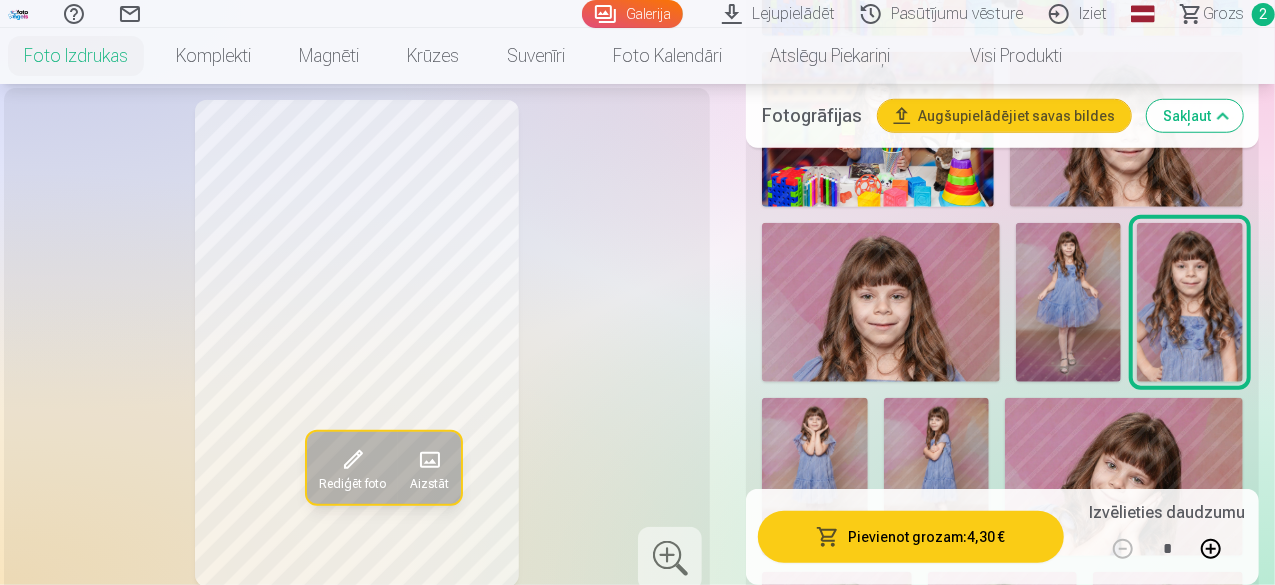 click at bounding box center [1069, 302] 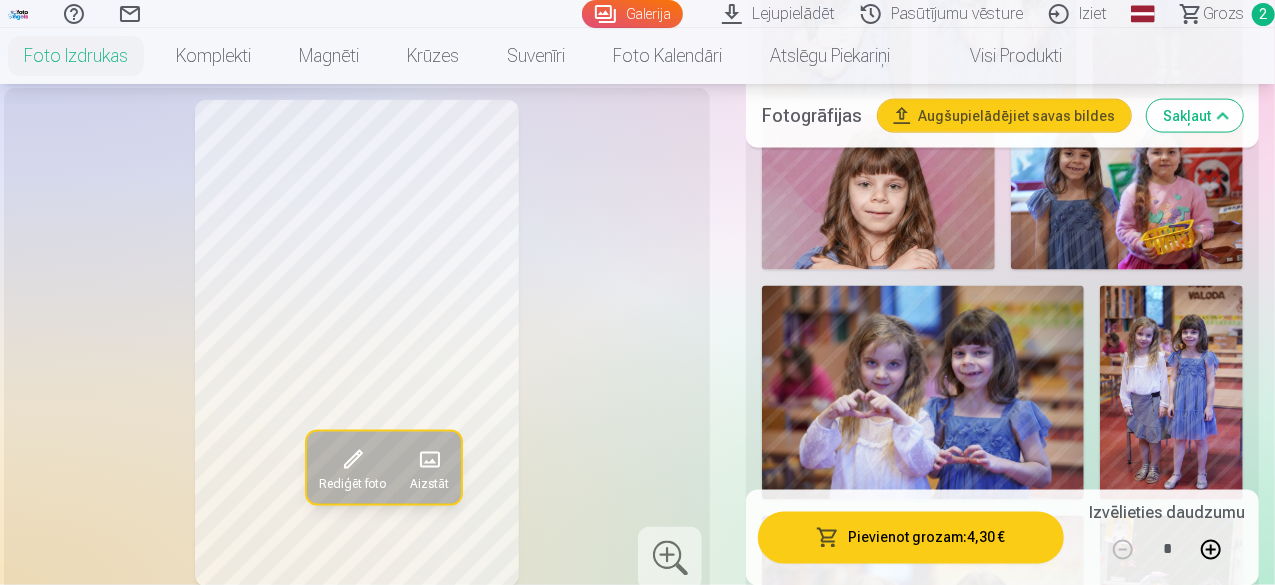 scroll, scrollTop: 5300, scrollLeft: 0, axis: vertical 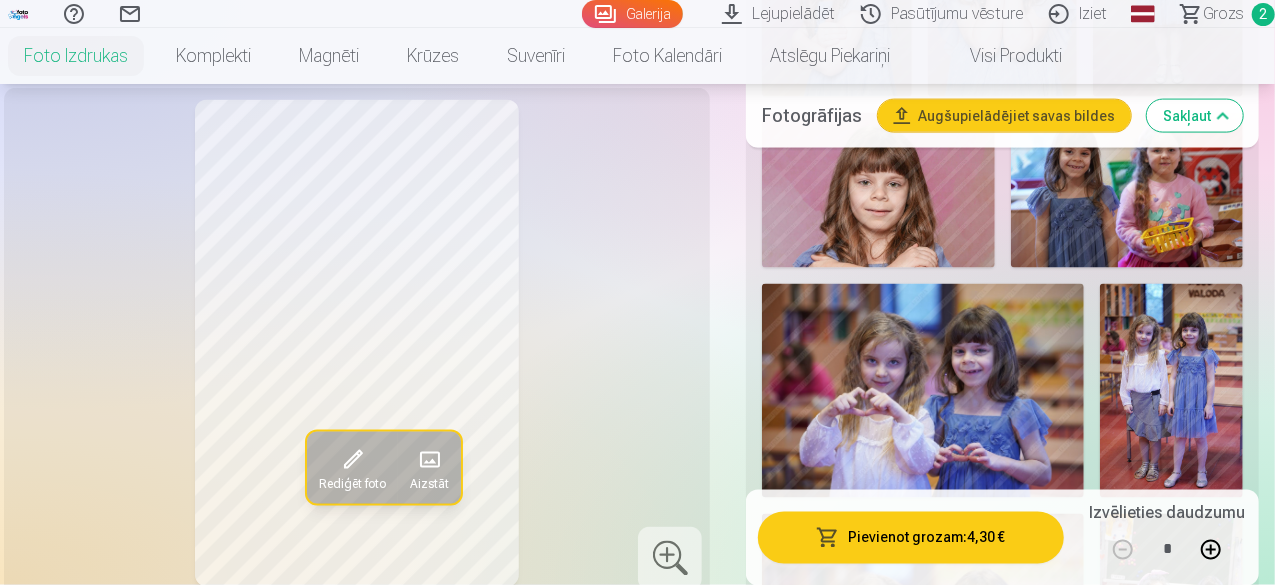 click at bounding box center (1171, 391) 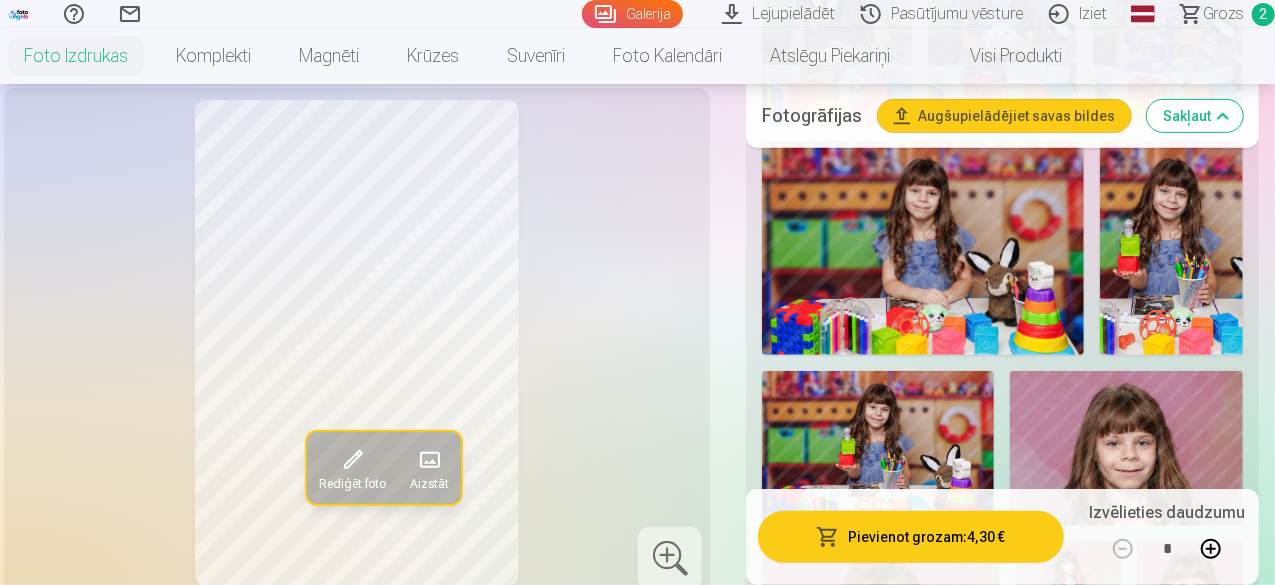 scroll, scrollTop: 4400, scrollLeft: 0, axis: vertical 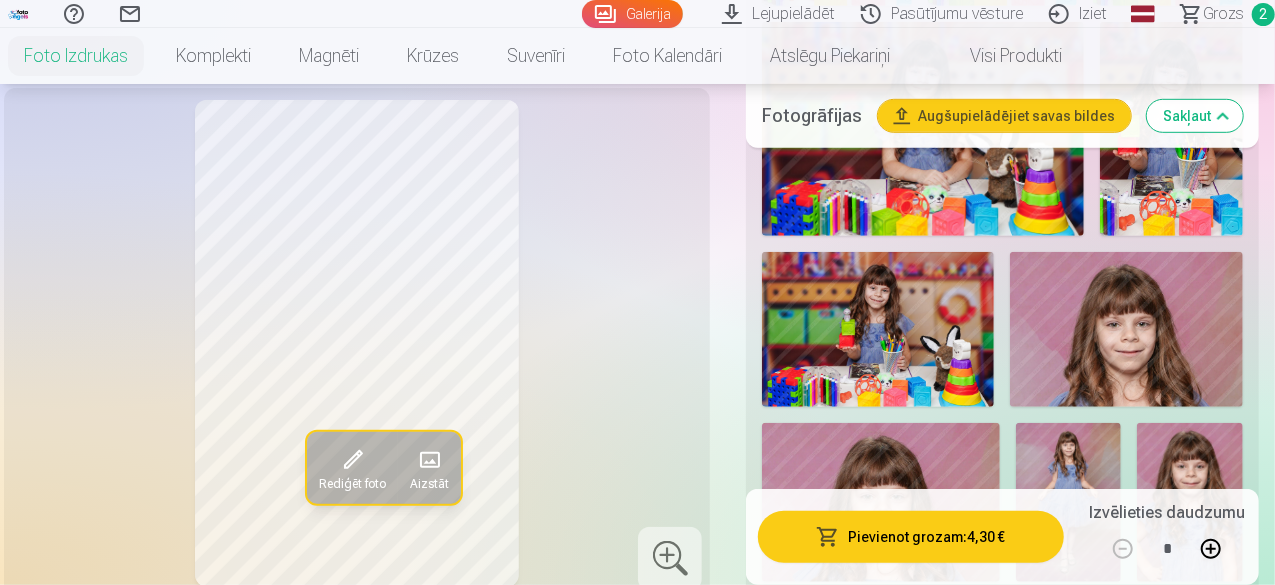 click at bounding box center (1069, 502) 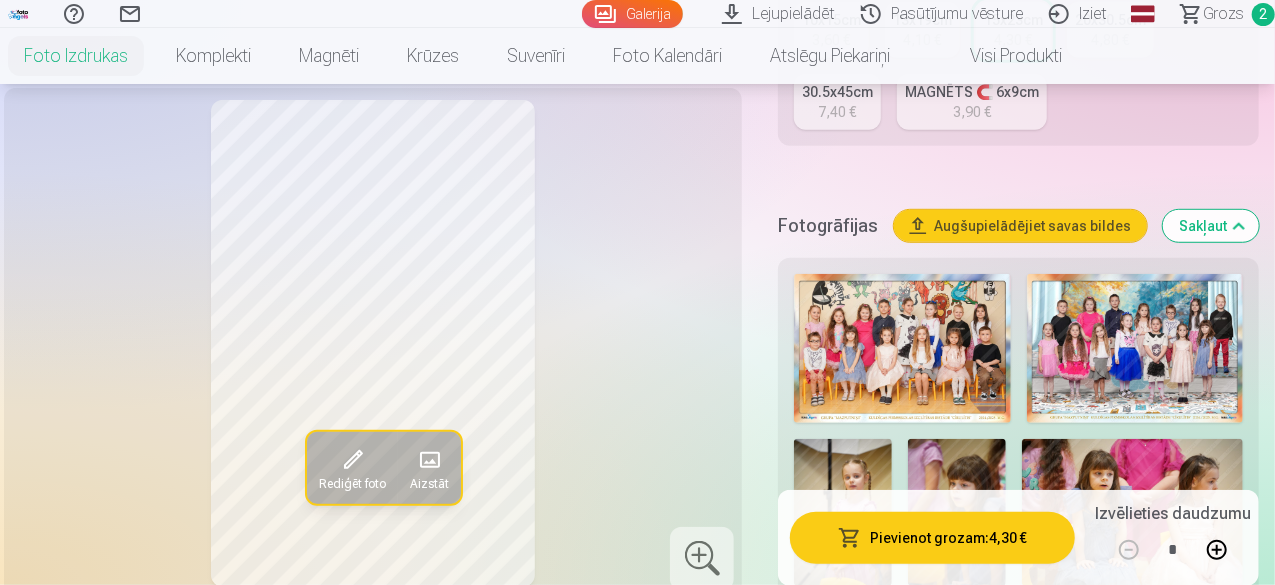 scroll, scrollTop: 300, scrollLeft: 0, axis: vertical 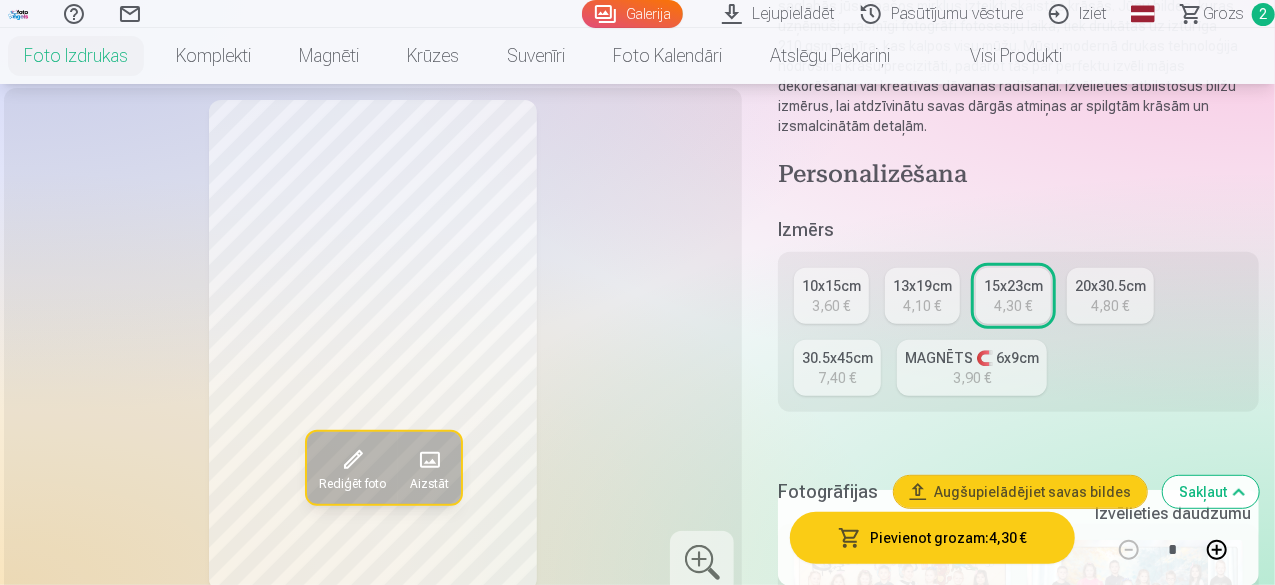 click on "4,10 €" at bounding box center (923, 306) 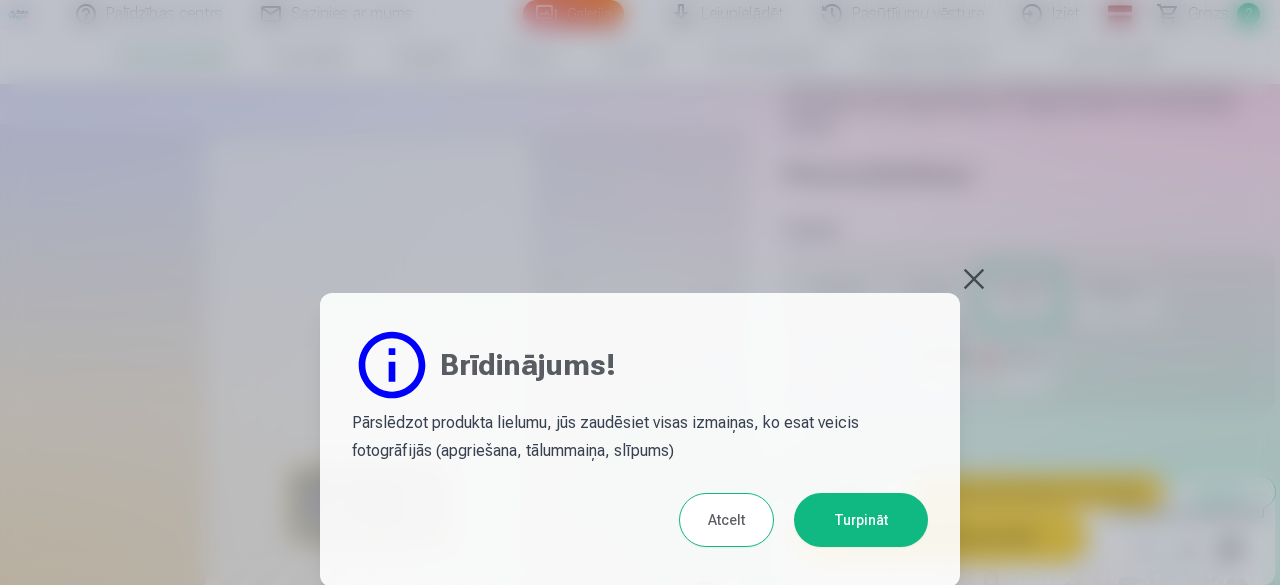 click on "Turpināt" at bounding box center [861, 520] 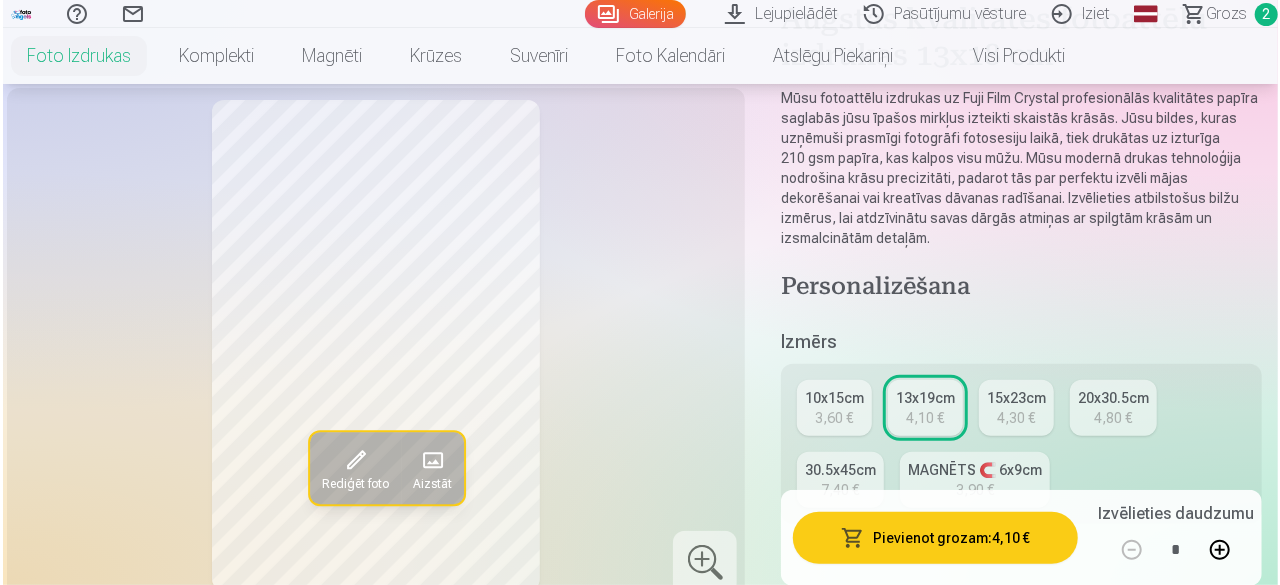 scroll, scrollTop: 200, scrollLeft: 0, axis: vertical 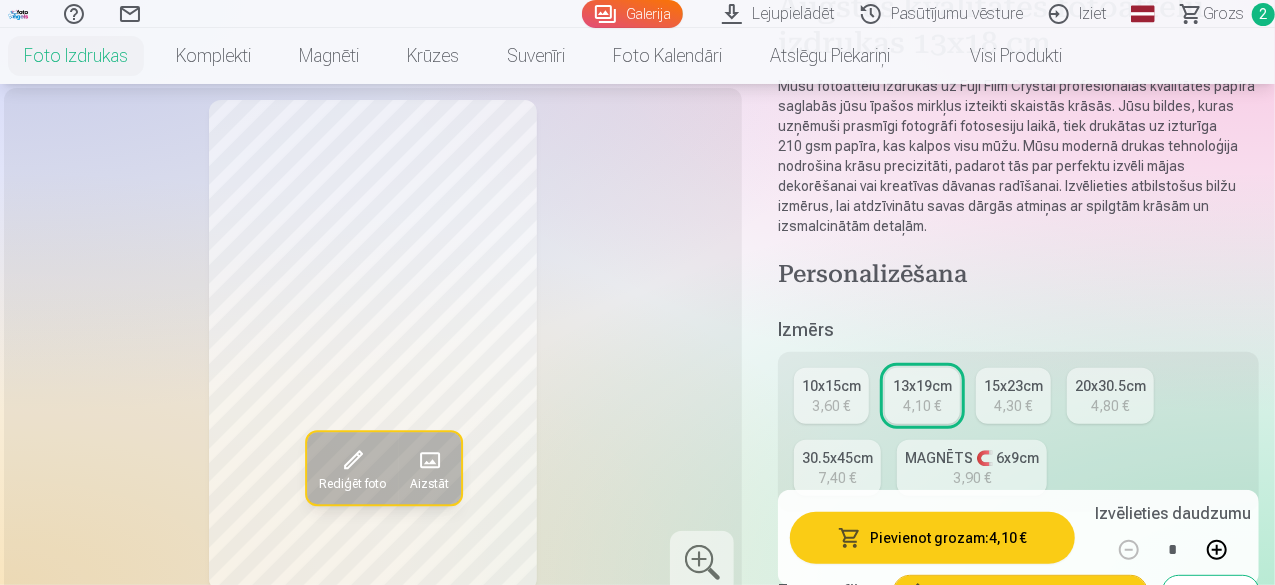 click at bounding box center [353, 460] 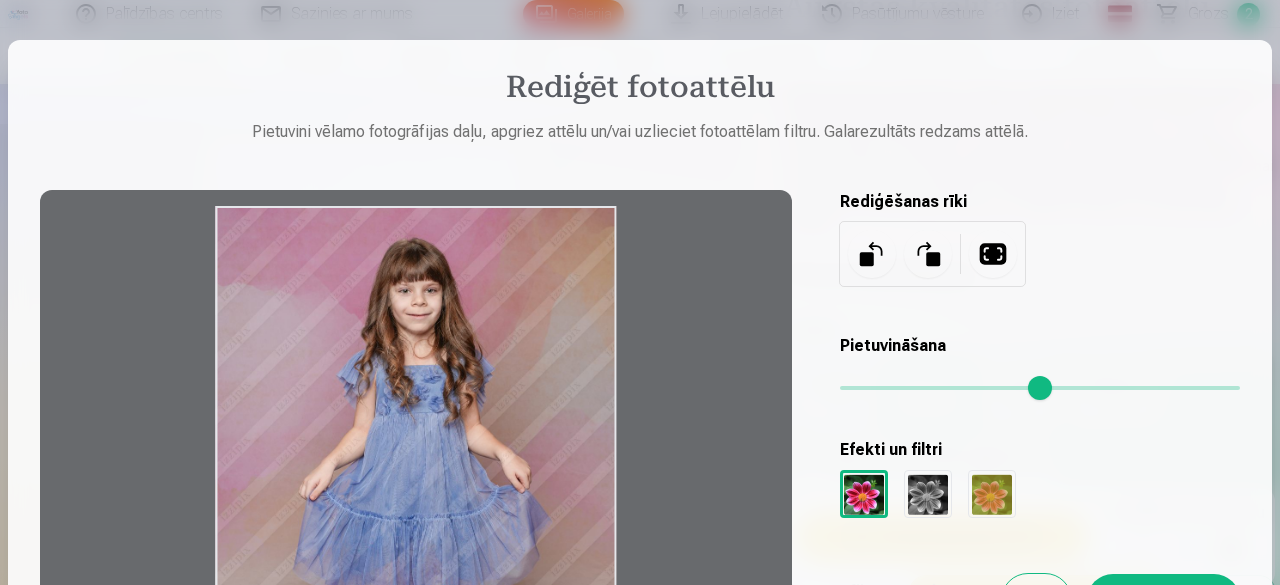 drag, startPoint x: 670, startPoint y: 305, endPoint x: 667, endPoint y: 345, distance: 40.112343 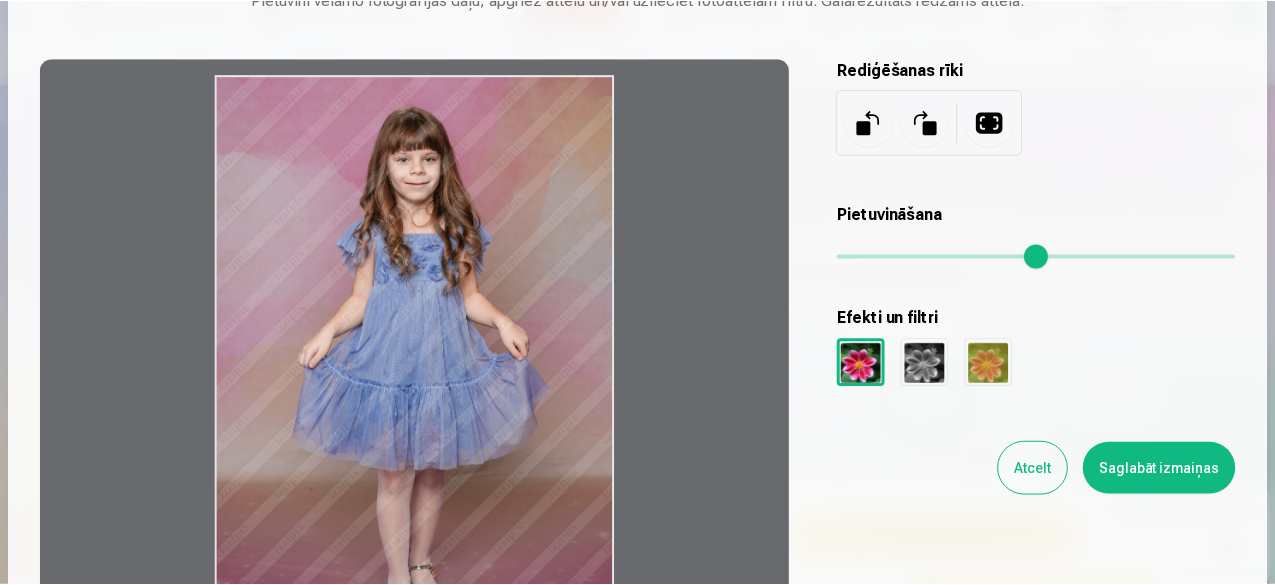 scroll, scrollTop: 400, scrollLeft: 0, axis: vertical 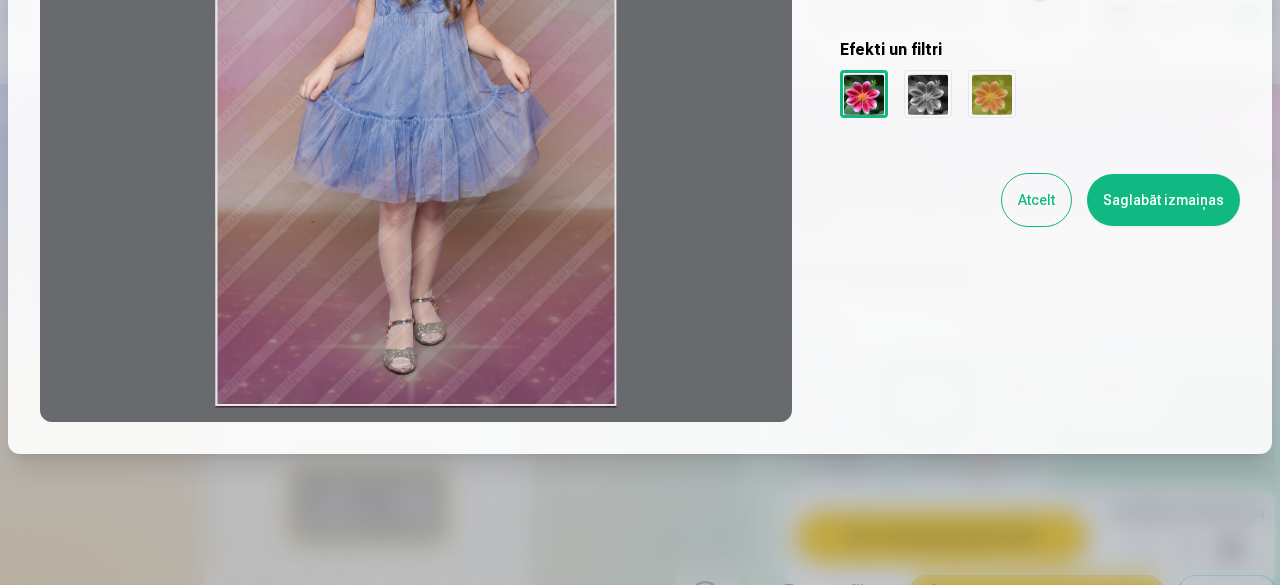 click on "Saglabāt izmaiņas" at bounding box center [1163, 200] 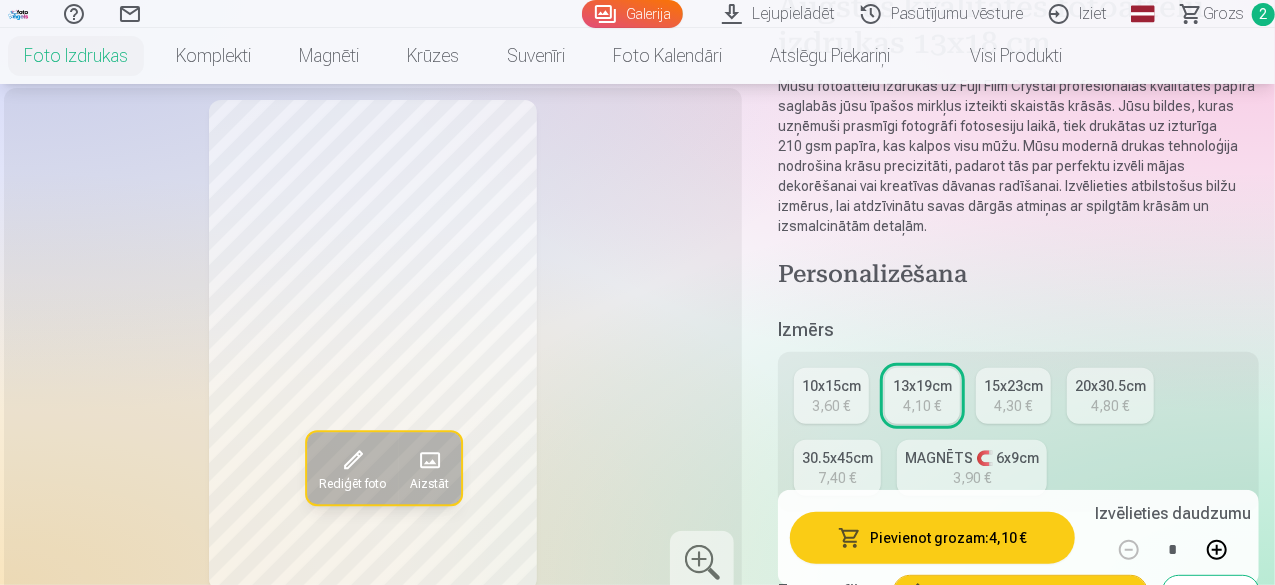 click on "Rediģēt foto Aizstāt" at bounding box center [373, 345] 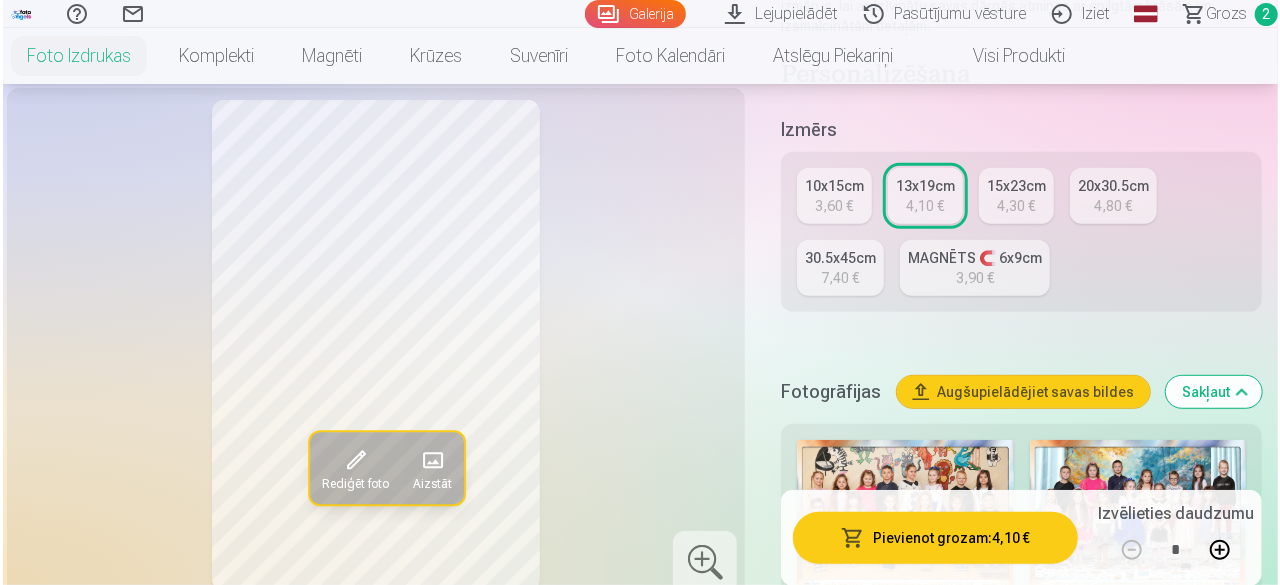 scroll, scrollTop: 500, scrollLeft: 0, axis: vertical 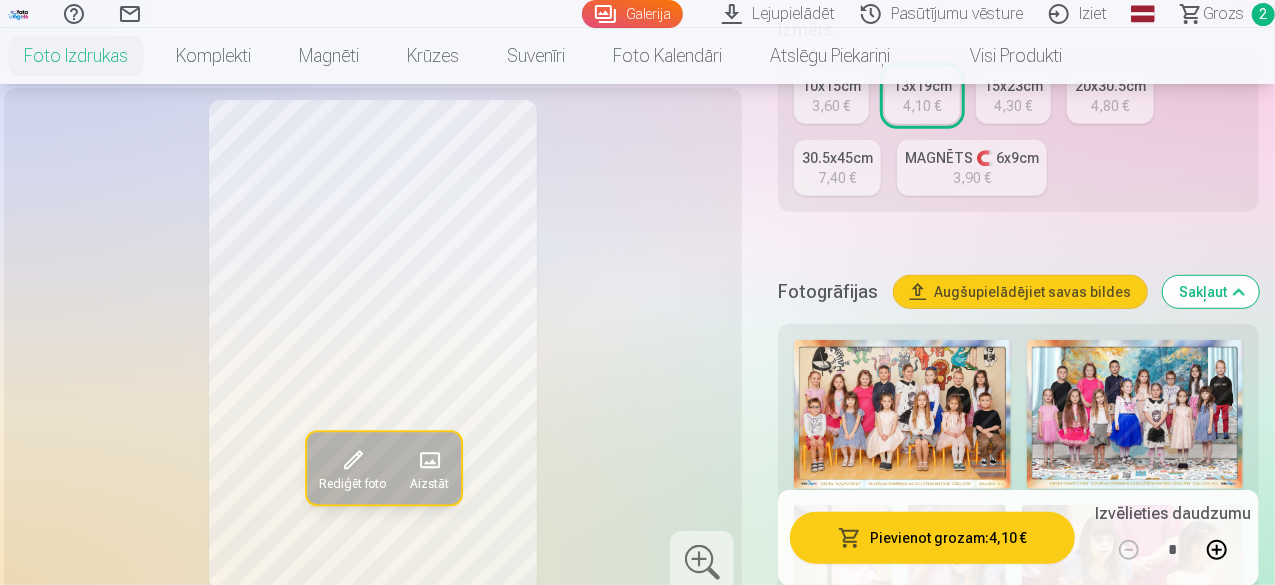 click at bounding box center (353, 460) 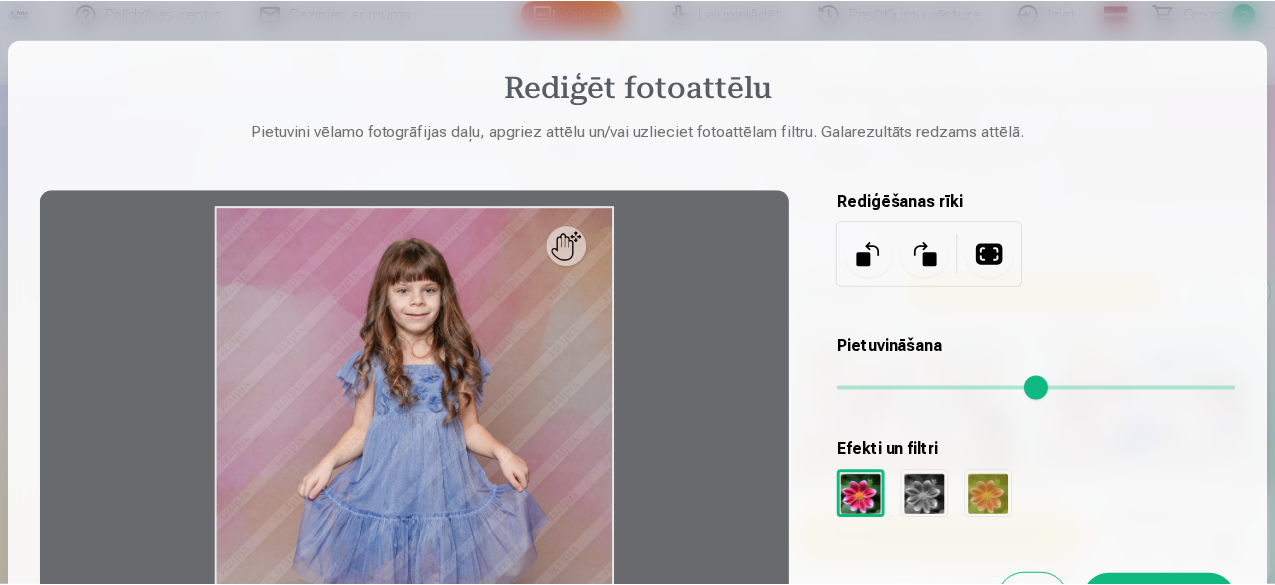 scroll, scrollTop: 200, scrollLeft: 0, axis: vertical 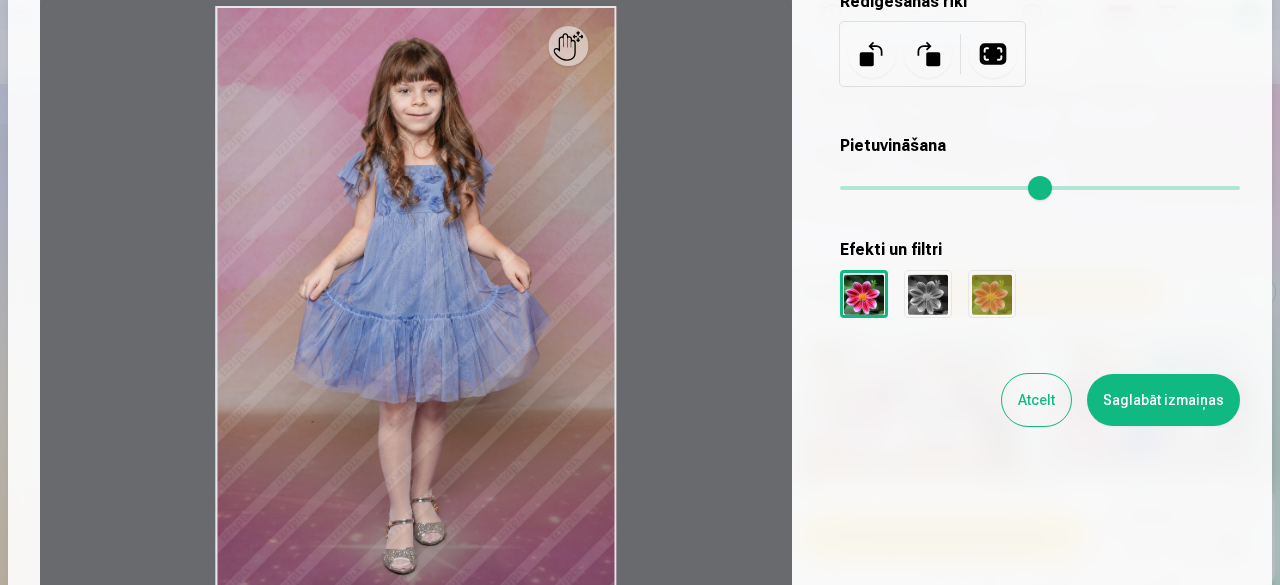 click on "Saglabāt izmaiņas" at bounding box center [1163, 400] 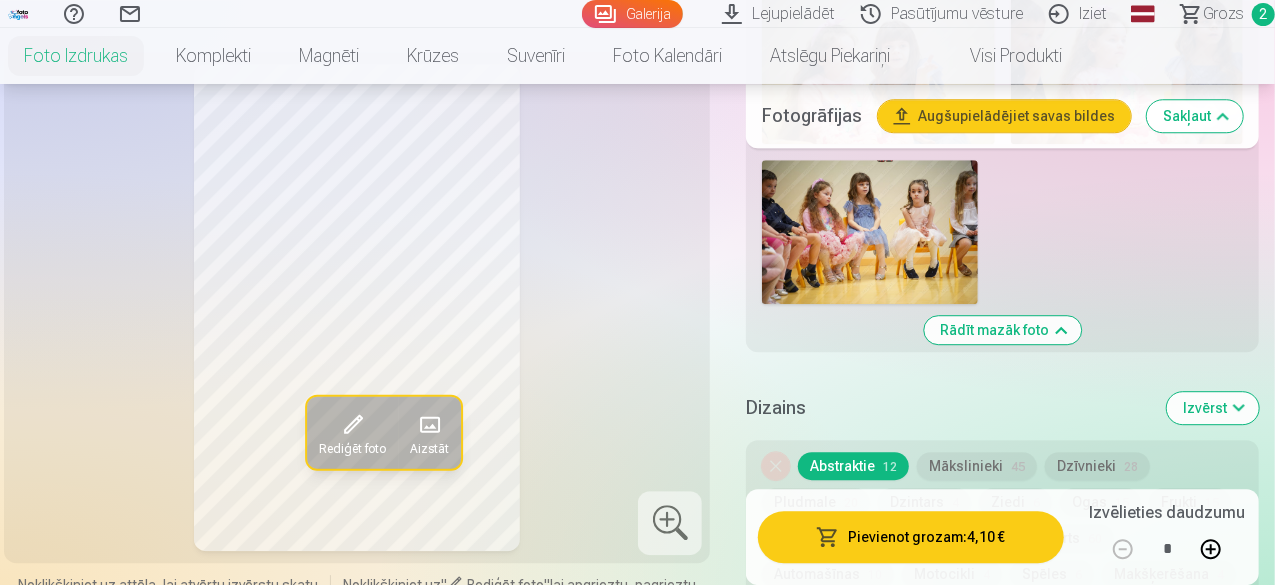 scroll, scrollTop: 6600, scrollLeft: 0, axis: vertical 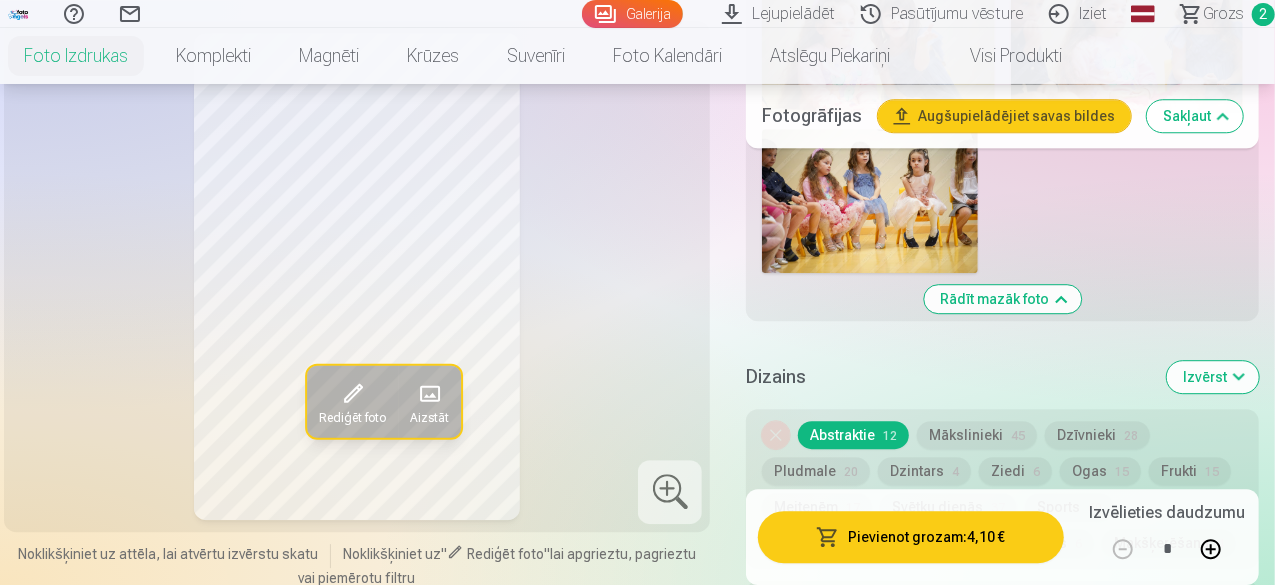 click on "Meitenēm 17" at bounding box center [817, 507] 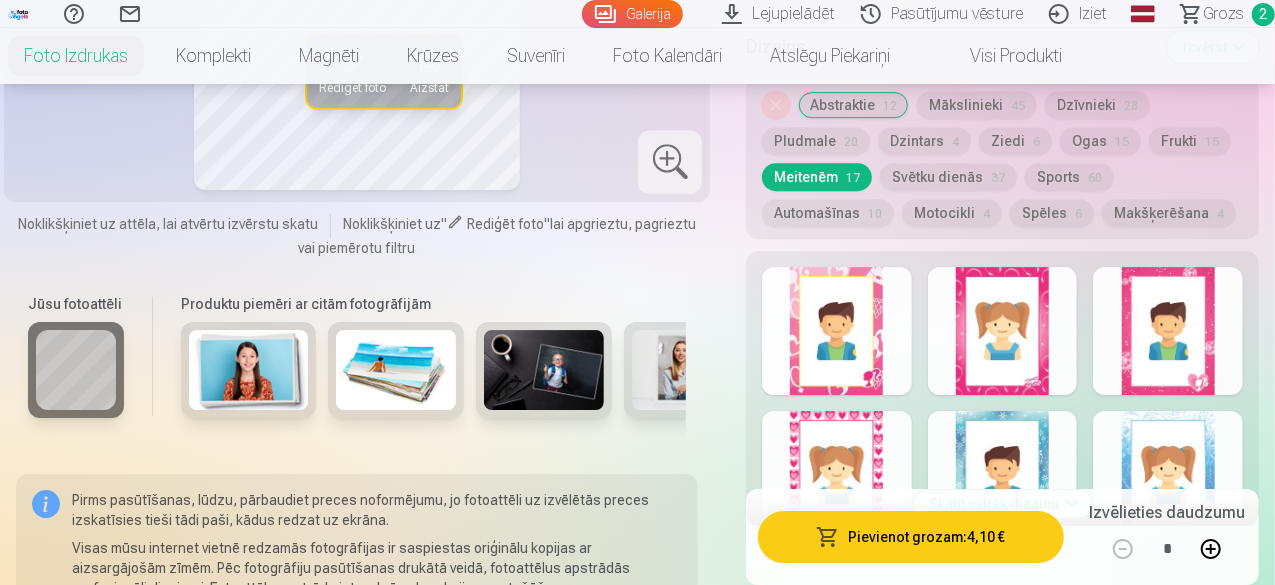 scroll, scrollTop: 6900, scrollLeft: 0, axis: vertical 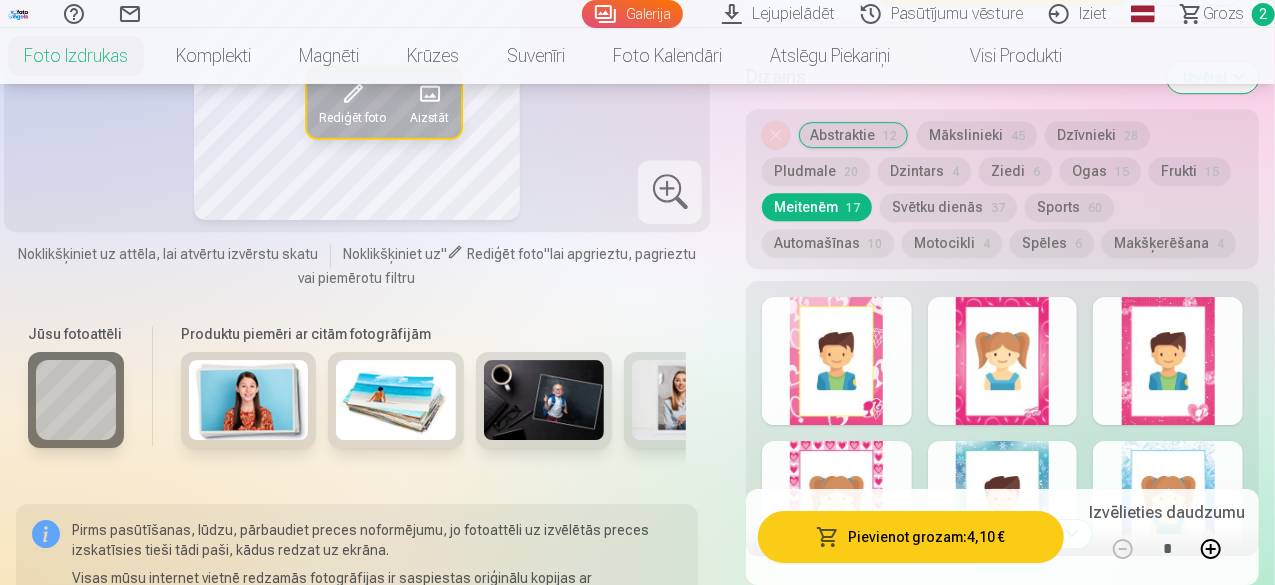 click on "Skatīt vairāk dizainu" at bounding box center [1003, 534] 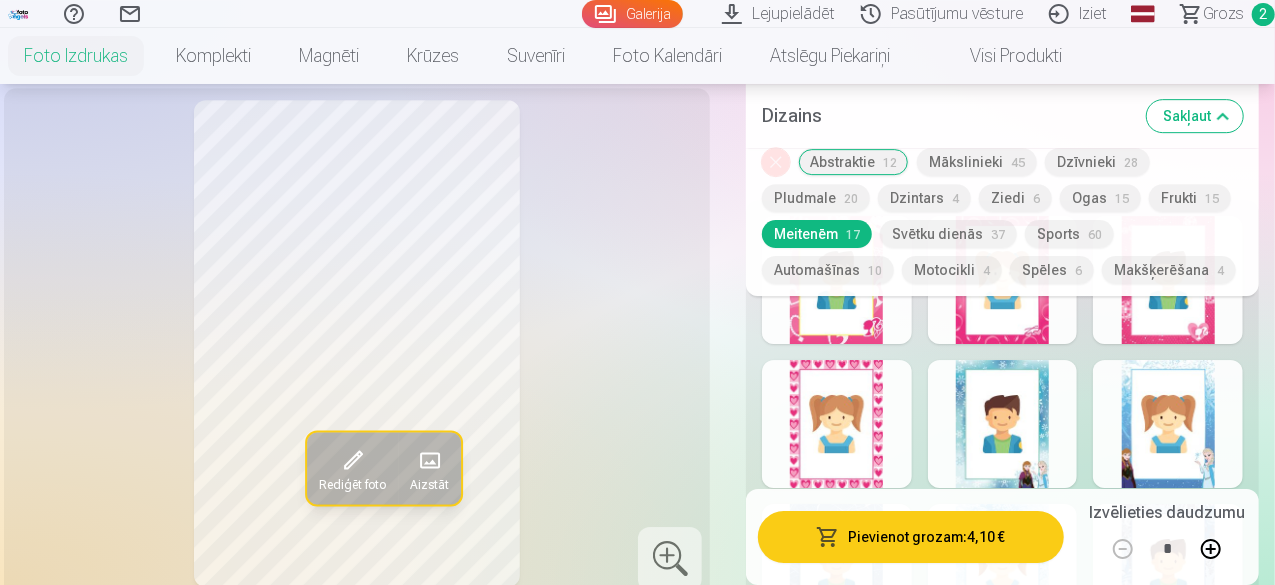scroll, scrollTop: 7000, scrollLeft: 0, axis: vertical 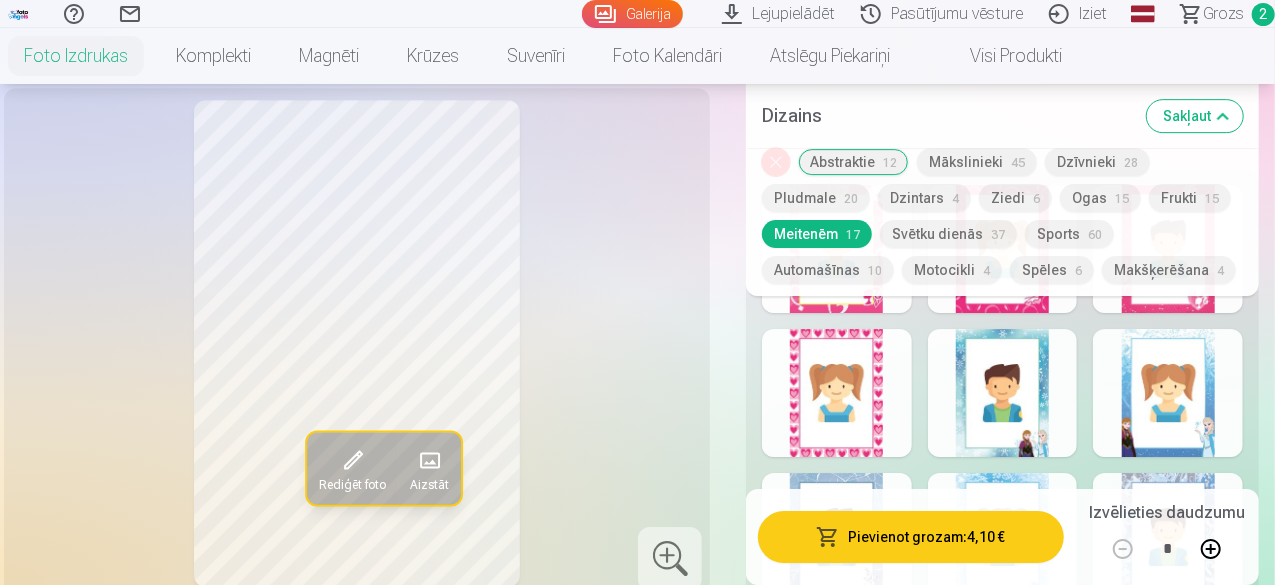 click at bounding box center [1003, 537] 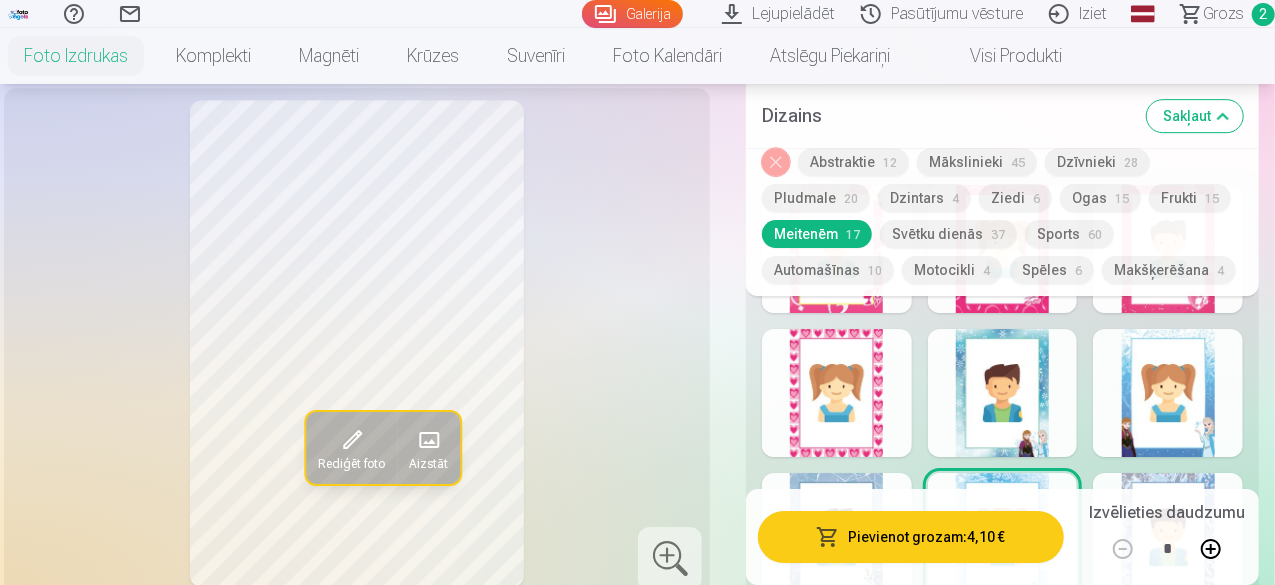 click at bounding box center (1168, 537) 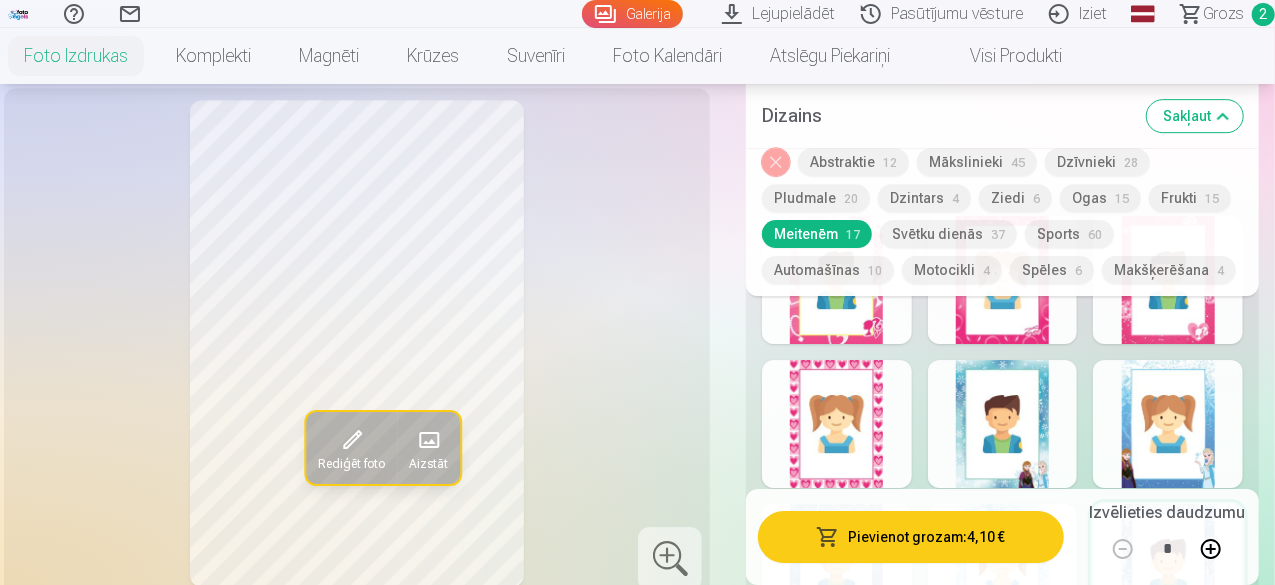 scroll, scrollTop: 7000, scrollLeft: 0, axis: vertical 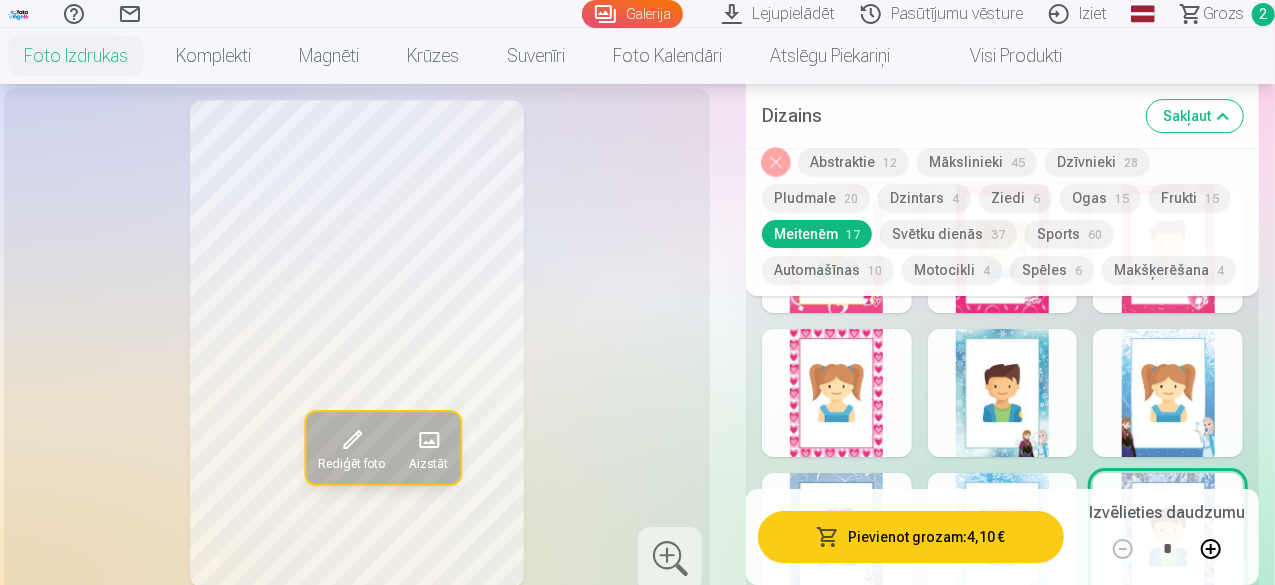 click at bounding box center (1003, 537) 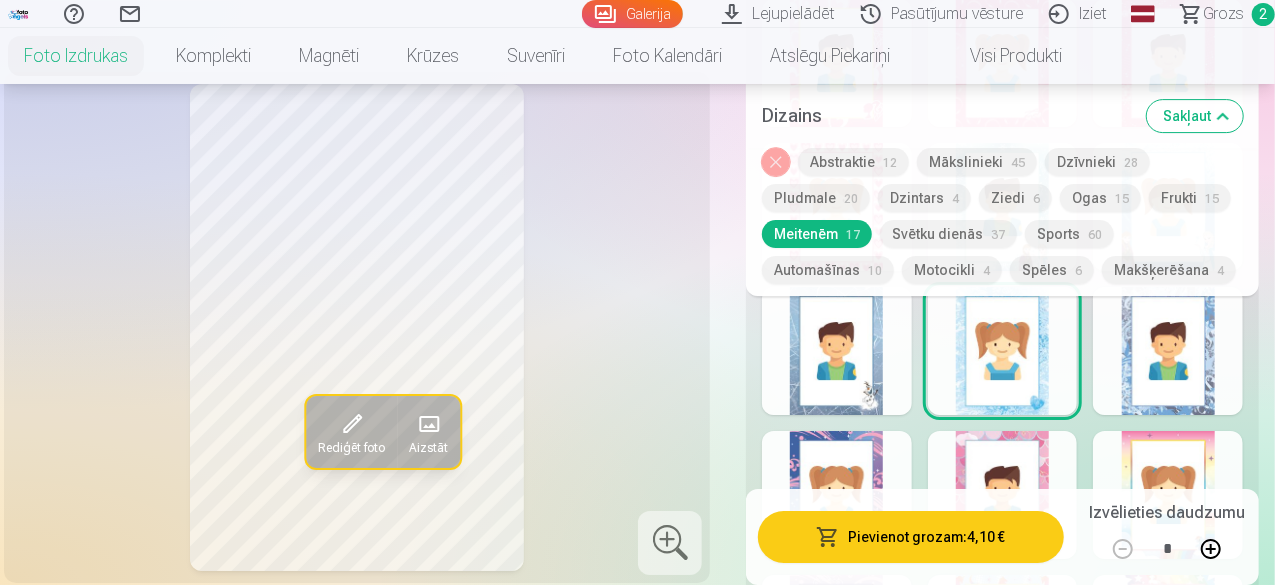scroll, scrollTop: 7200, scrollLeft: 0, axis: vertical 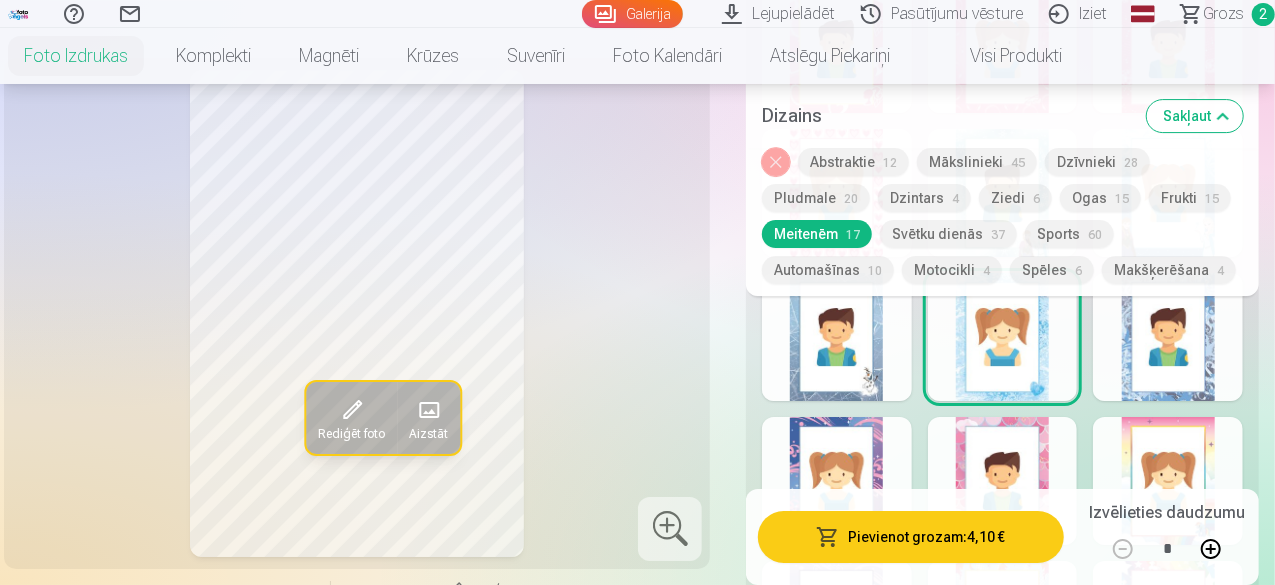 click at bounding box center (1003, 481) 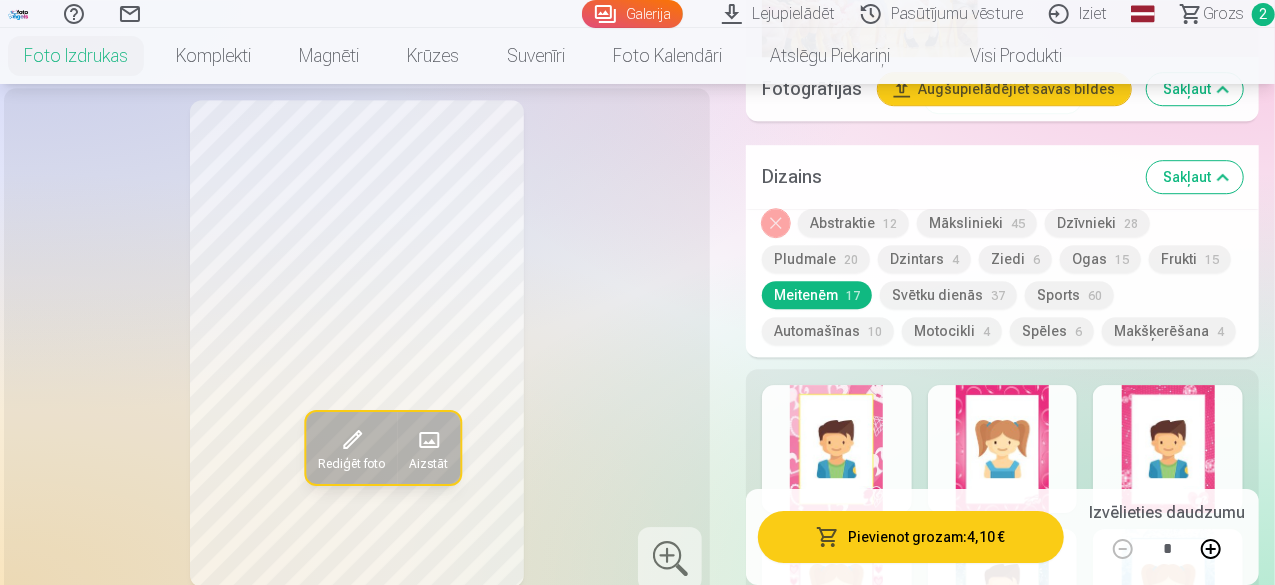 scroll, scrollTop: 7000, scrollLeft: 0, axis: vertical 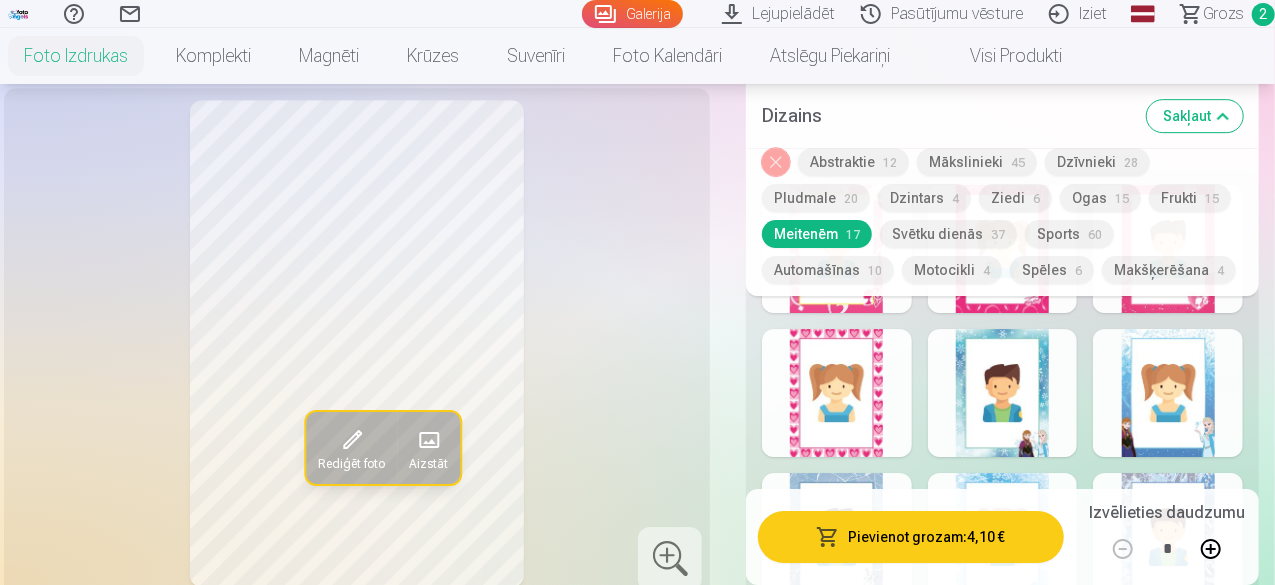 click at bounding box center (837, 537) 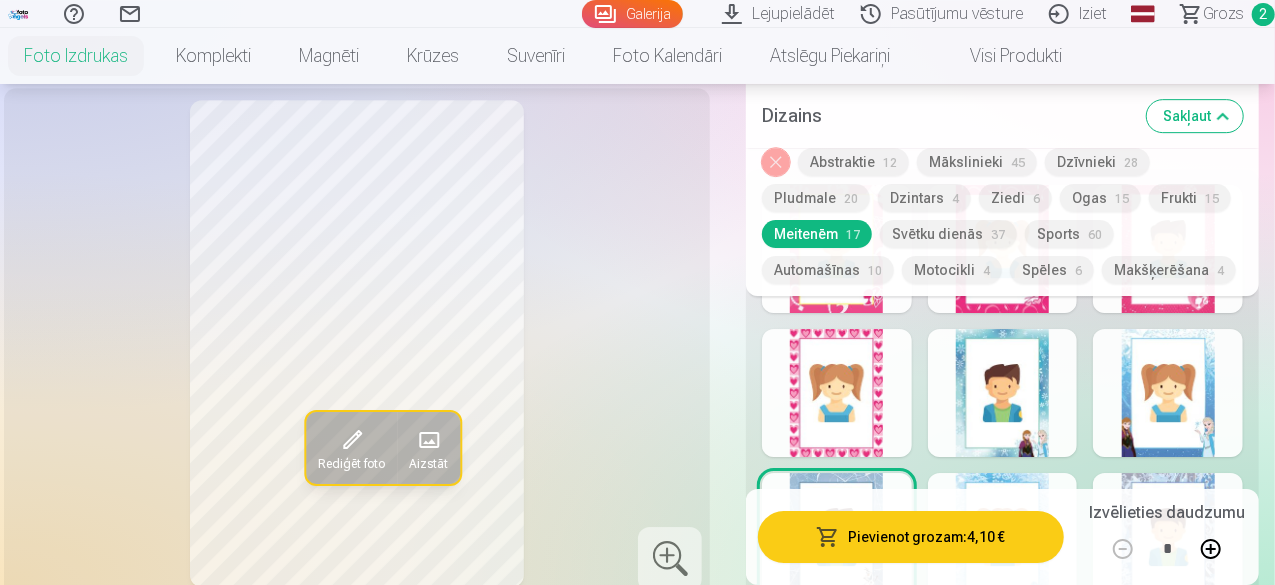 scroll, scrollTop: 6800, scrollLeft: 0, axis: vertical 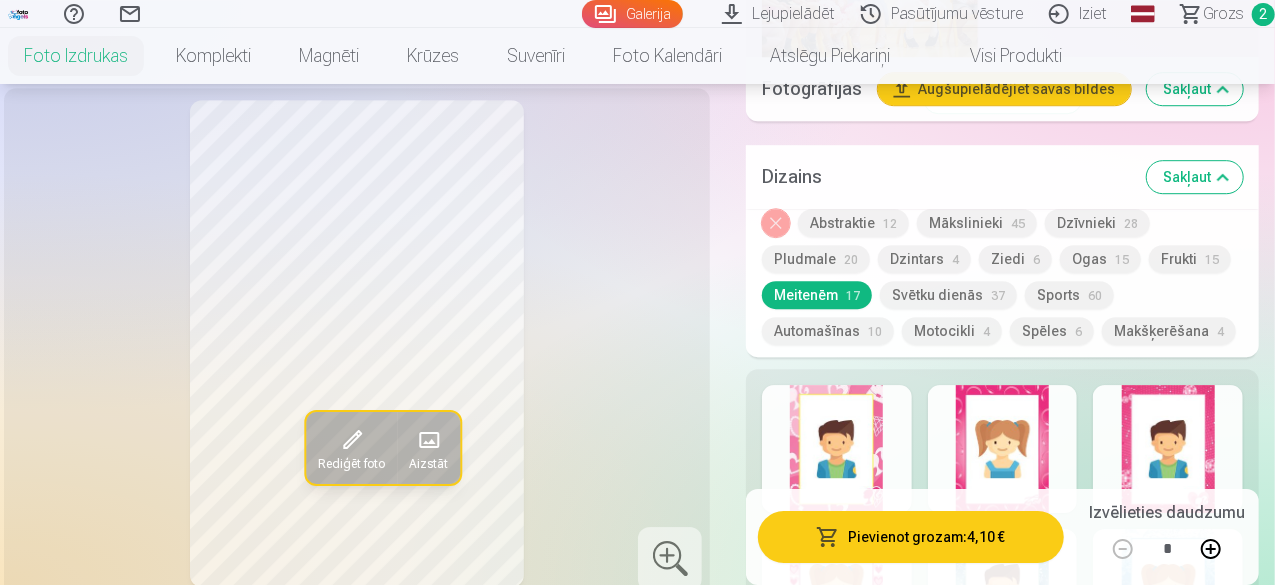 click at bounding box center [1168, 593] 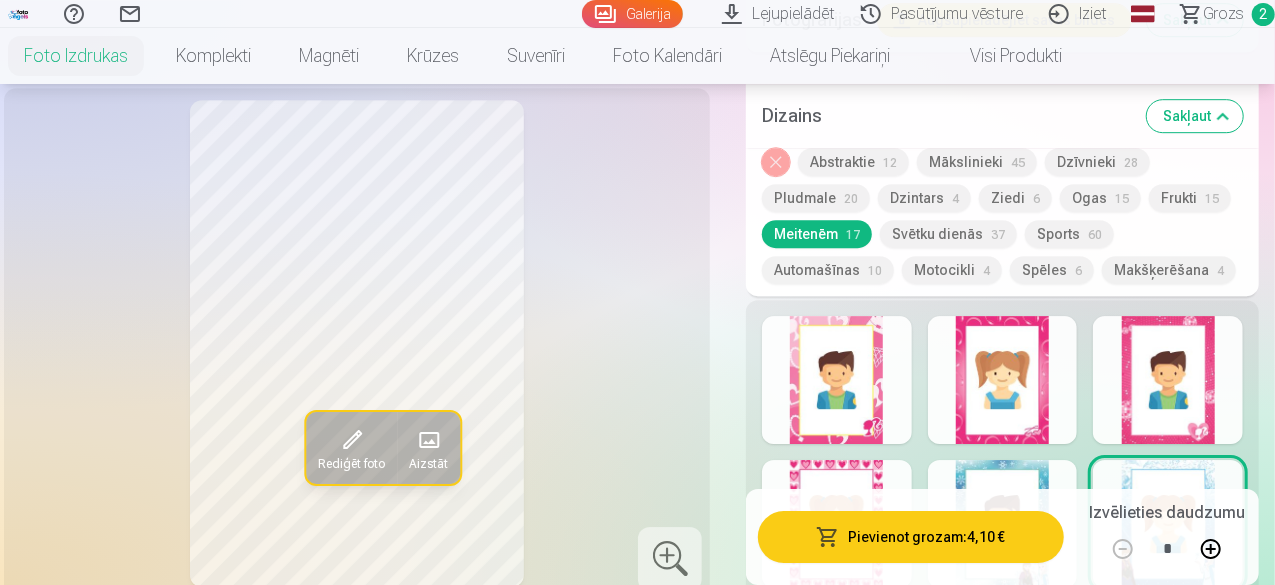 scroll, scrollTop: 6900, scrollLeft: 0, axis: vertical 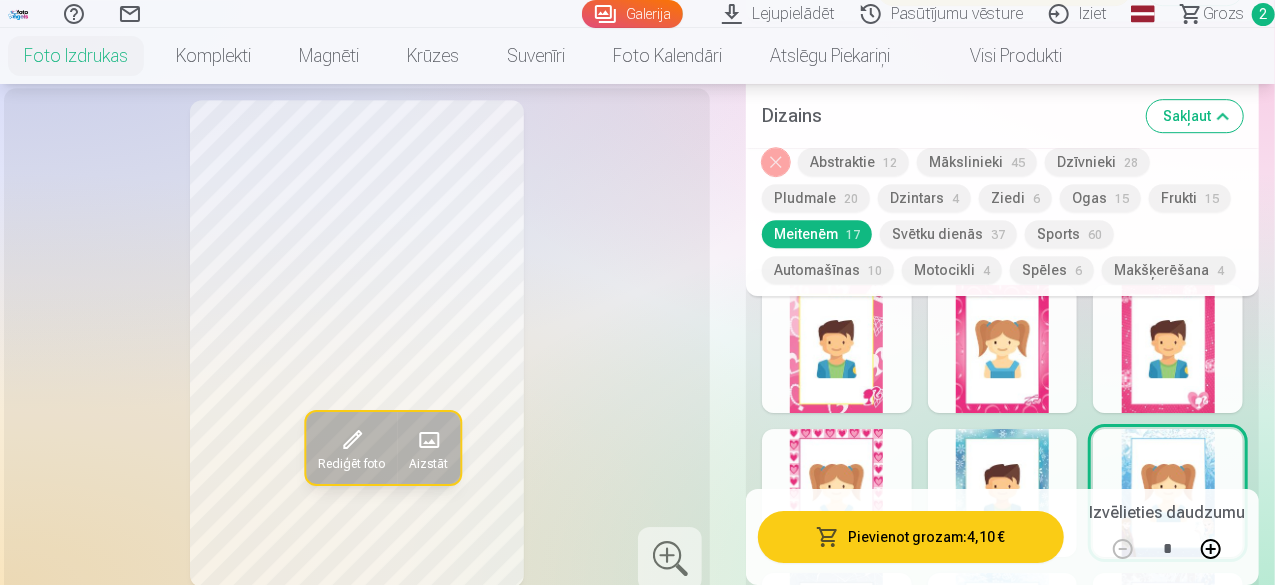click at bounding box center (1003, 493) 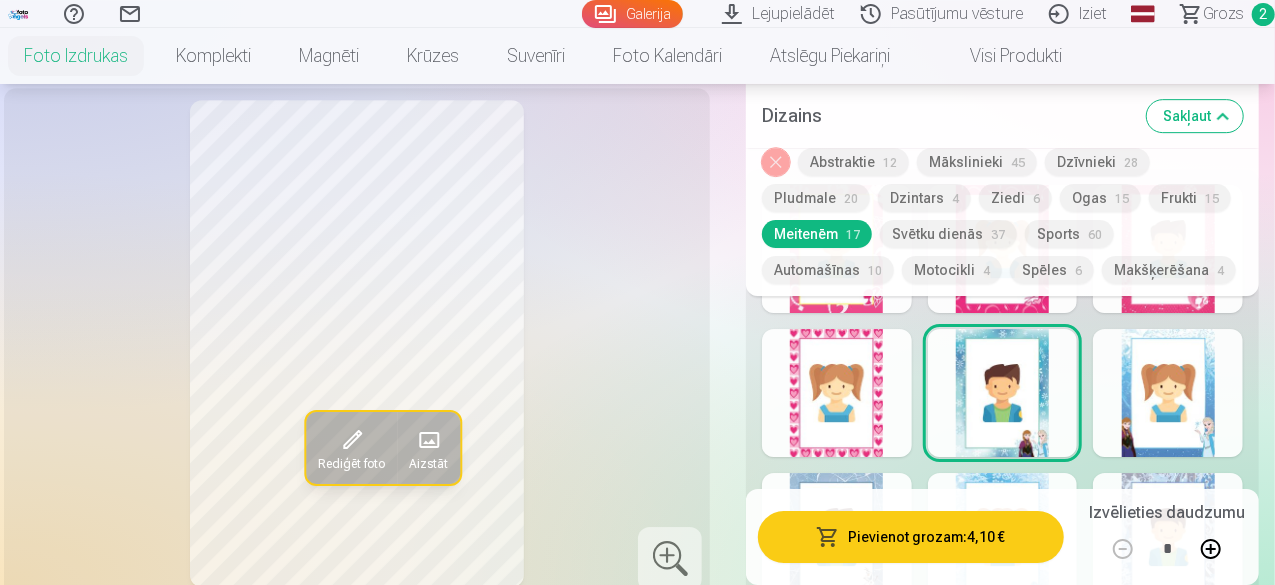 scroll, scrollTop: 6900, scrollLeft: 0, axis: vertical 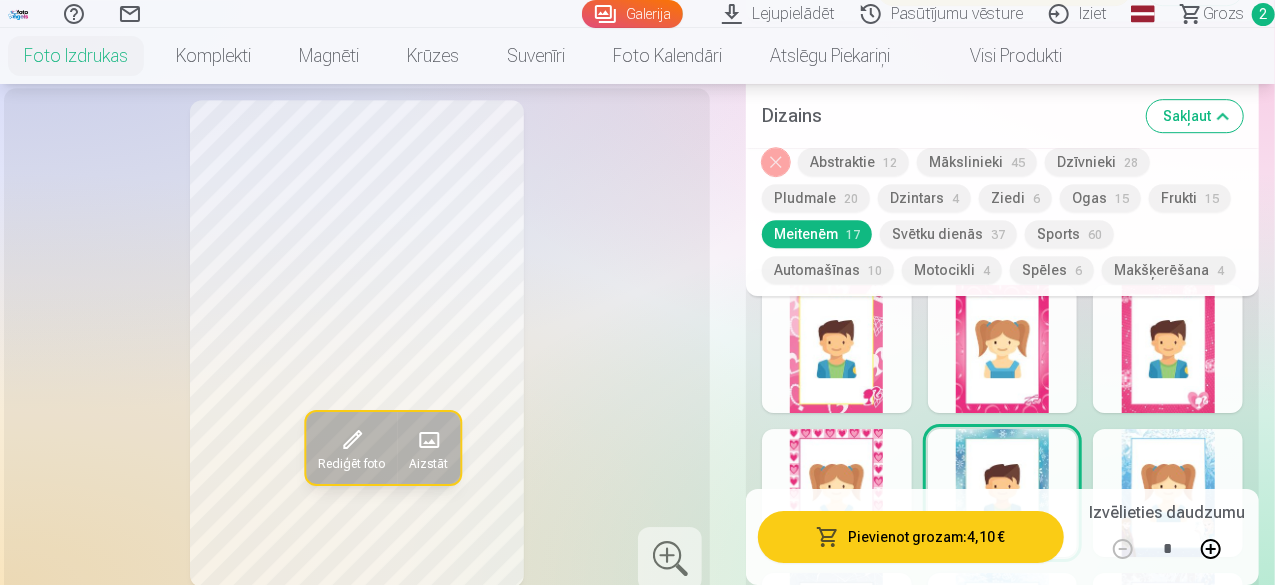 click at bounding box center (837, 493) 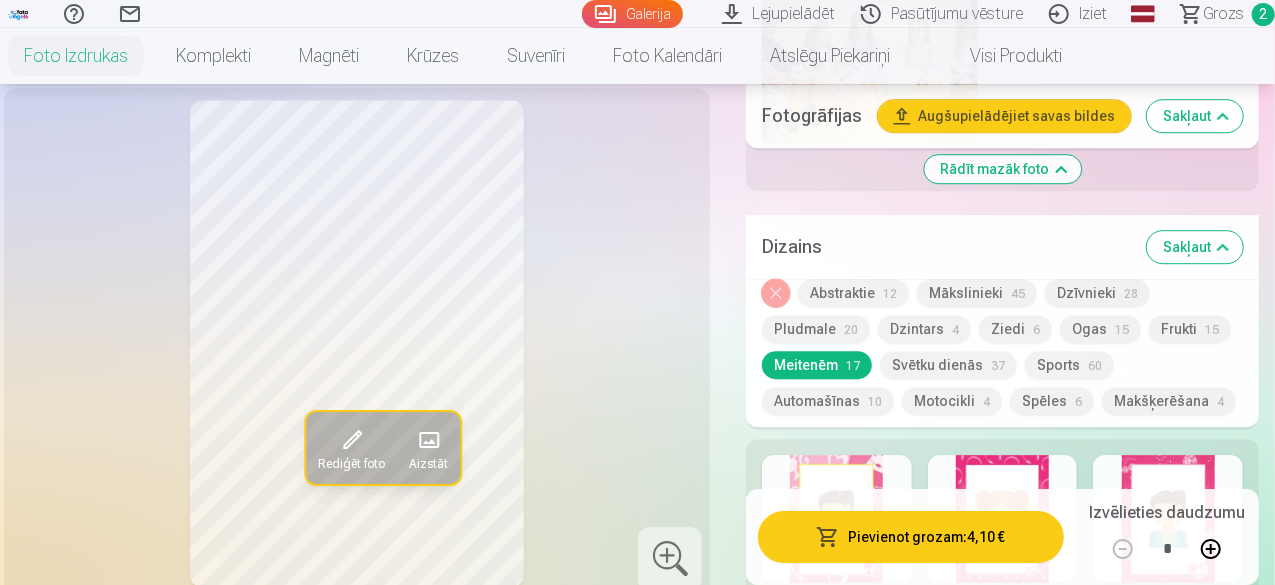 scroll, scrollTop: 6700, scrollLeft: 0, axis: vertical 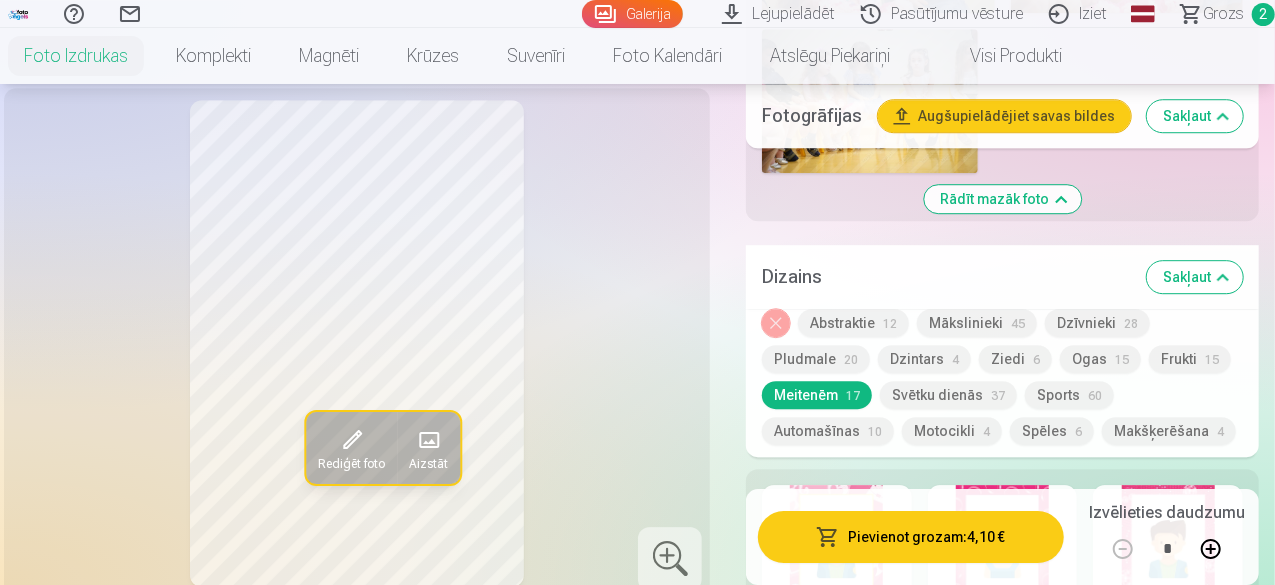 click at bounding box center (1003, 549) 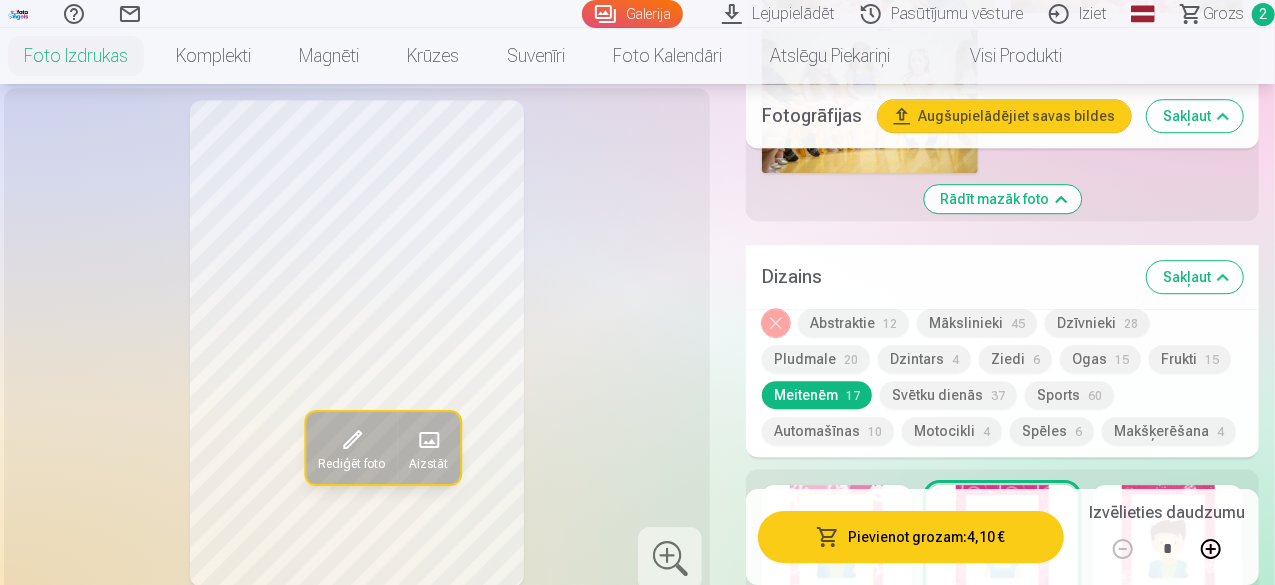 click at bounding box center [1168, 549] 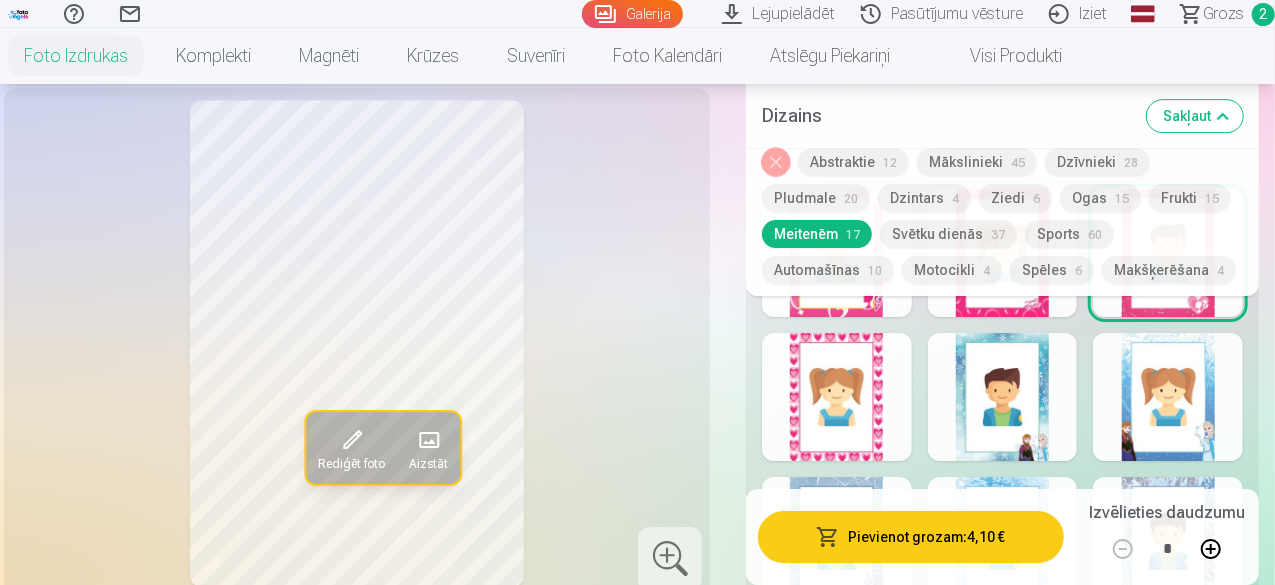 scroll, scrollTop: 7000, scrollLeft: 0, axis: vertical 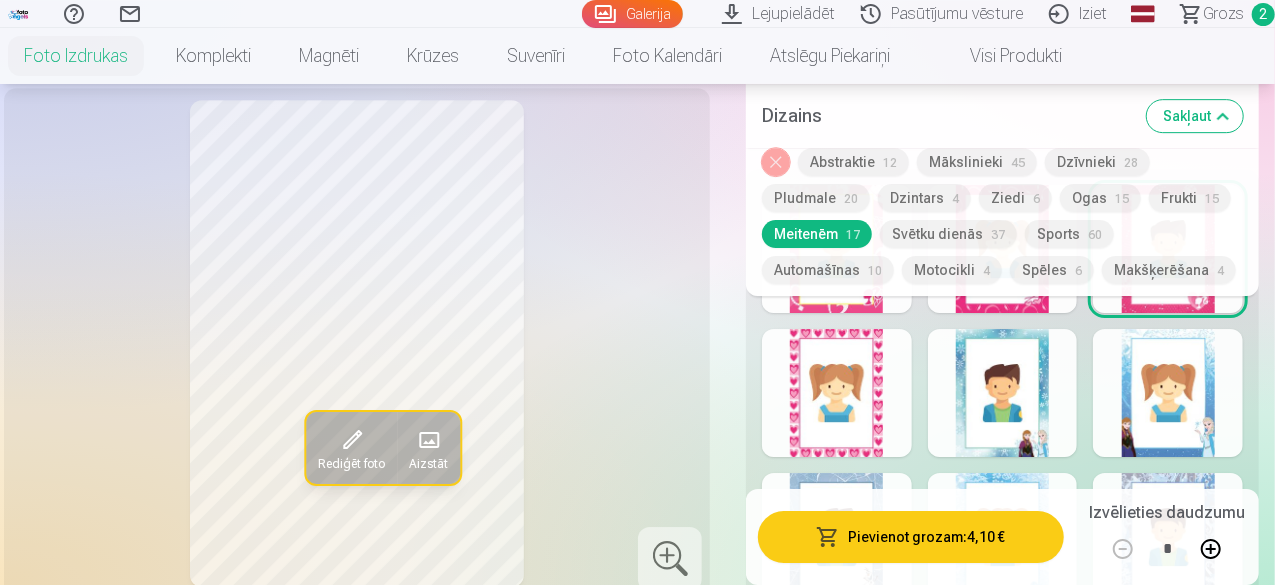 click at bounding box center (1168, 537) 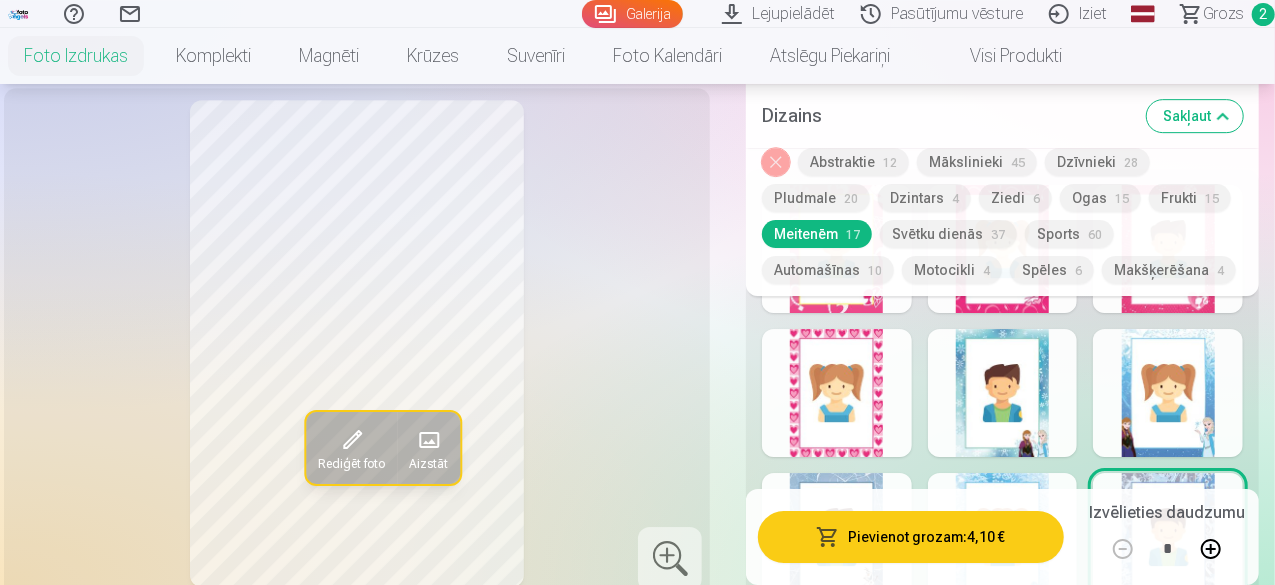 click at bounding box center (1003, 537) 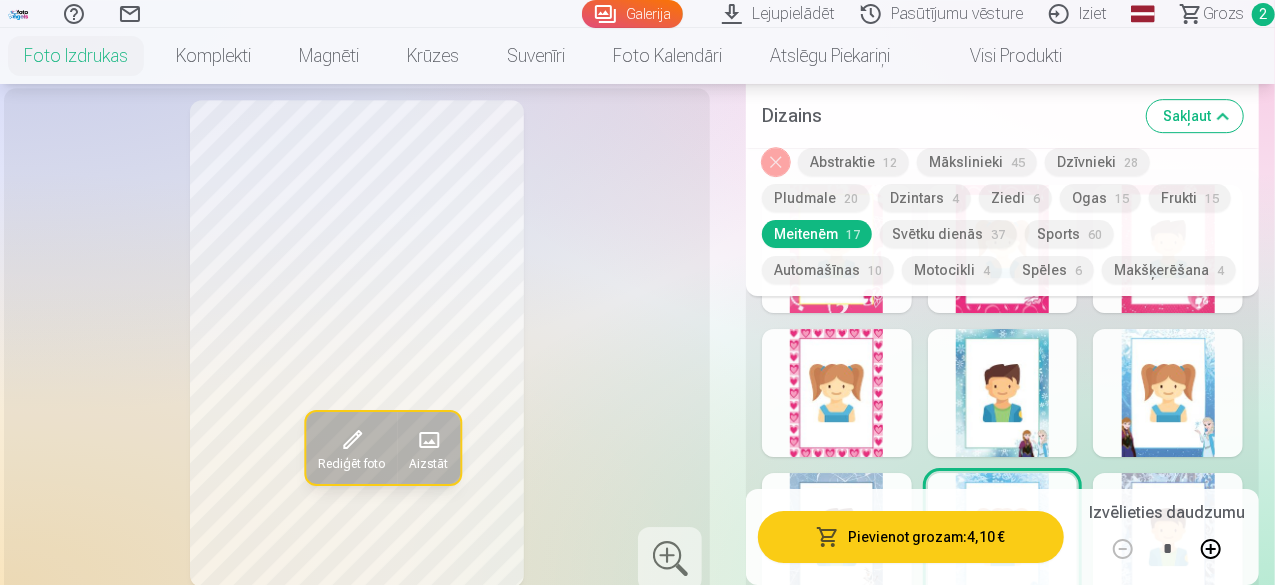 scroll, scrollTop: 7100, scrollLeft: 0, axis: vertical 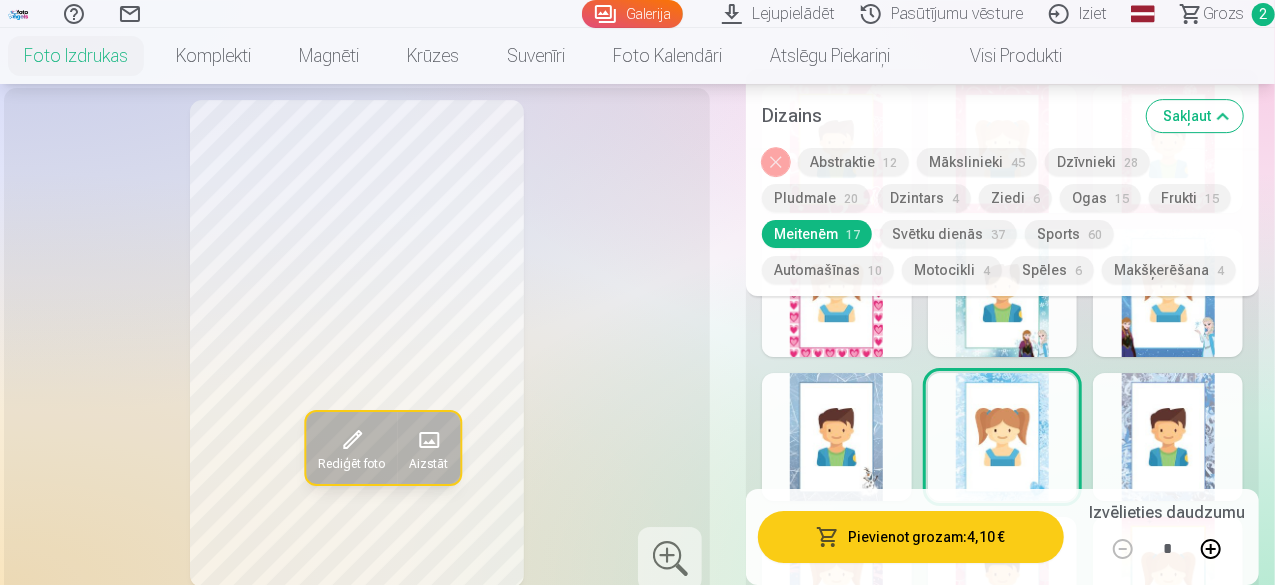 click at bounding box center (837, 581) 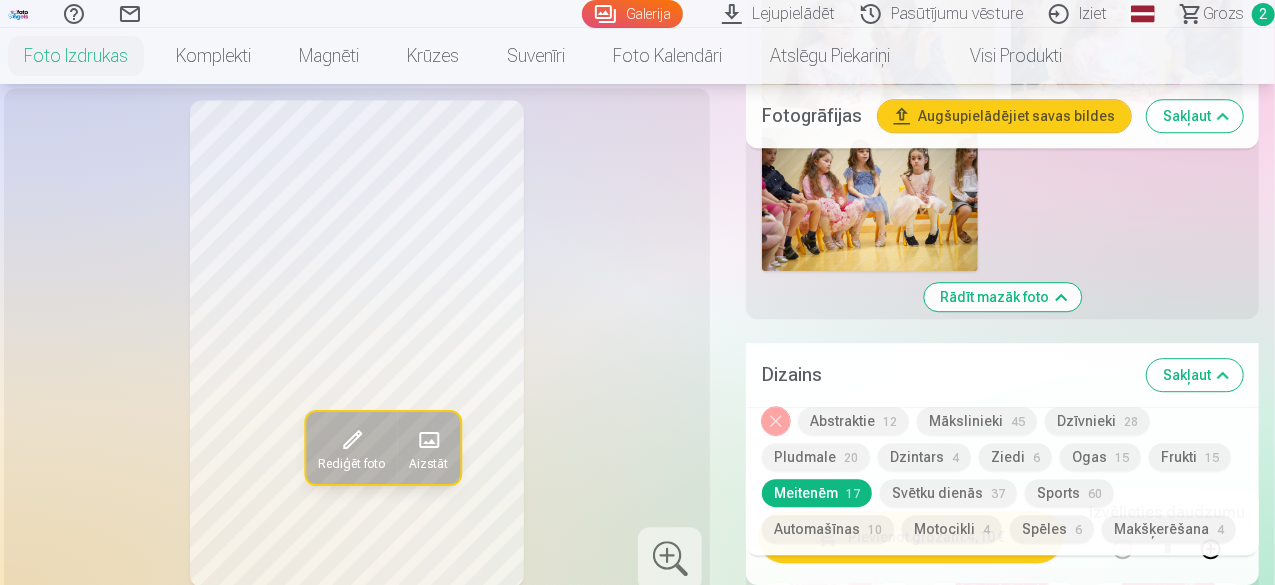 scroll, scrollTop: 6700, scrollLeft: 0, axis: vertical 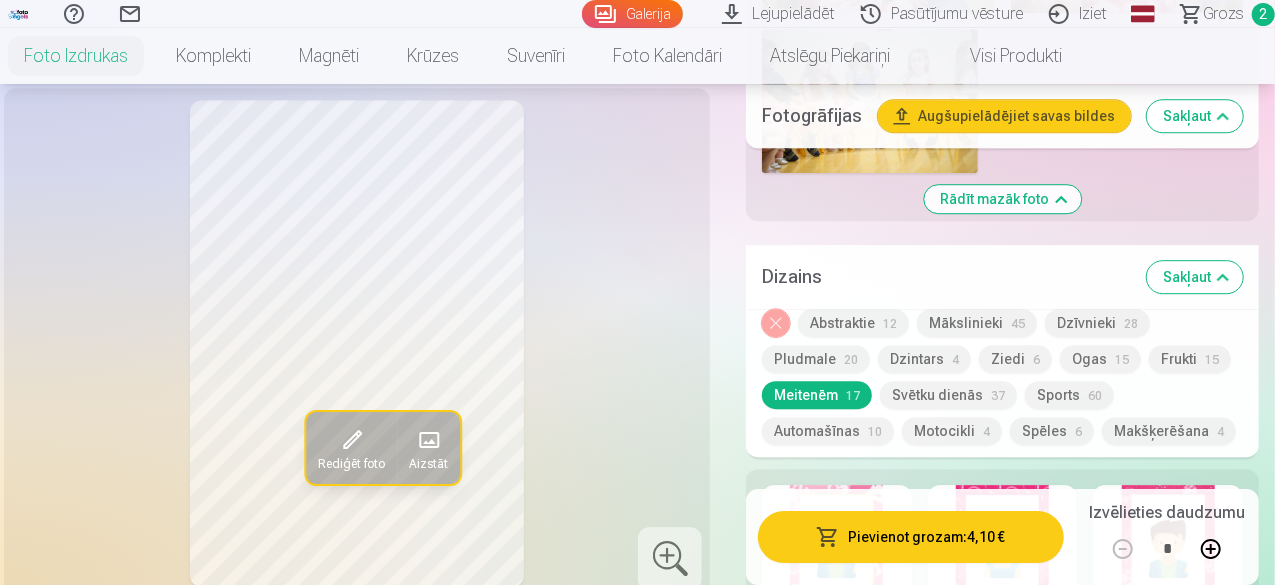 click on "Ziedi 6" at bounding box center [1015, 359] 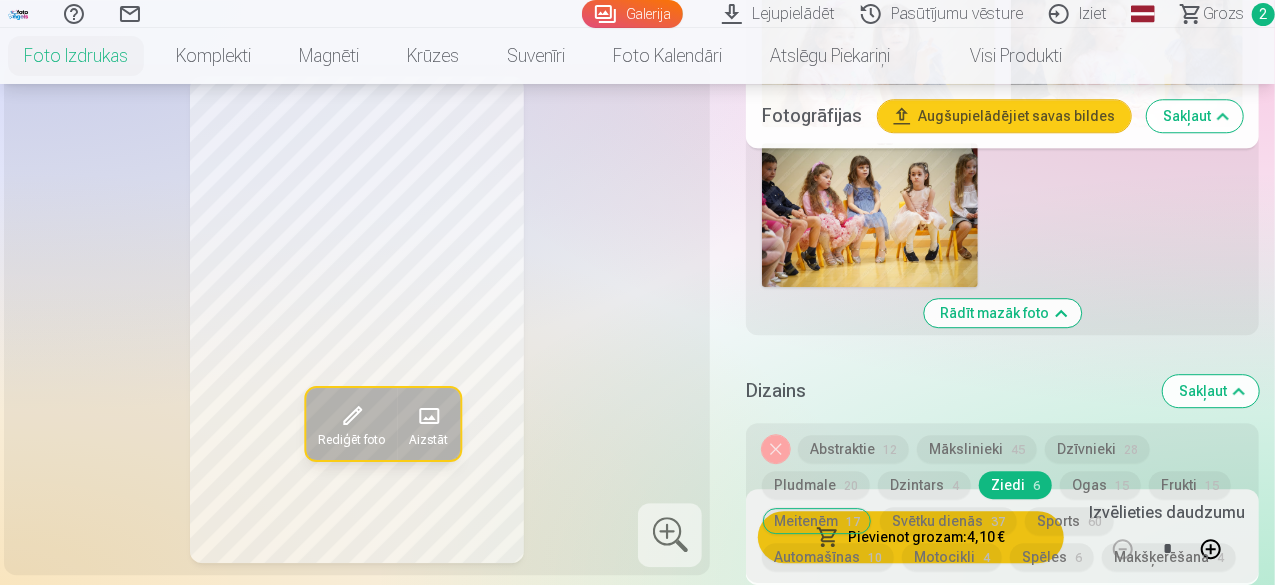 scroll, scrollTop: 6700, scrollLeft: 0, axis: vertical 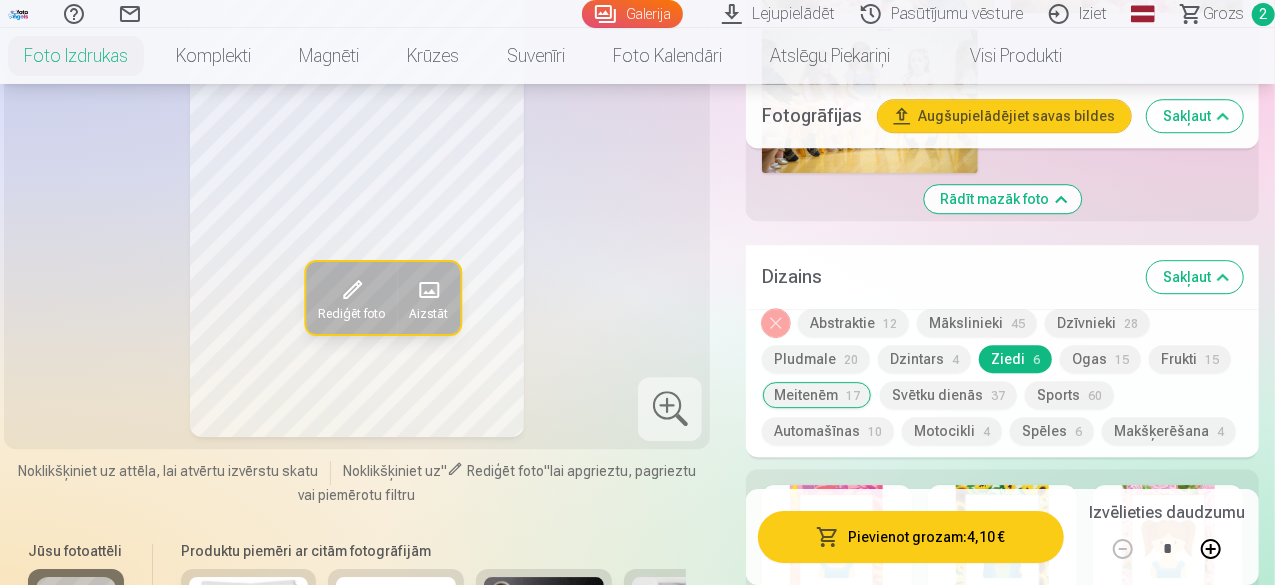 click on "17" at bounding box center (853, 396) 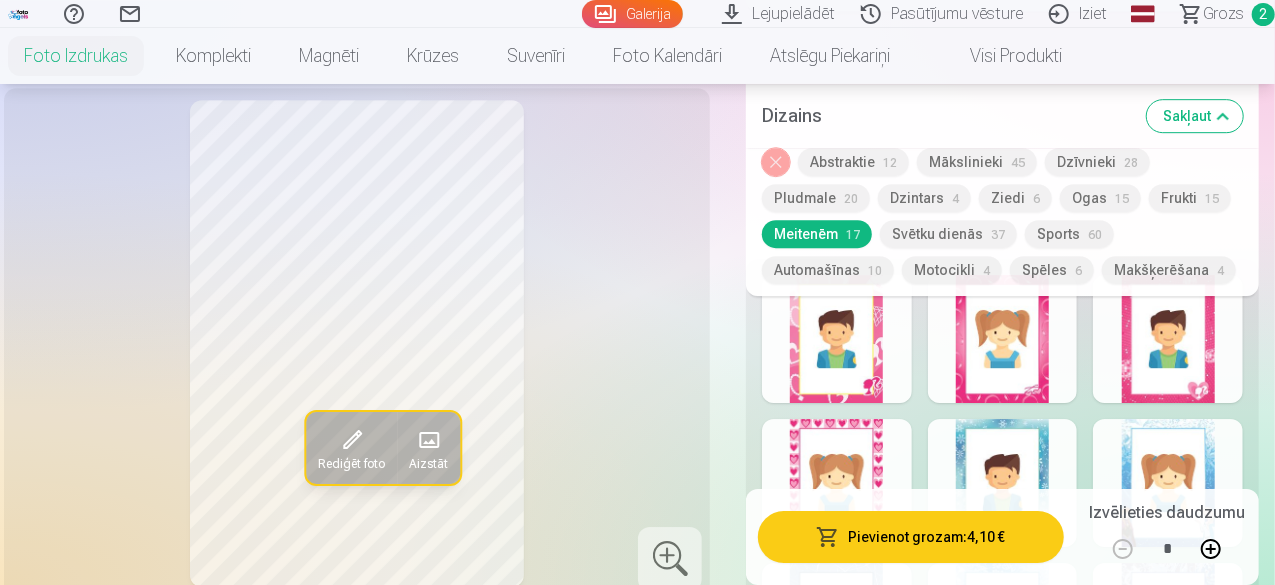 scroll, scrollTop: 6800, scrollLeft: 0, axis: vertical 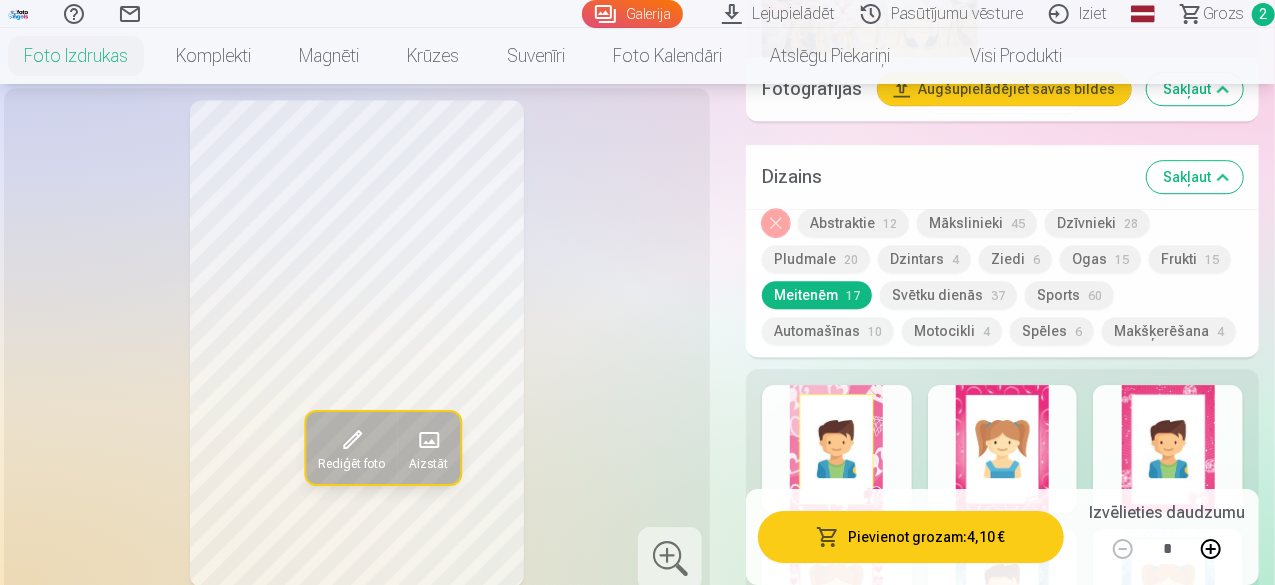 click at bounding box center (1168, 593) 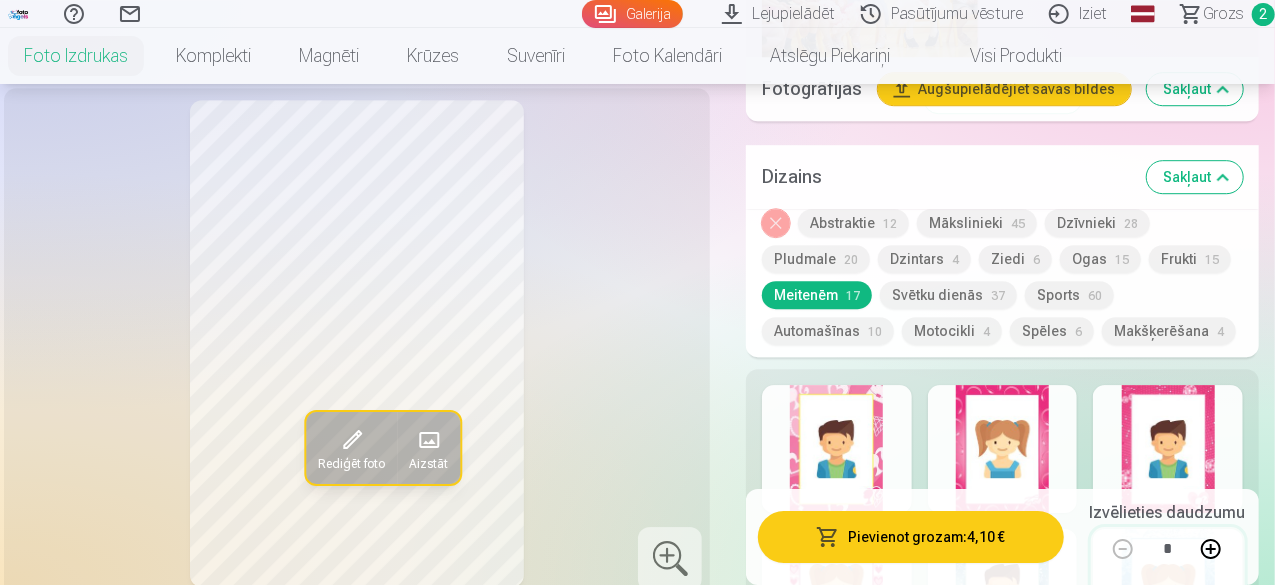 scroll, scrollTop: 6800, scrollLeft: 0, axis: vertical 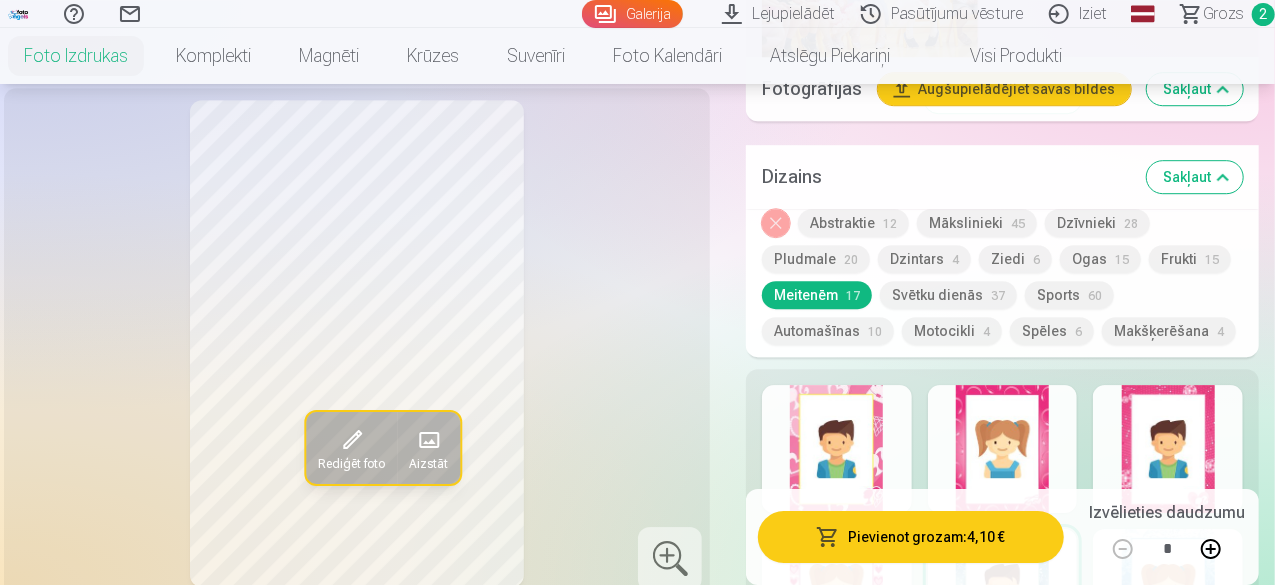 click at bounding box center [1168, 593] 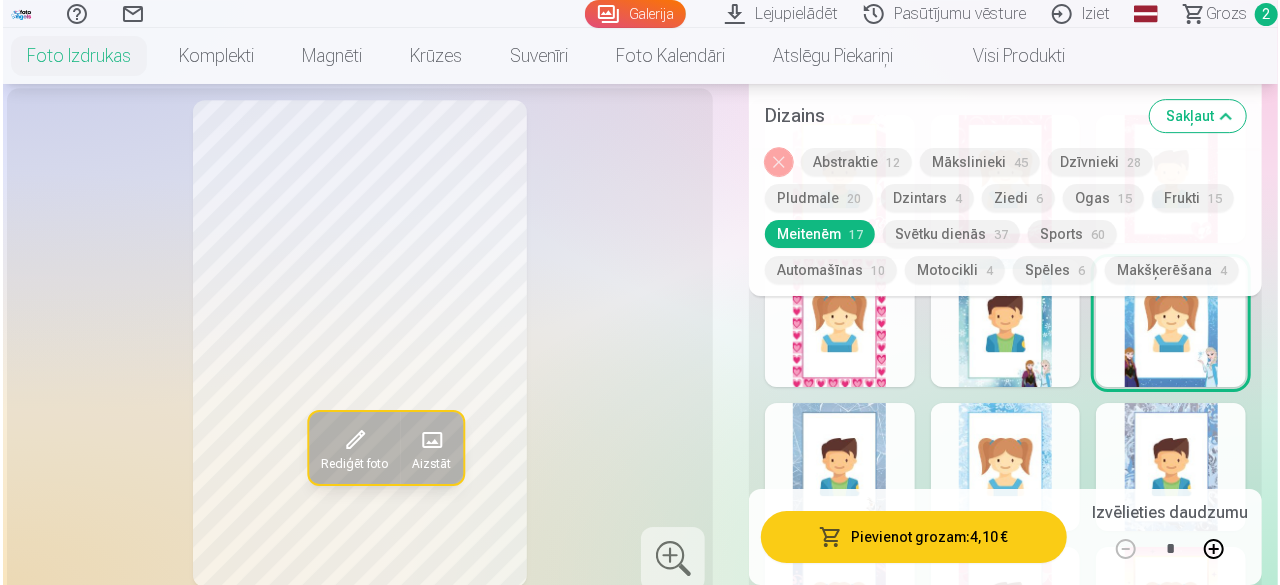 scroll, scrollTop: 7100, scrollLeft: 0, axis: vertical 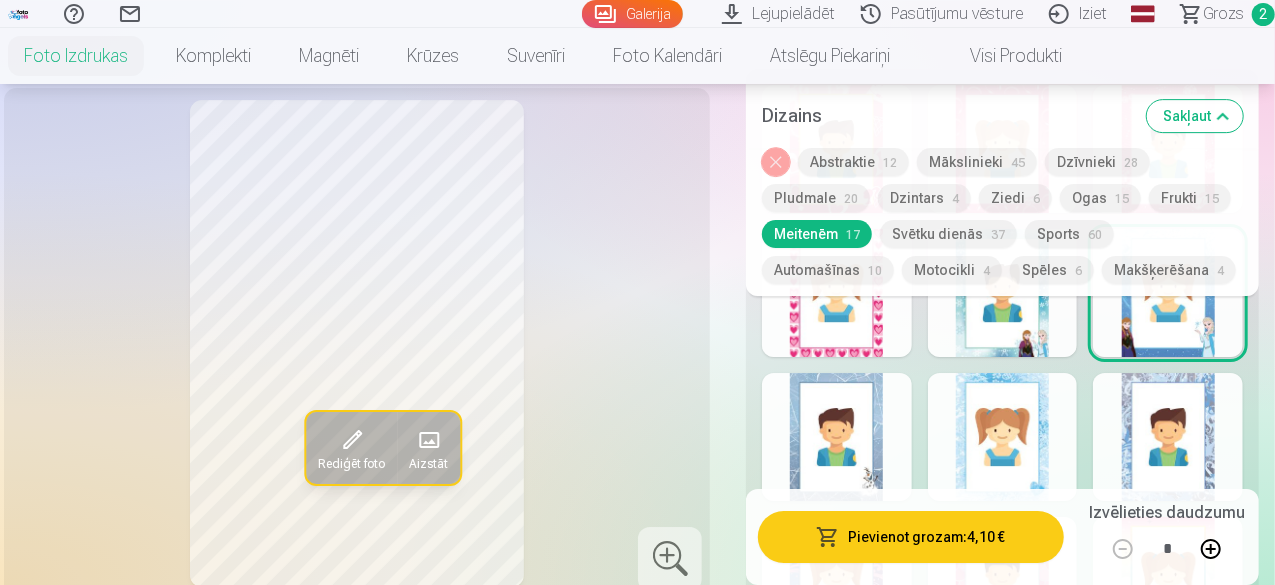 click on "Pievienot grozam :  4,10 €" at bounding box center (911, 537) 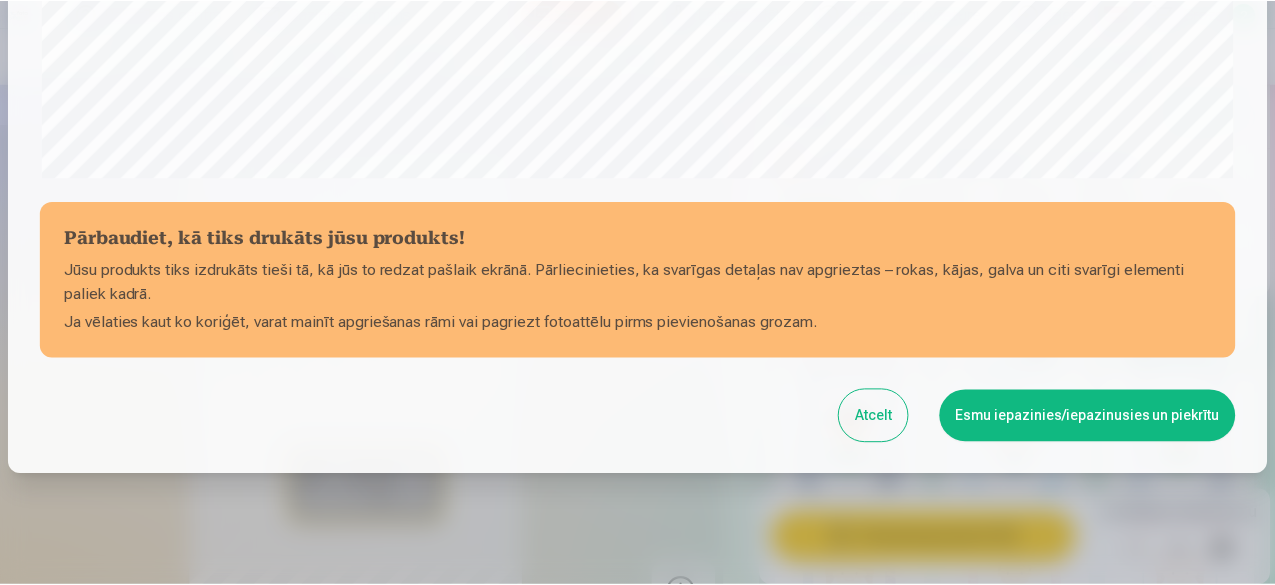 scroll, scrollTop: 839, scrollLeft: 0, axis: vertical 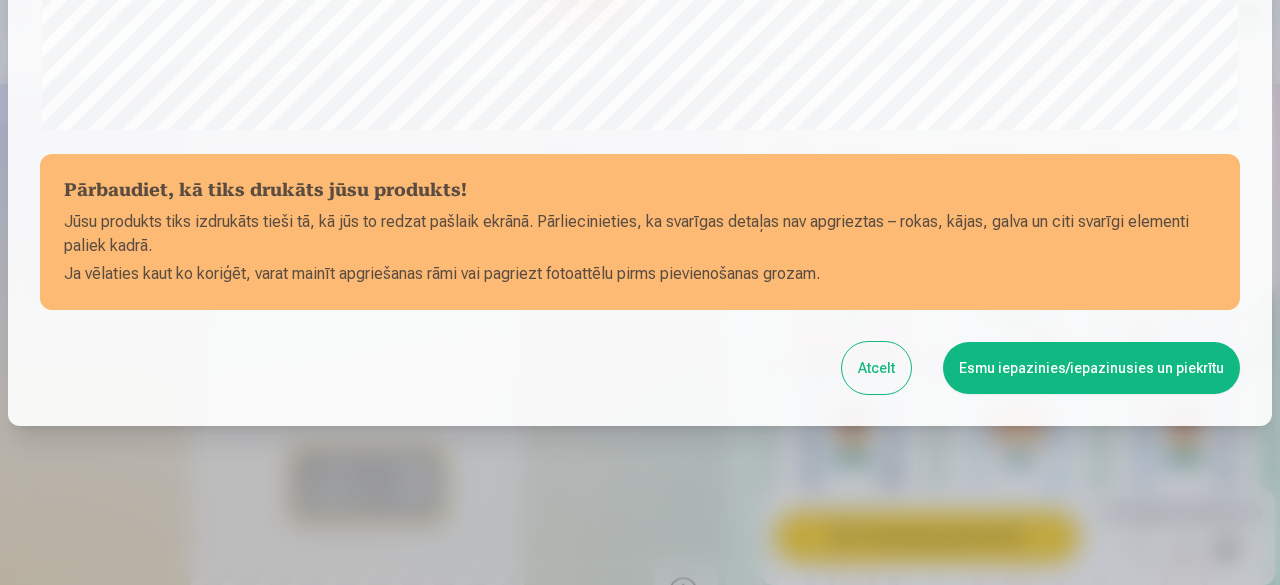 click on "Esmu iepazinies/iepazinusies un piekrītu" at bounding box center [1091, 368] 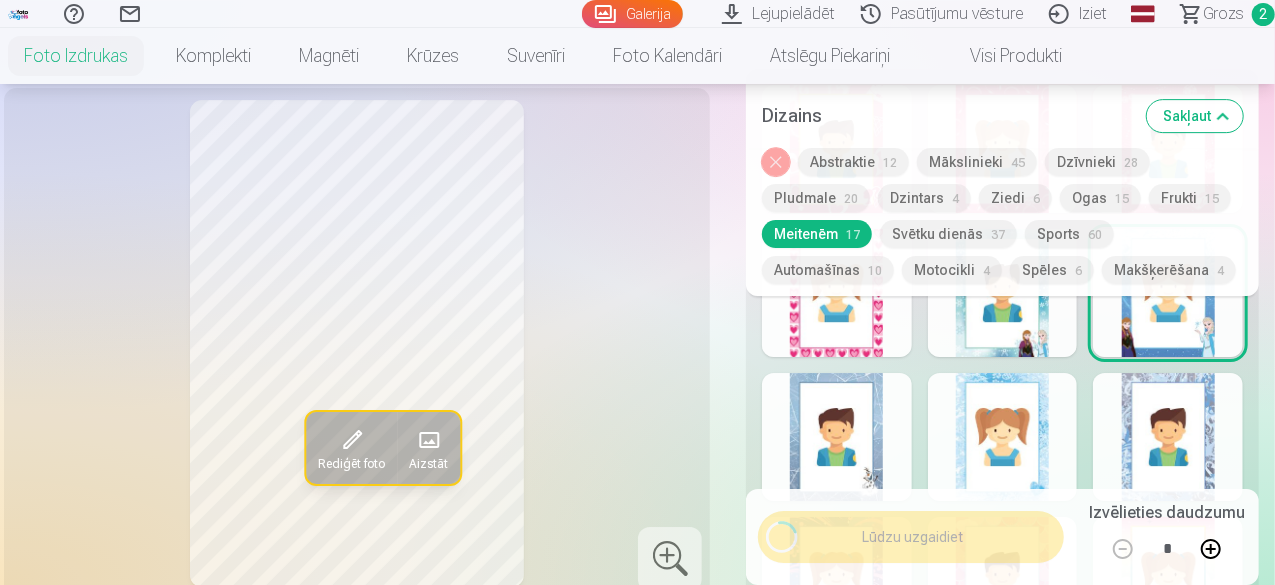 scroll, scrollTop: 836, scrollLeft: 0, axis: vertical 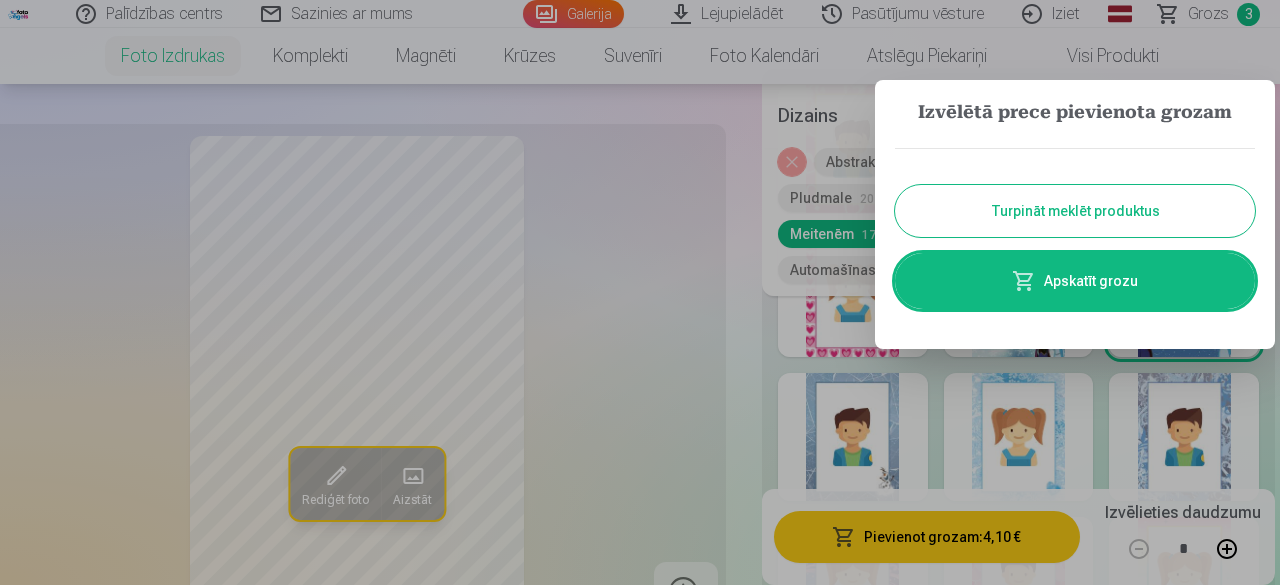 click on "Apskatīt grozu" at bounding box center (1075, 281) 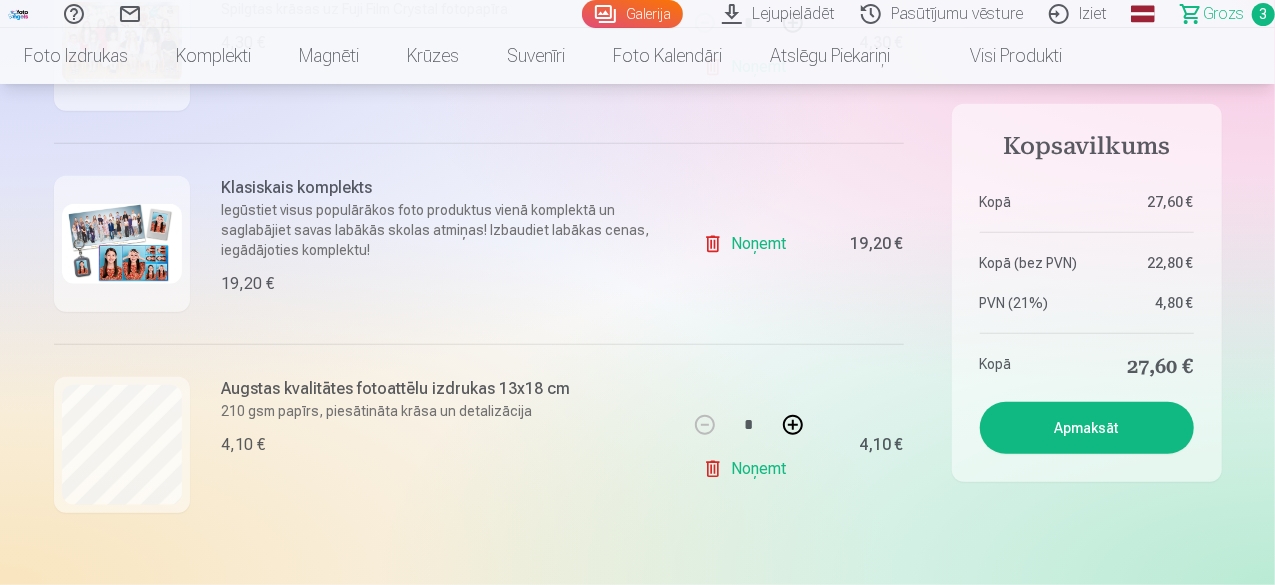 scroll, scrollTop: 500, scrollLeft: 0, axis: vertical 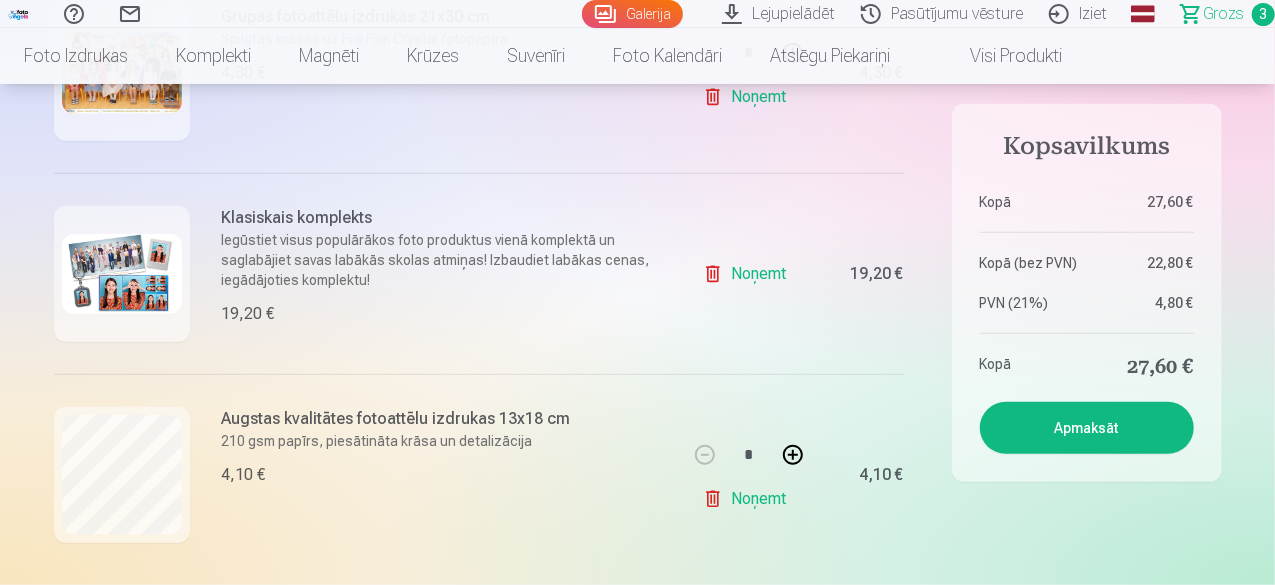click at bounding box center (122, 274) 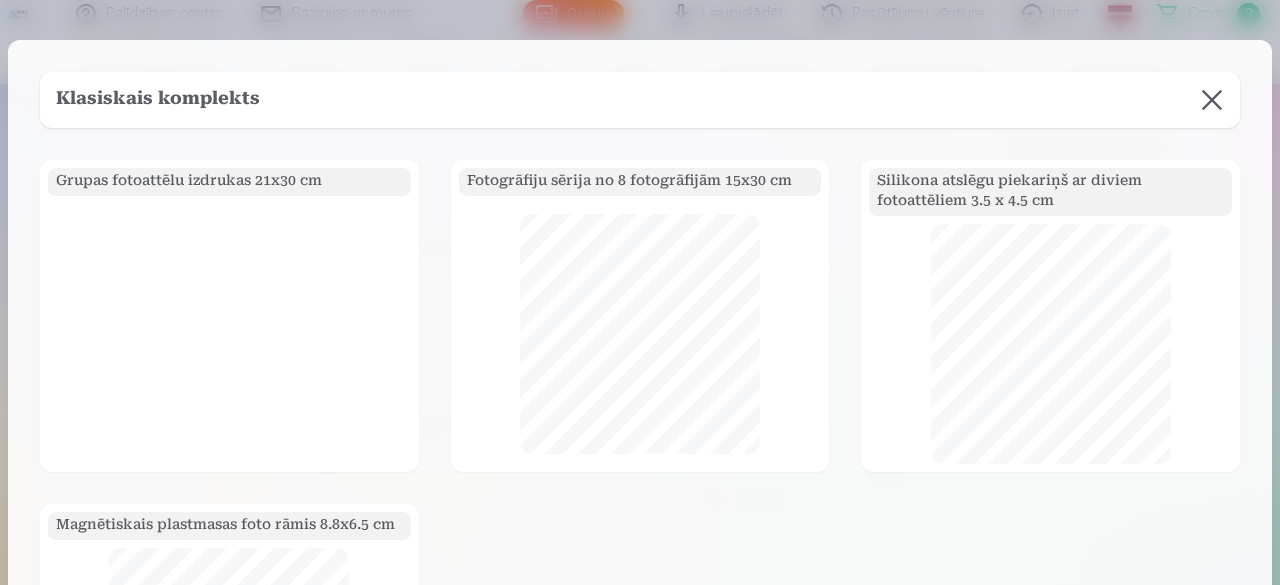 click at bounding box center (1212, 100) 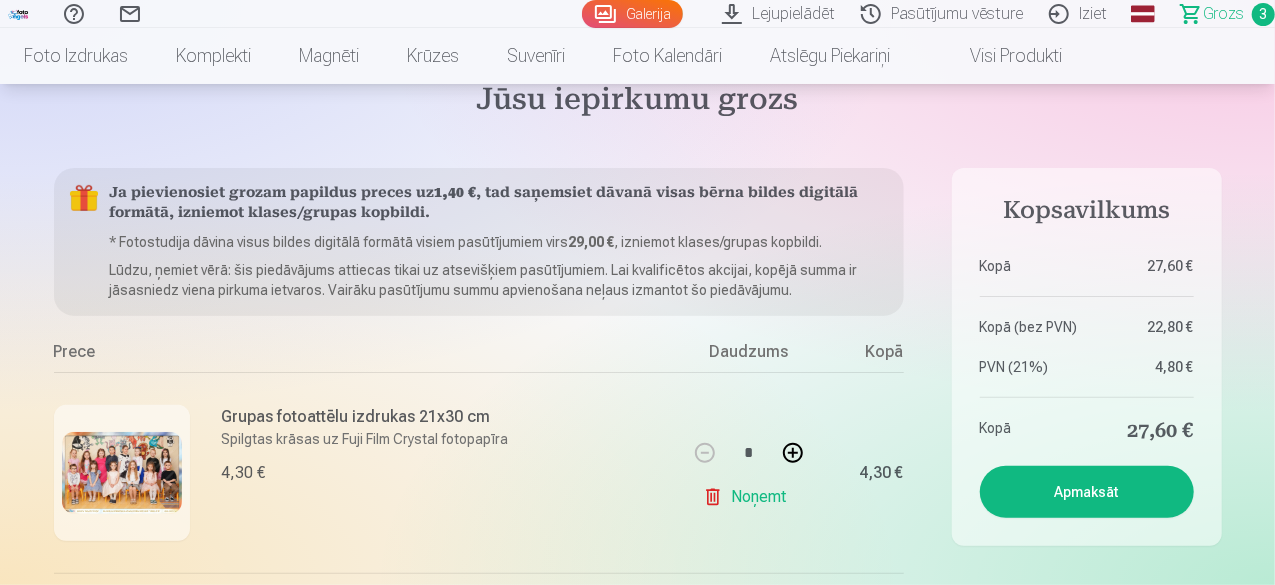 scroll, scrollTop: 0, scrollLeft: 0, axis: both 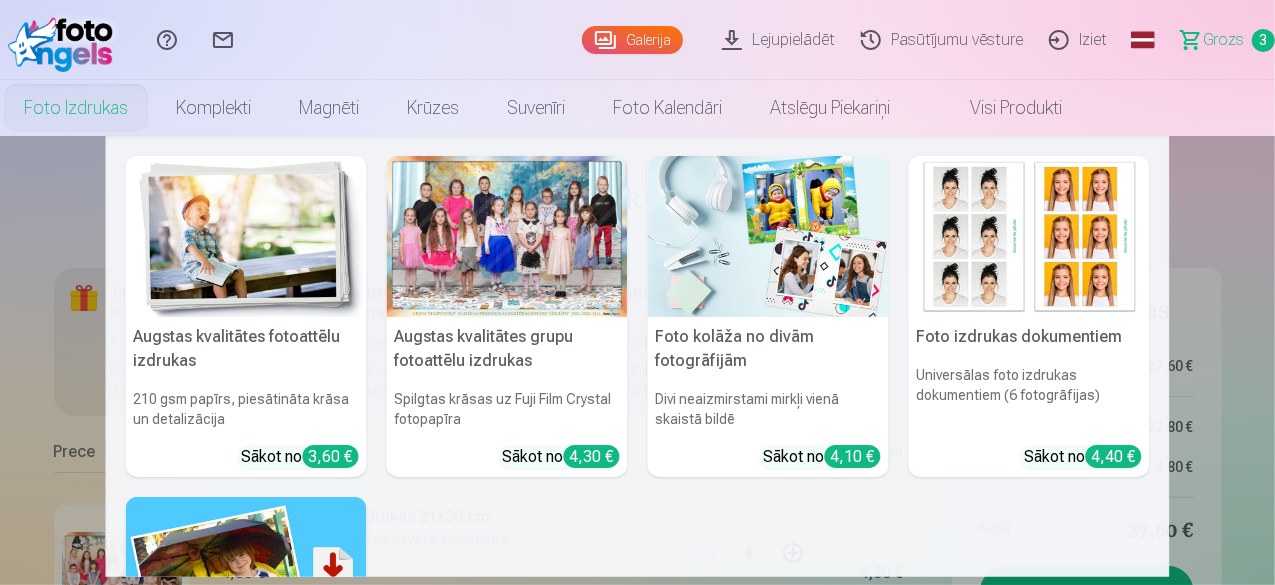 click on "Foto izdrukas" at bounding box center (76, 108) 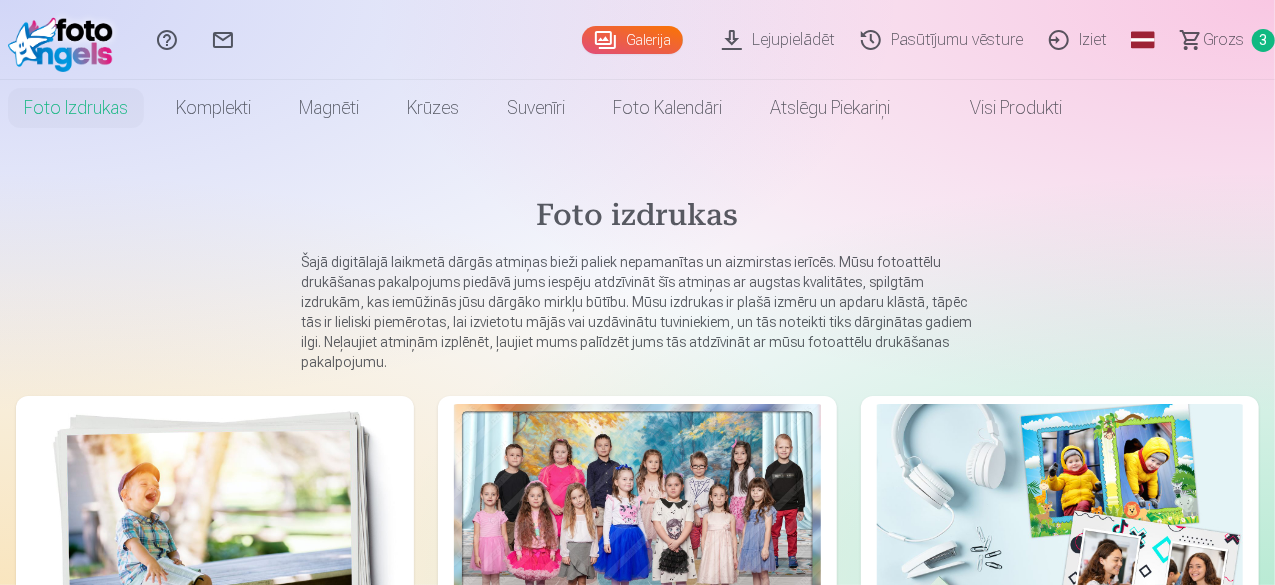 click on "Foto izdrukas" at bounding box center (76, 108) 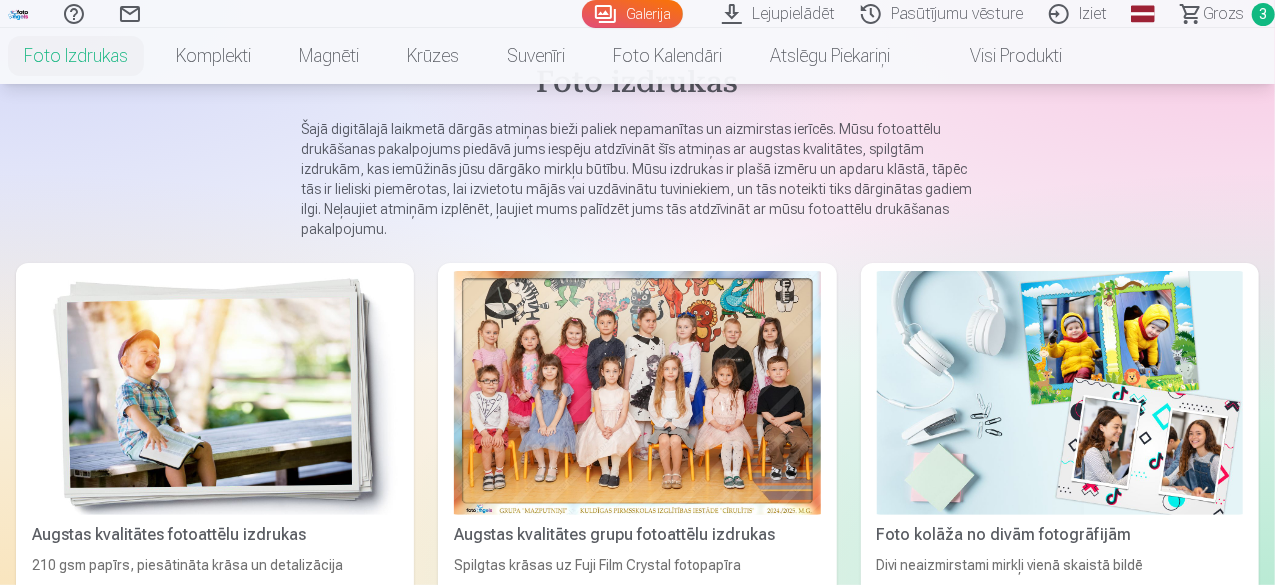 scroll, scrollTop: 200, scrollLeft: 0, axis: vertical 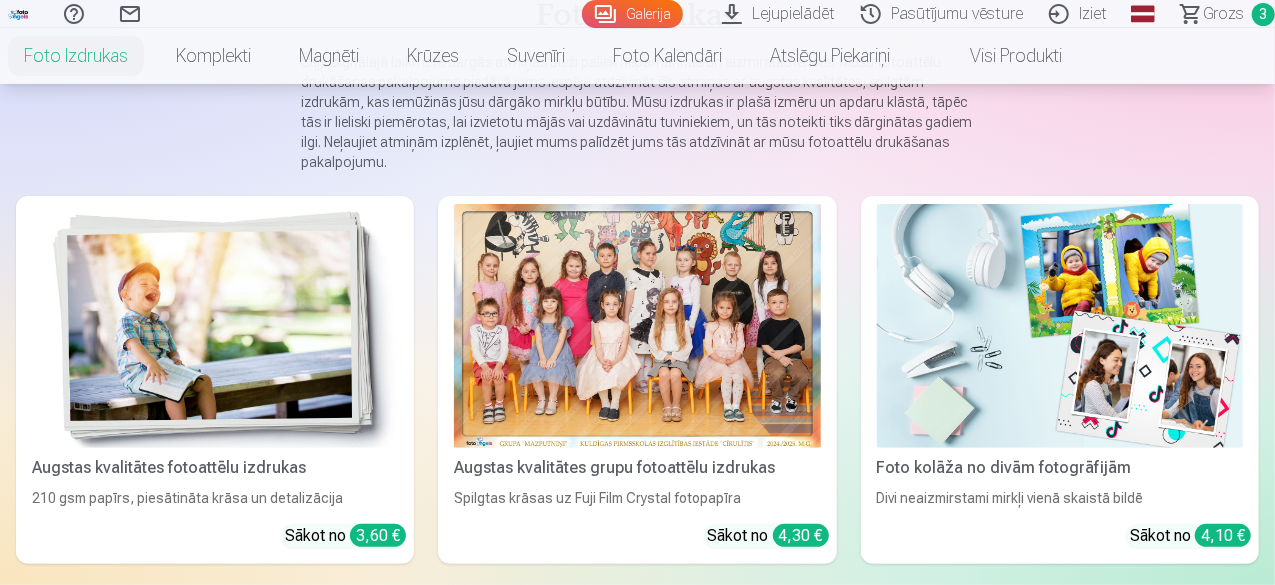click at bounding box center [215, 326] 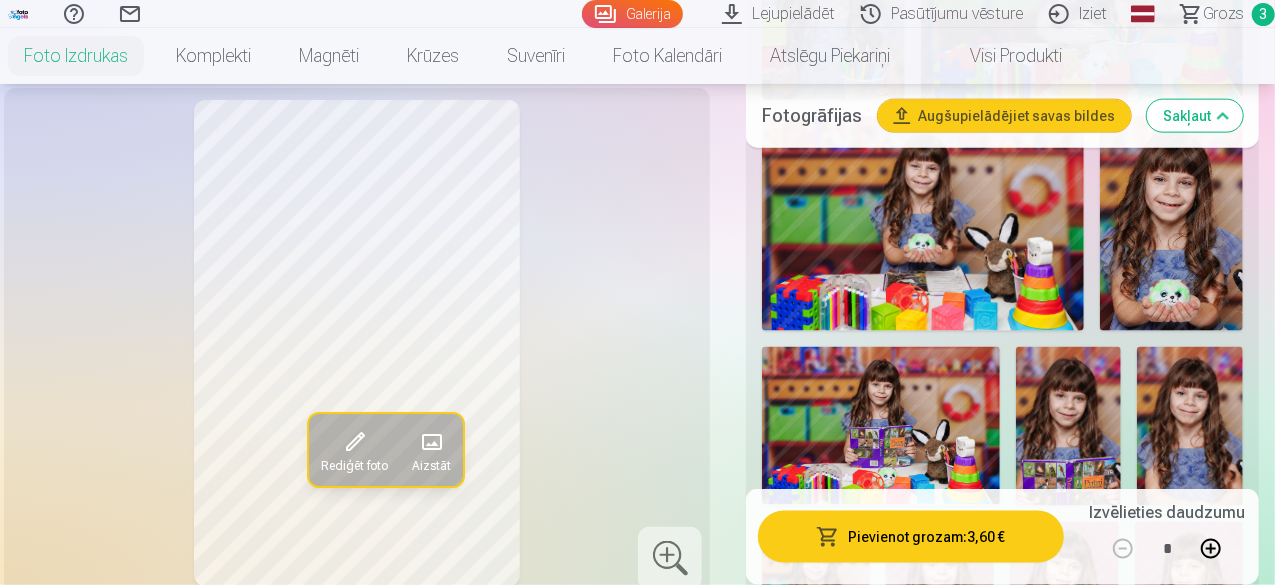scroll, scrollTop: 1400, scrollLeft: 0, axis: vertical 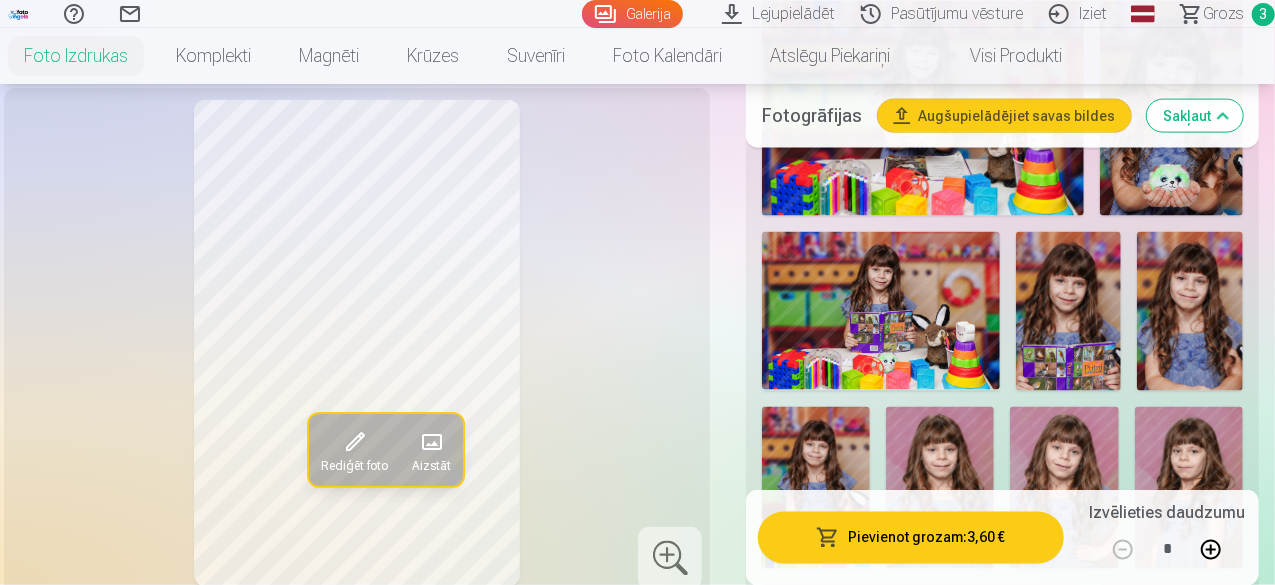 click at bounding box center (1069, 311) 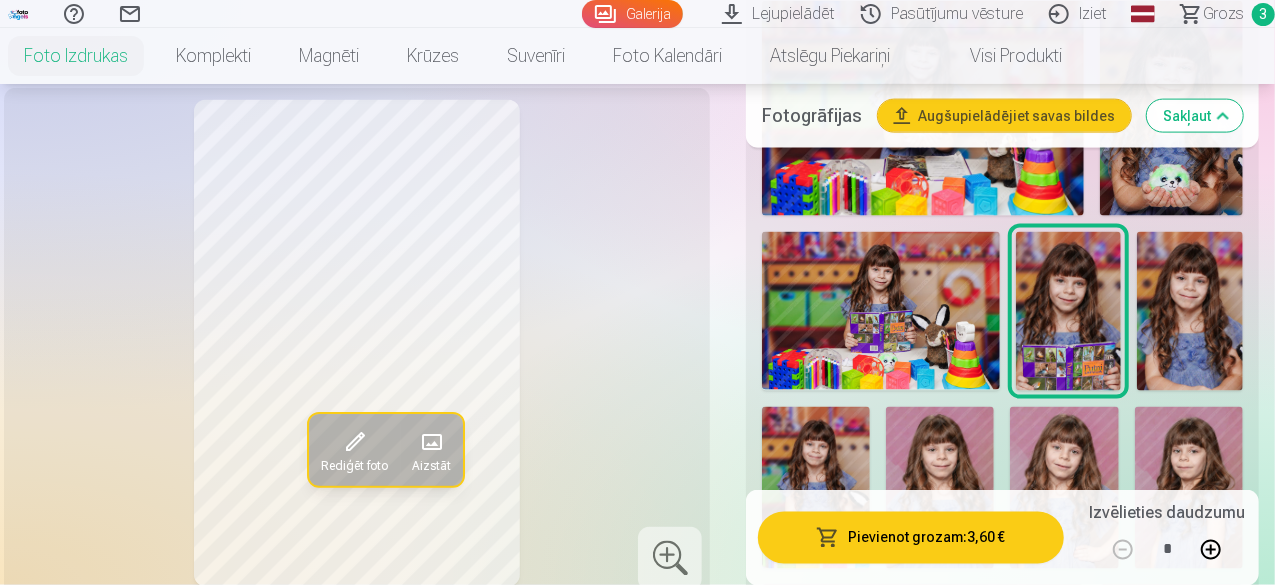 click at bounding box center (1190, 311) 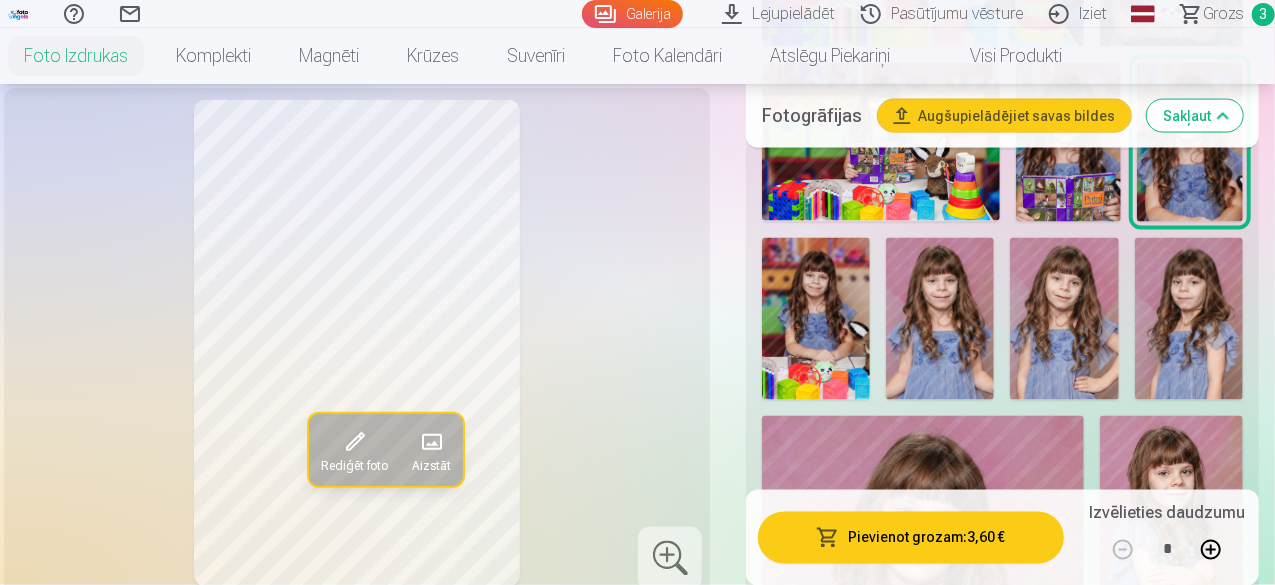 scroll, scrollTop: 1600, scrollLeft: 0, axis: vertical 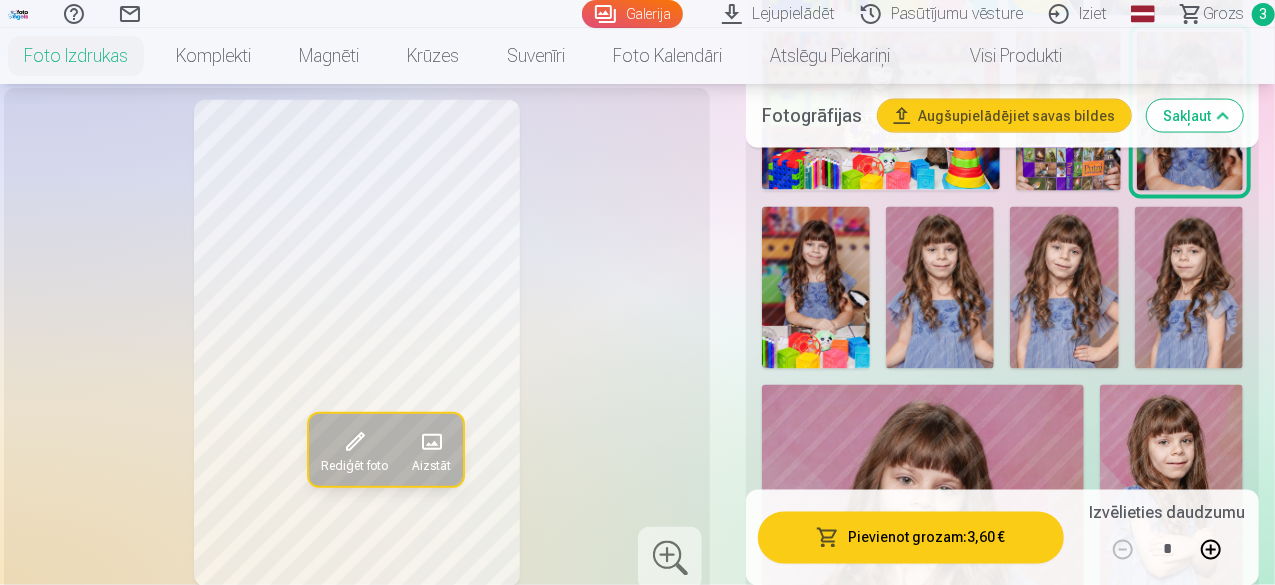 click at bounding box center (940, 288) 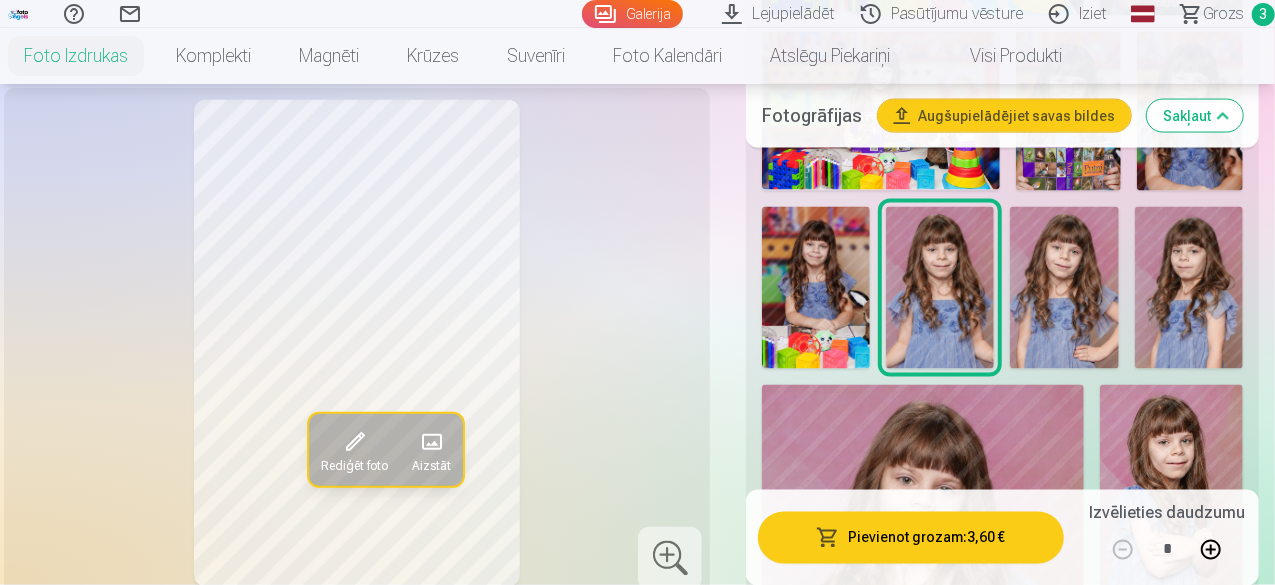 click at bounding box center [1064, 288] 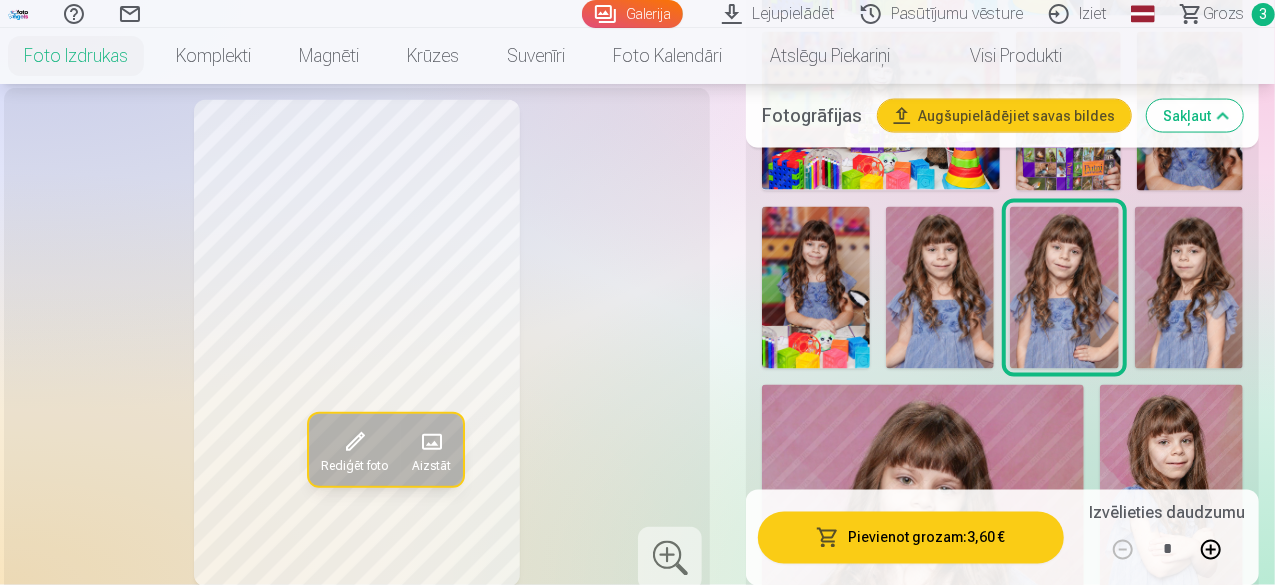 click at bounding box center (1189, 288) 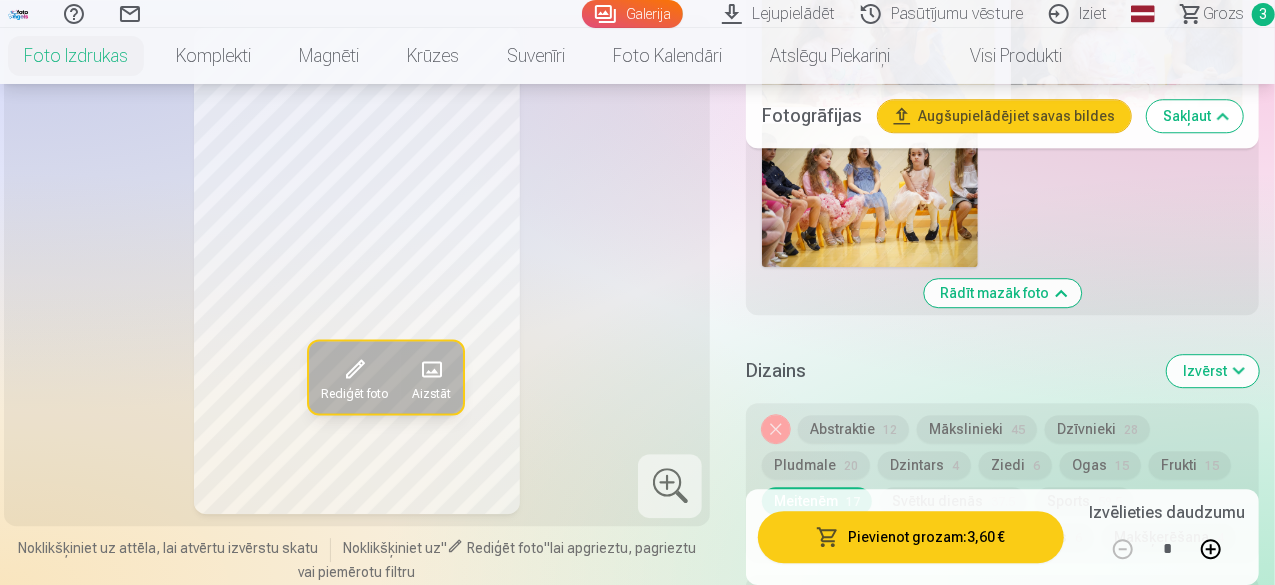 scroll, scrollTop: 6700, scrollLeft: 0, axis: vertical 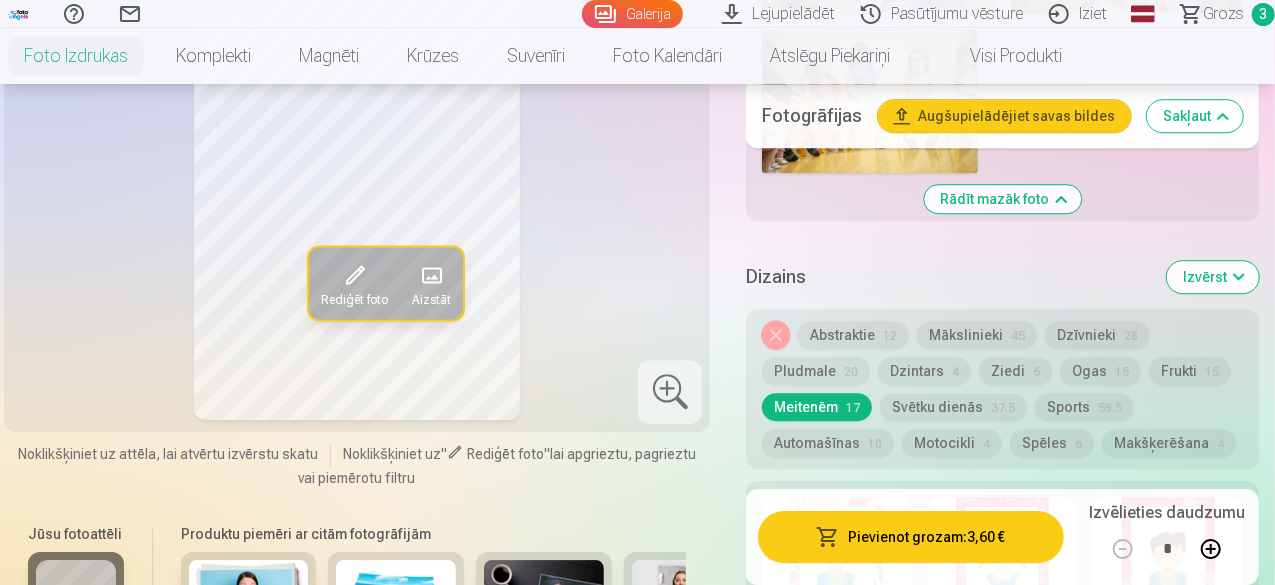 click on "Noņemiet dizainu" at bounding box center (776, 335) 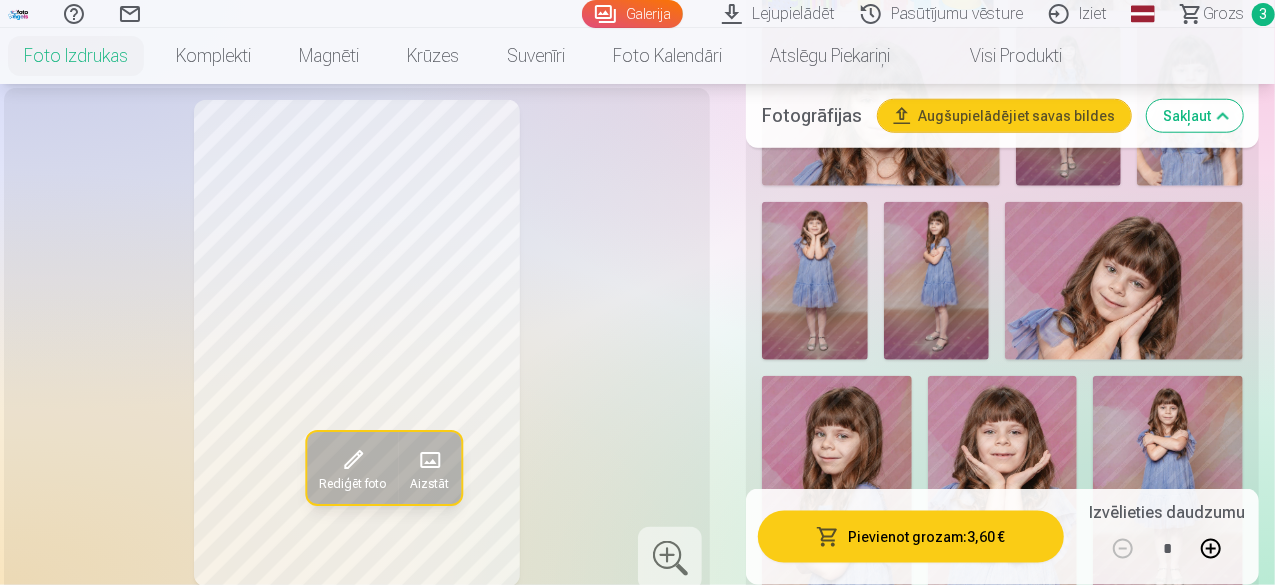 scroll, scrollTop: 4836, scrollLeft: 0, axis: vertical 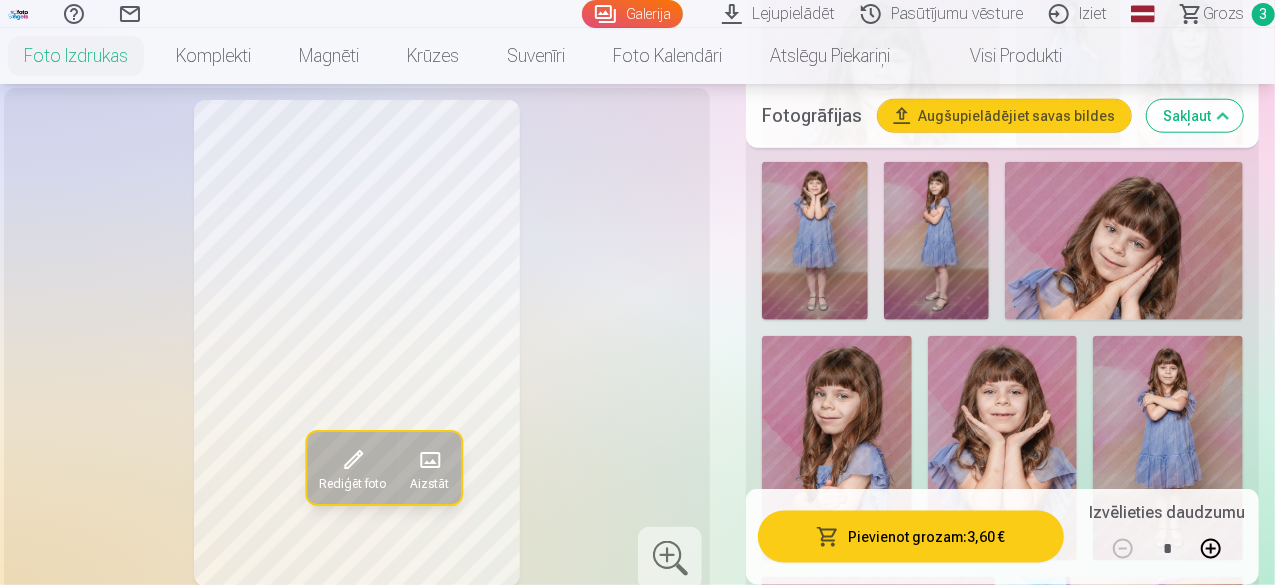 click at bounding box center (1168, 448) 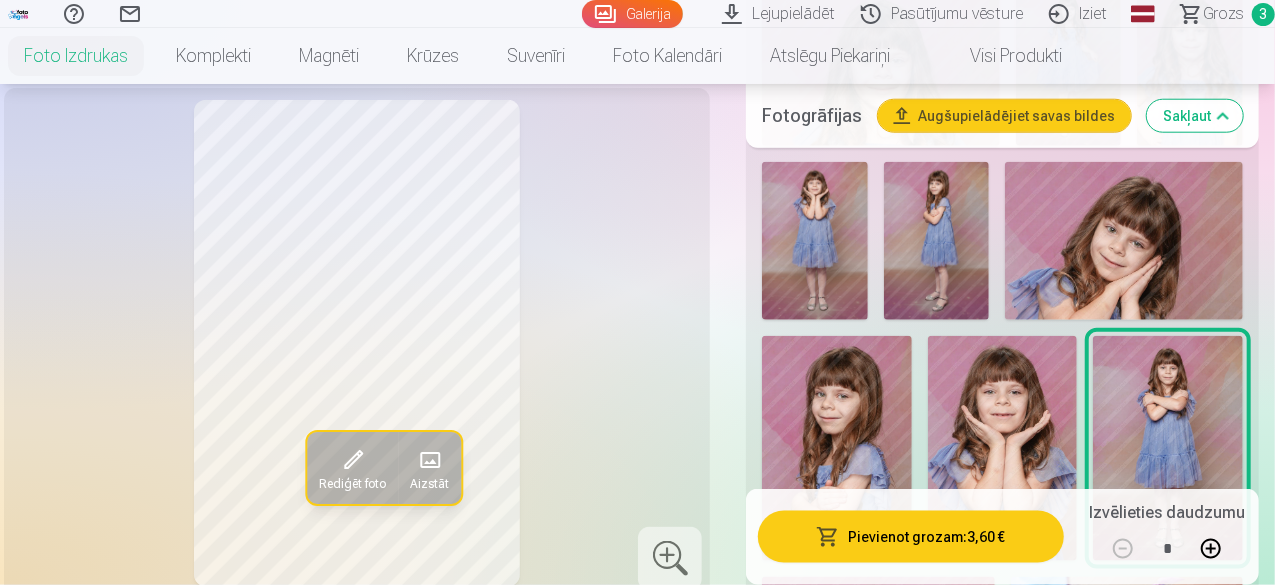 click at bounding box center [1168, 448] 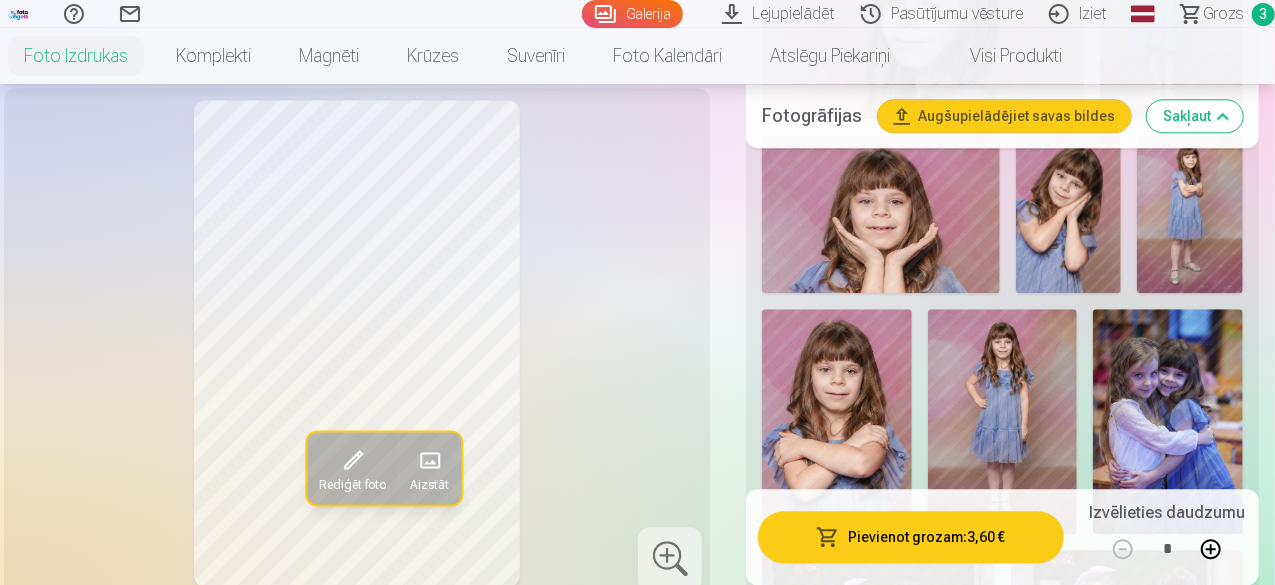 scroll, scrollTop: 2536, scrollLeft: 0, axis: vertical 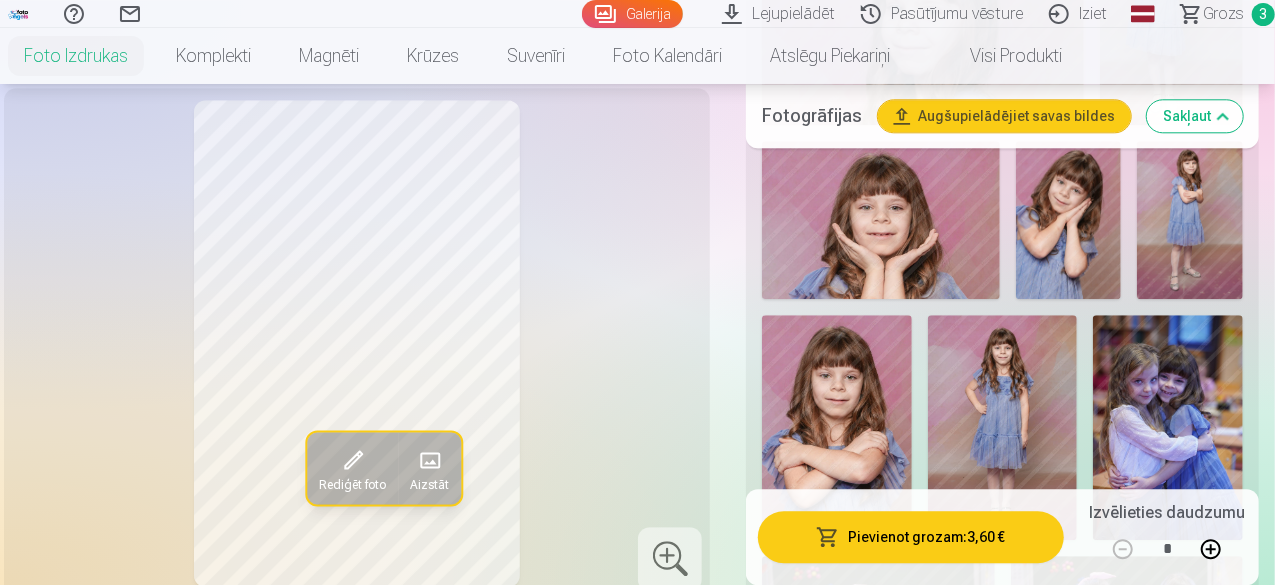 click at bounding box center [1003, 427] 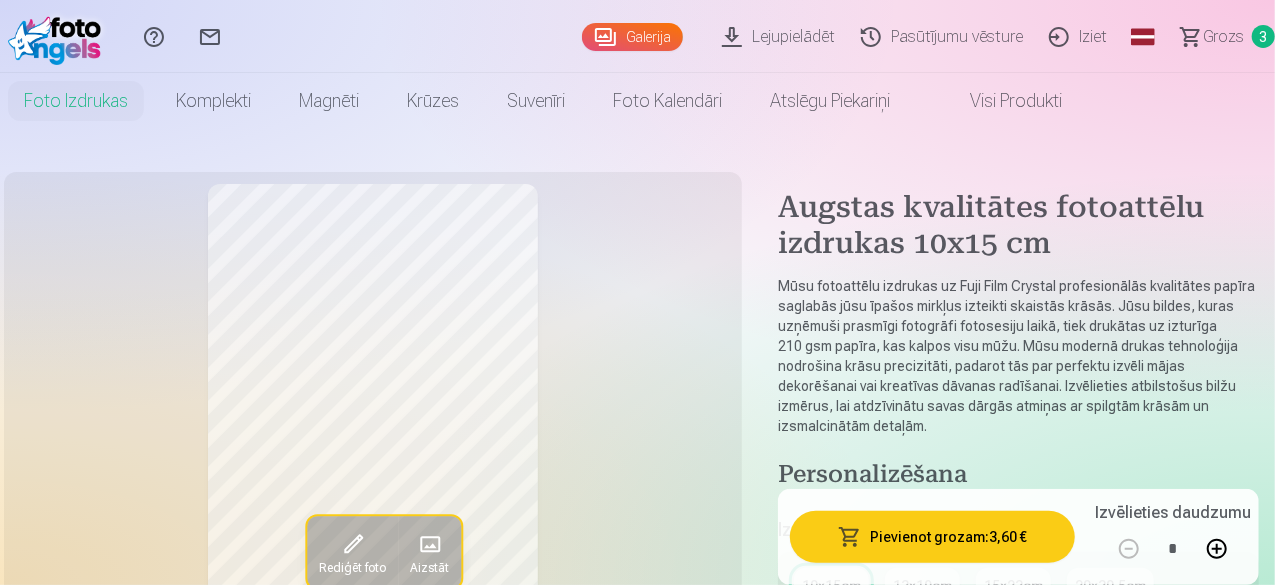 scroll, scrollTop: 300, scrollLeft: 0, axis: vertical 